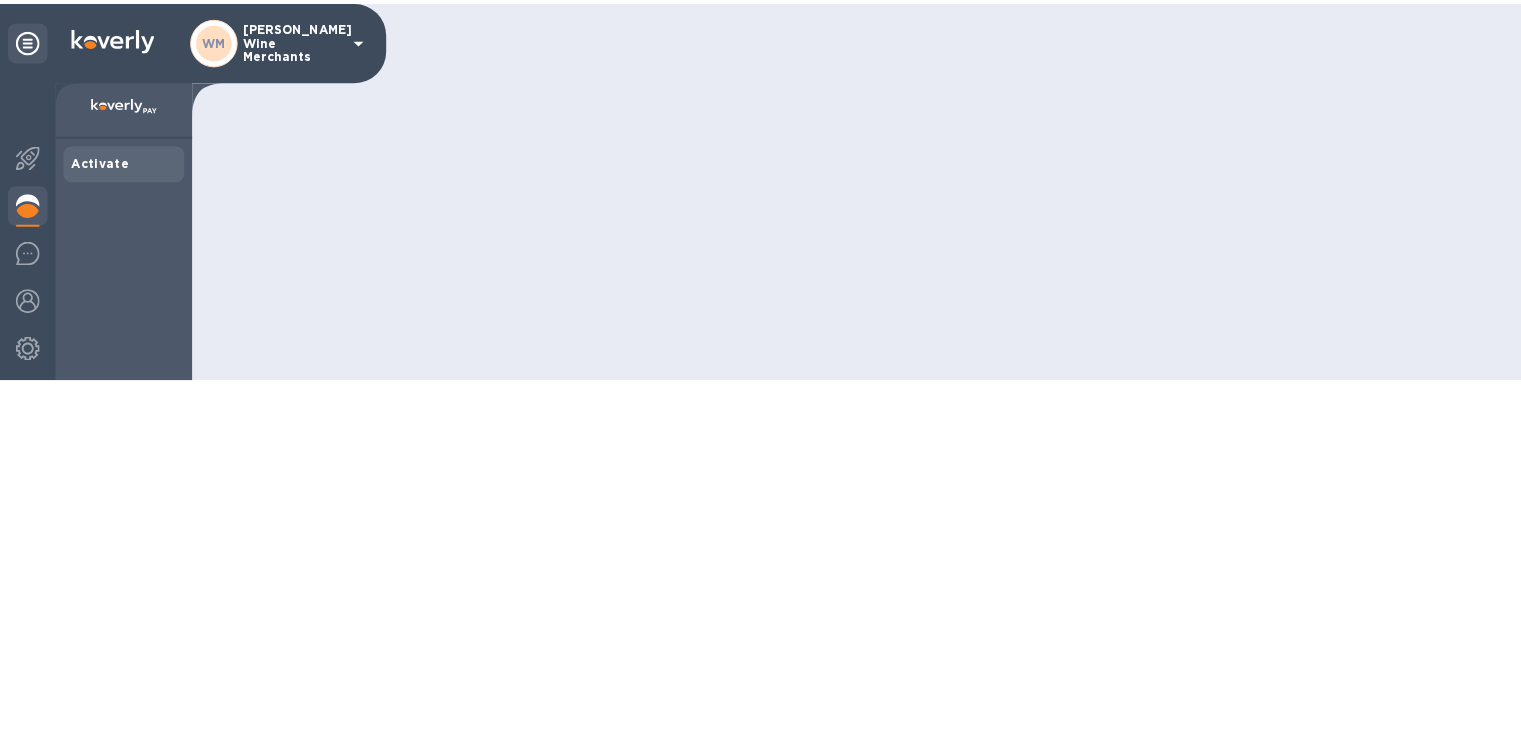 scroll, scrollTop: 0, scrollLeft: 0, axis: both 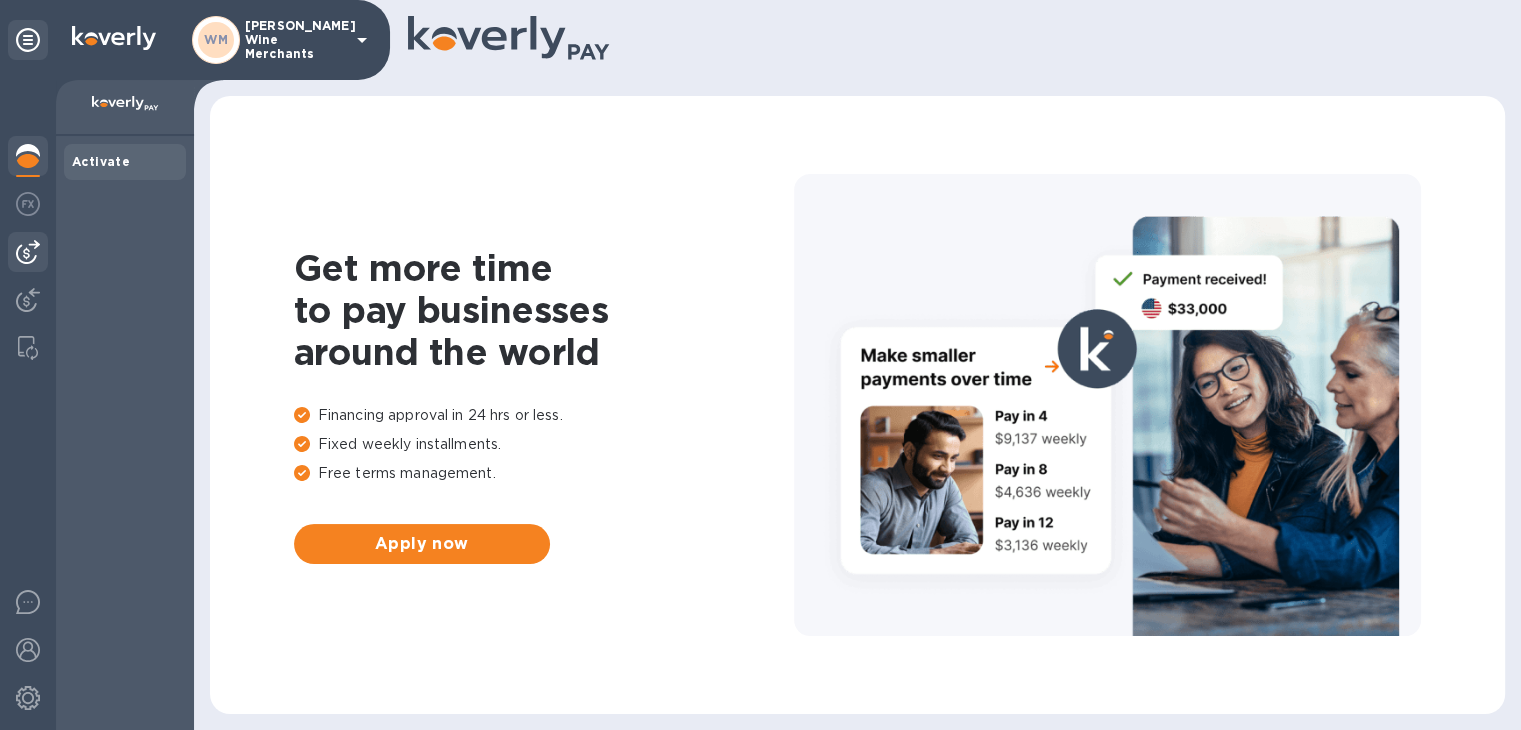 click at bounding box center [28, 252] 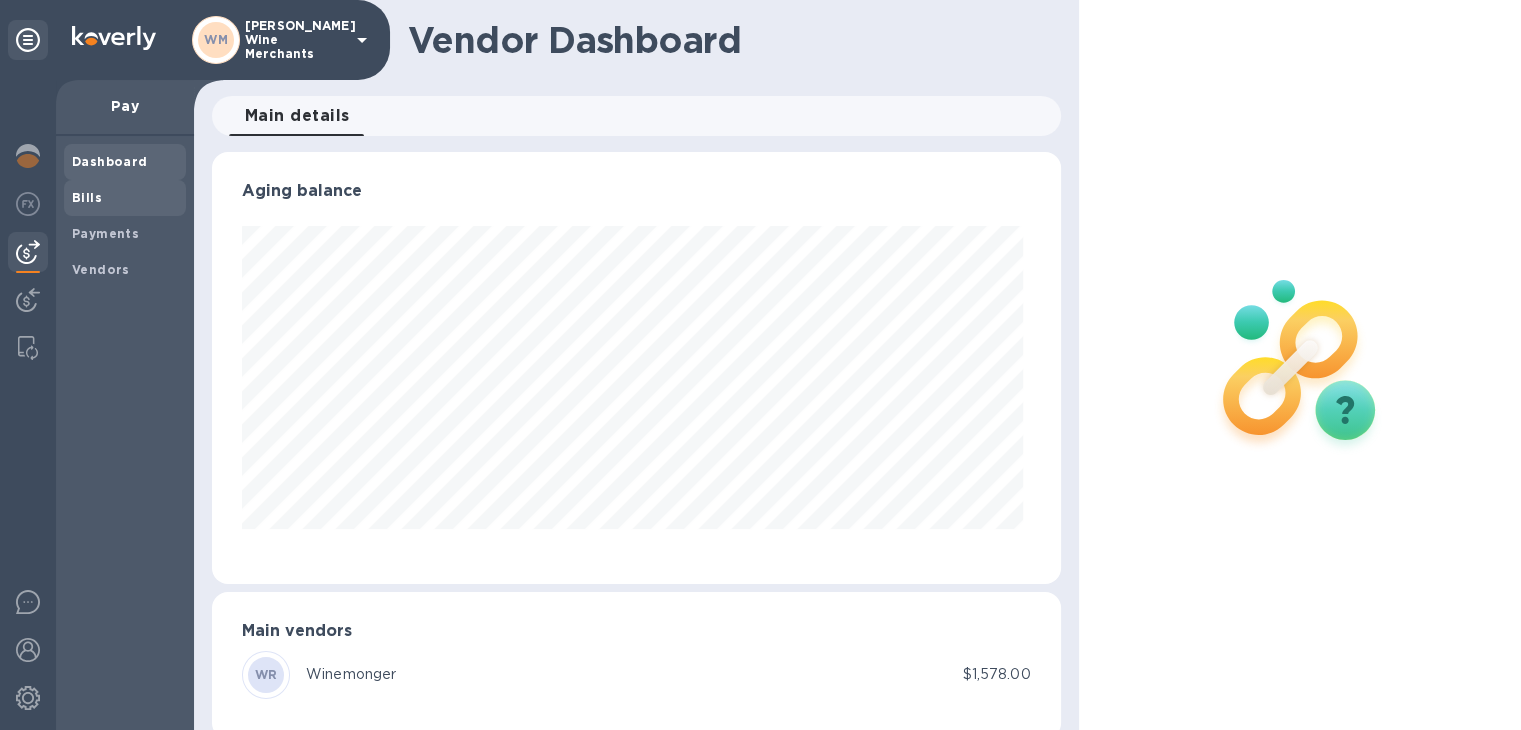 scroll, scrollTop: 999568, scrollLeft: 999159, axis: both 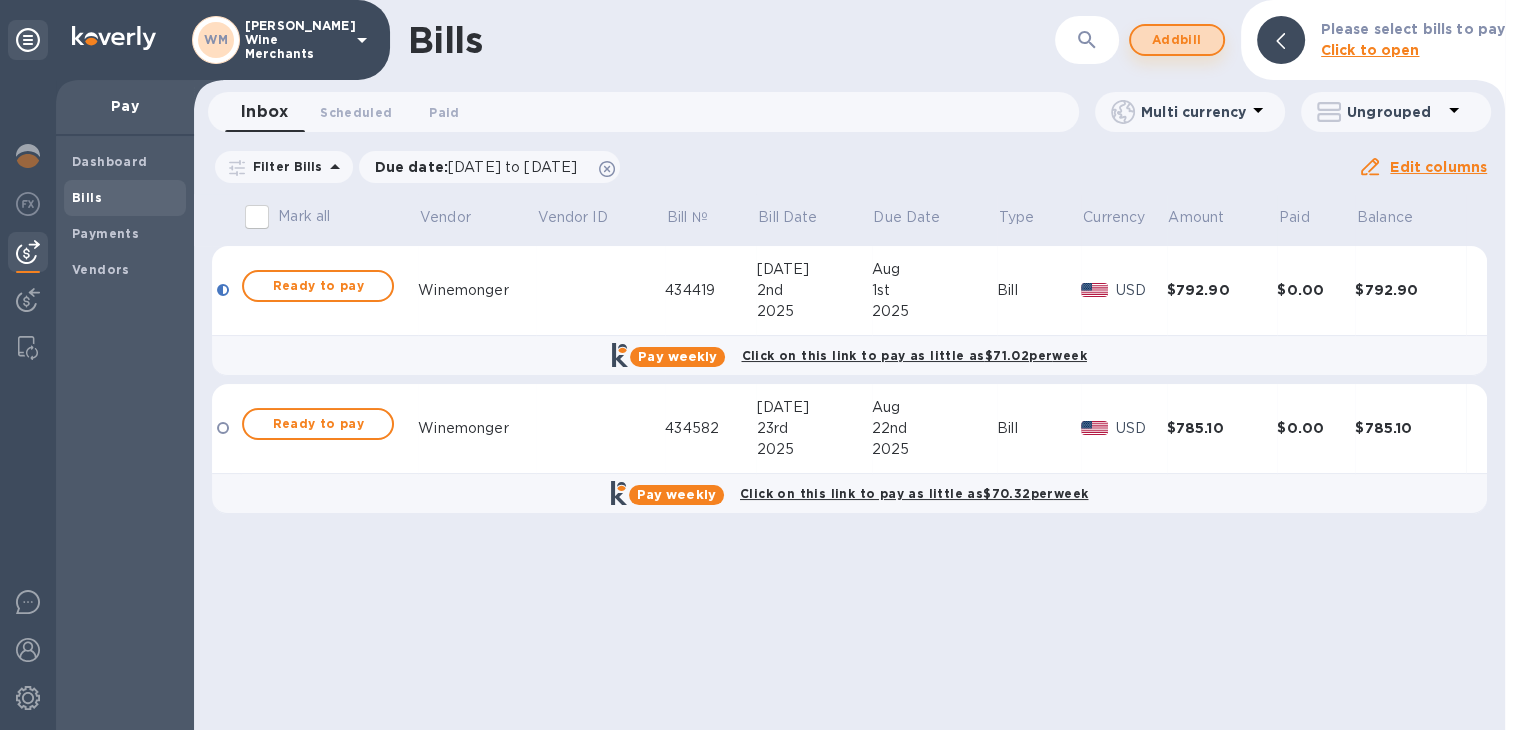click on "Add   bill" at bounding box center [1177, 40] 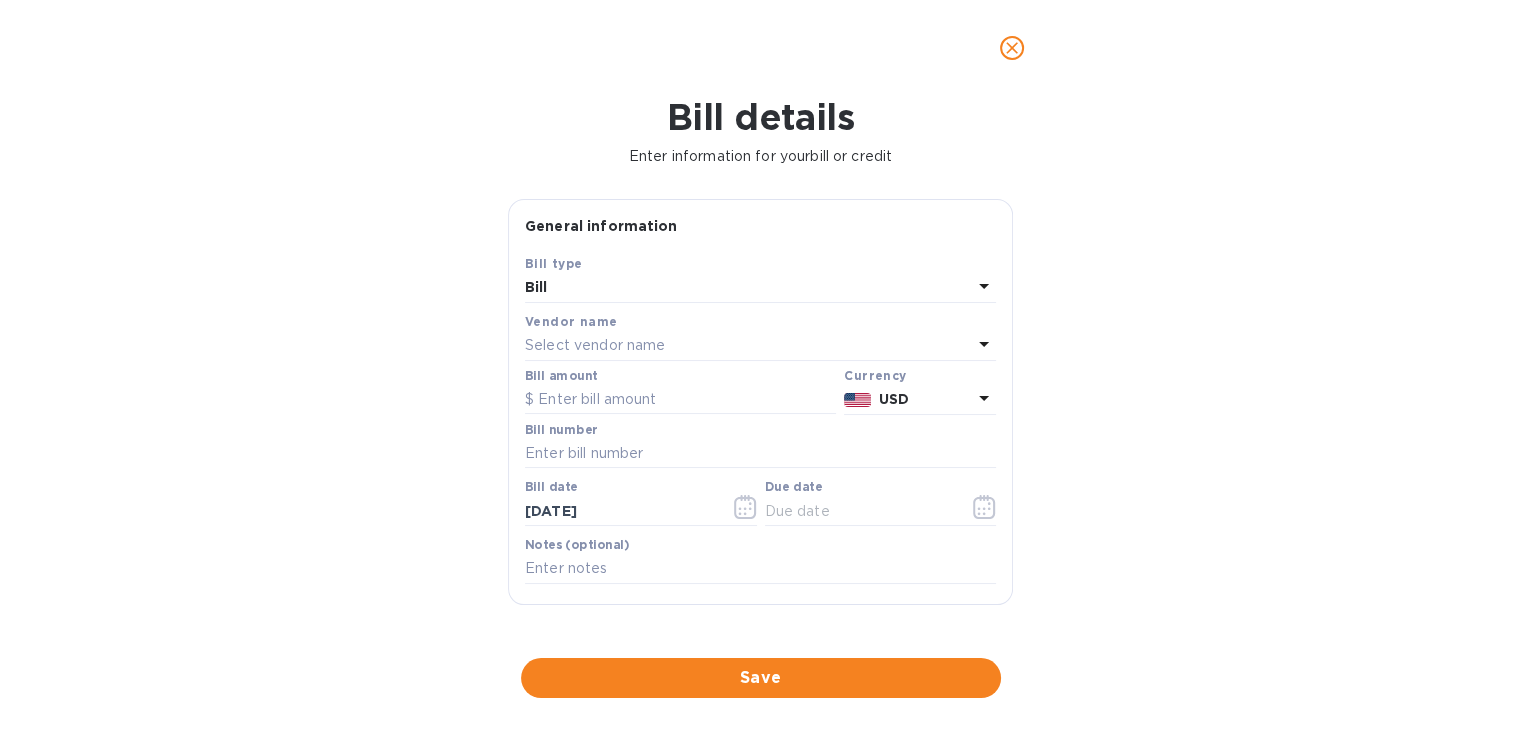 click on "Select vendor name" at bounding box center (748, 346) 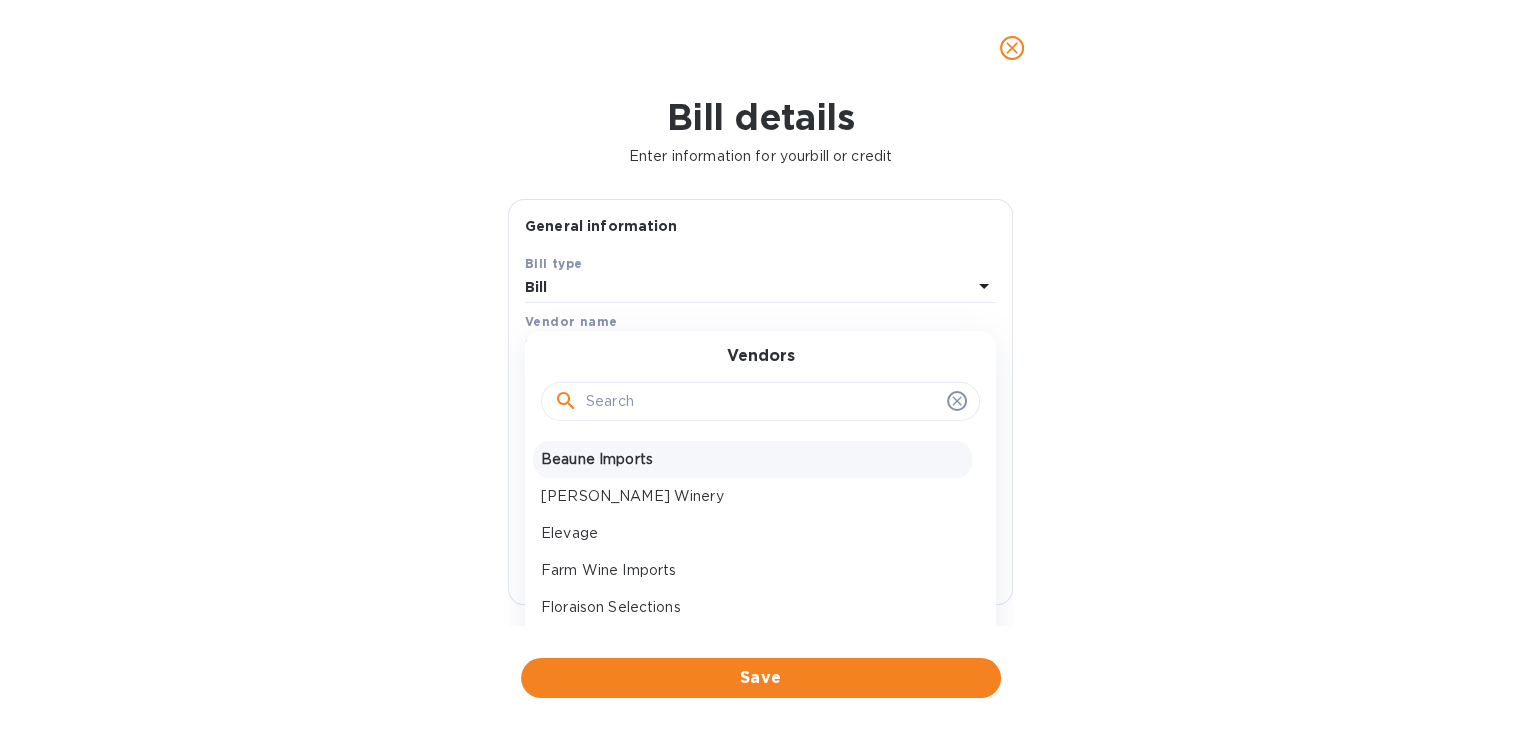 click on "Beaune Imports" at bounding box center [752, 459] 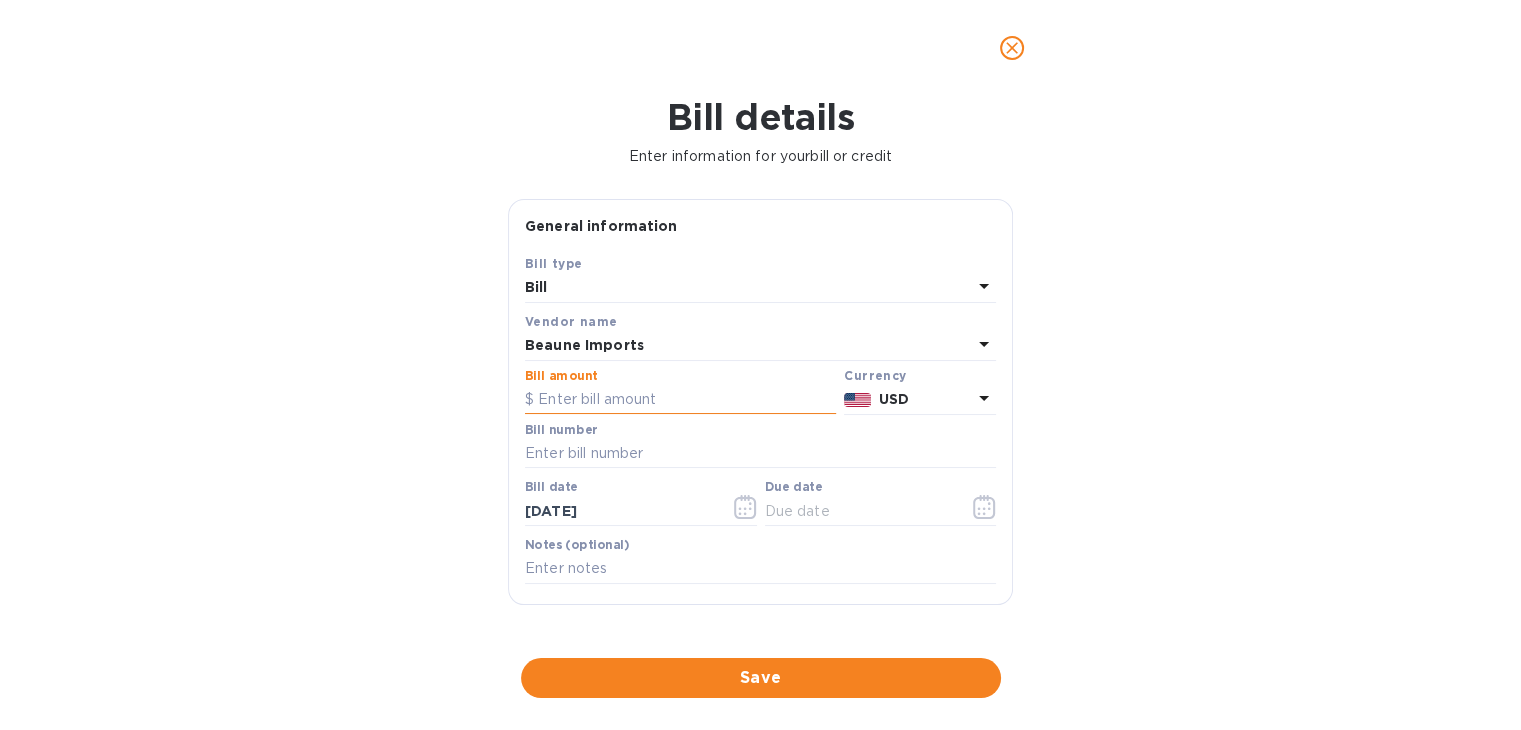 click at bounding box center [680, 400] 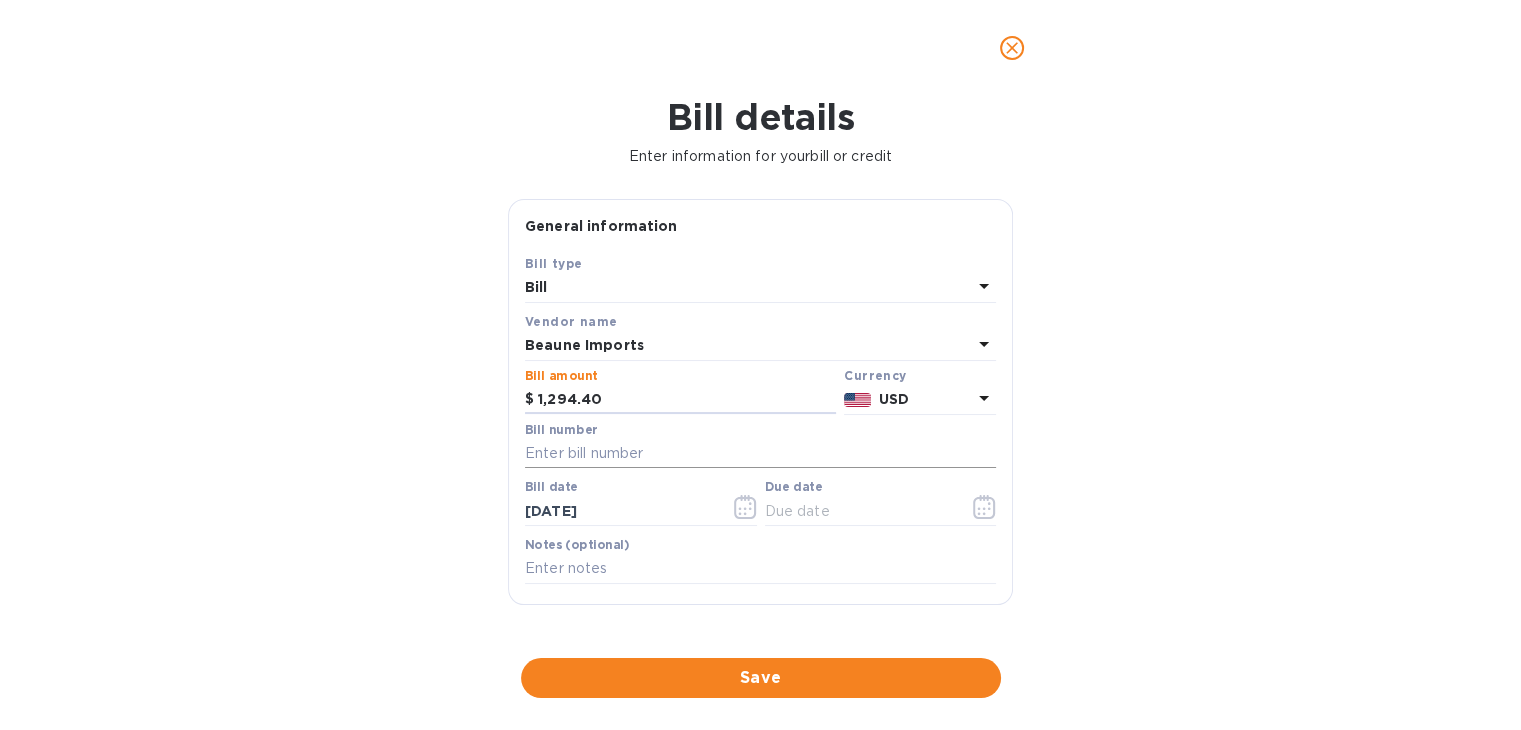 type on "1,294.40" 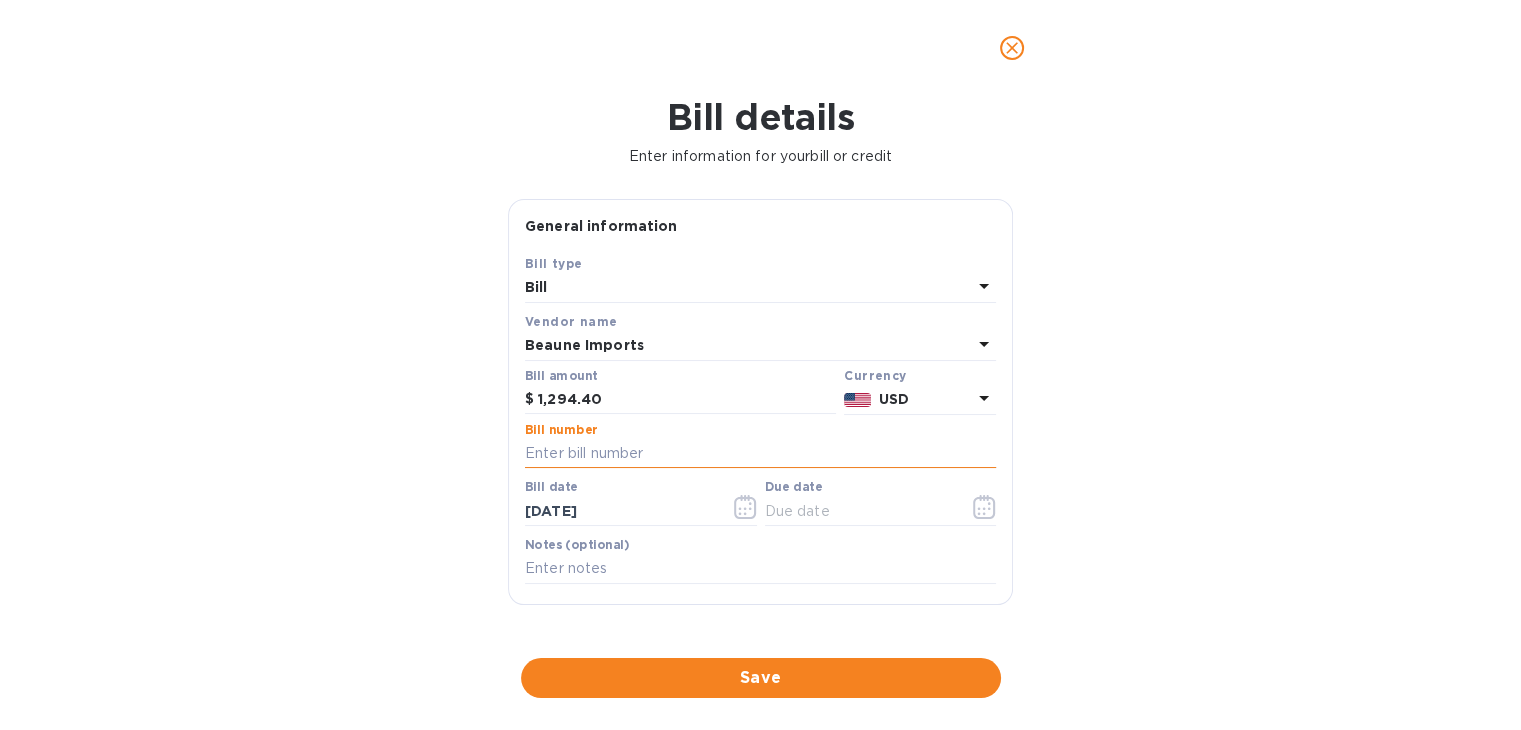 click at bounding box center (760, 454) 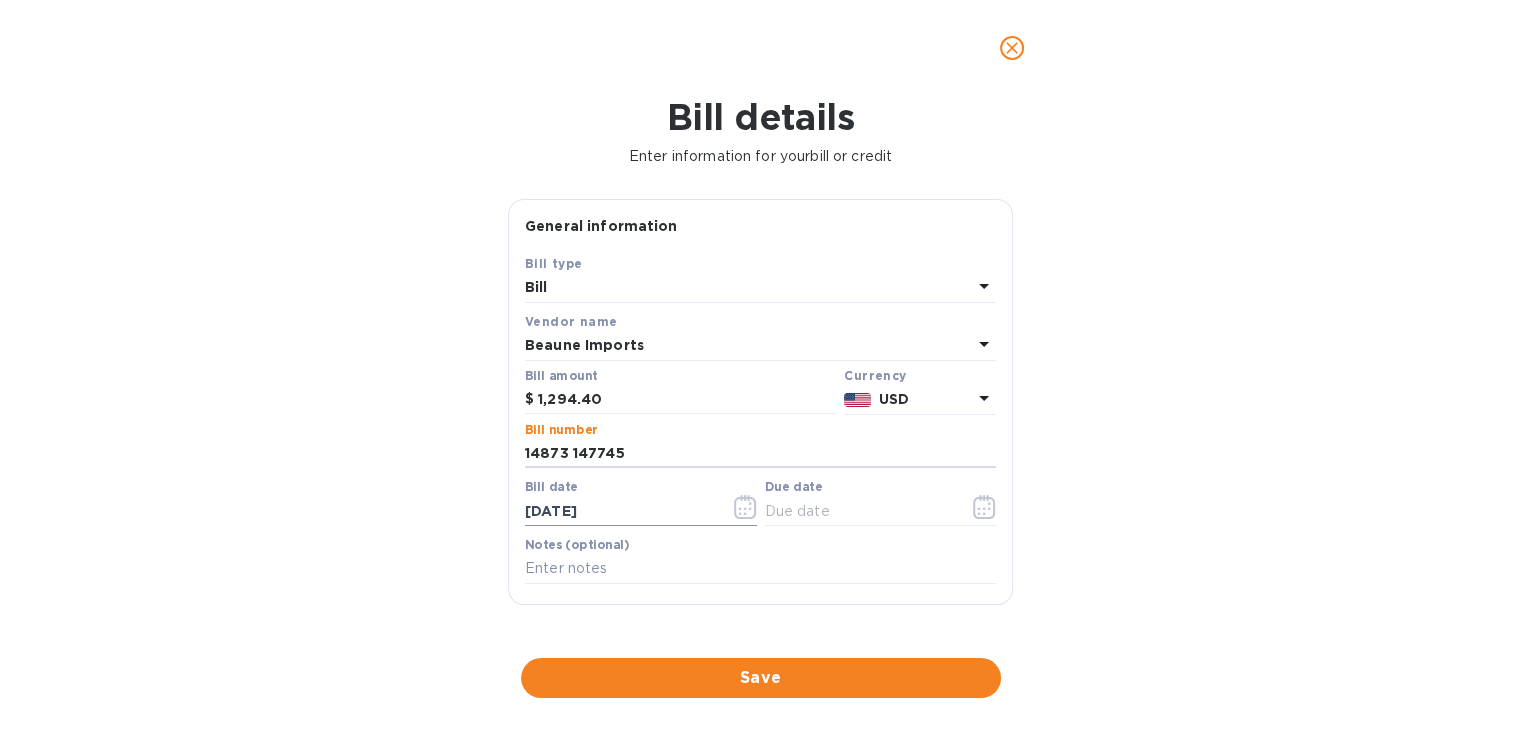 type on "14873 147745" 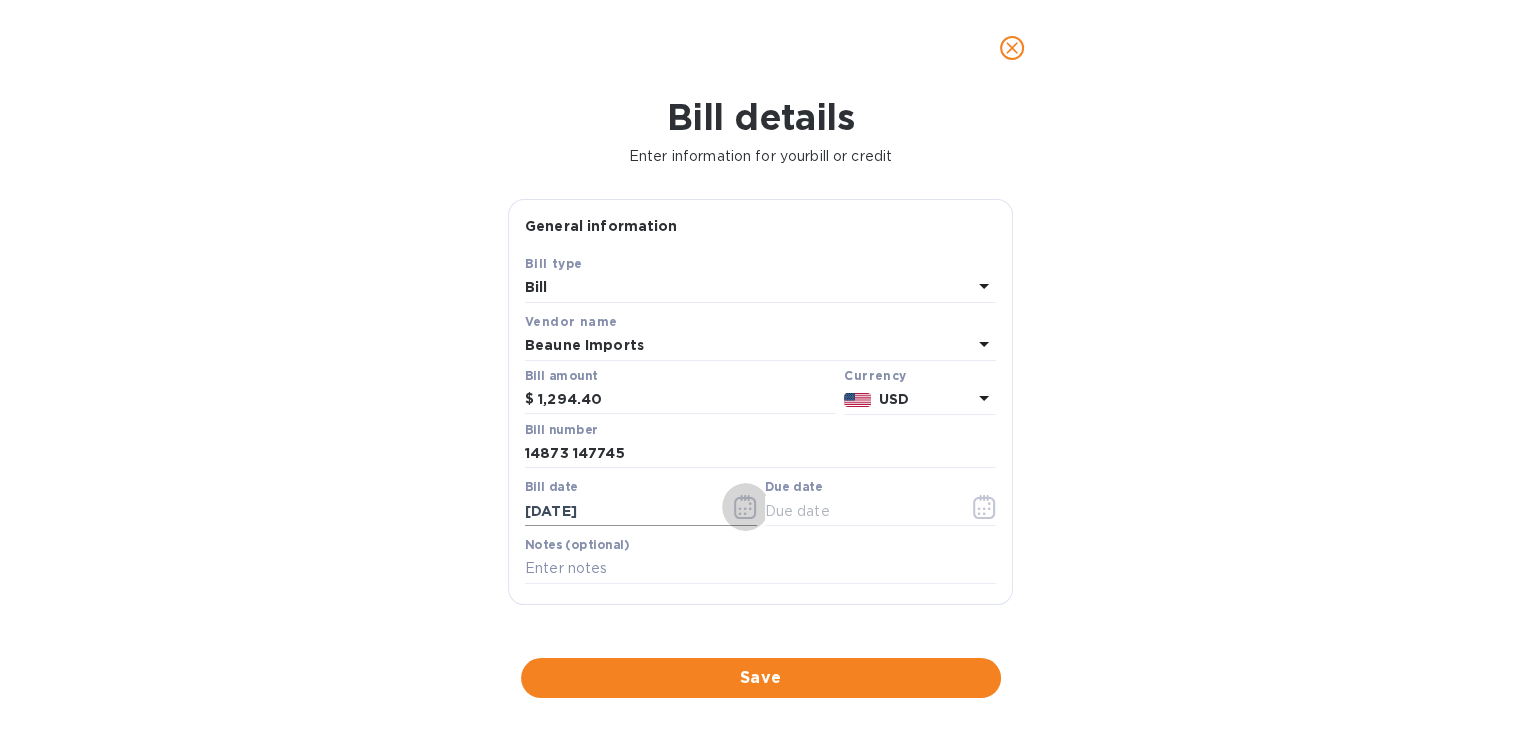 click 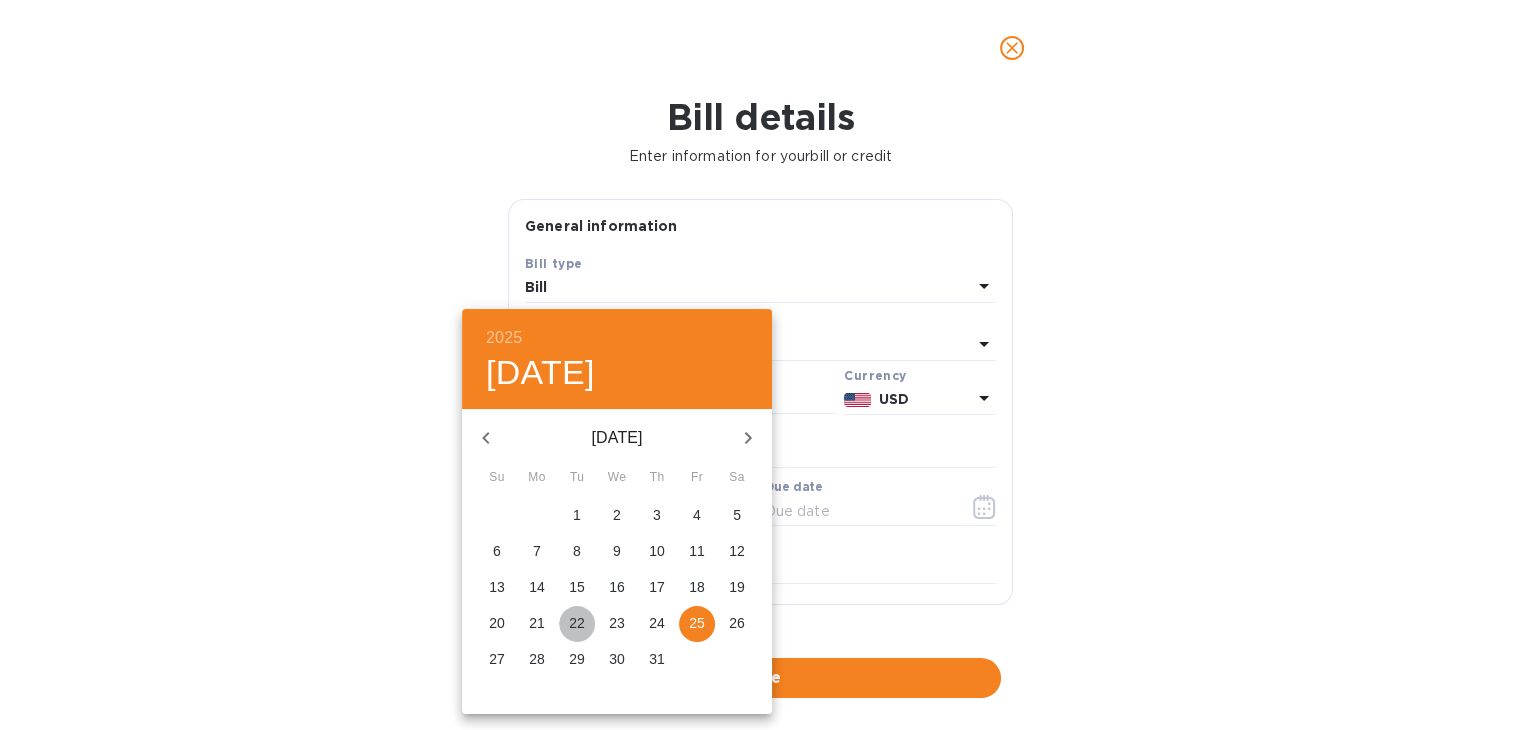 click on "22" at bounding box center (577, 623) 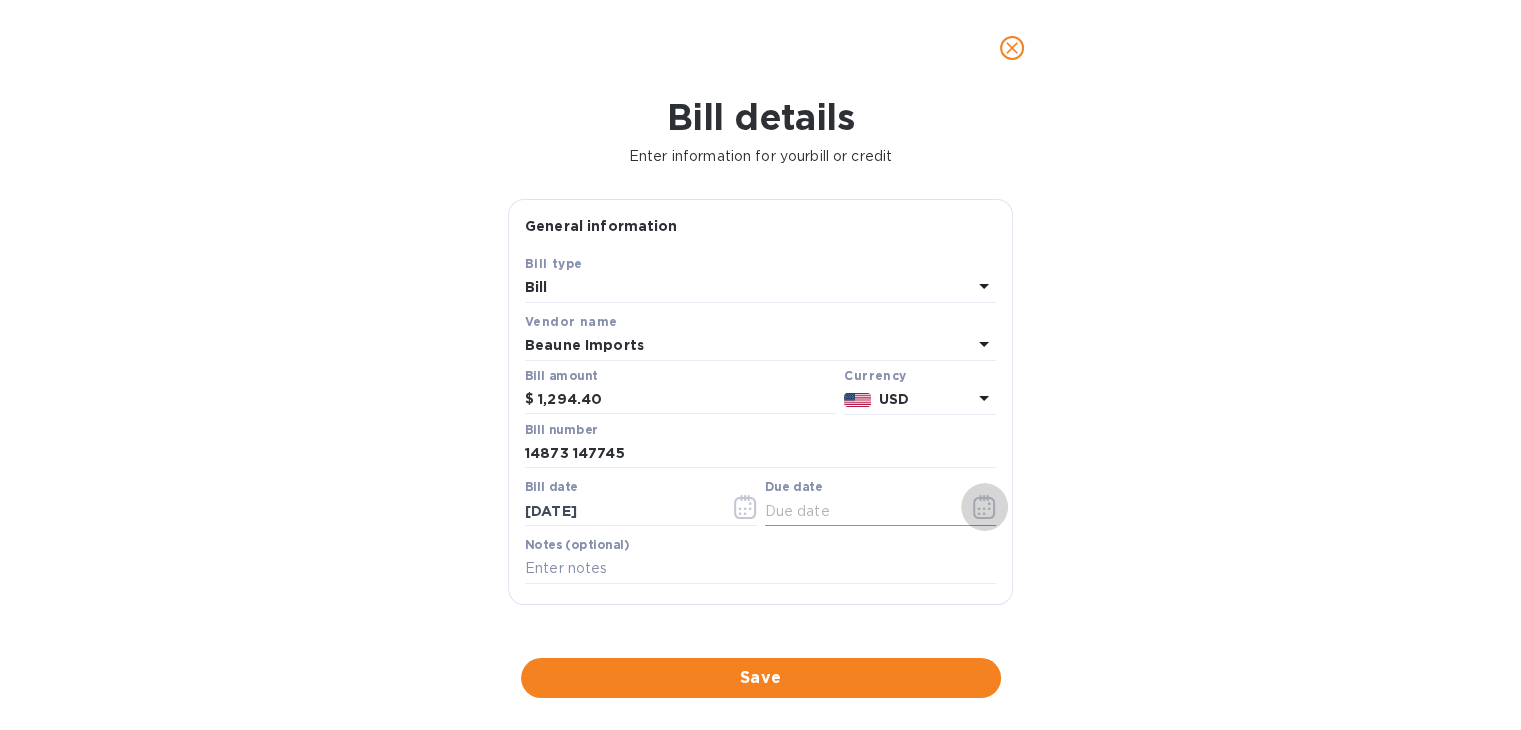 click 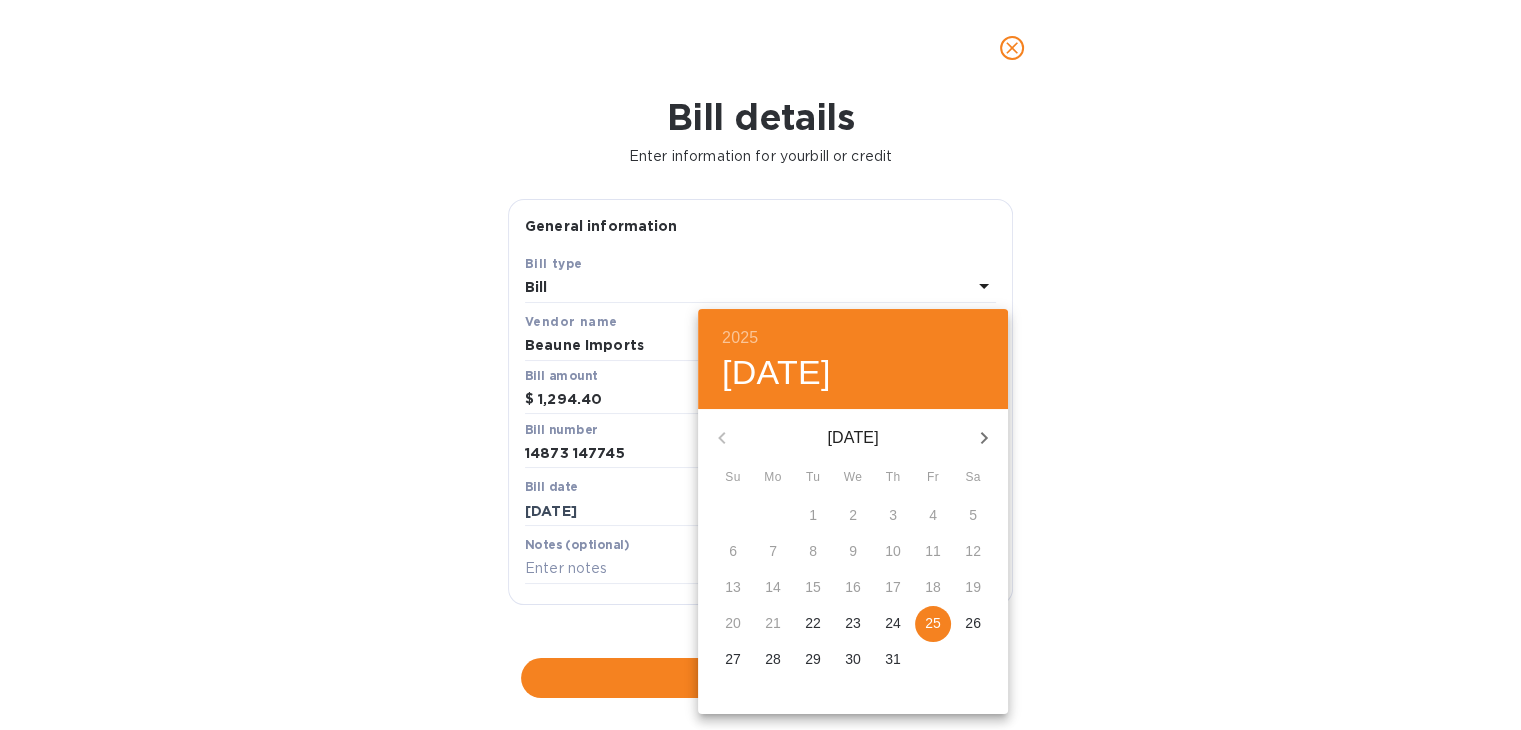 click 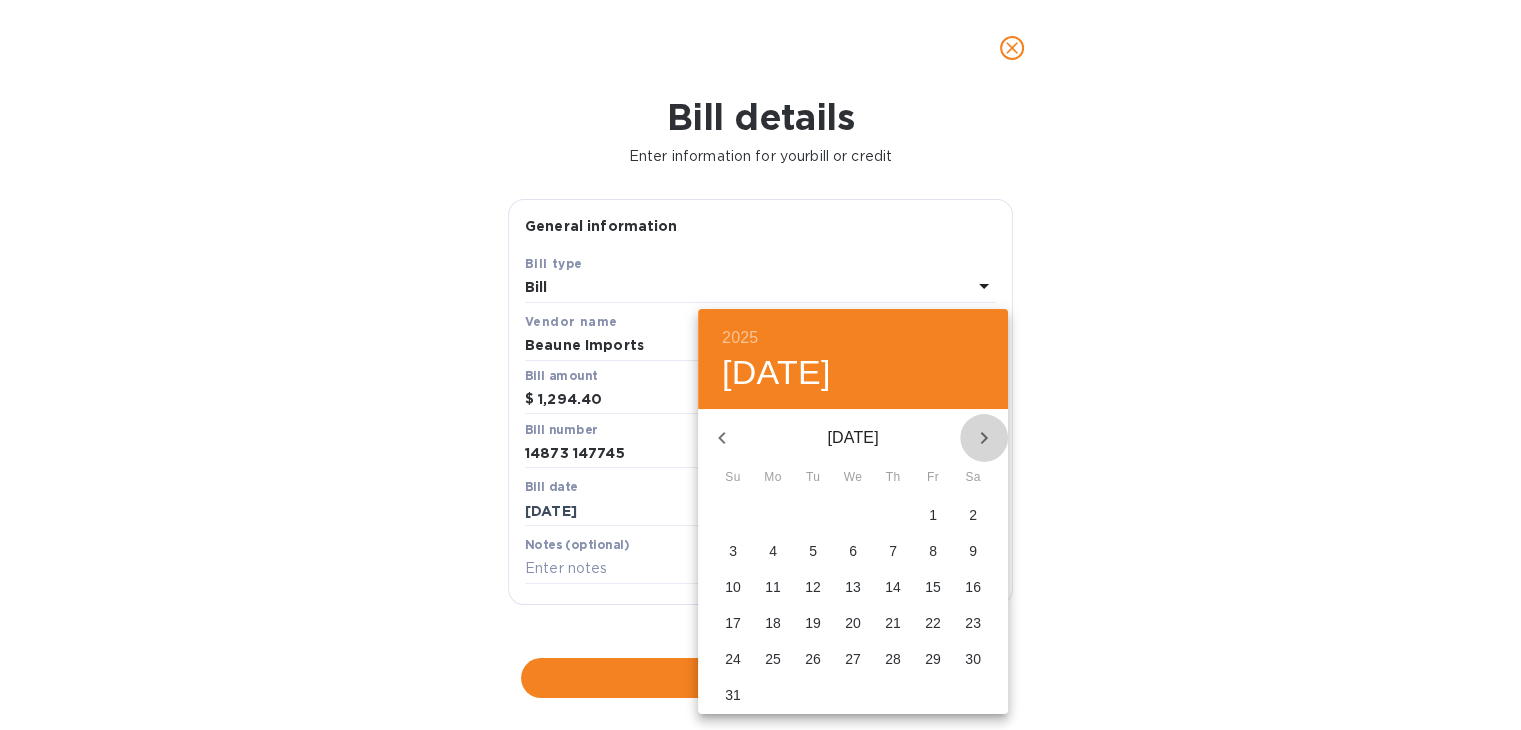 click 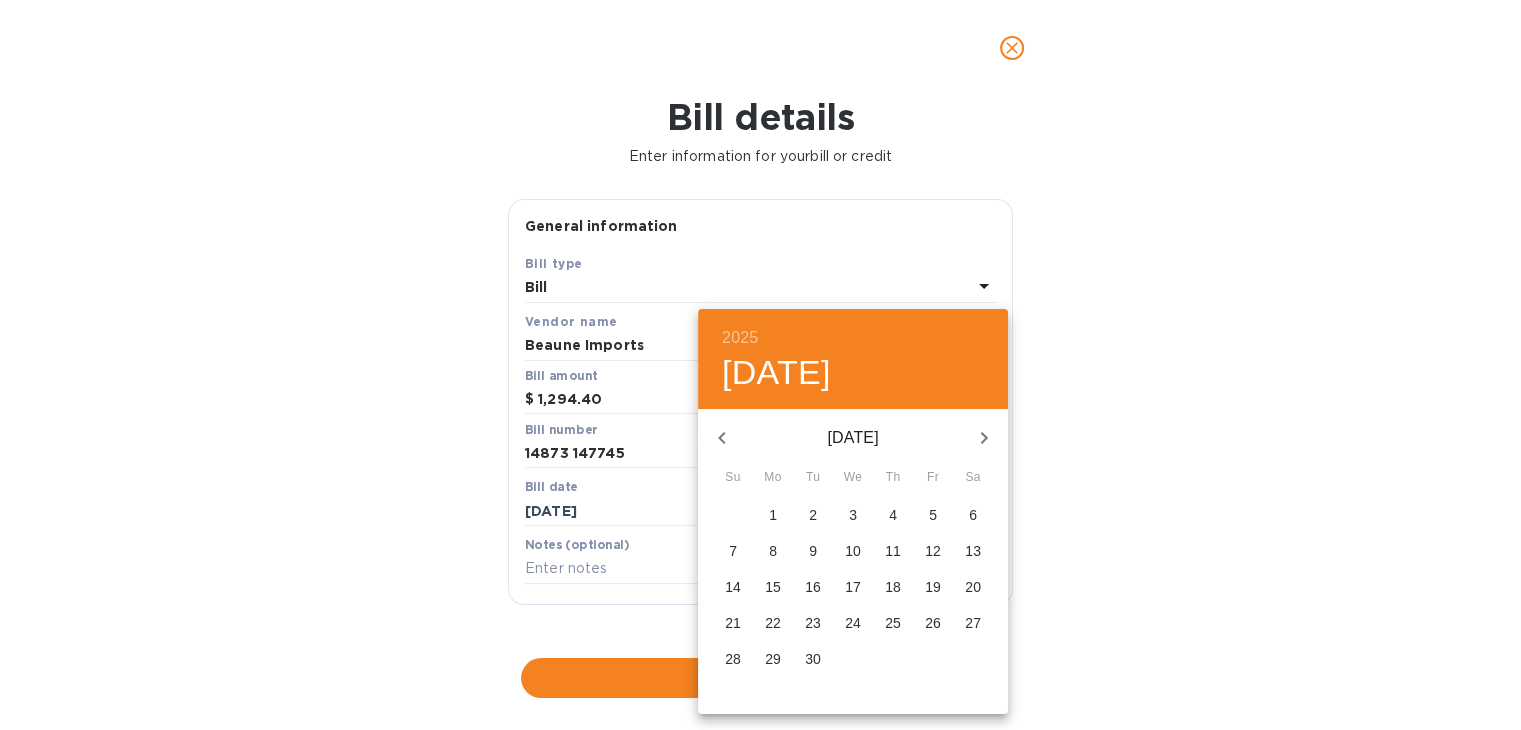 click on "1" at bounding box center [773, 515] 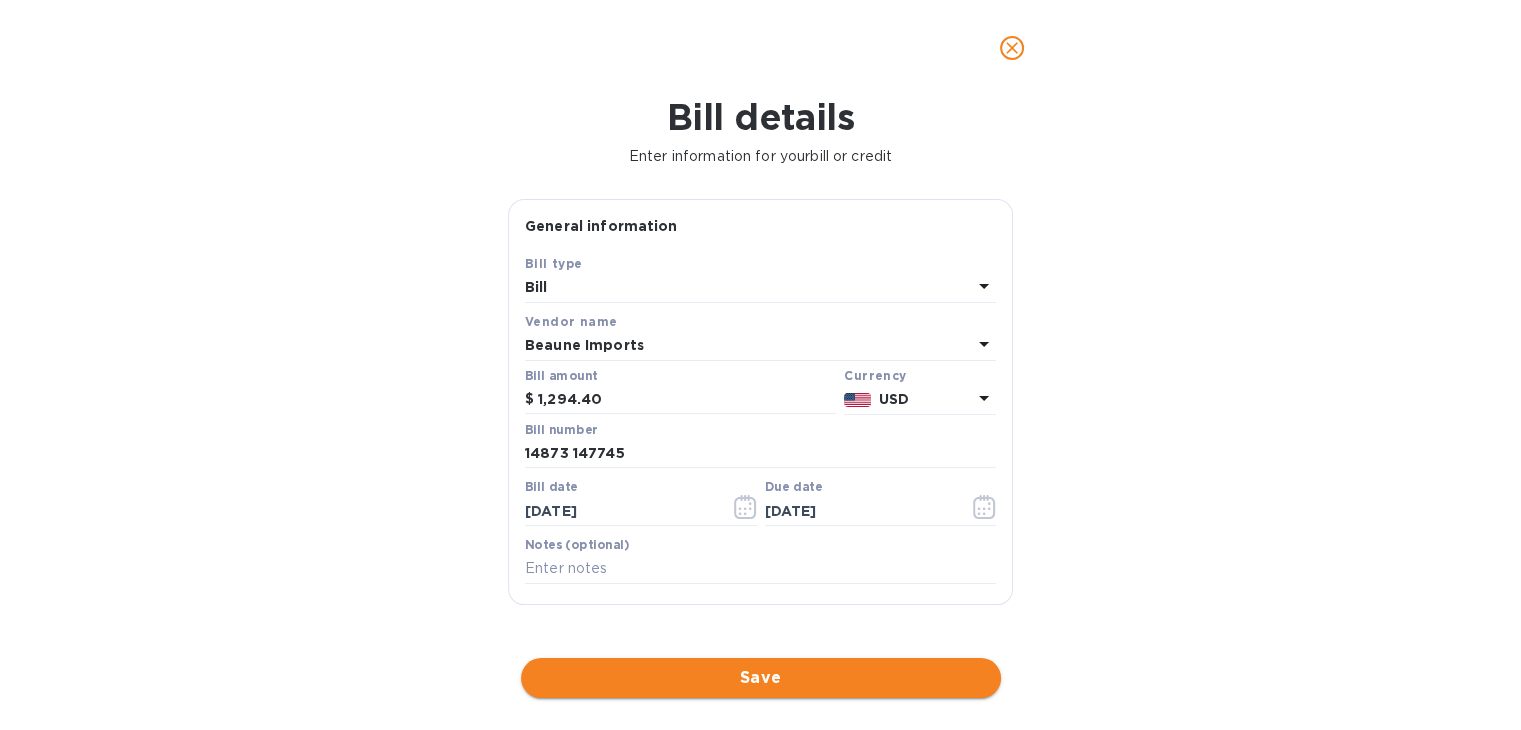 click on "Save" at bounding box center [761, 678] 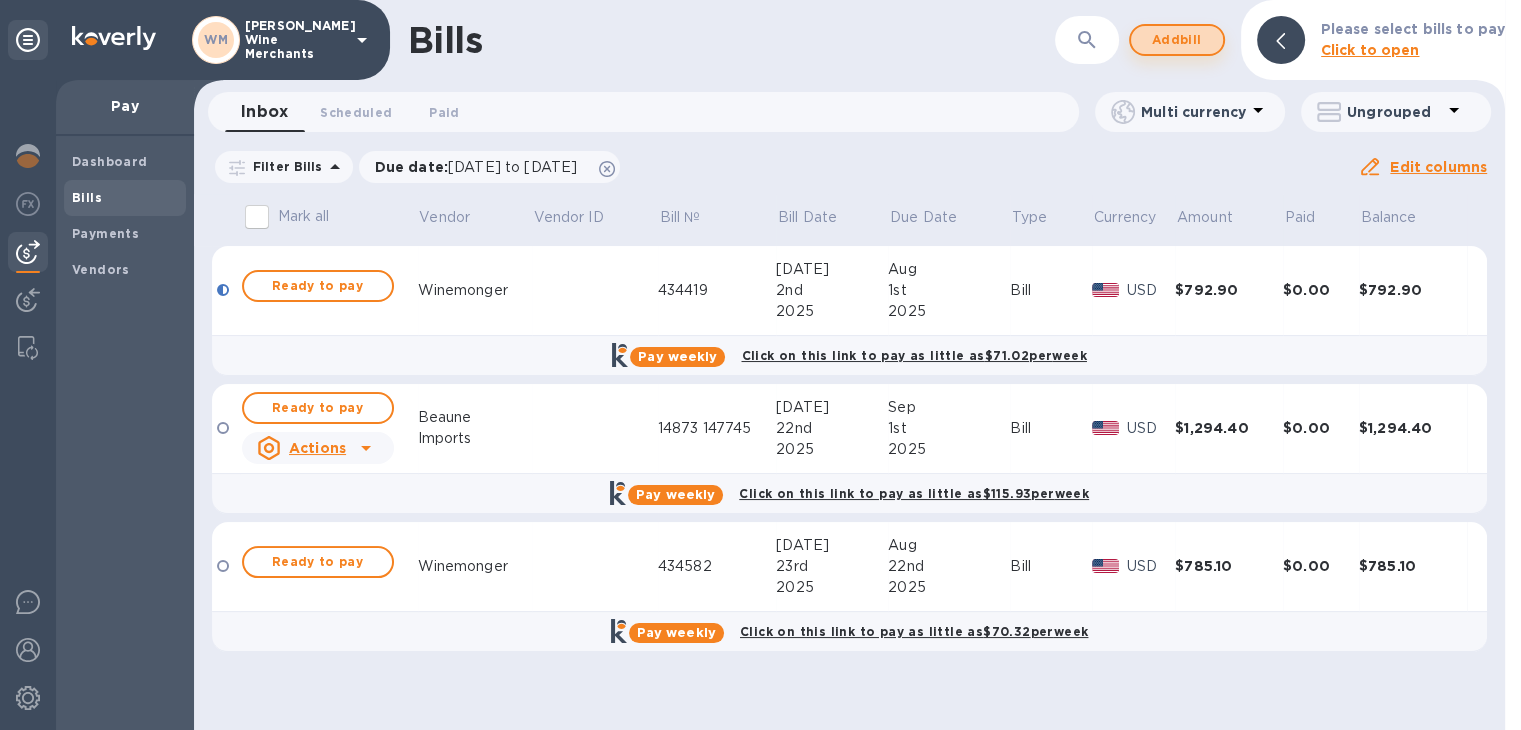 click on "Add   bill" at bounding box center [1177, 40] 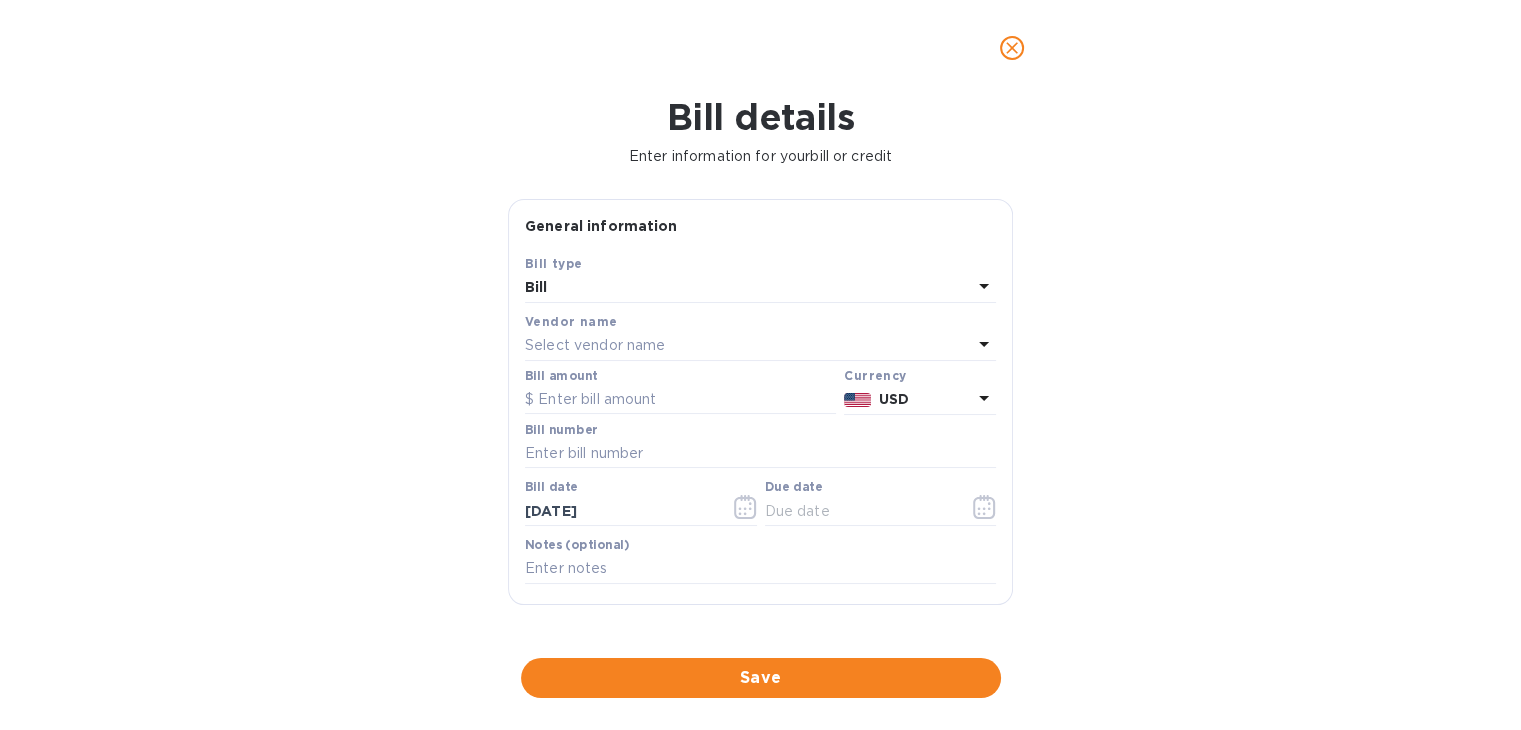 click on "Select vendor name" at bounding box center (595, 345) 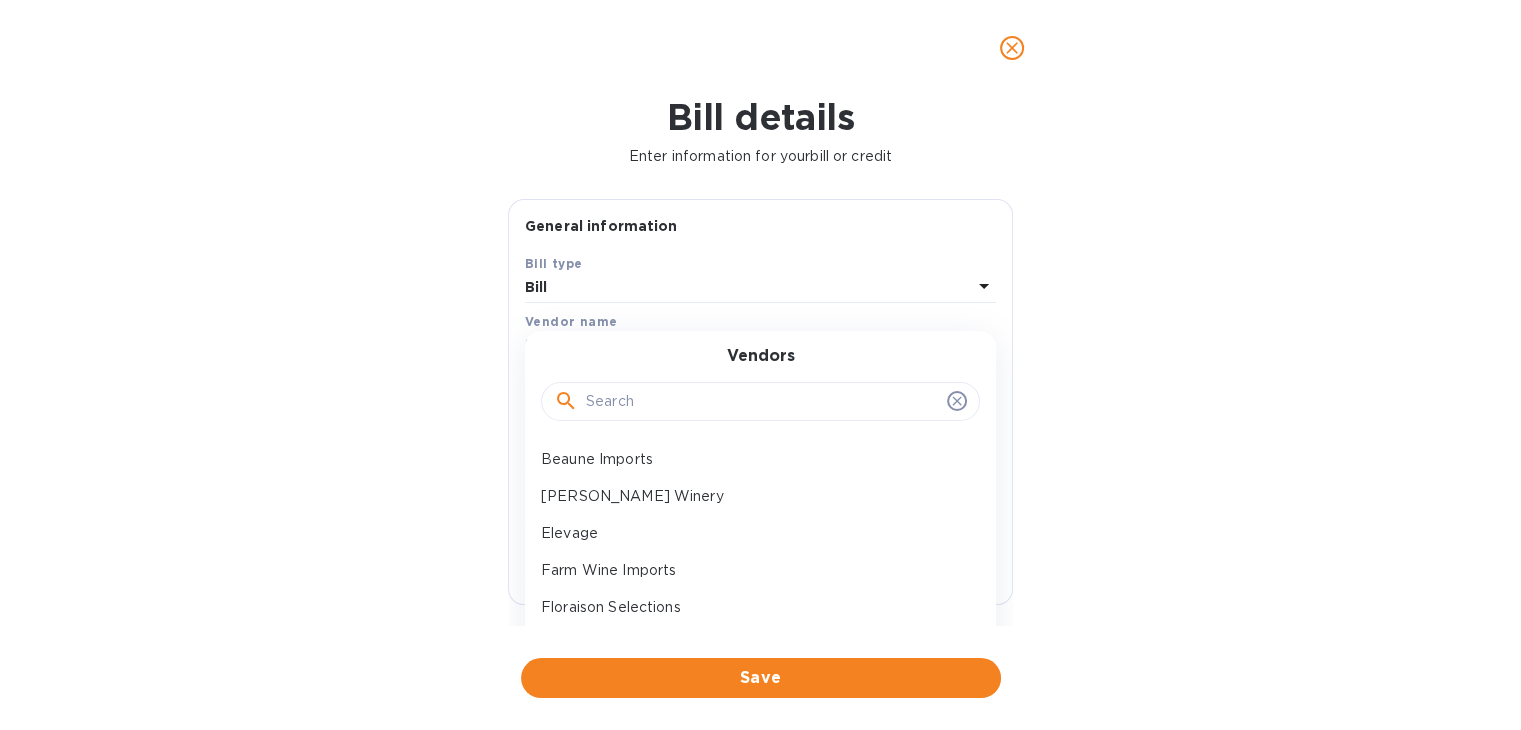 click at bounding box center (762, 402) 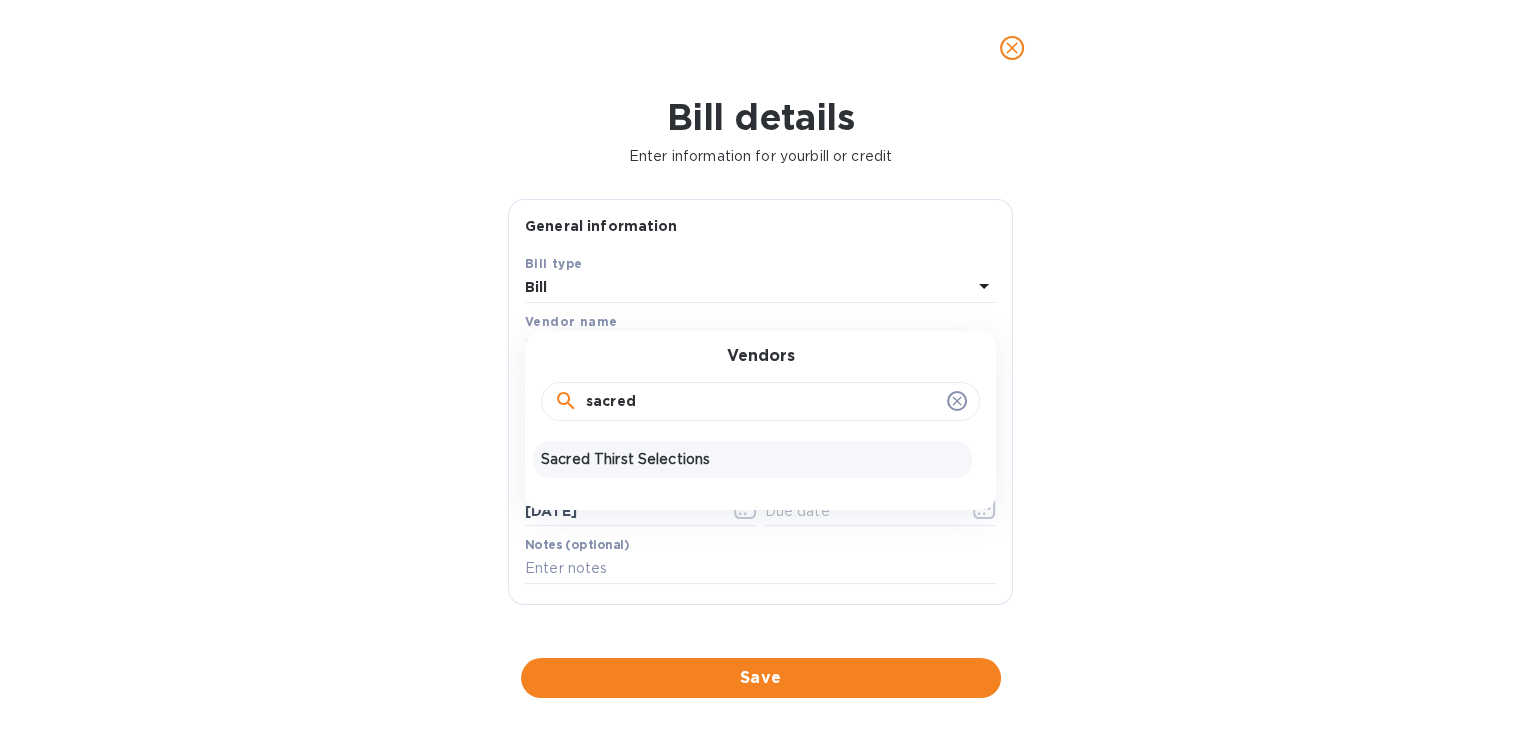 type on "sacred" 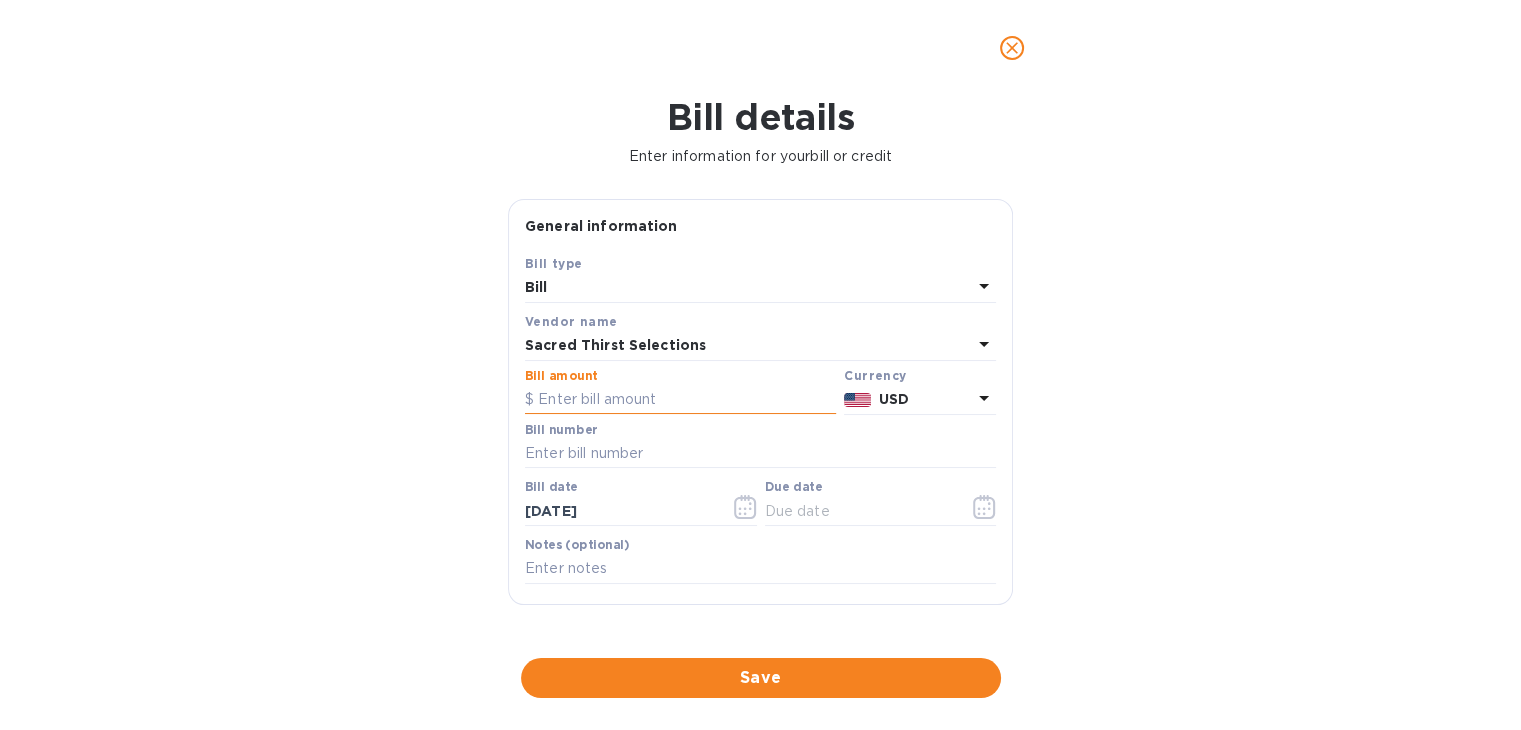 click at bounding box center (680, 400) 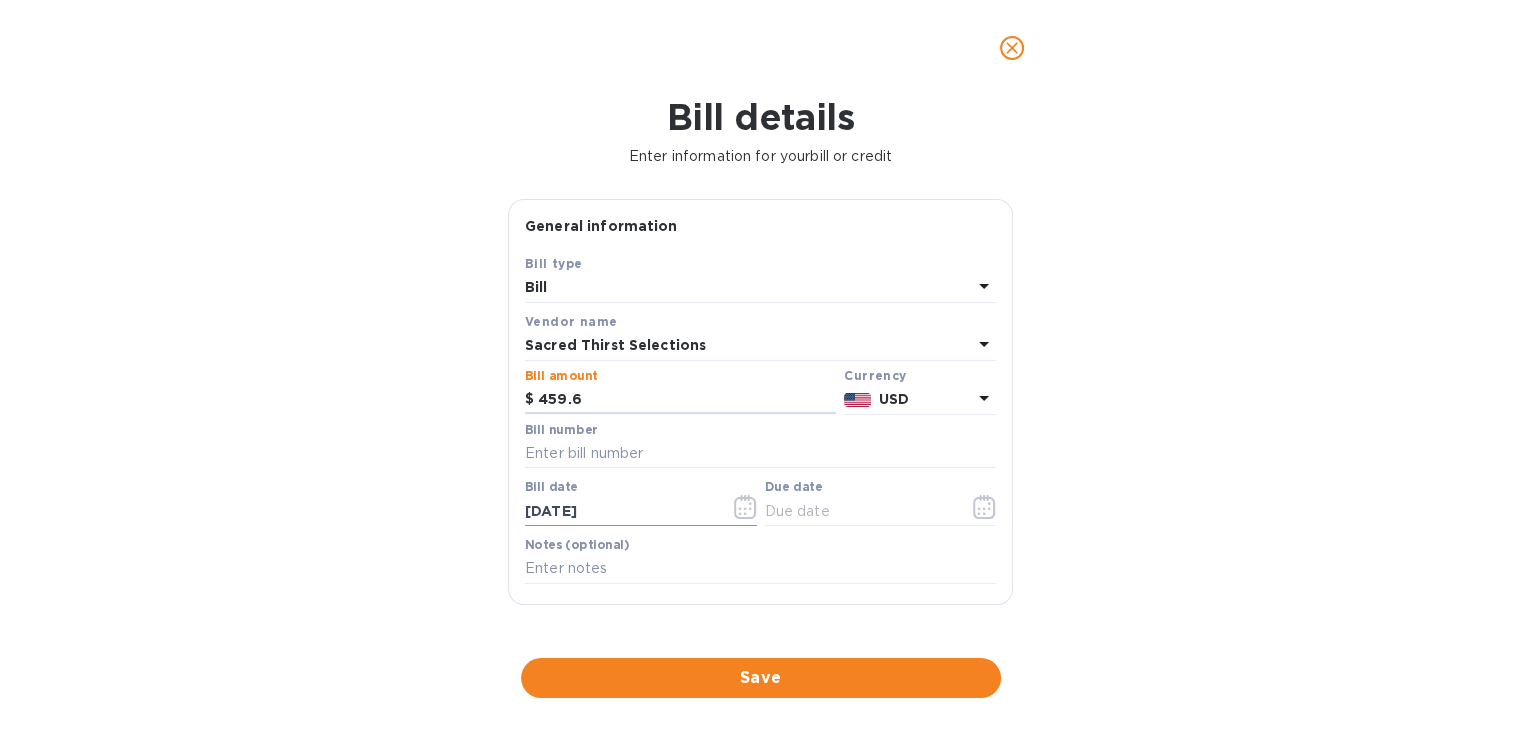 type on "459.6" 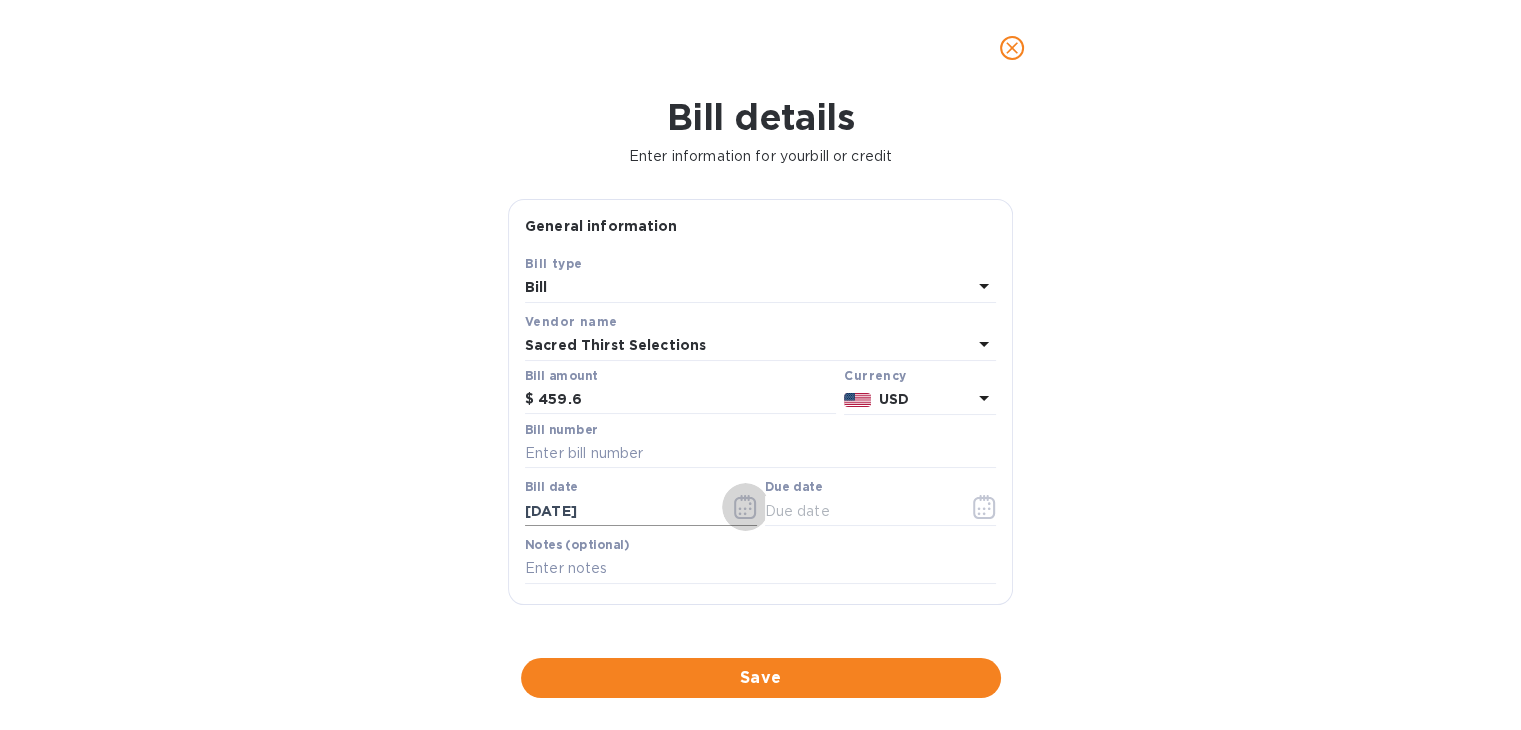 click 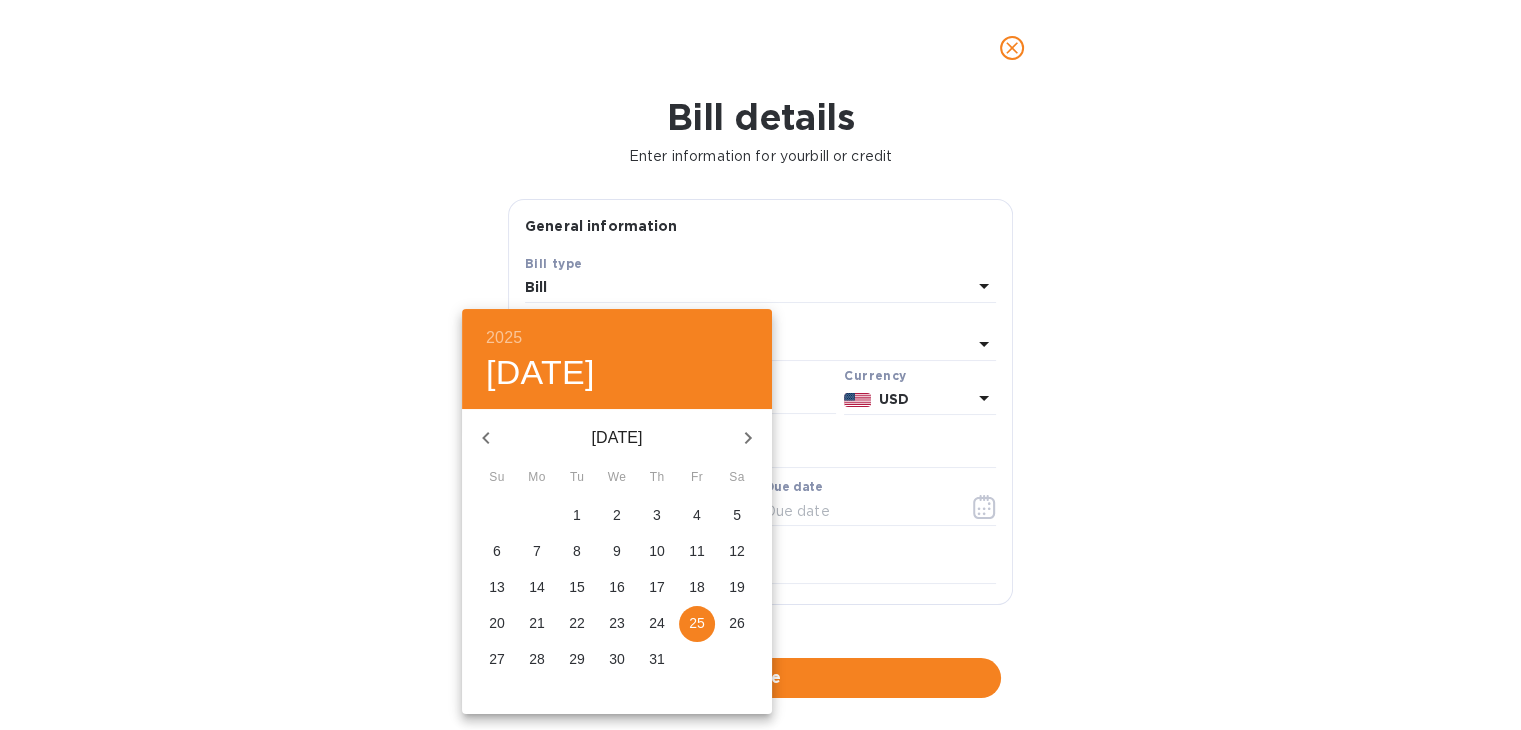 click on "22" at bounding box center [577, 623] 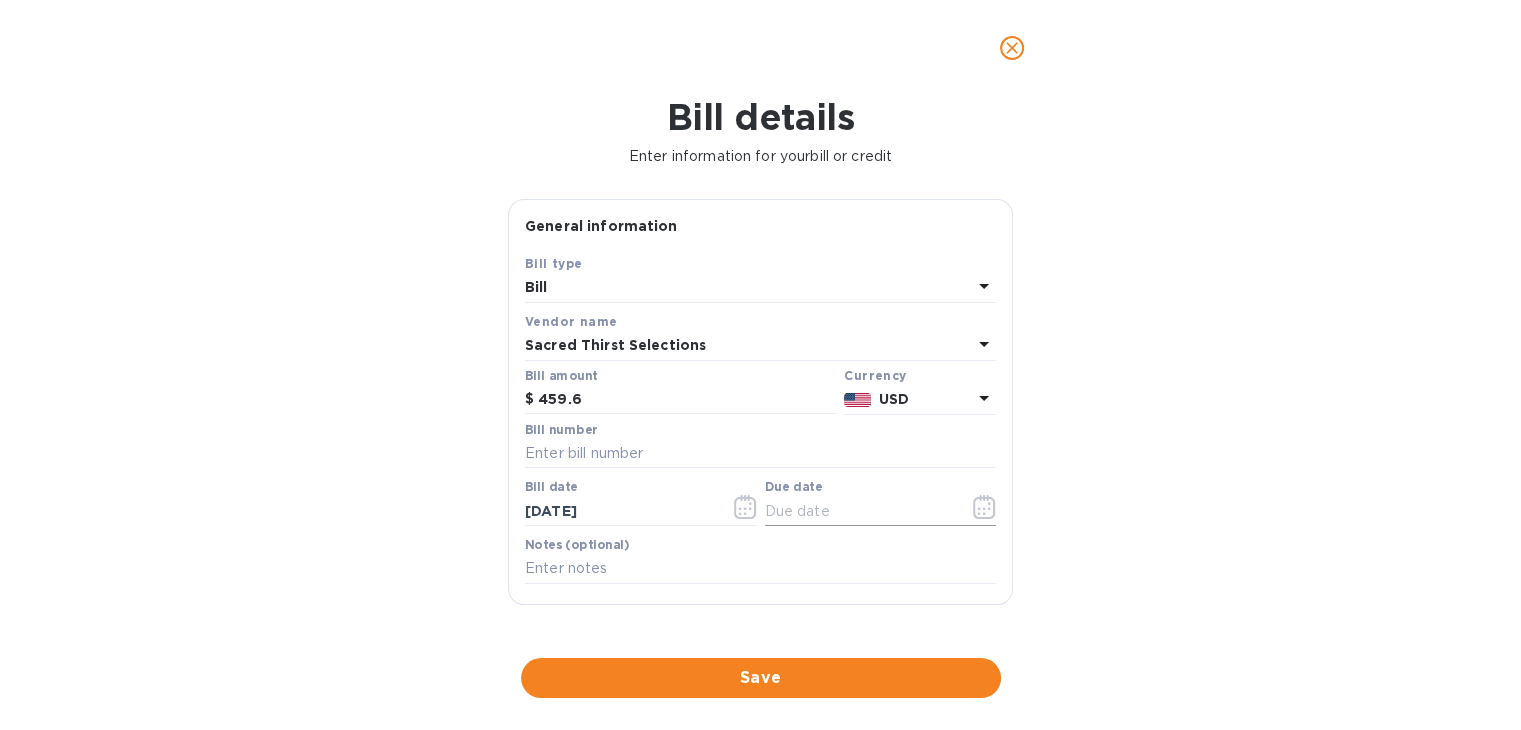 click at bounding box center (984, 507) 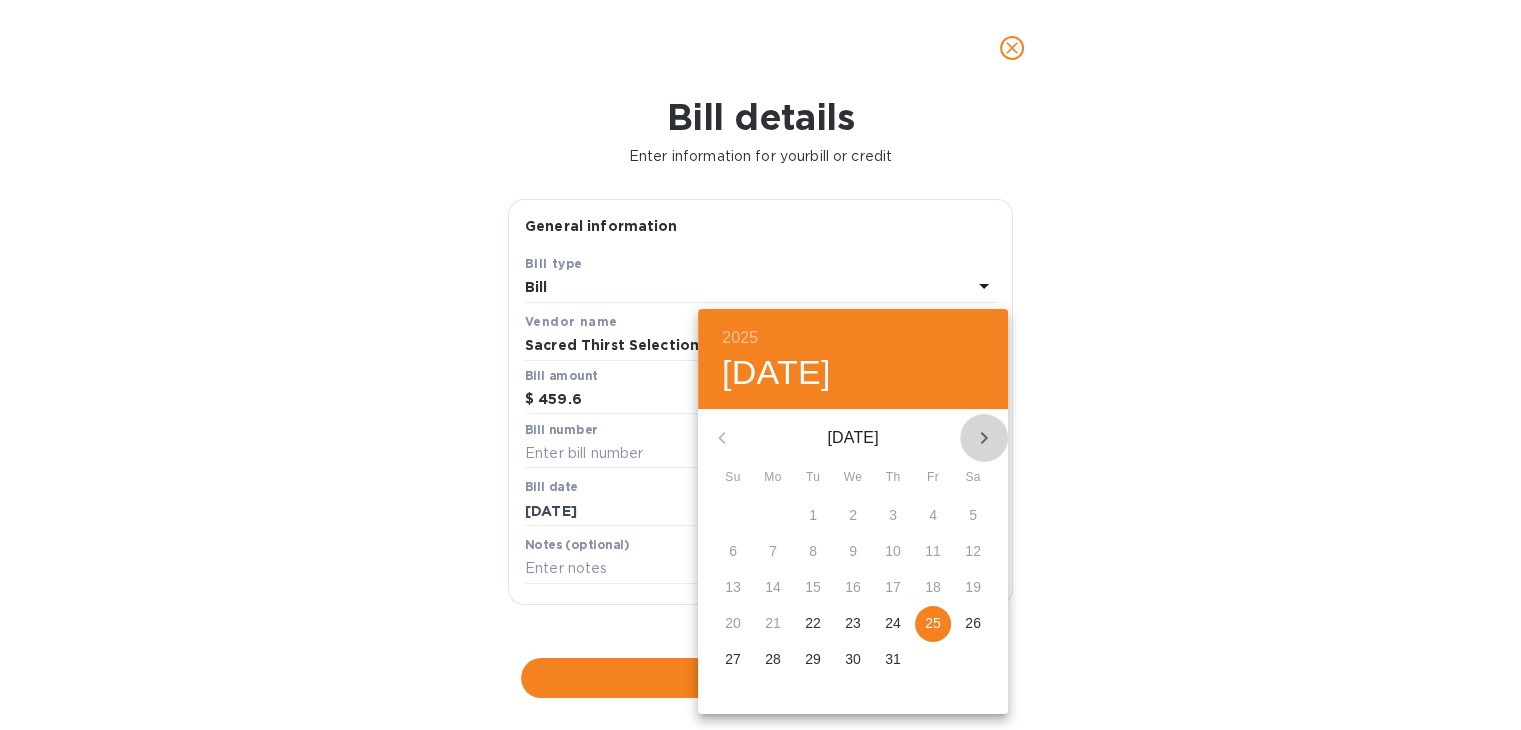 click 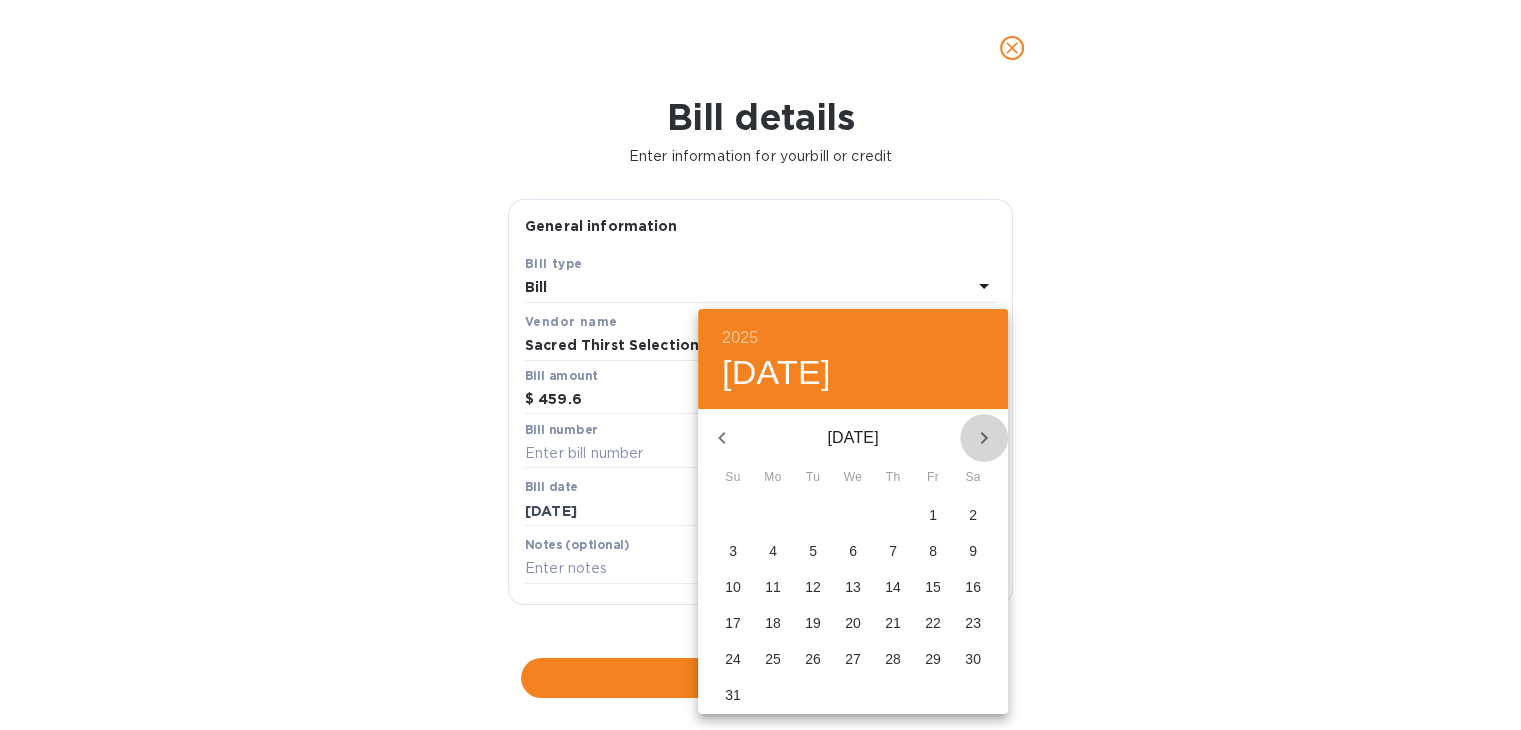 click 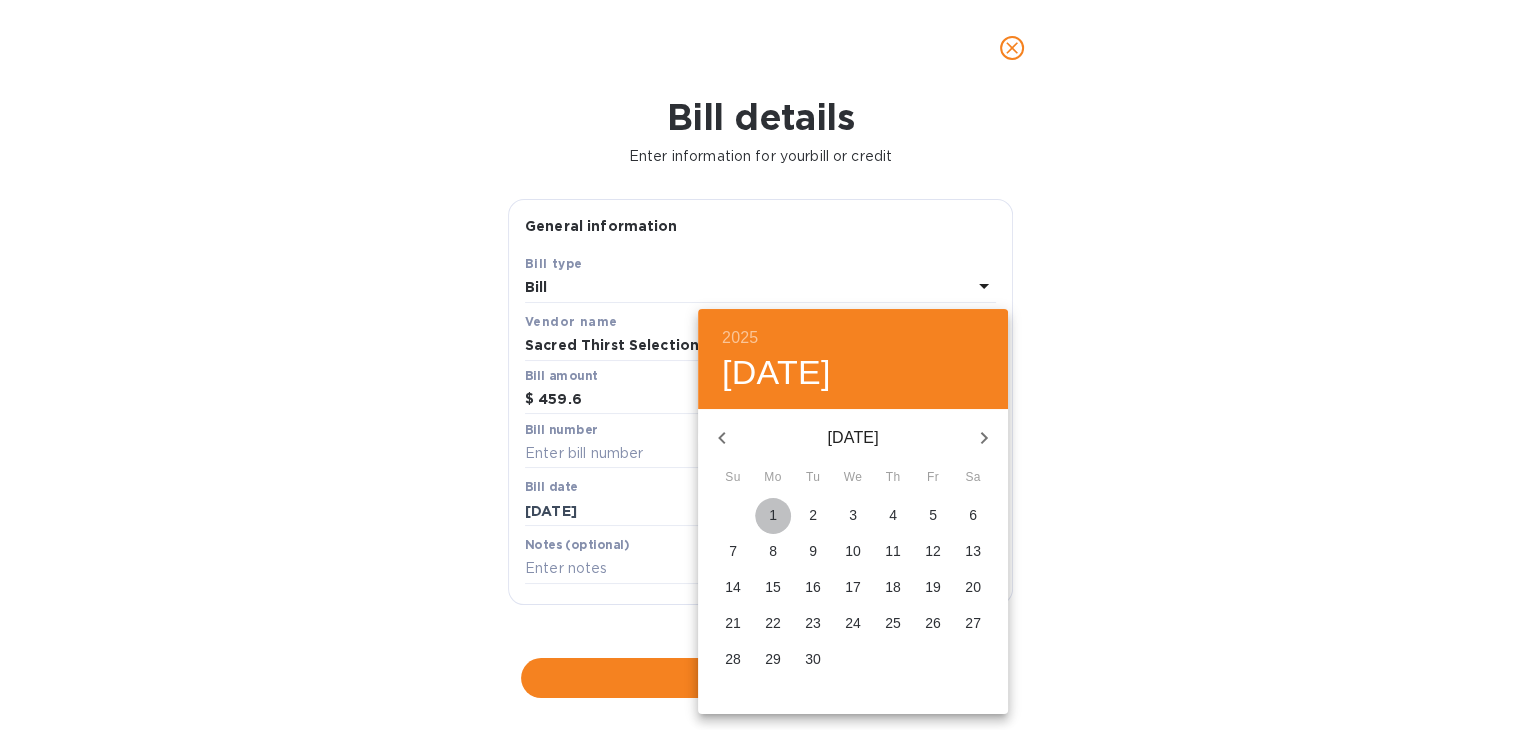 click on "1" at bounding box center [773, 515] 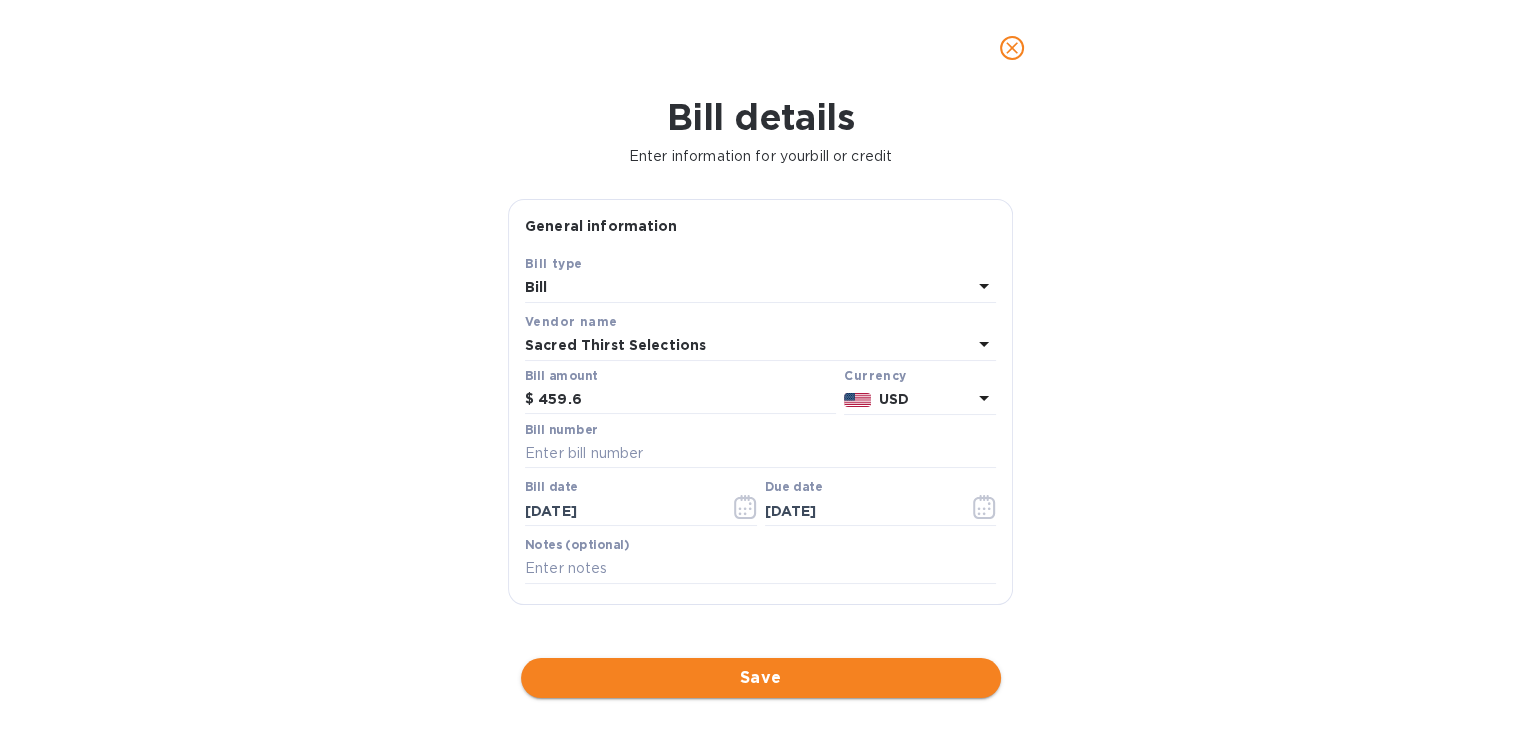 click on "Save" at bounding box center (761, 678) 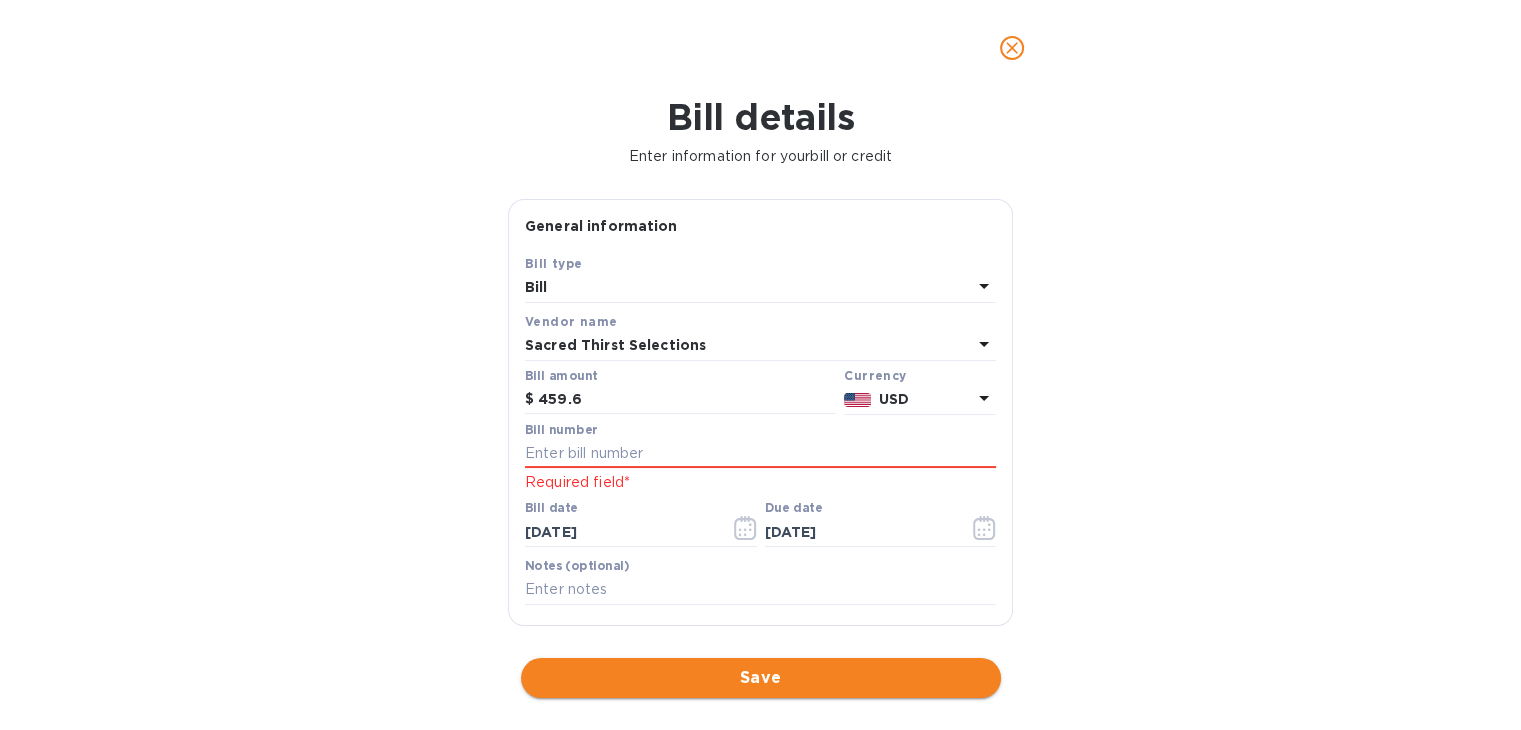 type 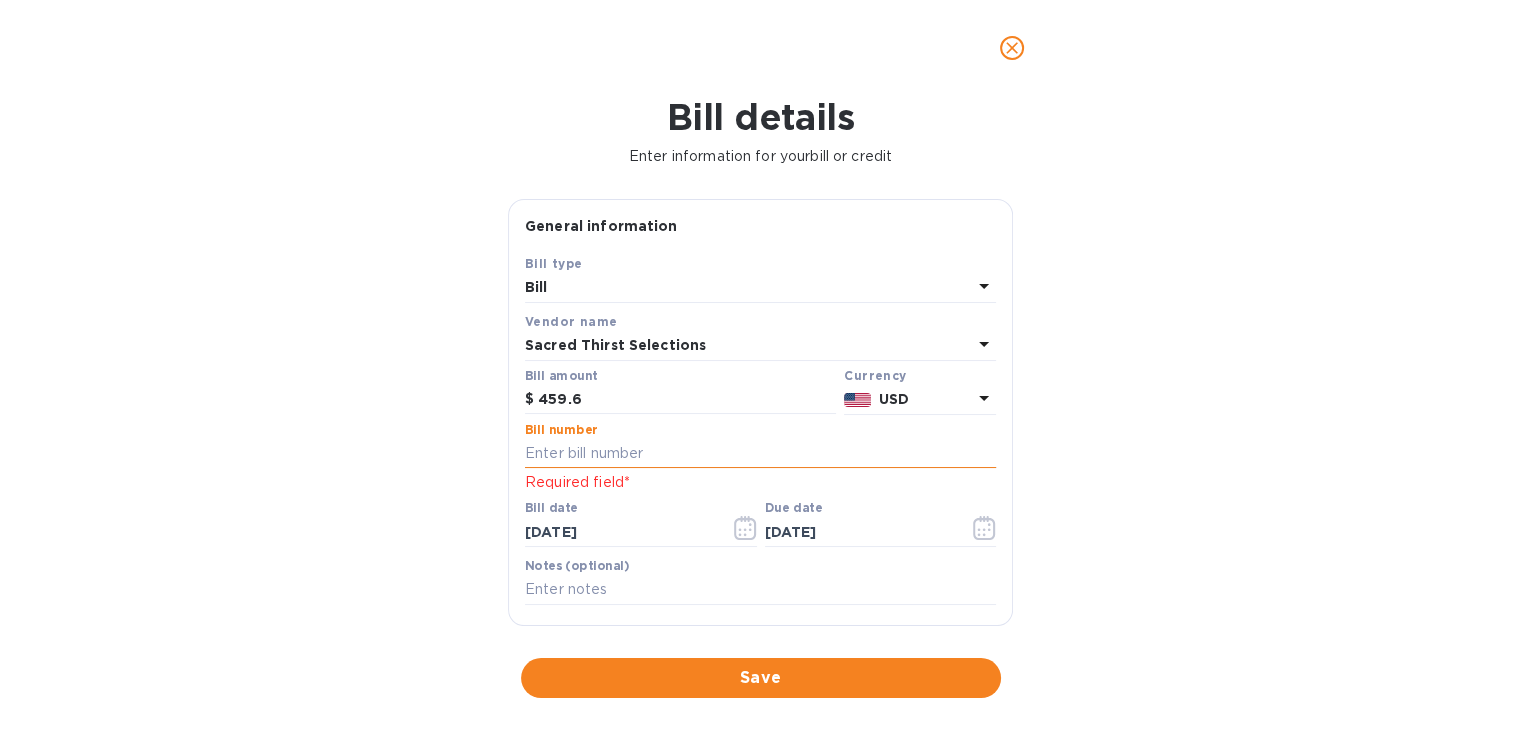 click at bounding box center (760, 454) 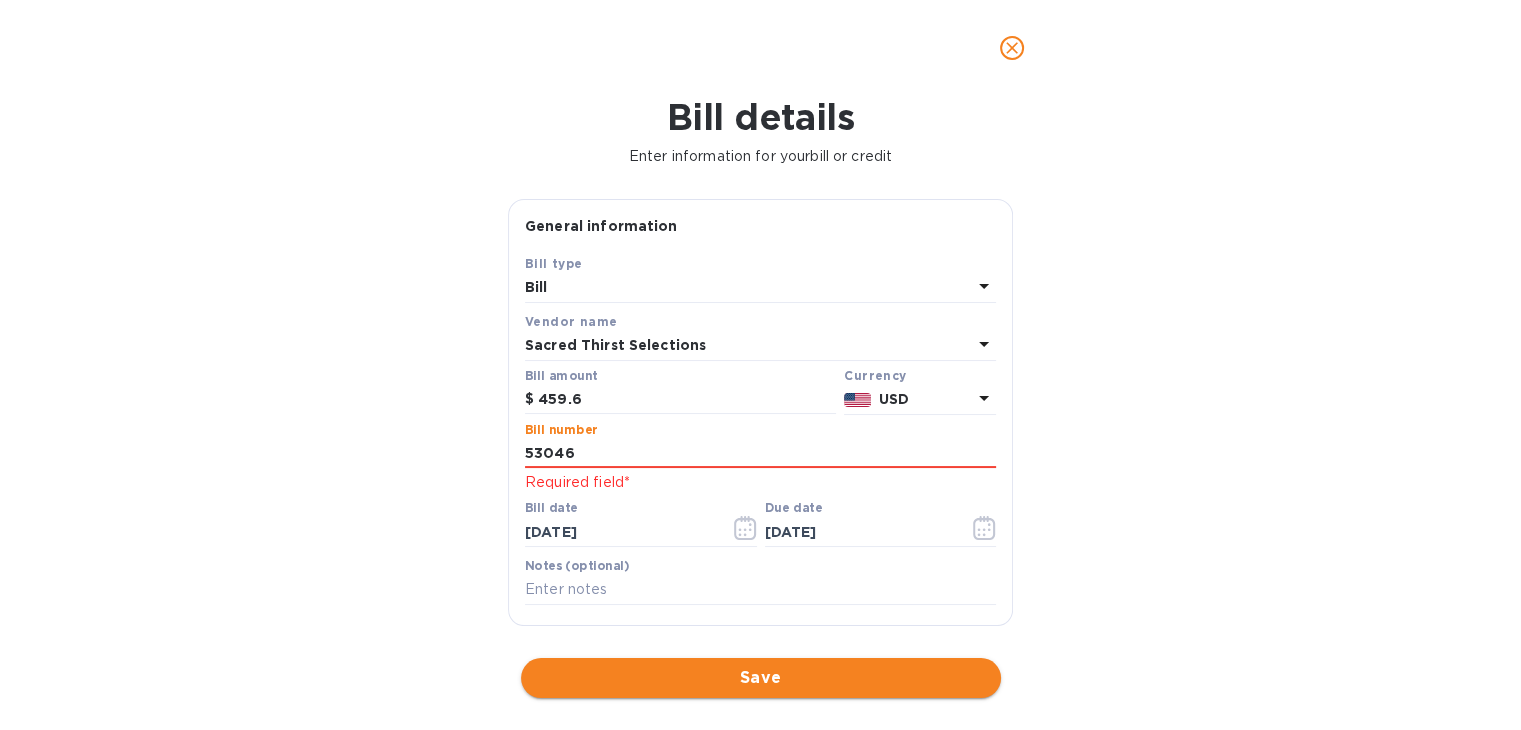 type on "53046" 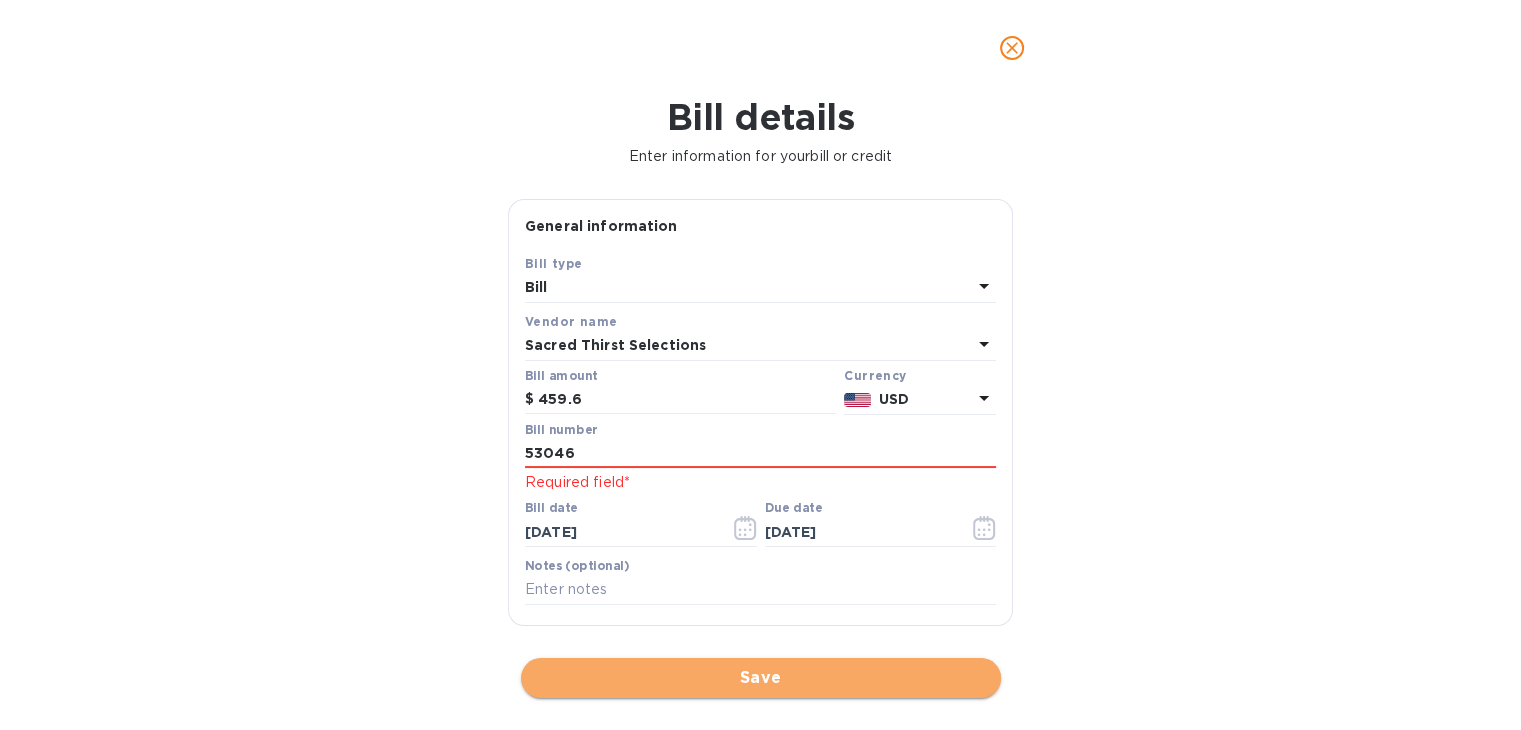 click on "Save" at bounding box center [761, 678] 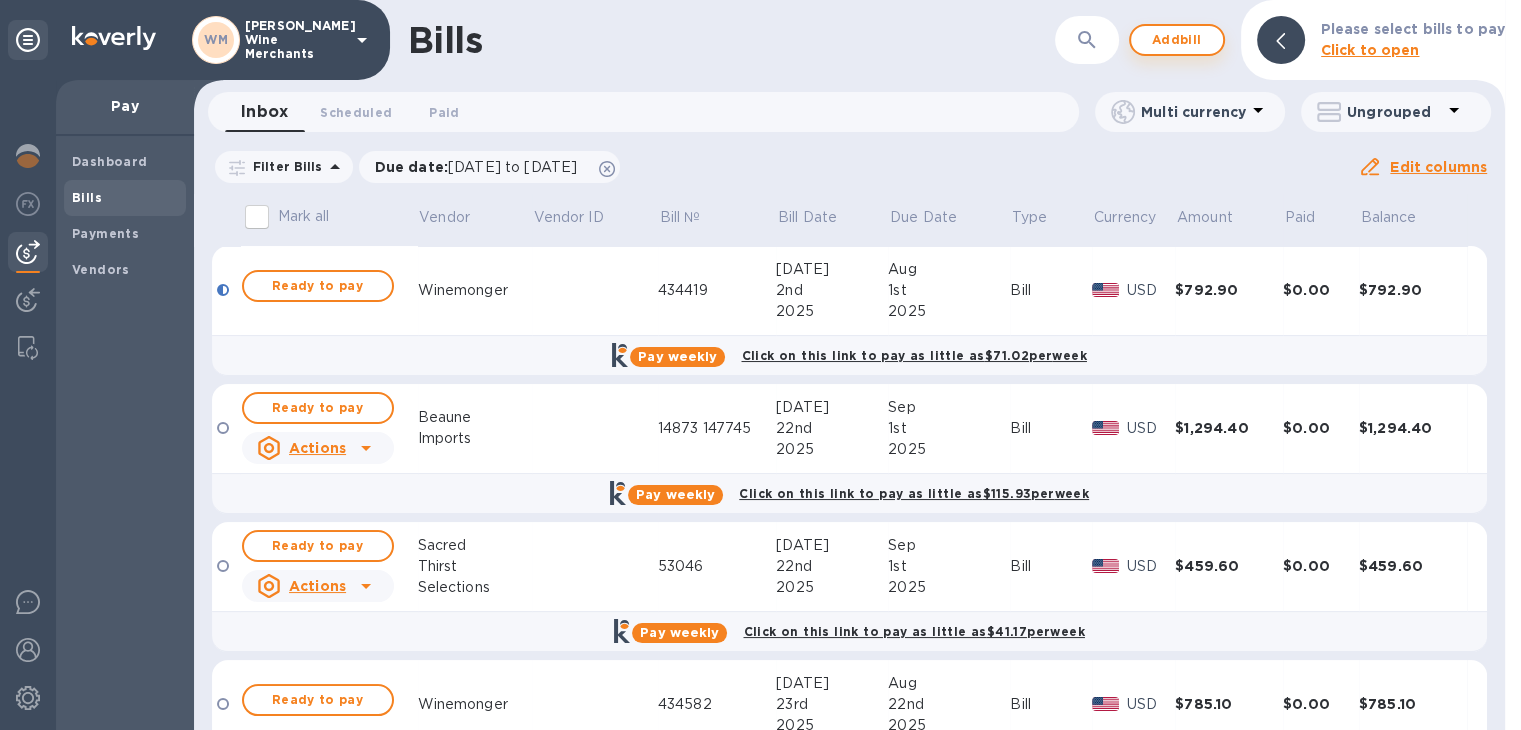 click on "Add   bill" at bounding box center (1177, 40) 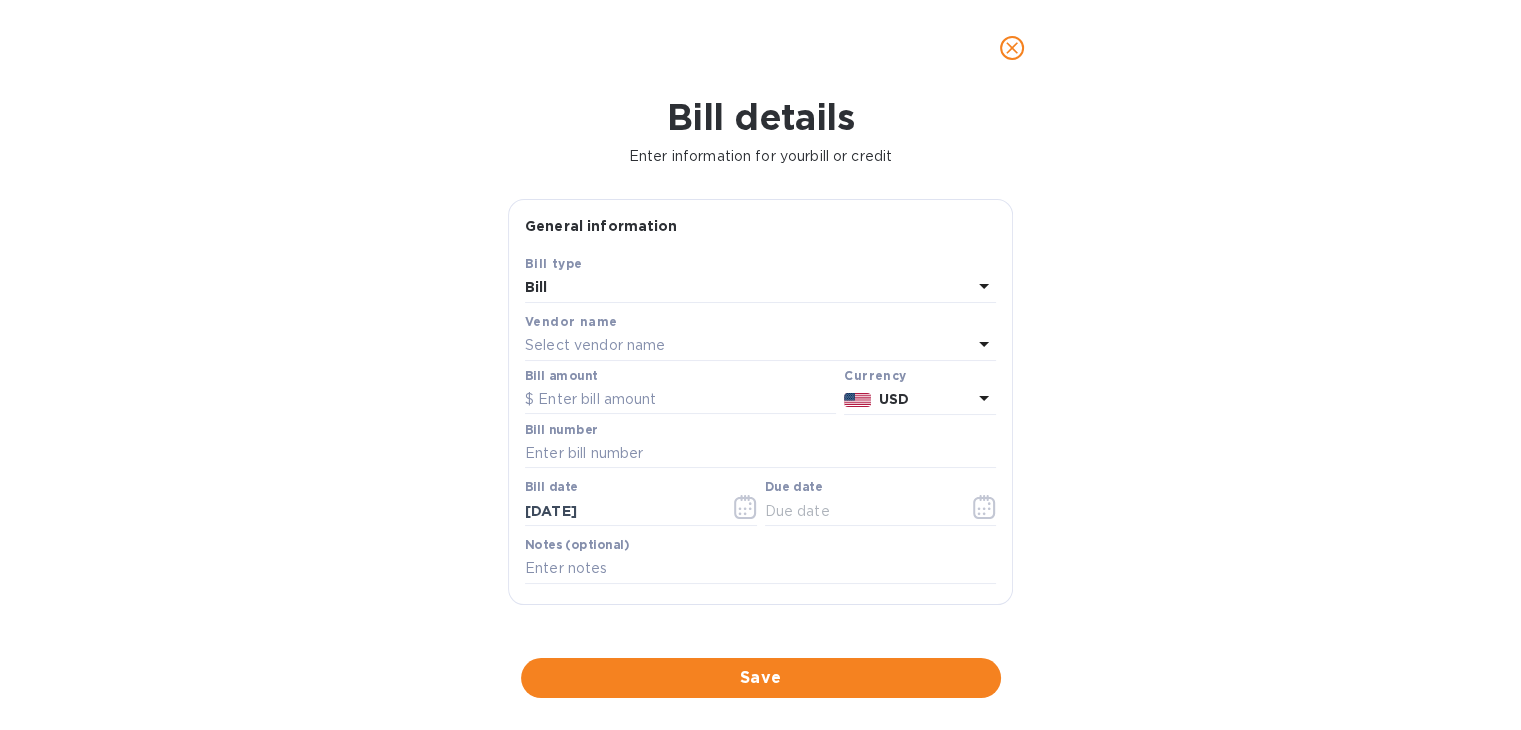 click on "Select vendor name" at bounding box center [595, 345] 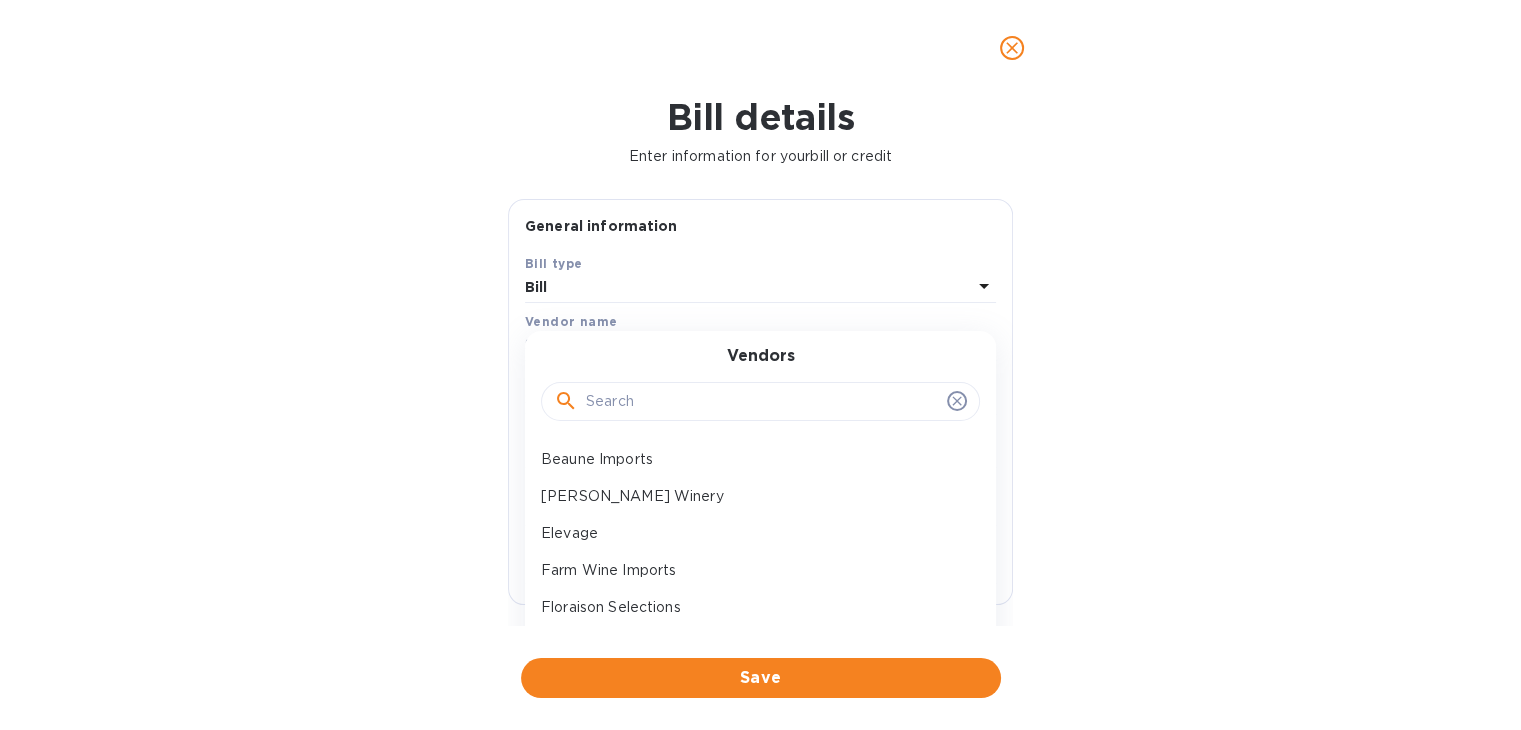 click at bounding box center [762, 402] 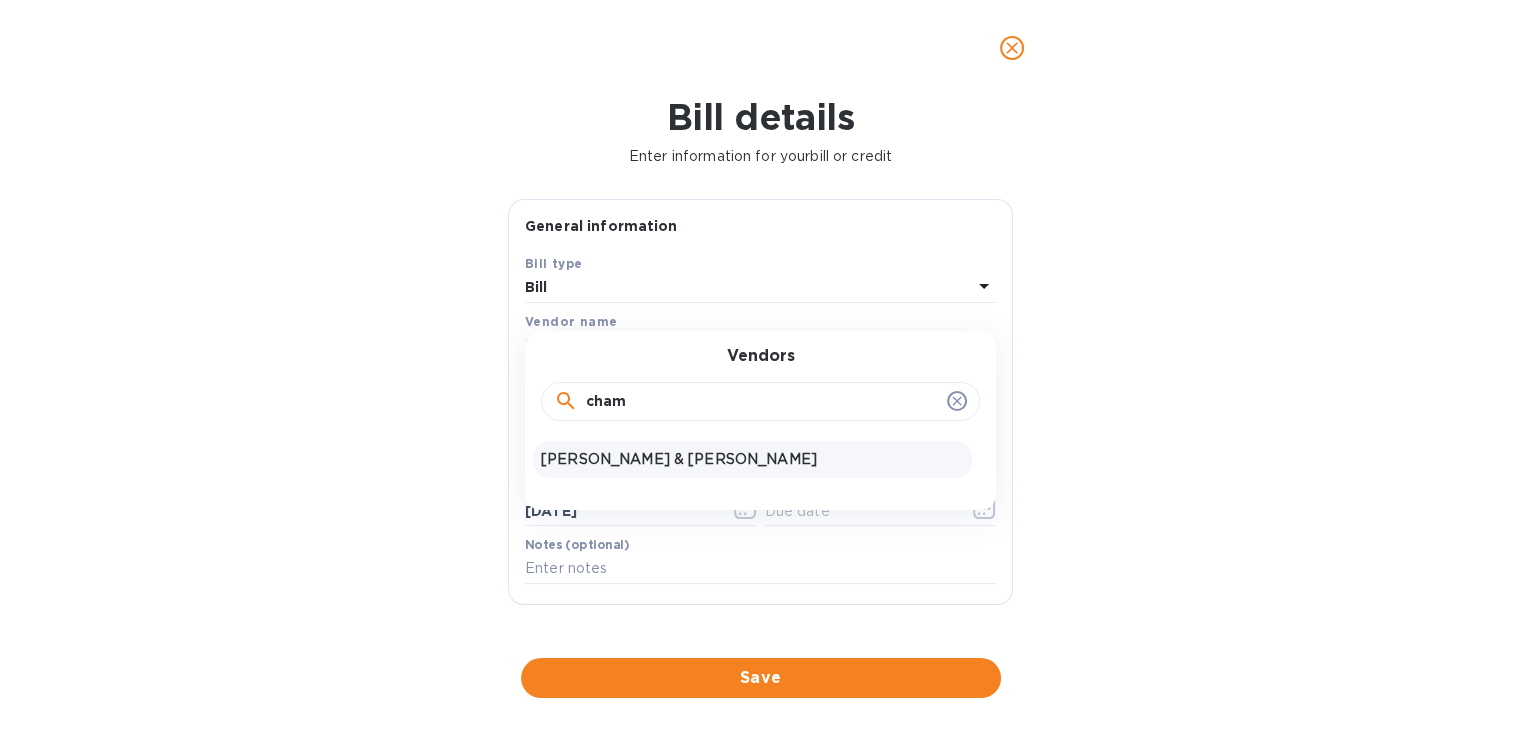 type on "cham" 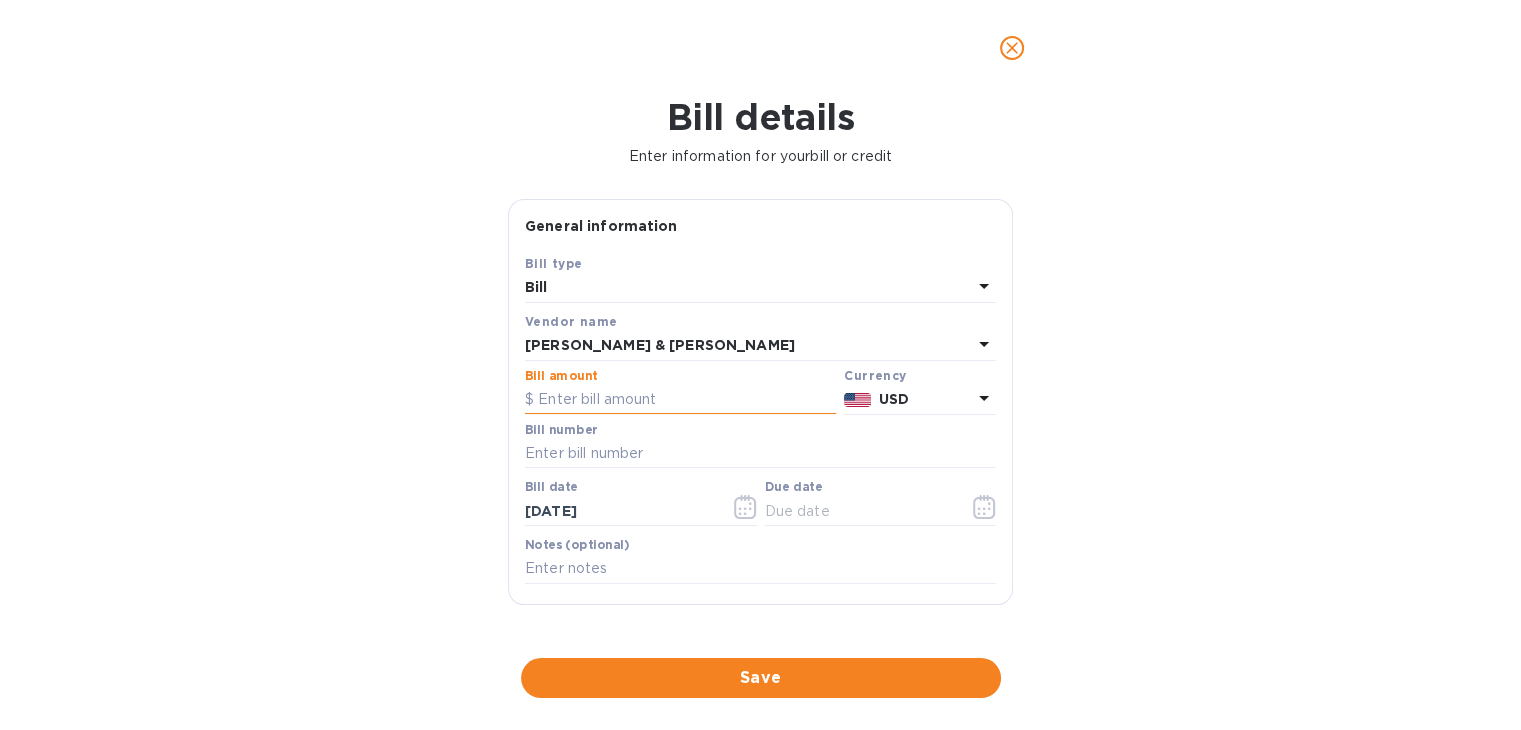 click at bounding box center (680, 400) 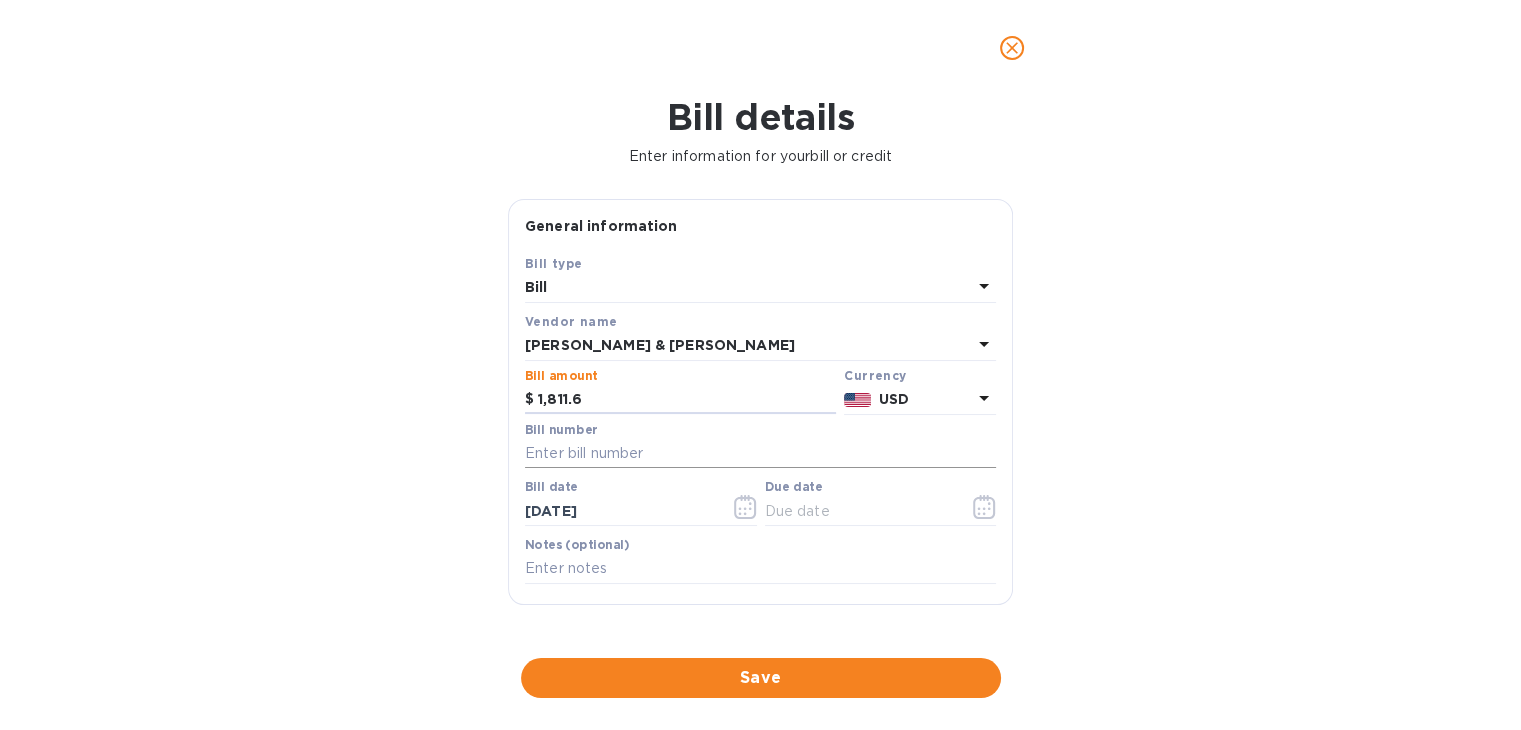 type on "1,811.6" 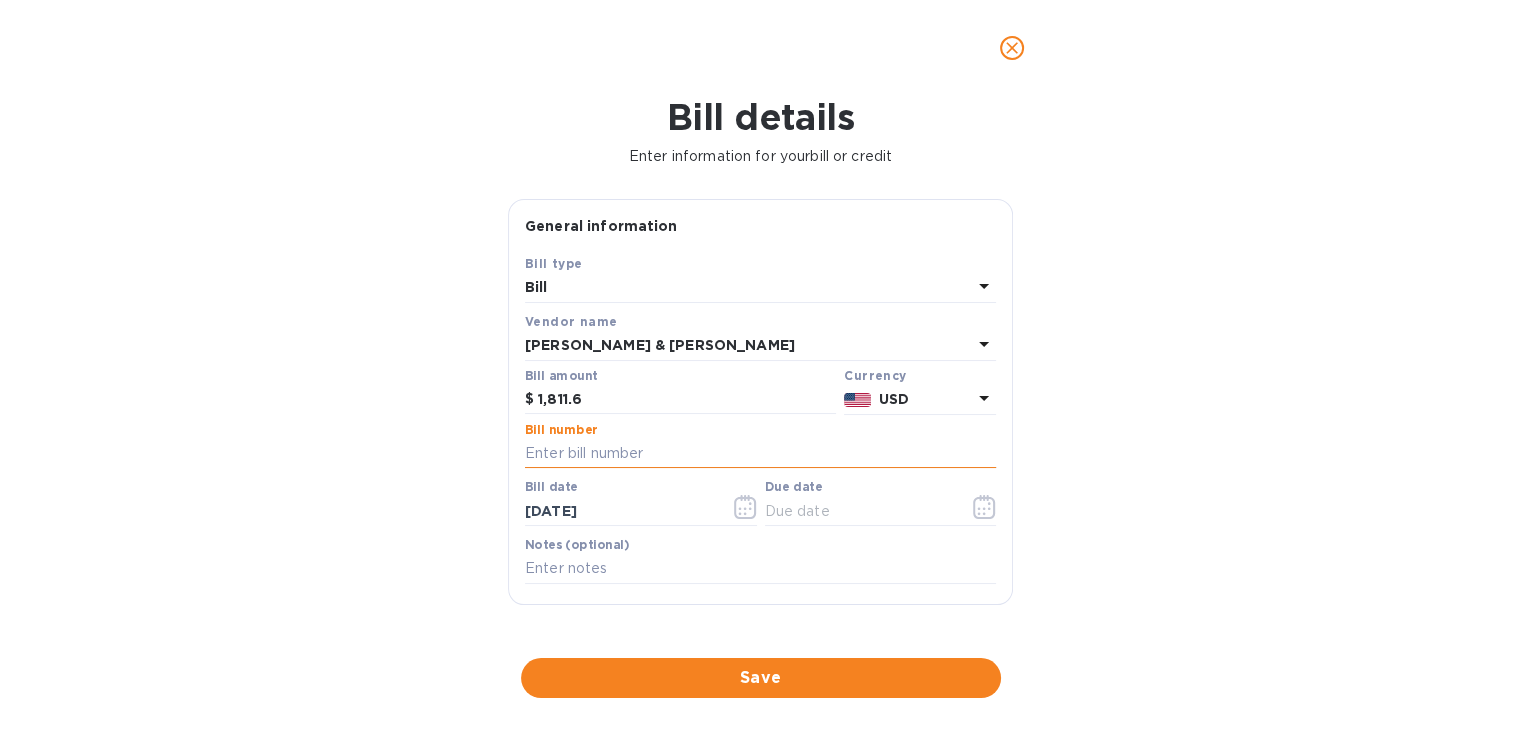 click at bounding box center (760, 454) 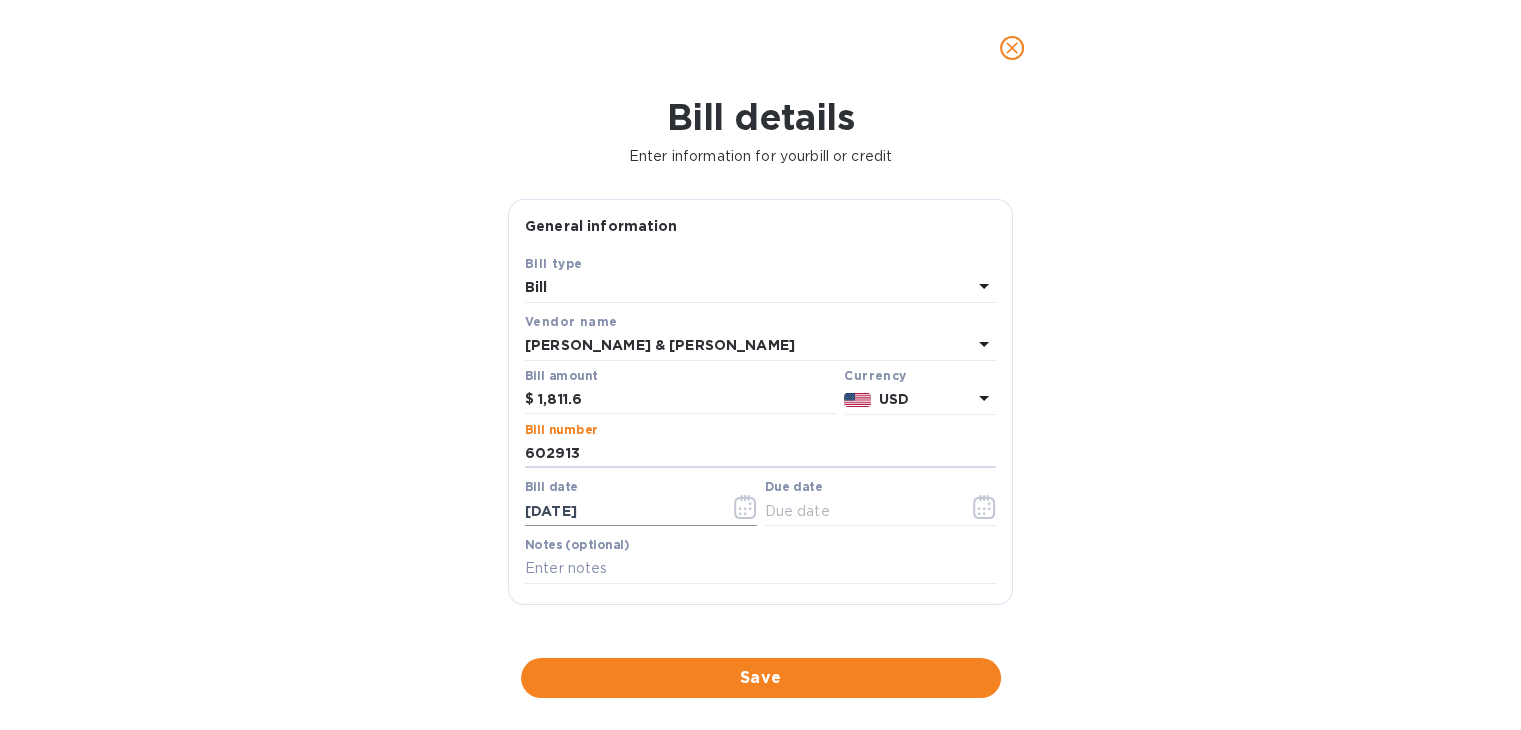 type on "602913" 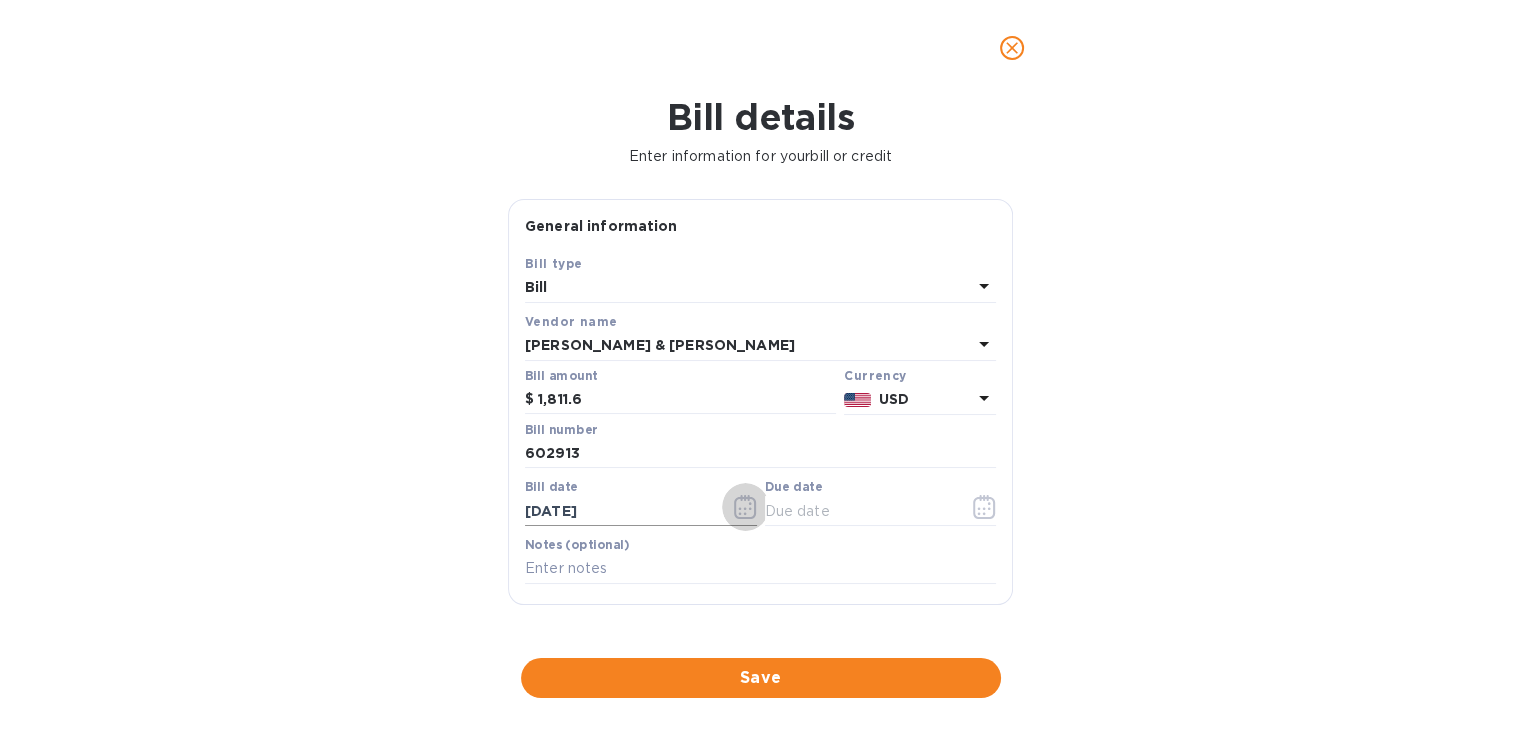 click 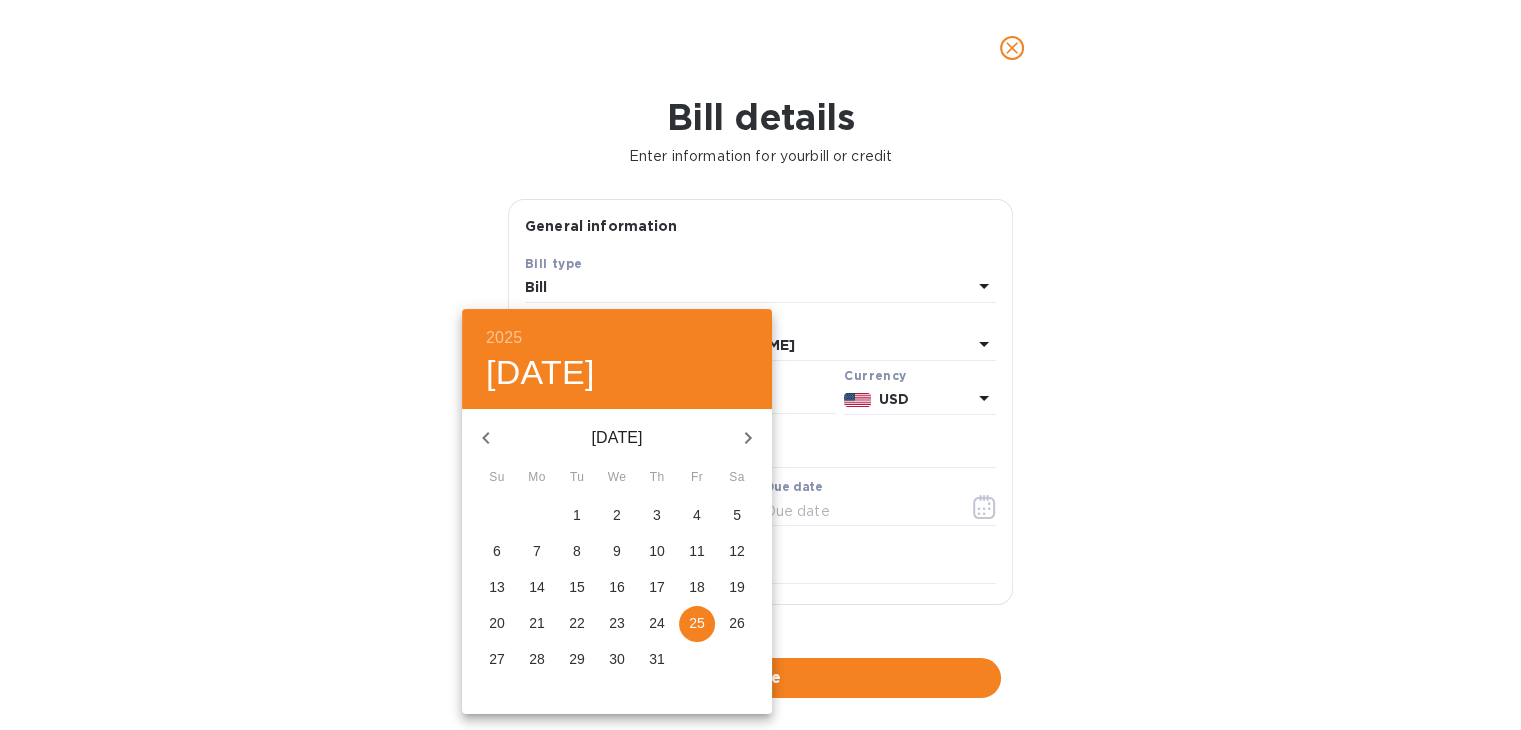 click on "23" at bounding box center [617, 623] 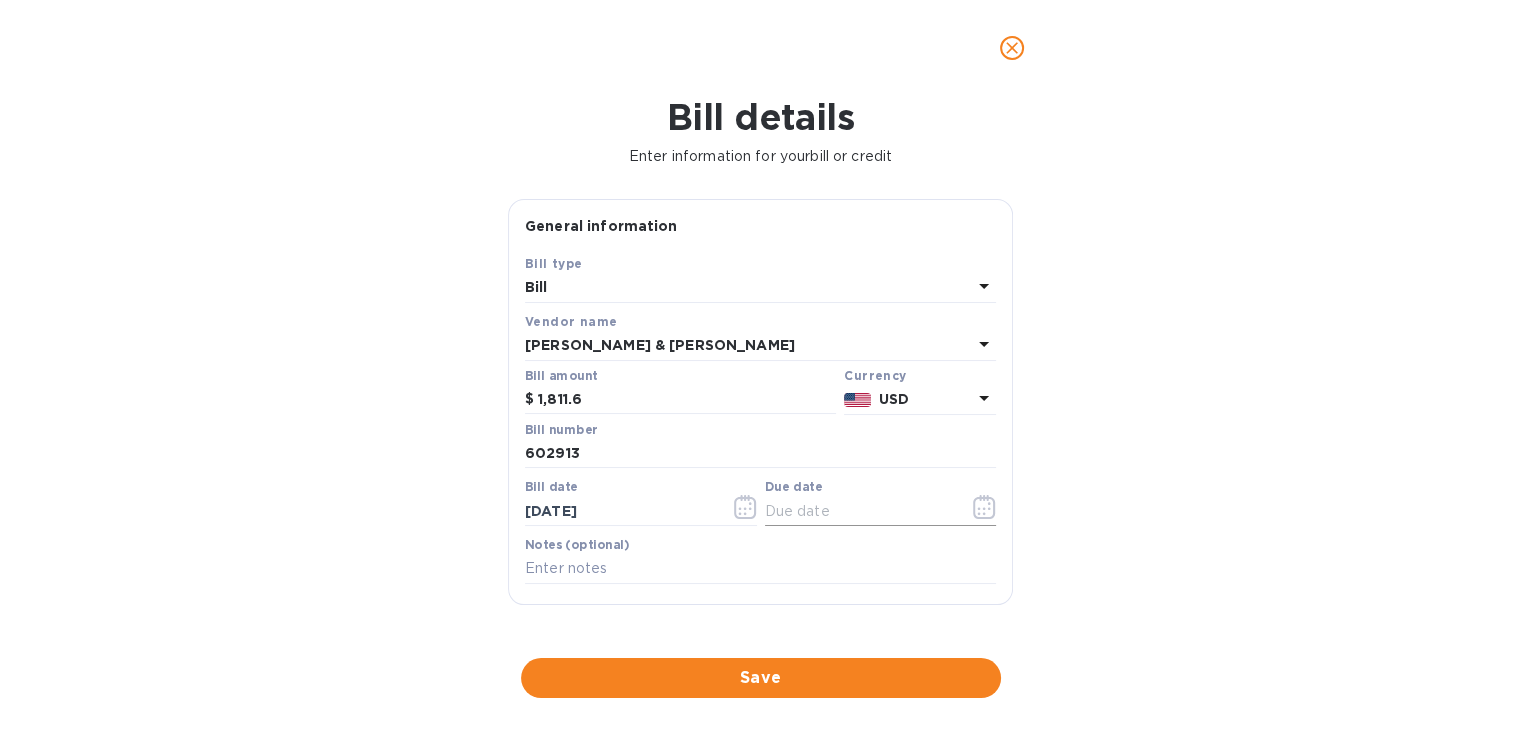 click 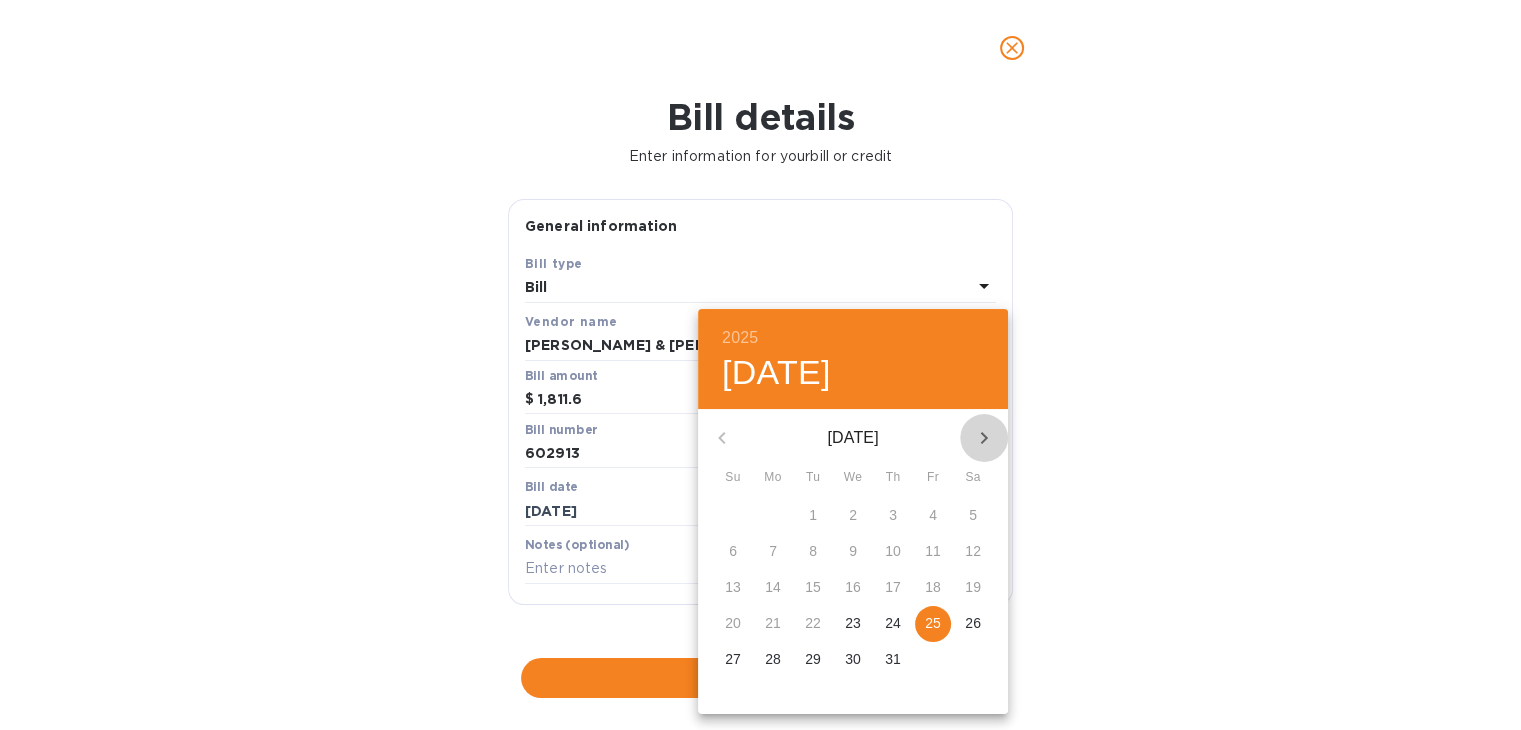 click 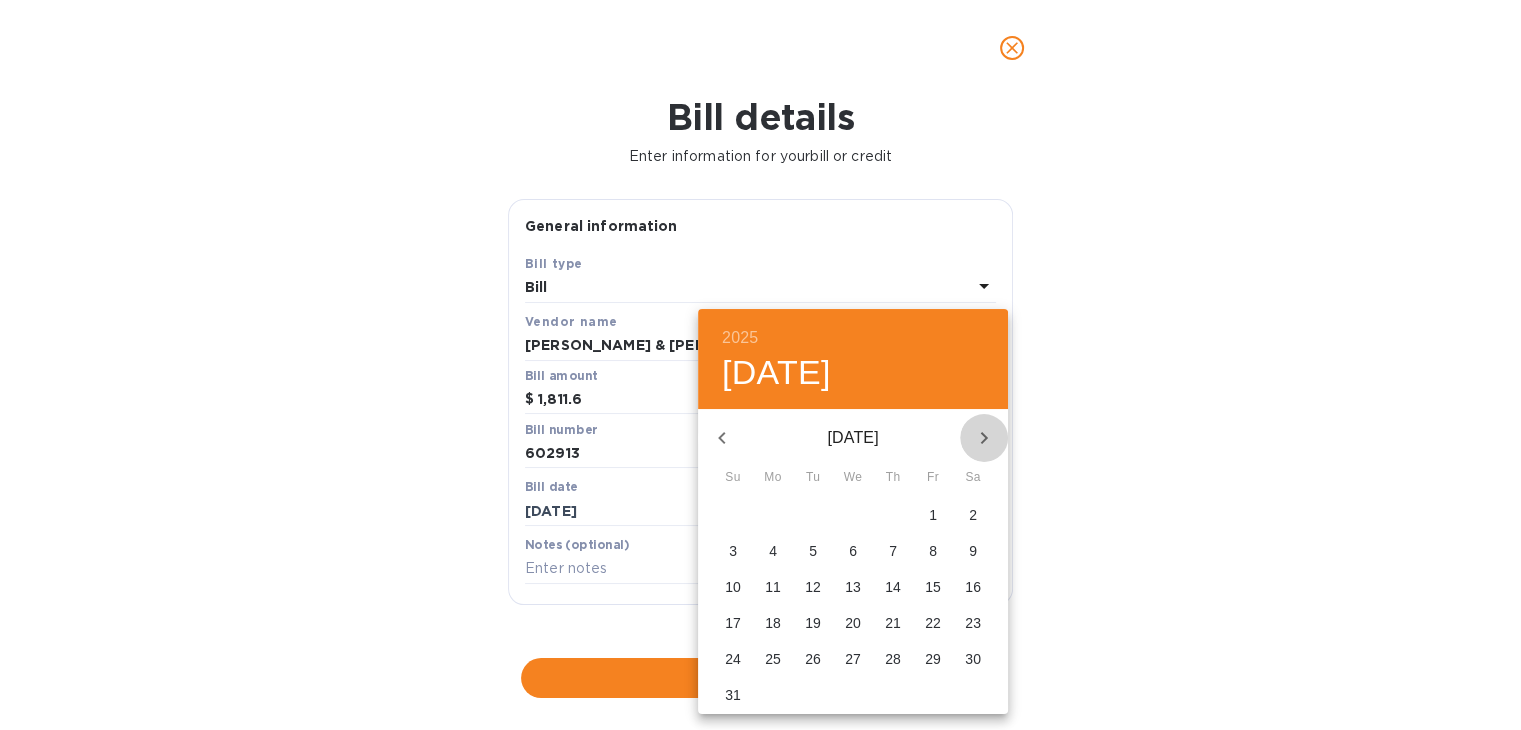 click 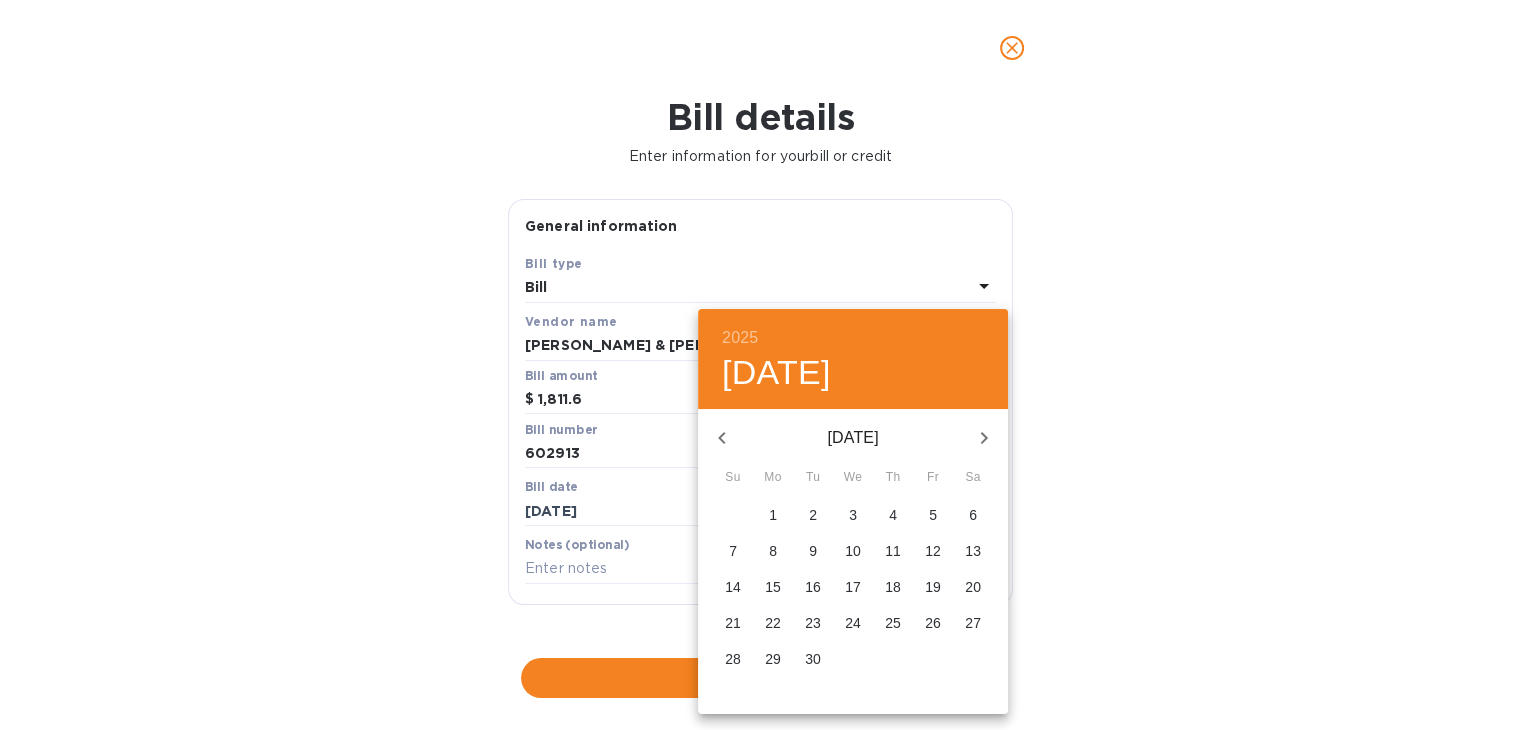 click on "3" at bounding box center (853, 515) 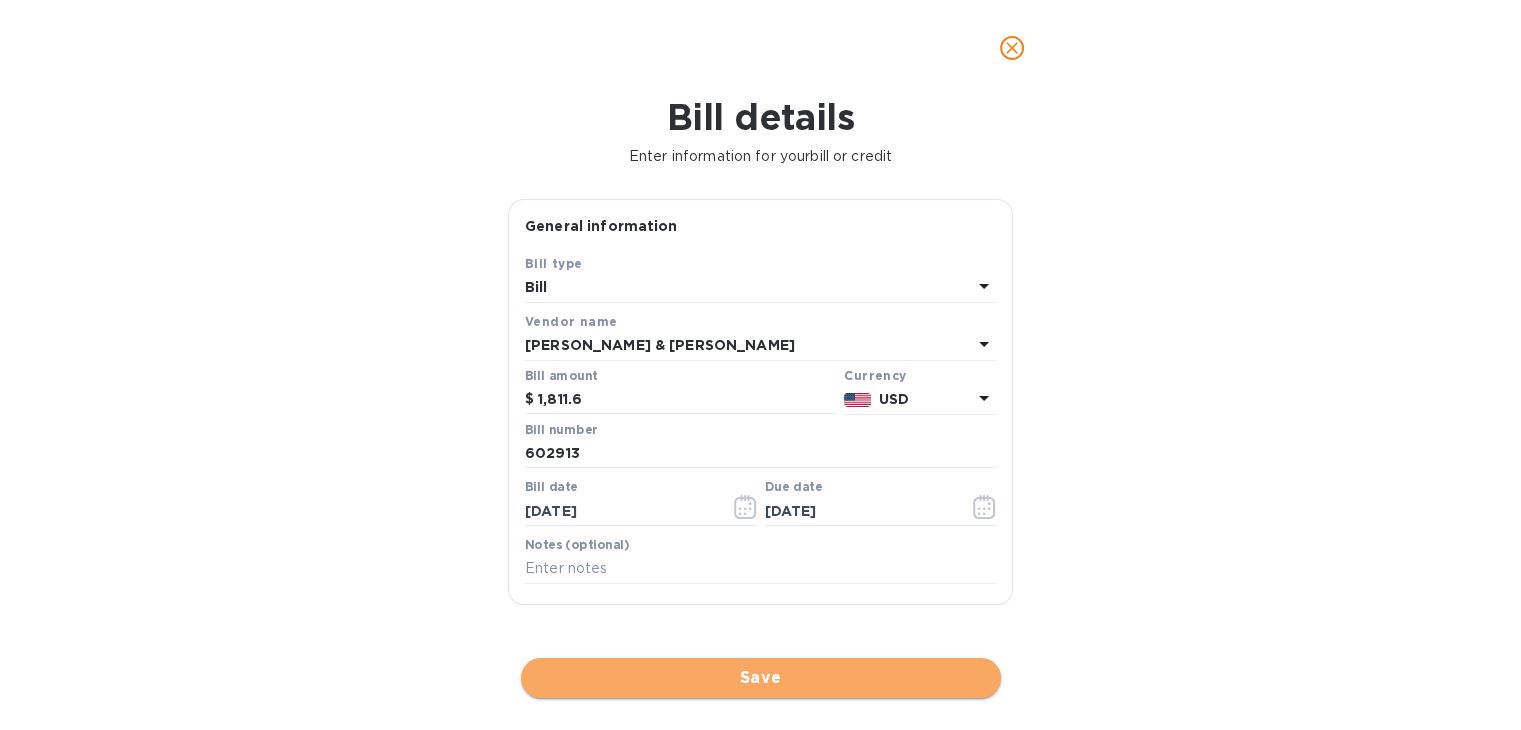 click on "Save" at bounding box center [761, 678] 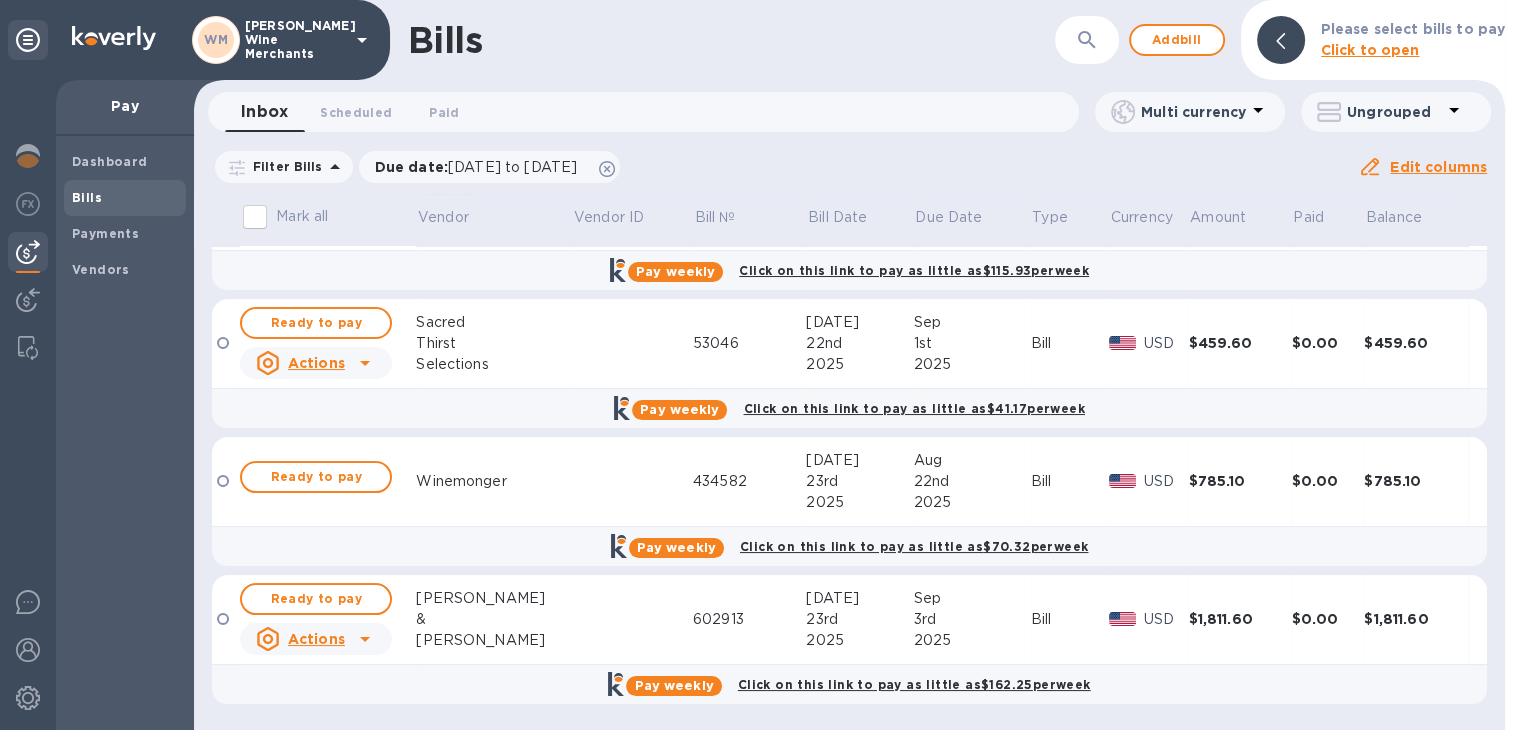 scroll, scrollTop: 0, scrollLeft: 0, axis: both 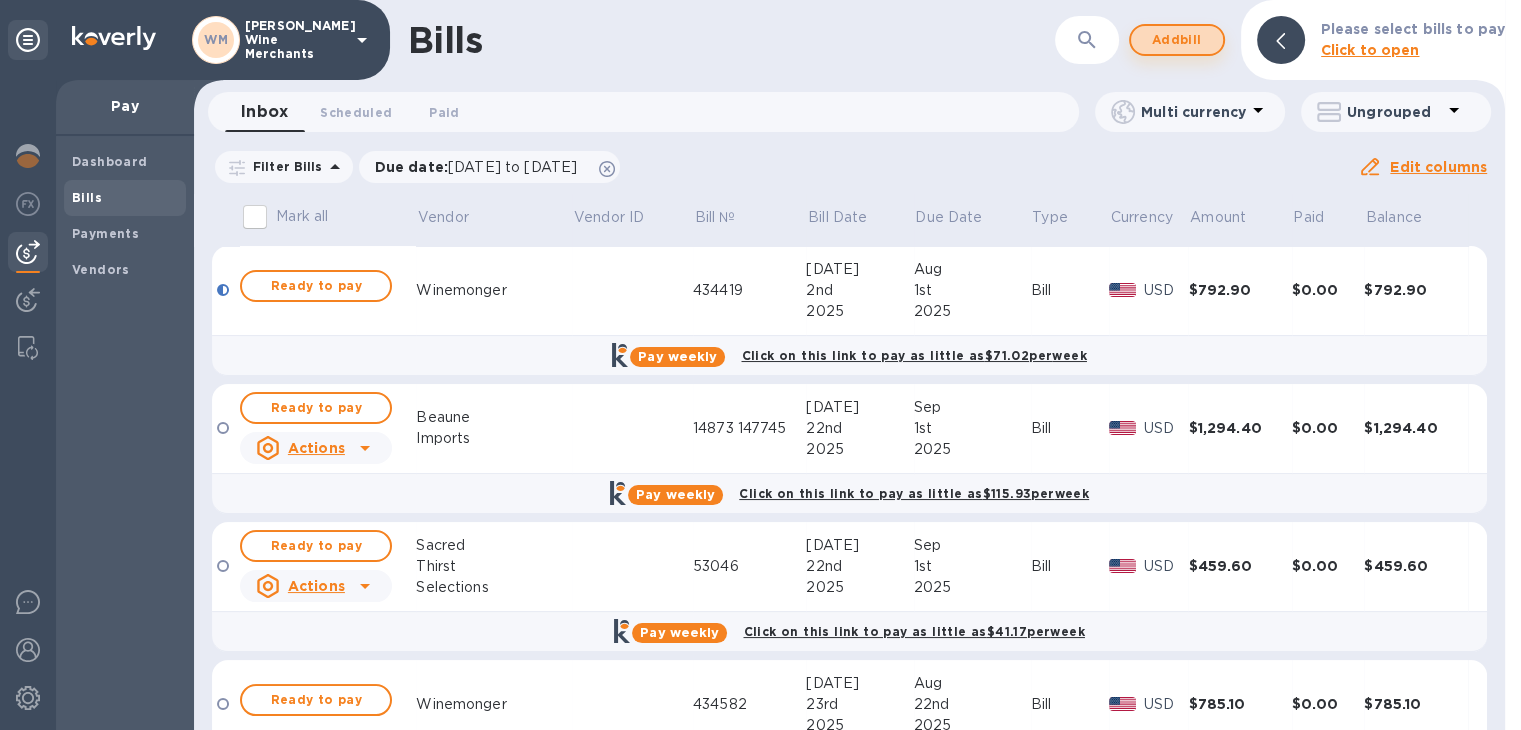 click on "Add   bill" at bounding box center [1177, 40] 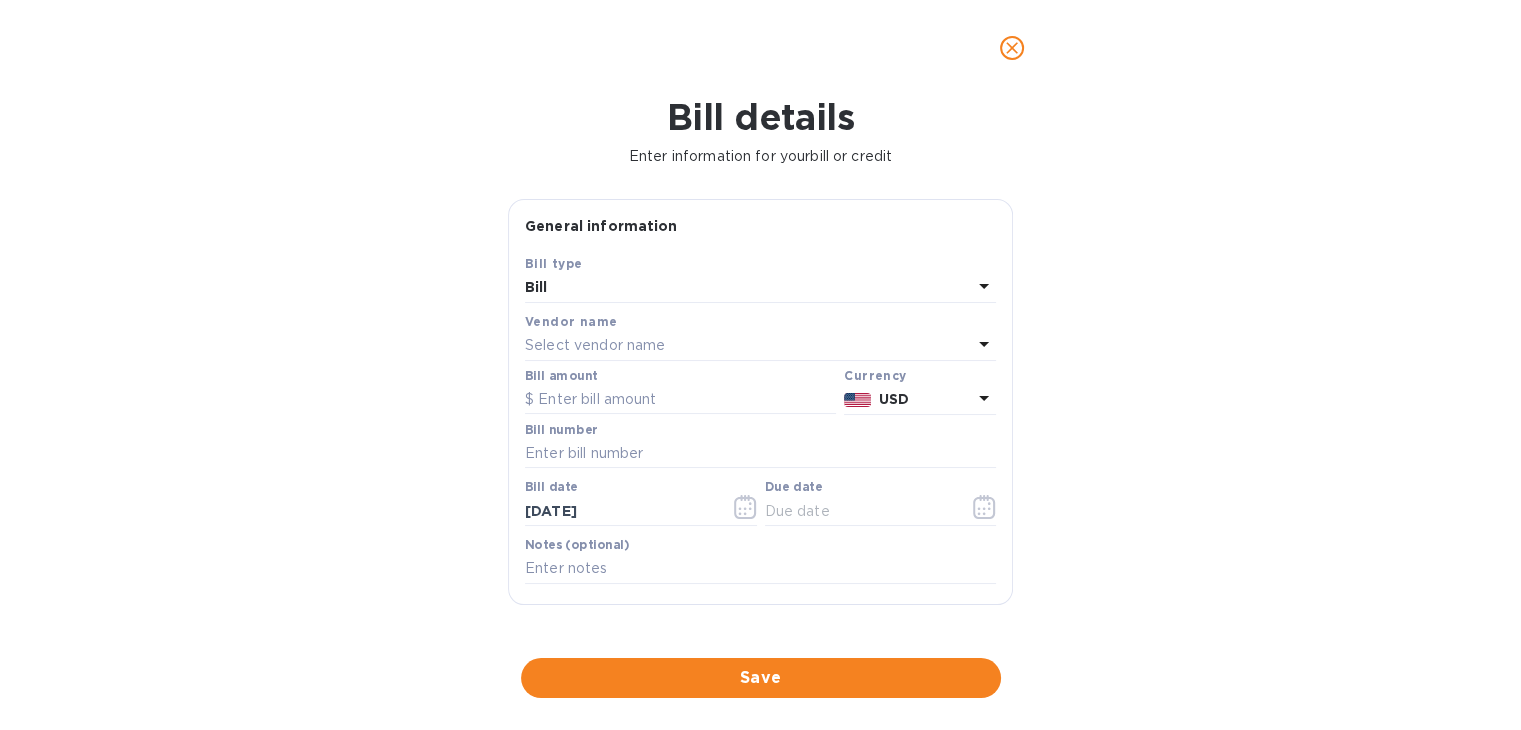 click on "Select vendor name" at bounding box center (595, 345) 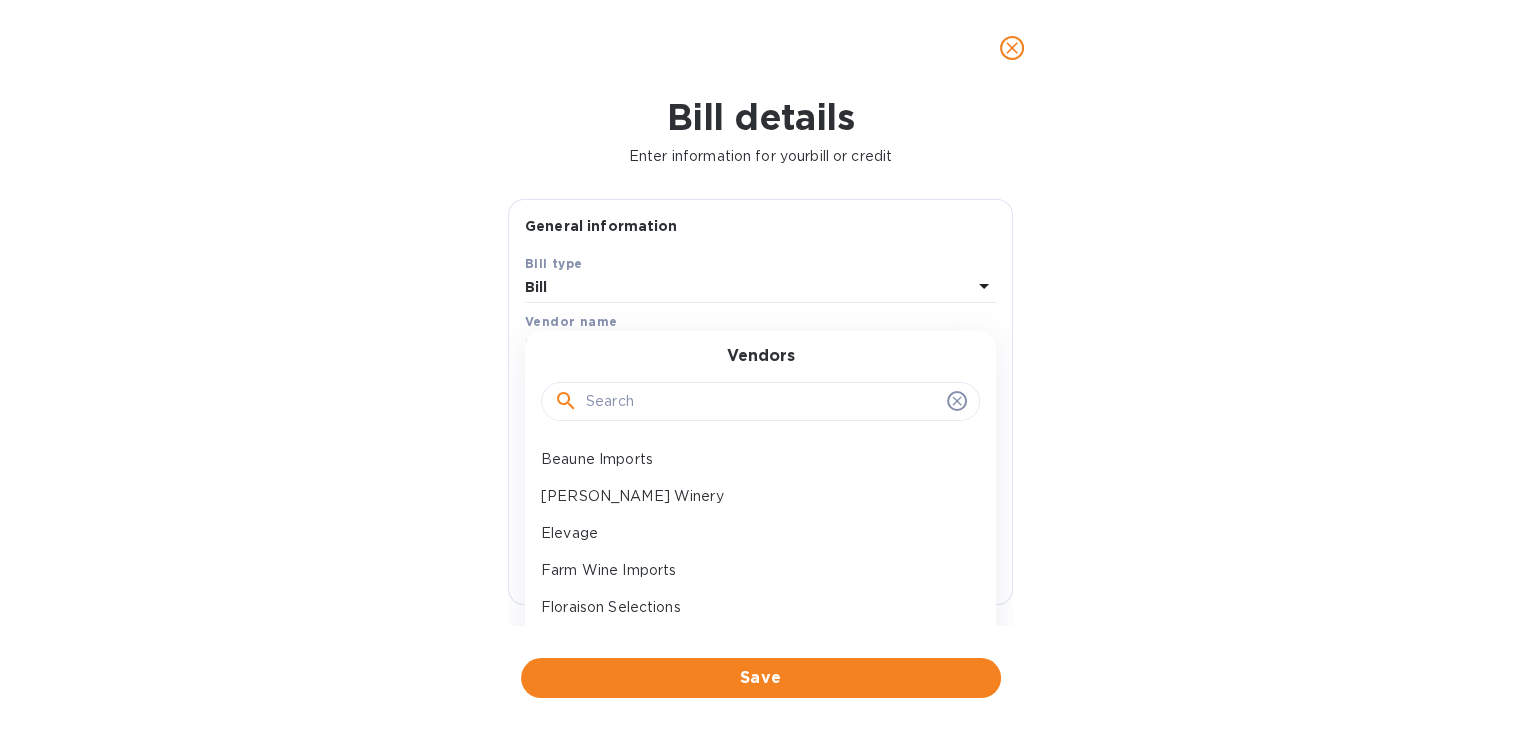 click at bounding box center (762, 402) 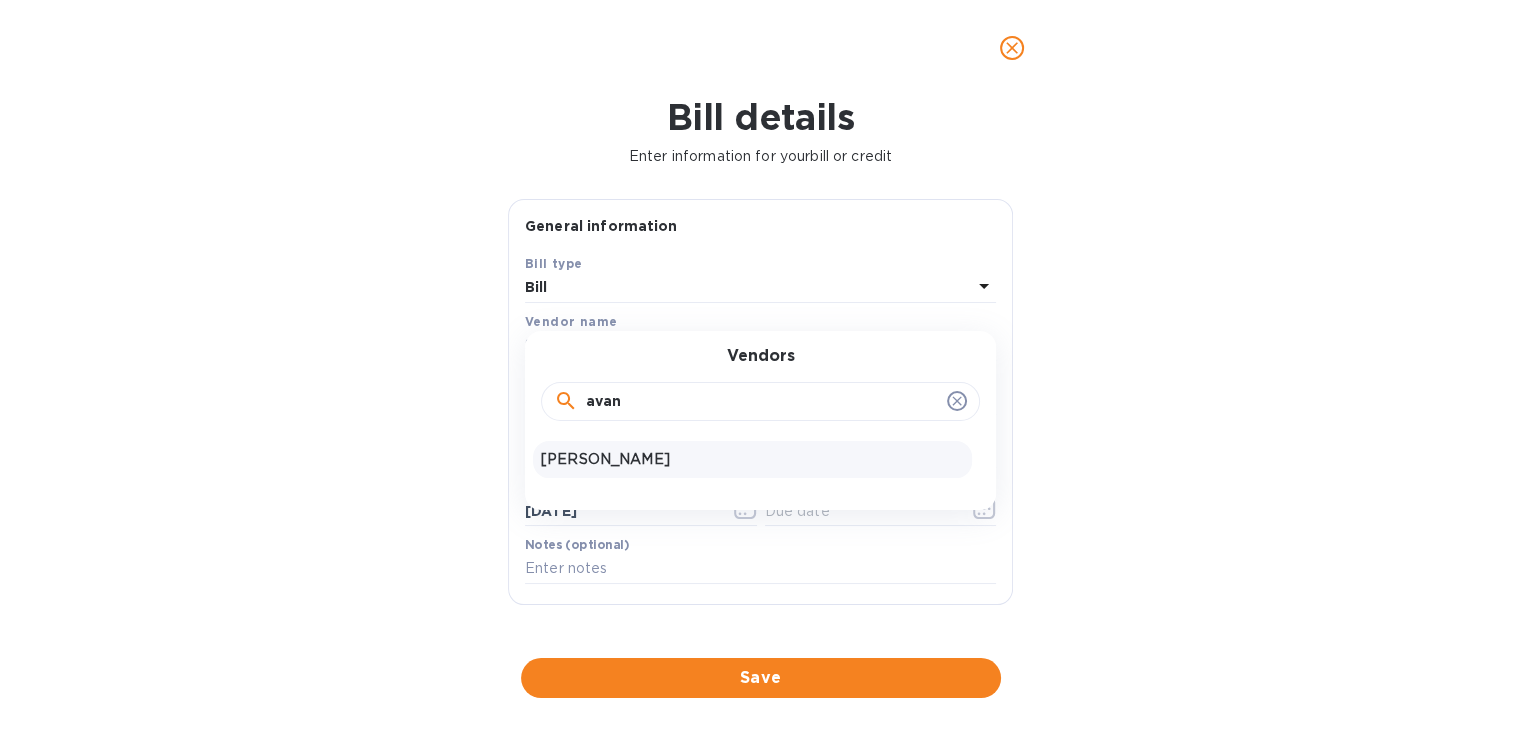type on "avan" 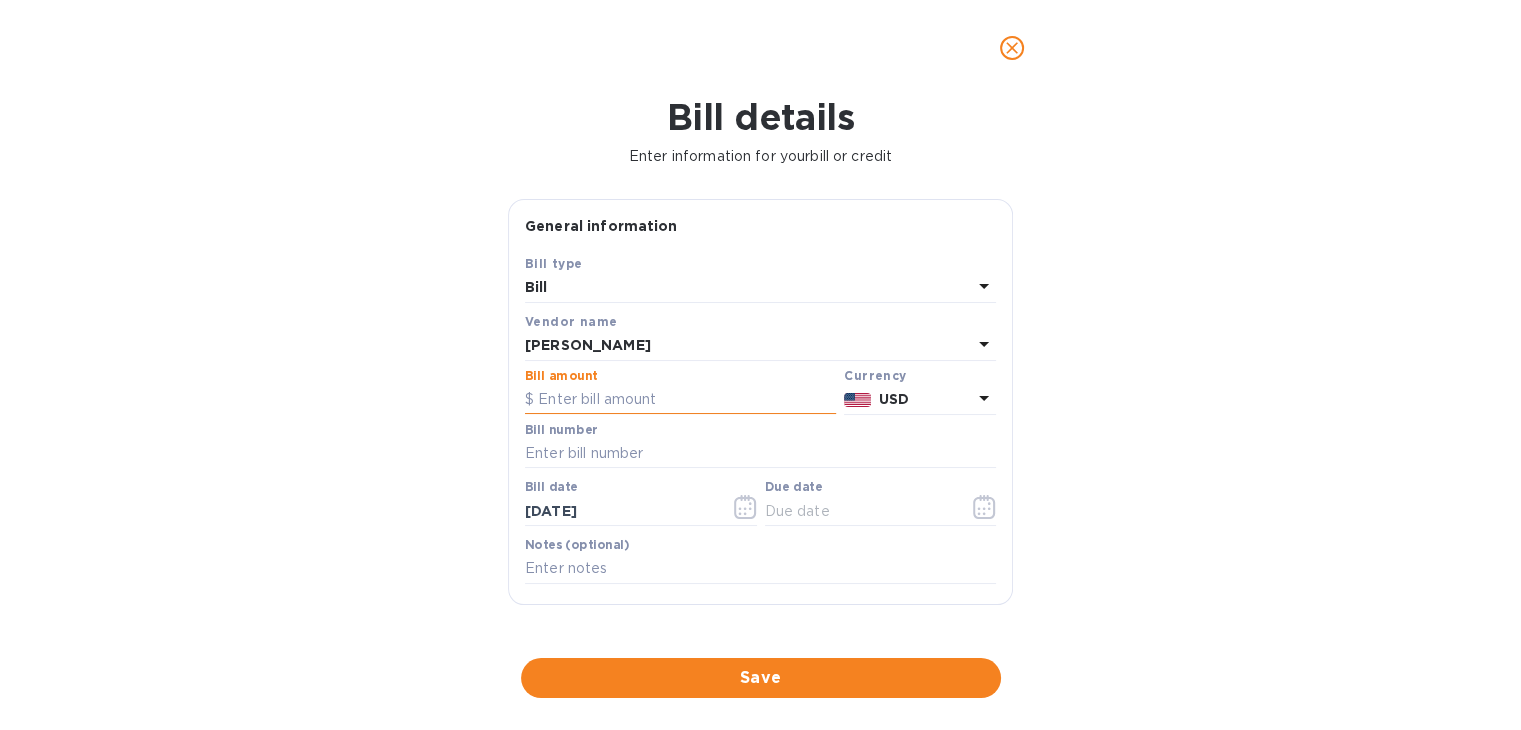 click at bounding box center (680, 400) 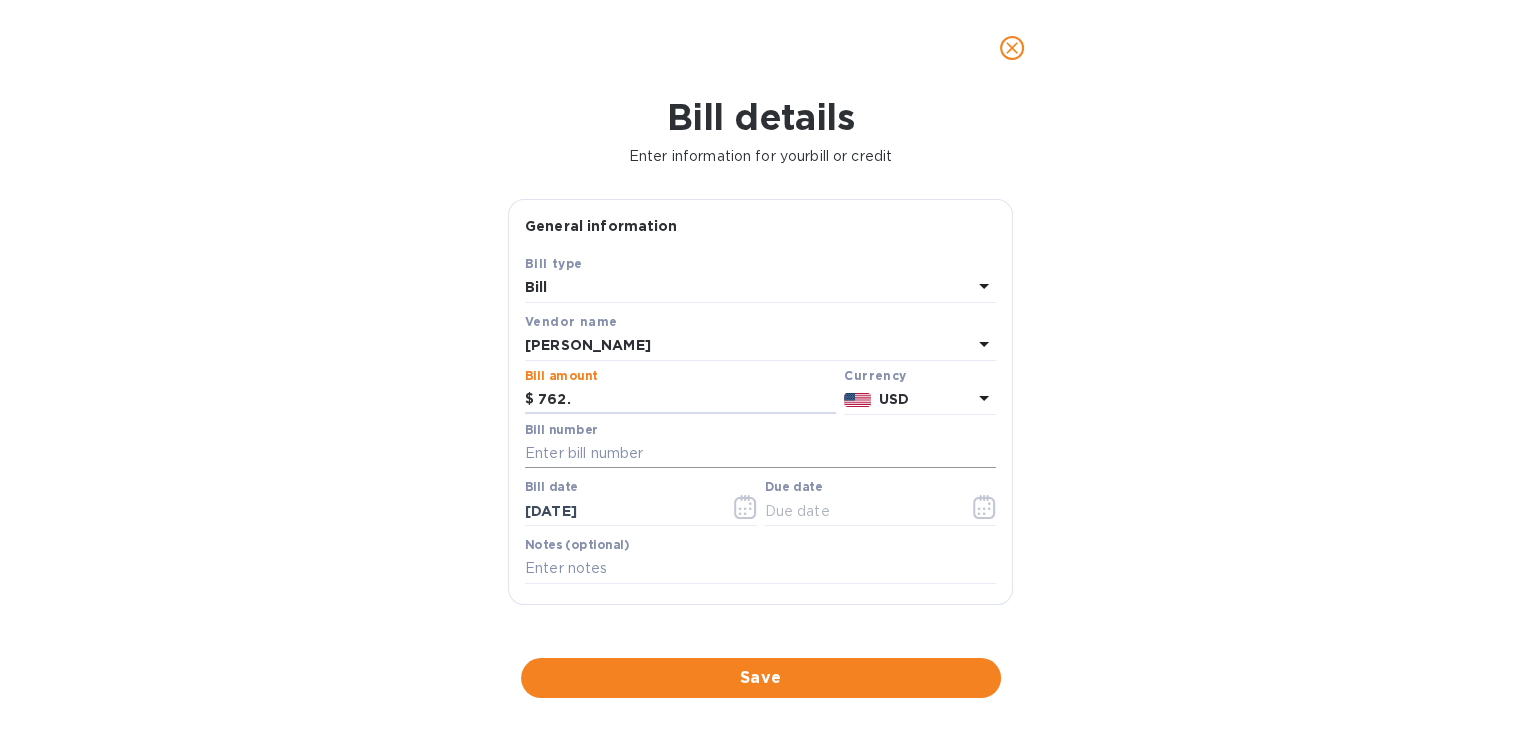 type on "762" 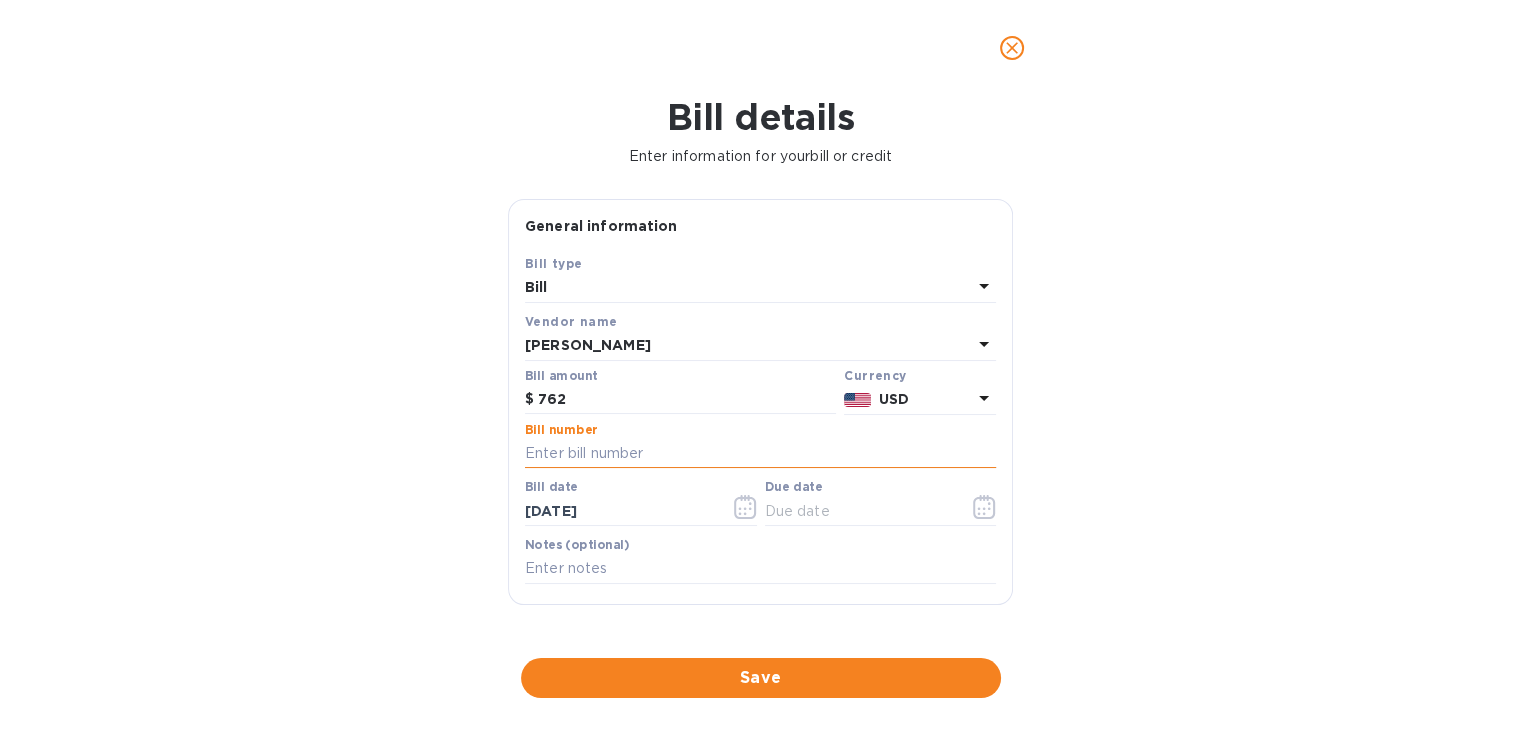 click at bounding box center [760, 454] 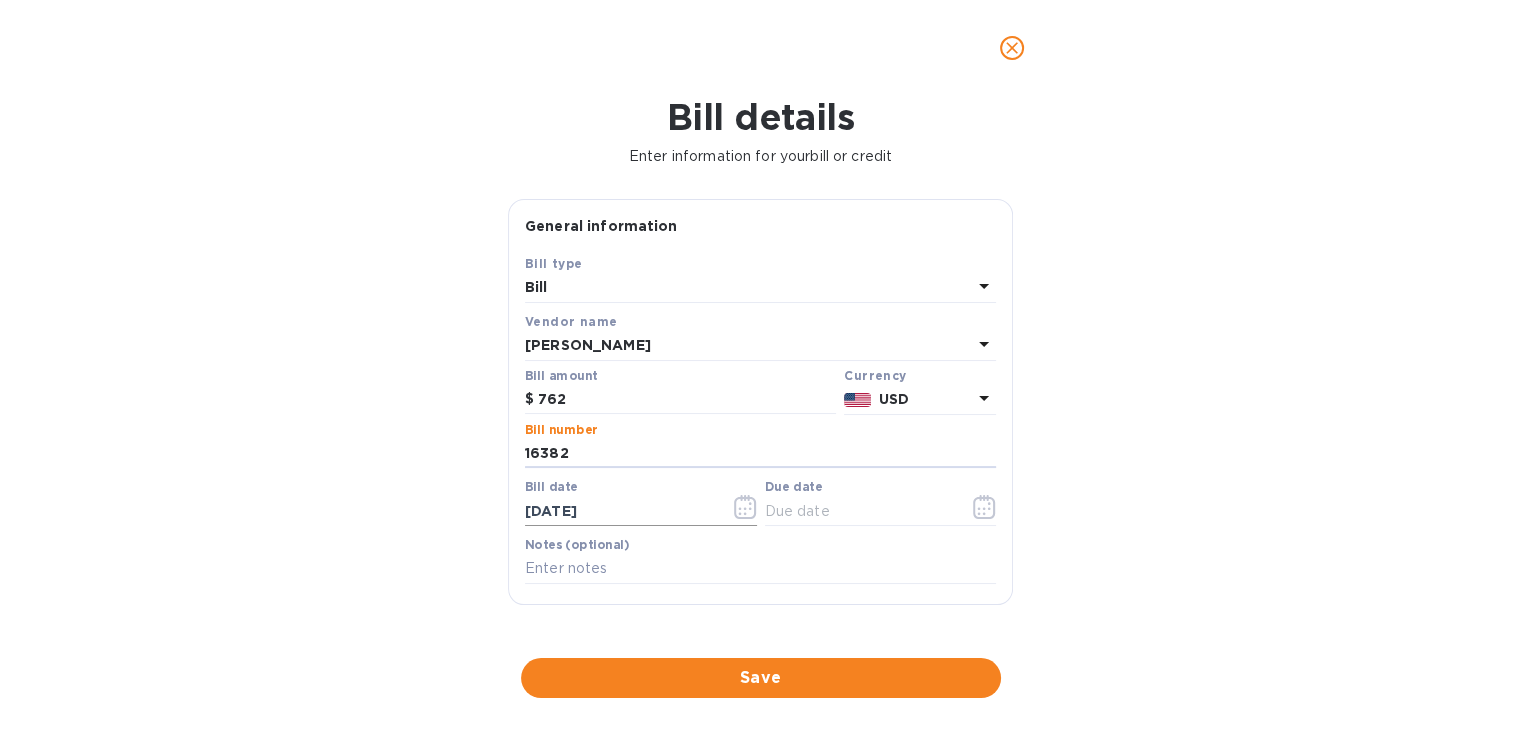 type on "16382" 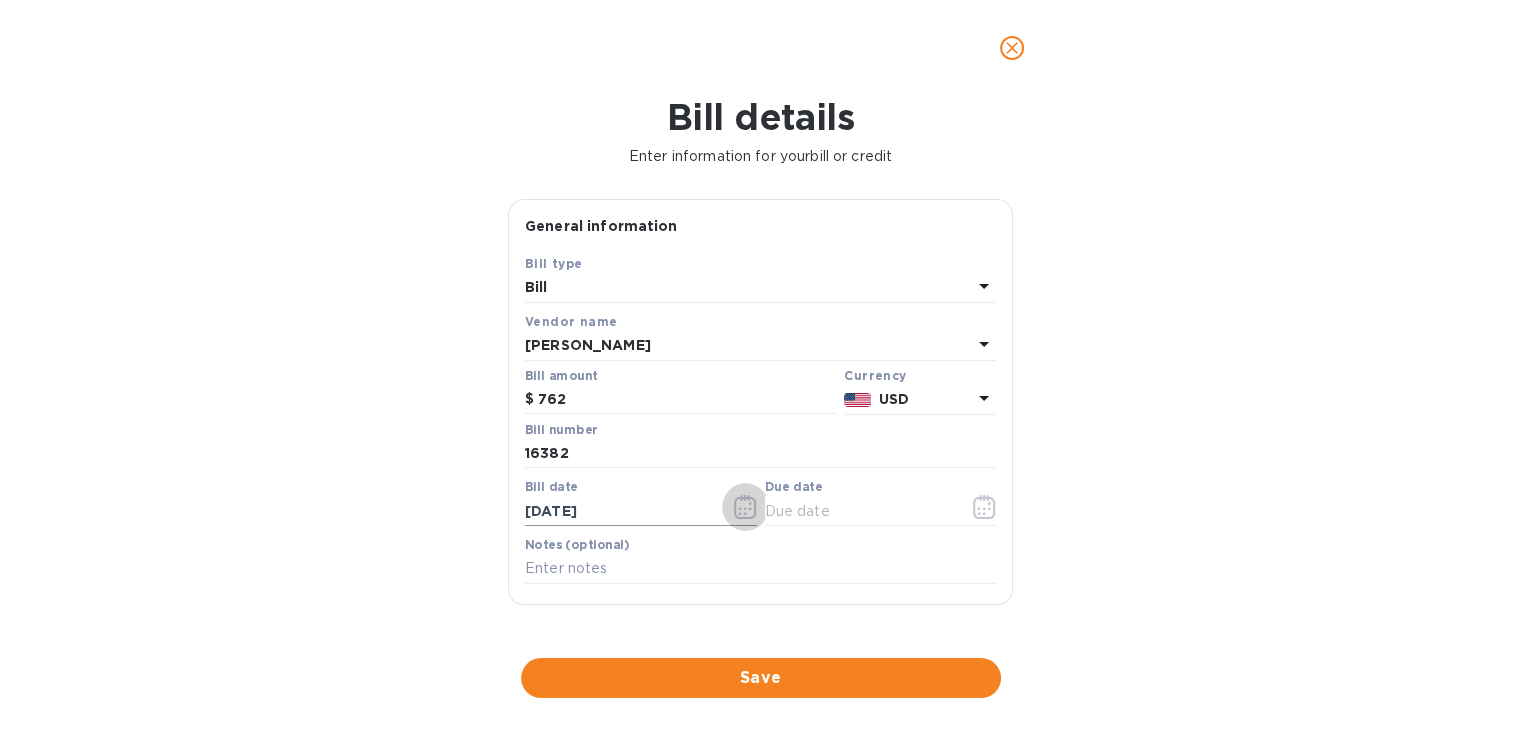 click 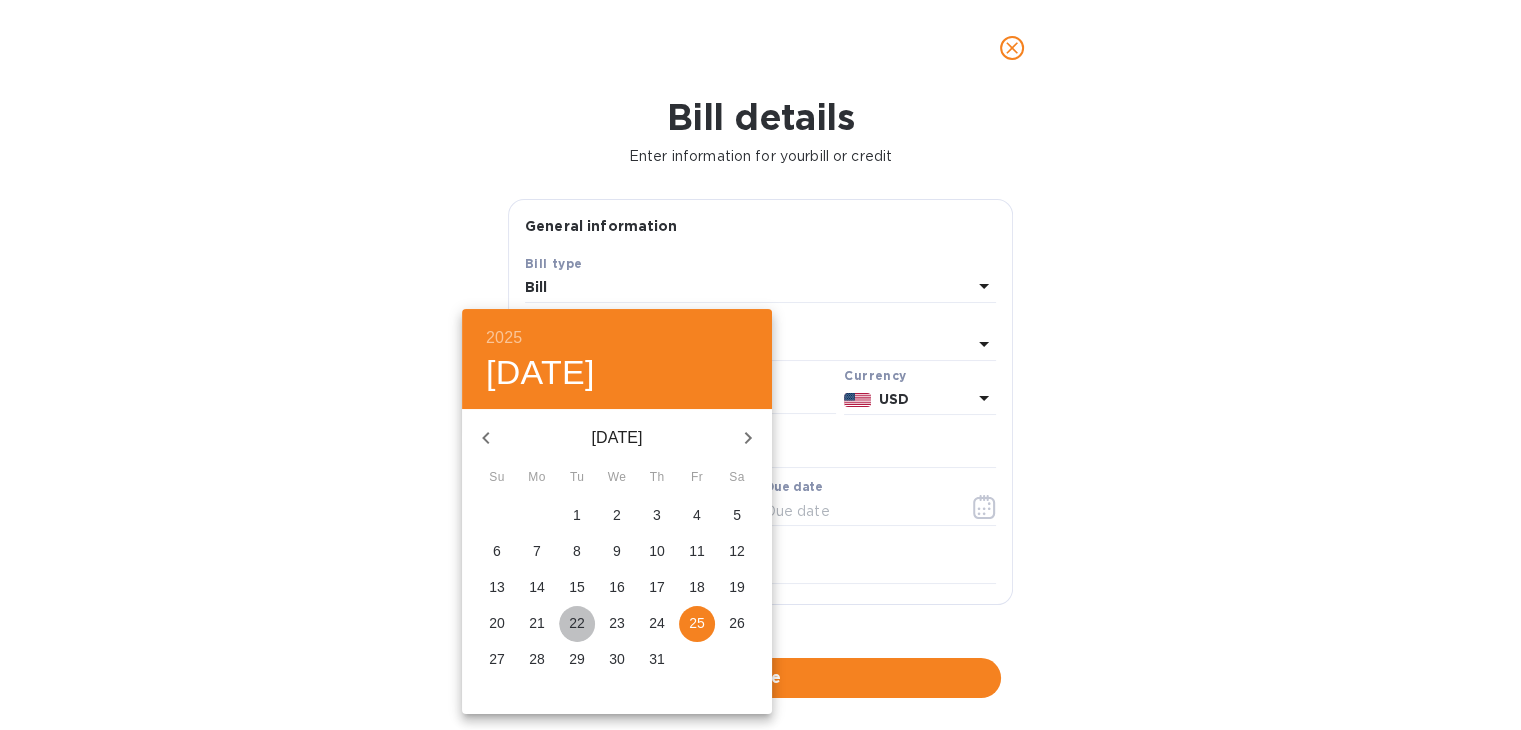 click on "22" at bounding box center [577, 623] 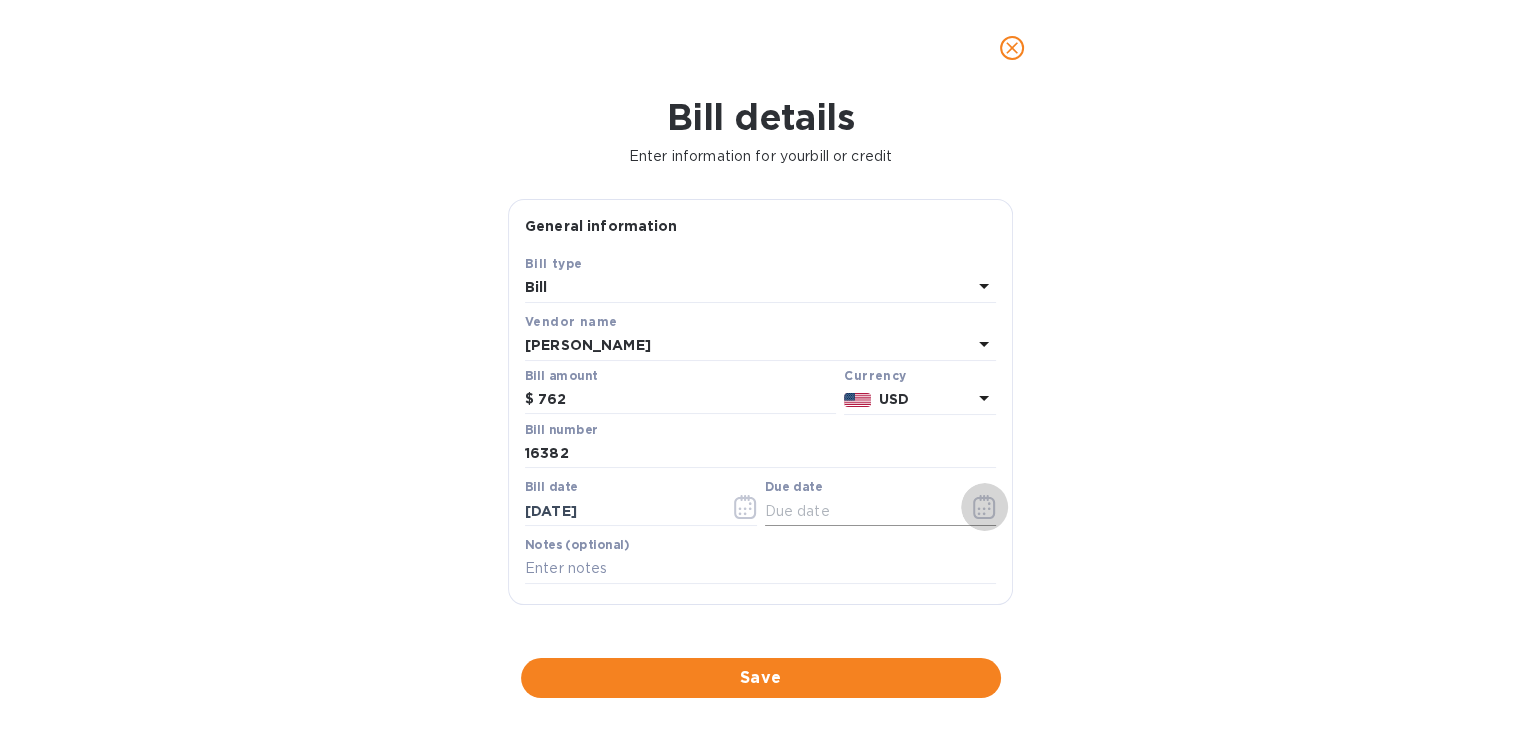 click at bounding box center (984, 507) 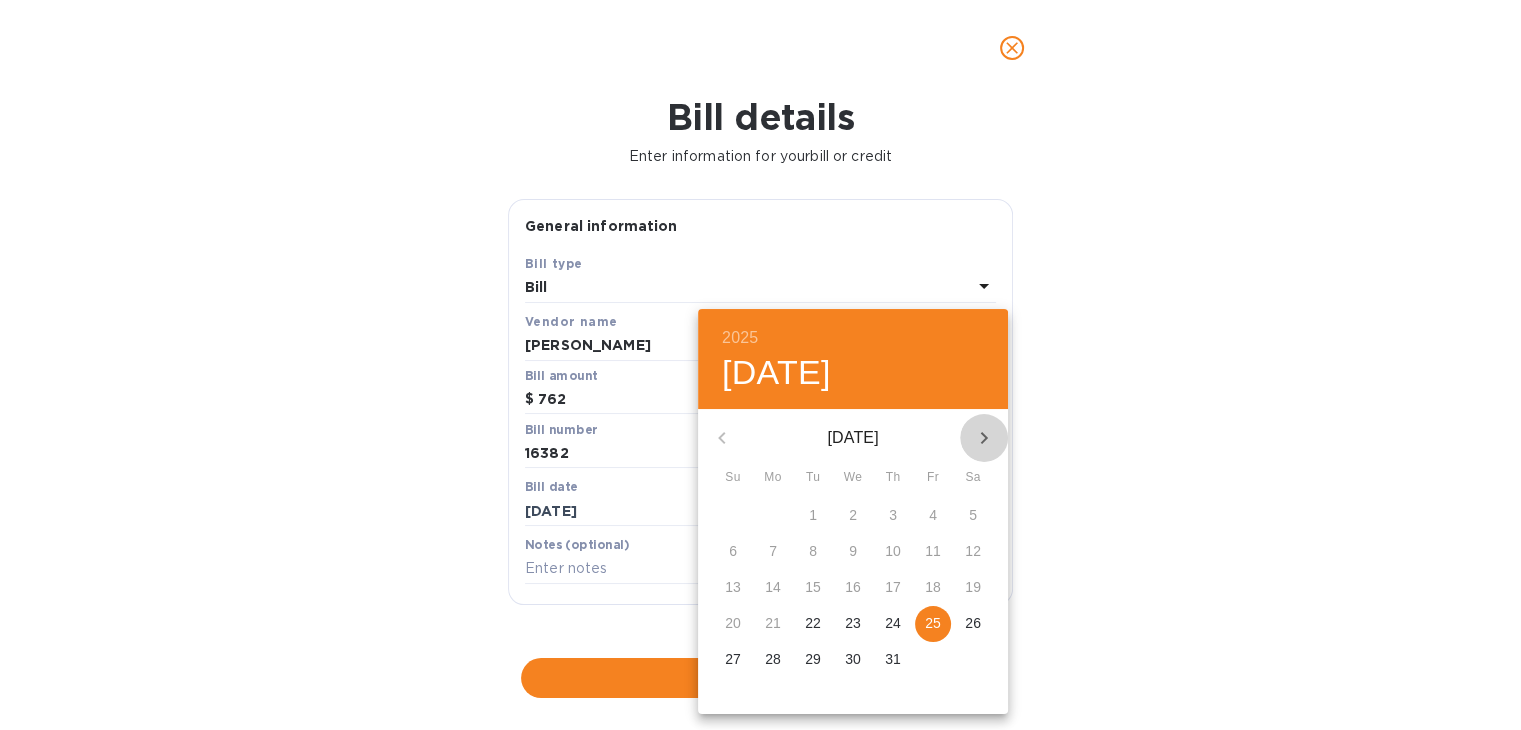 click 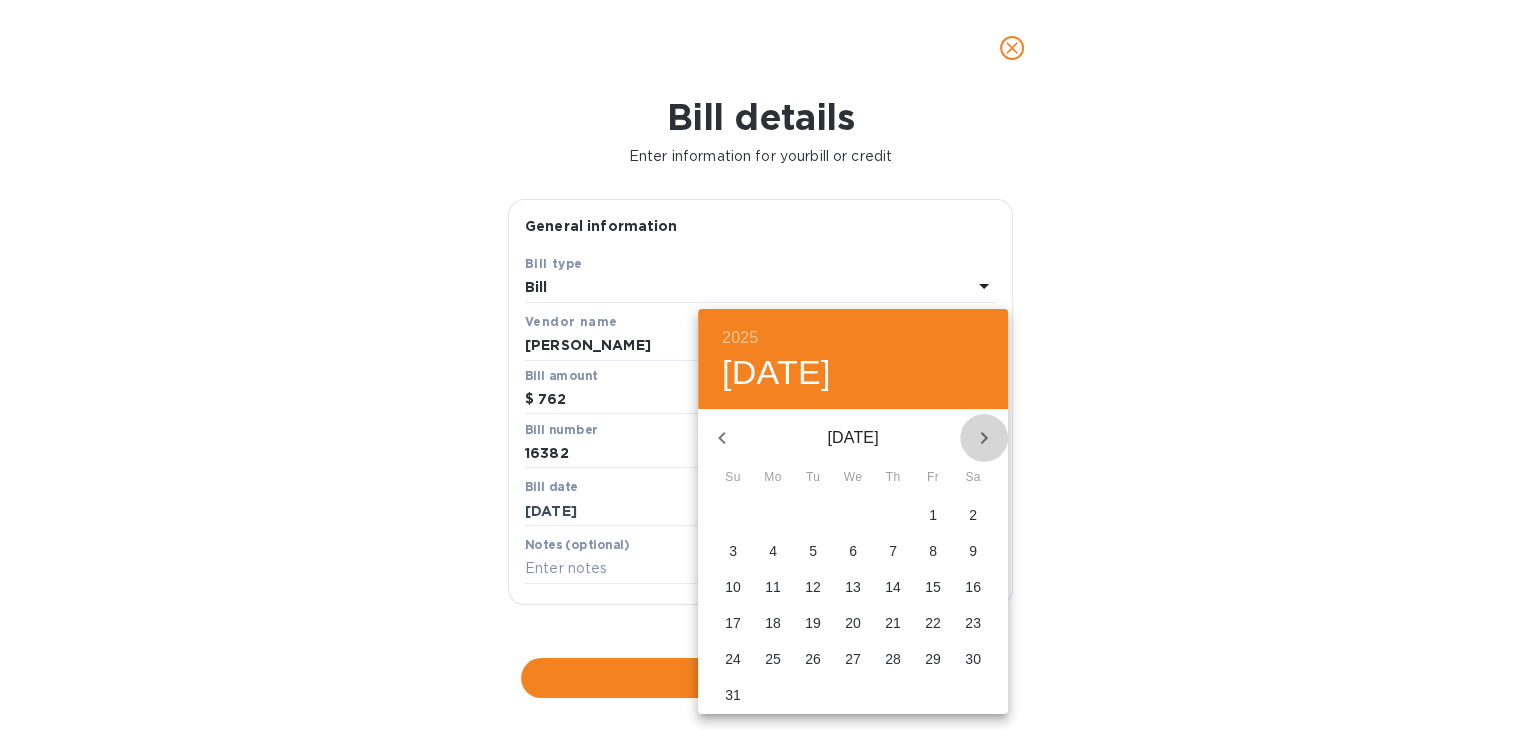click 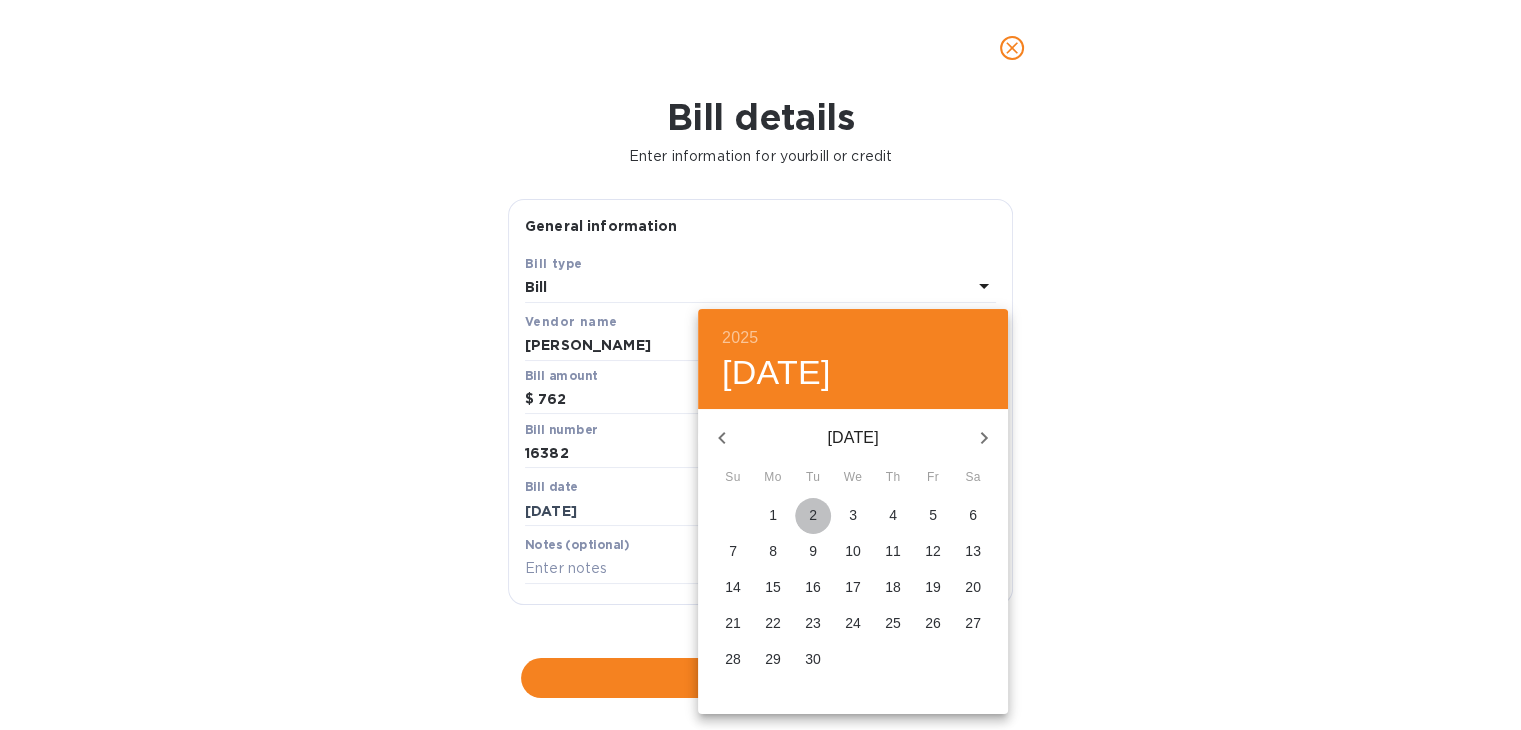 click on "2" at bounding box center [813, 515] 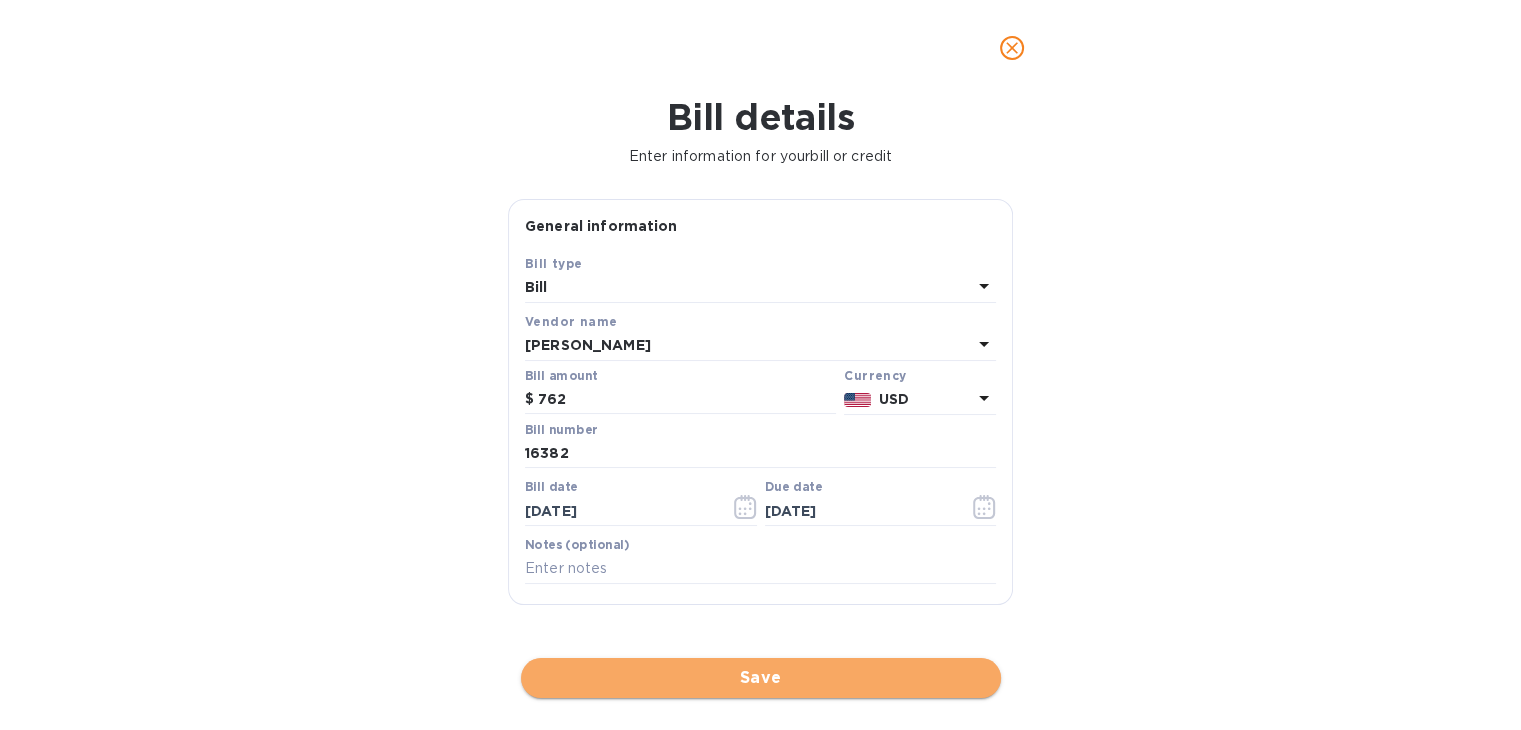 click on "Save" at bounding box center [761, 678] 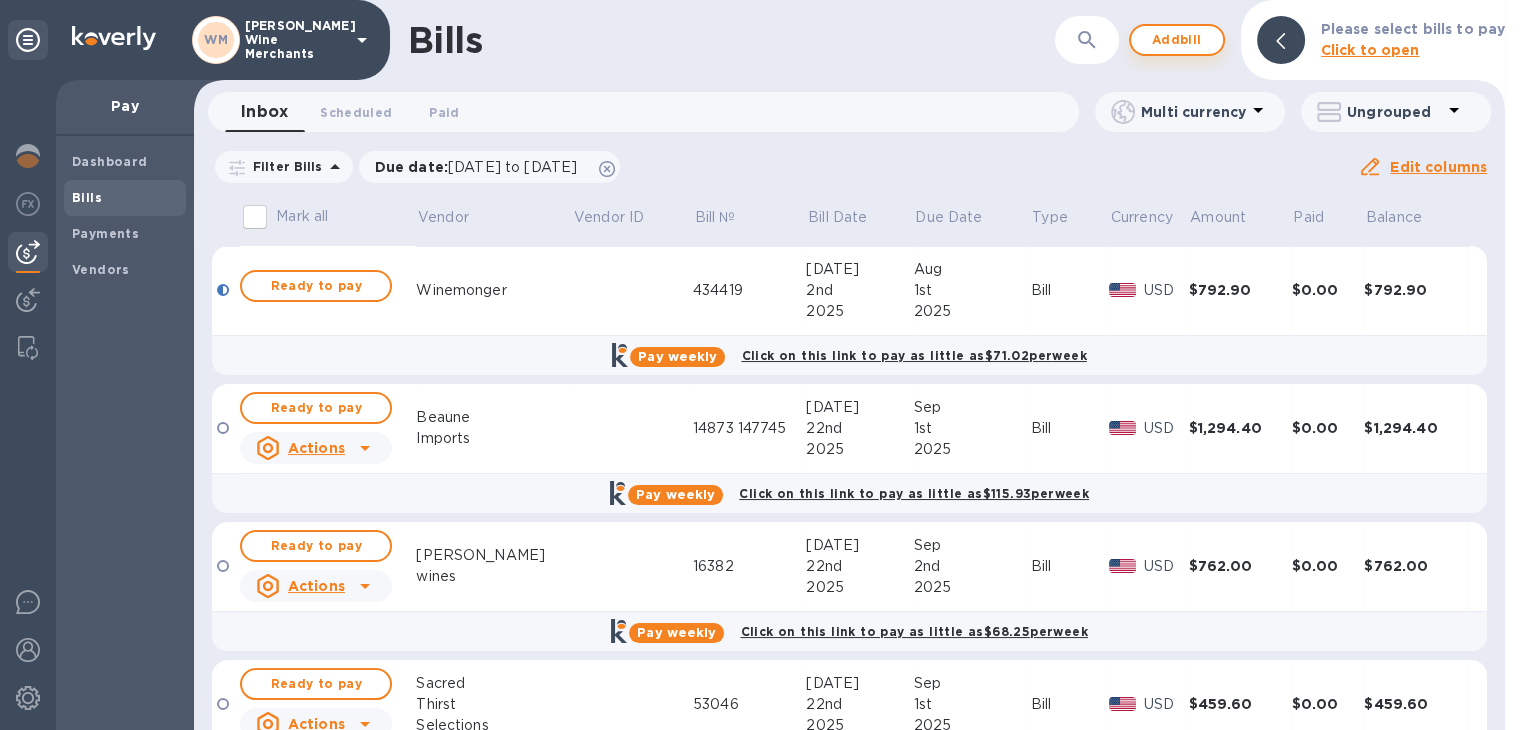 click on "Add   bill" at bounding box center (1177, 40) 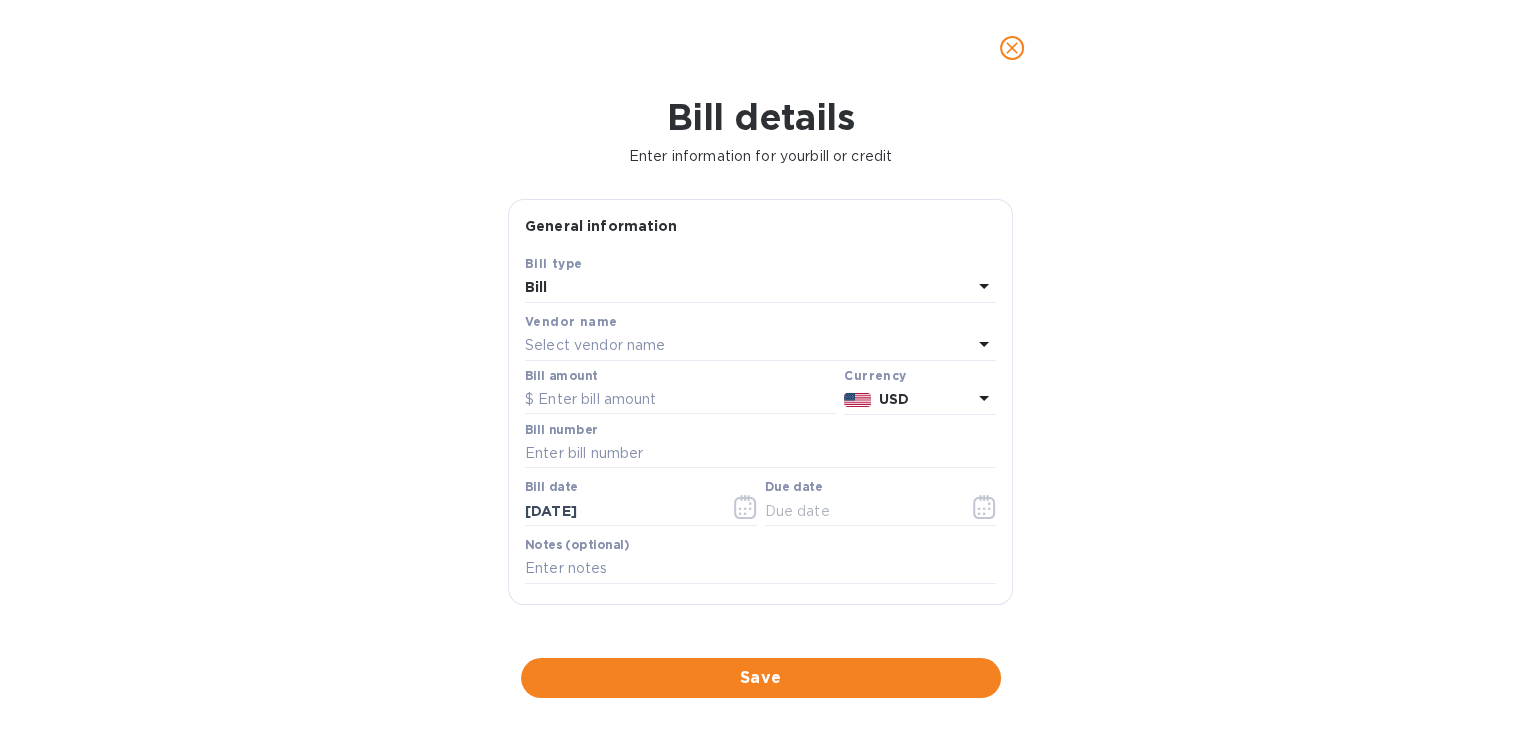 click on "Select vendor name" at bounding box center (595, 345) 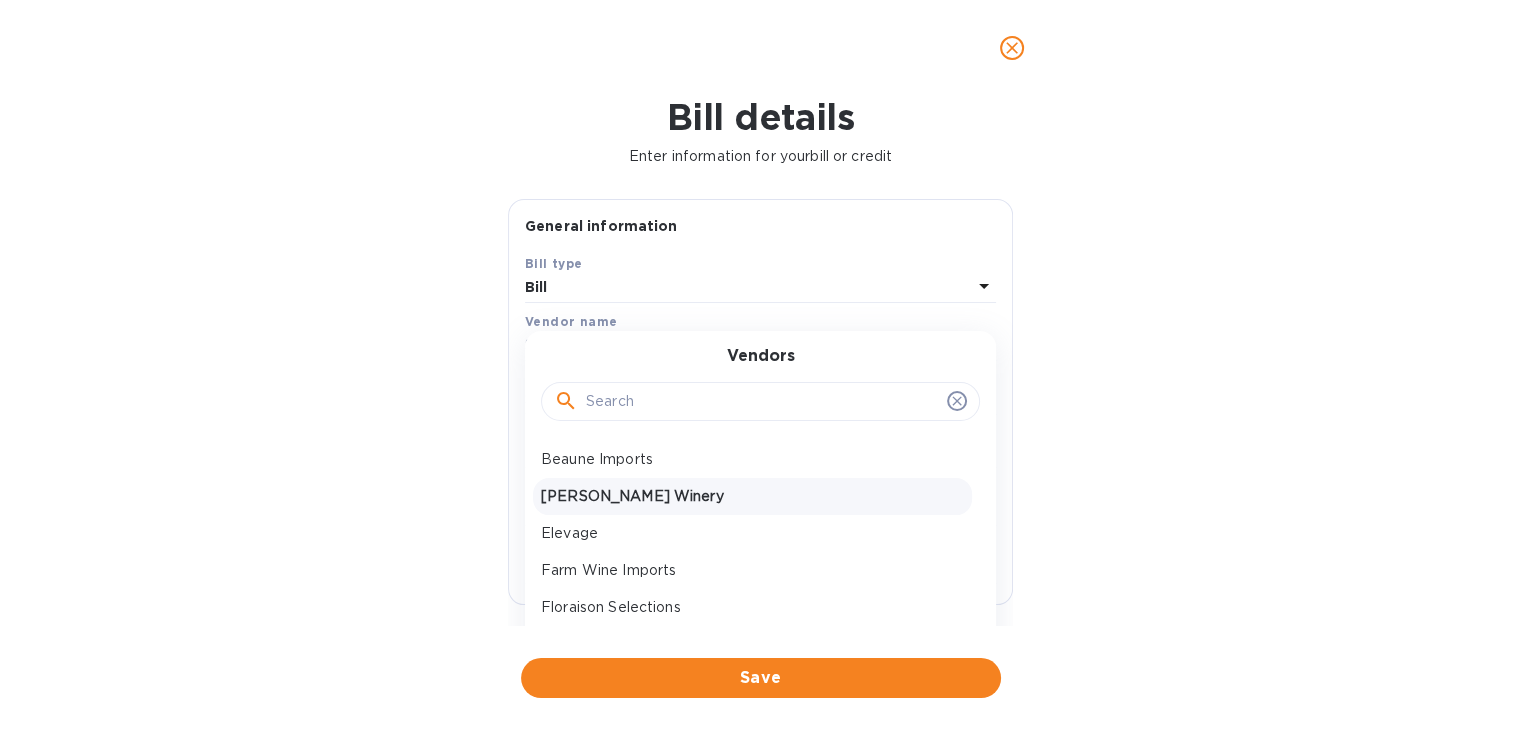 click on "[PERSON_NAME] Winery" at bounding box center (752, 496) 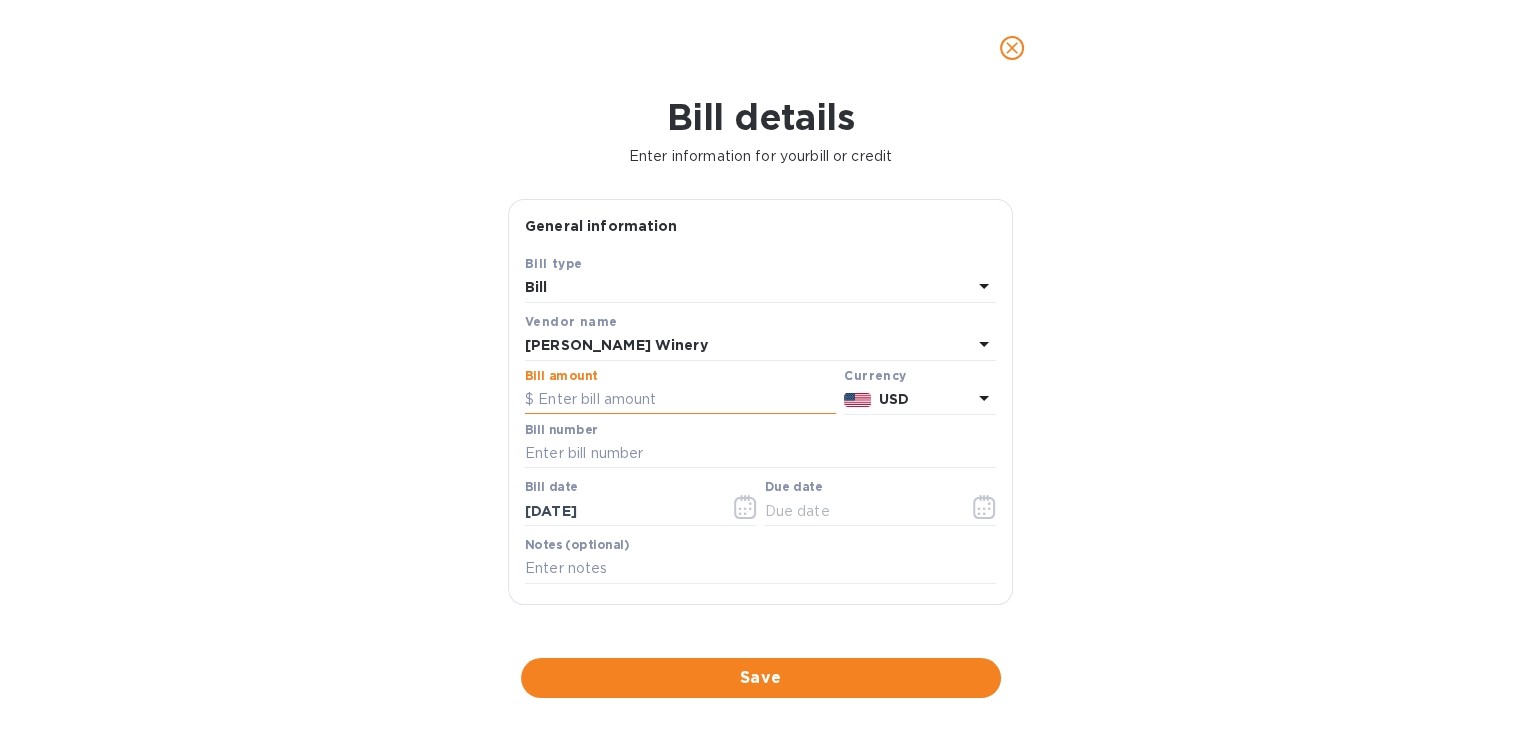click at bounding box center [680, 400] 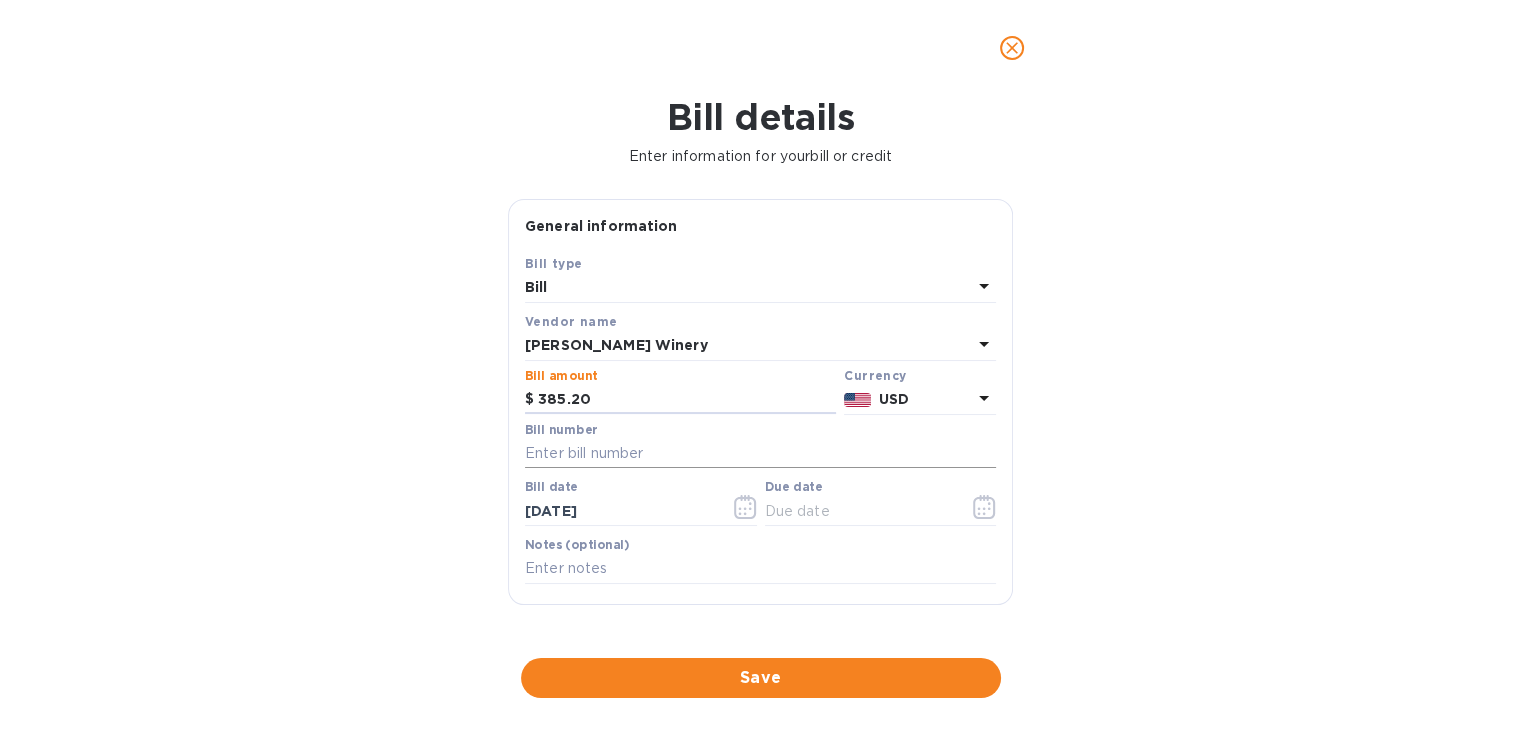 type on "385.20" 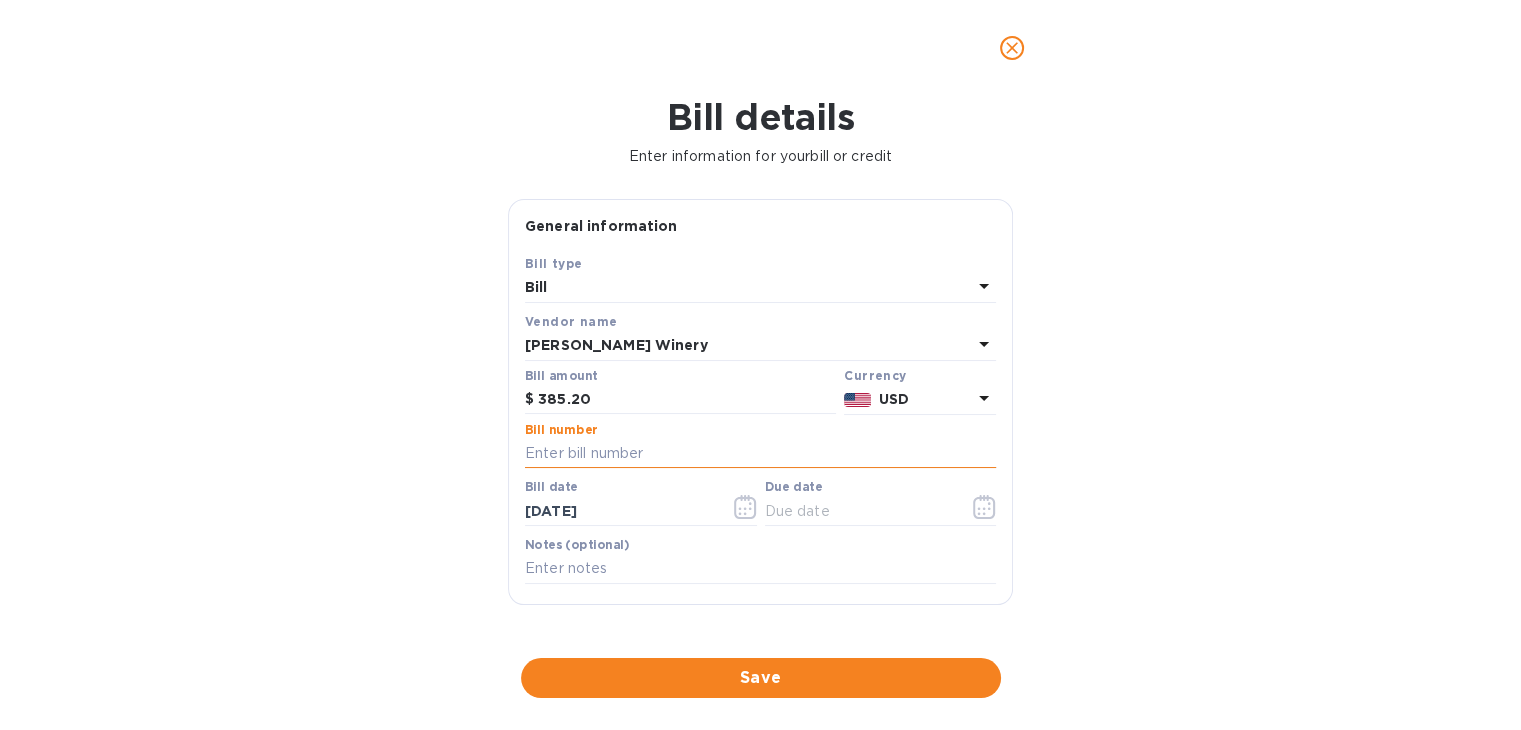 click at bounding box center (760, 454) 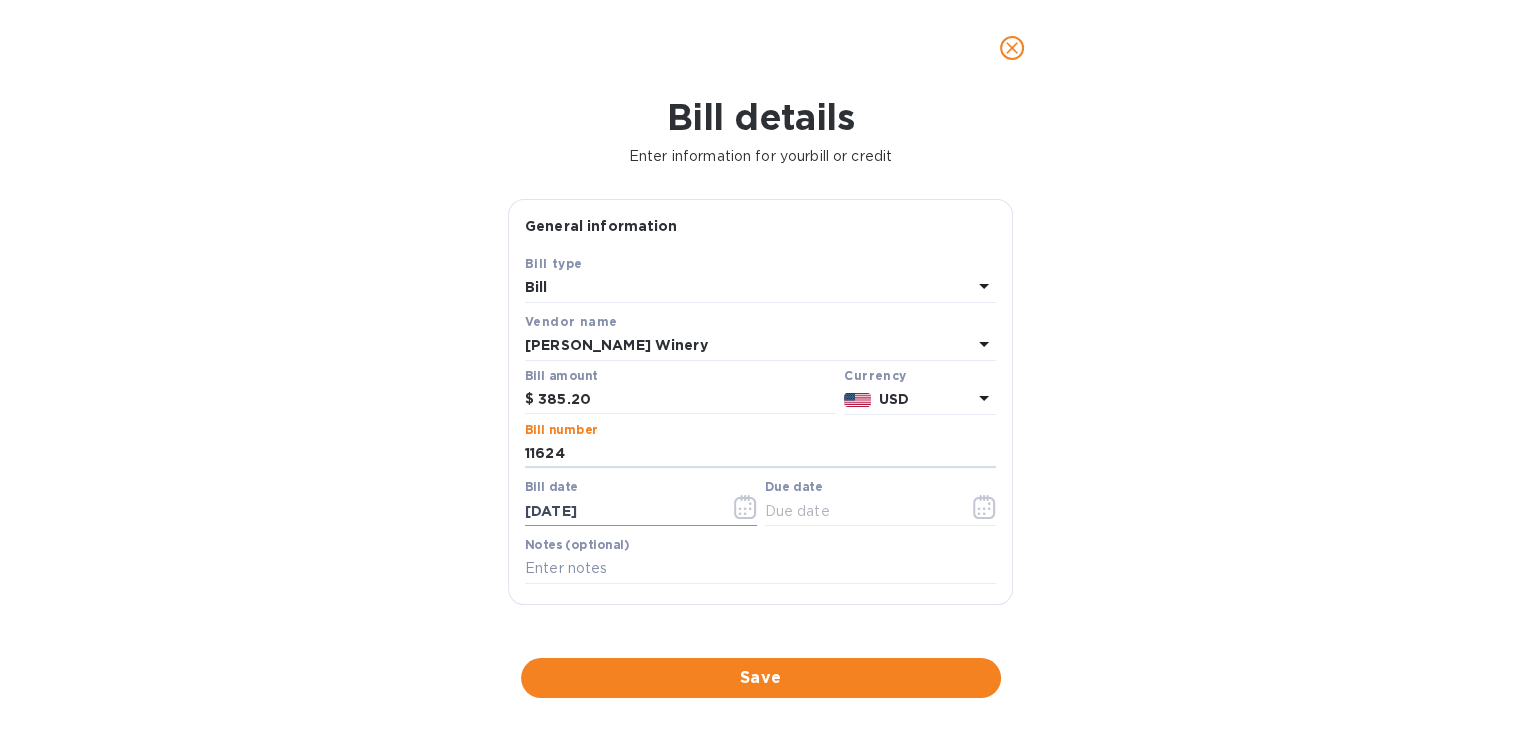 type on "11624" 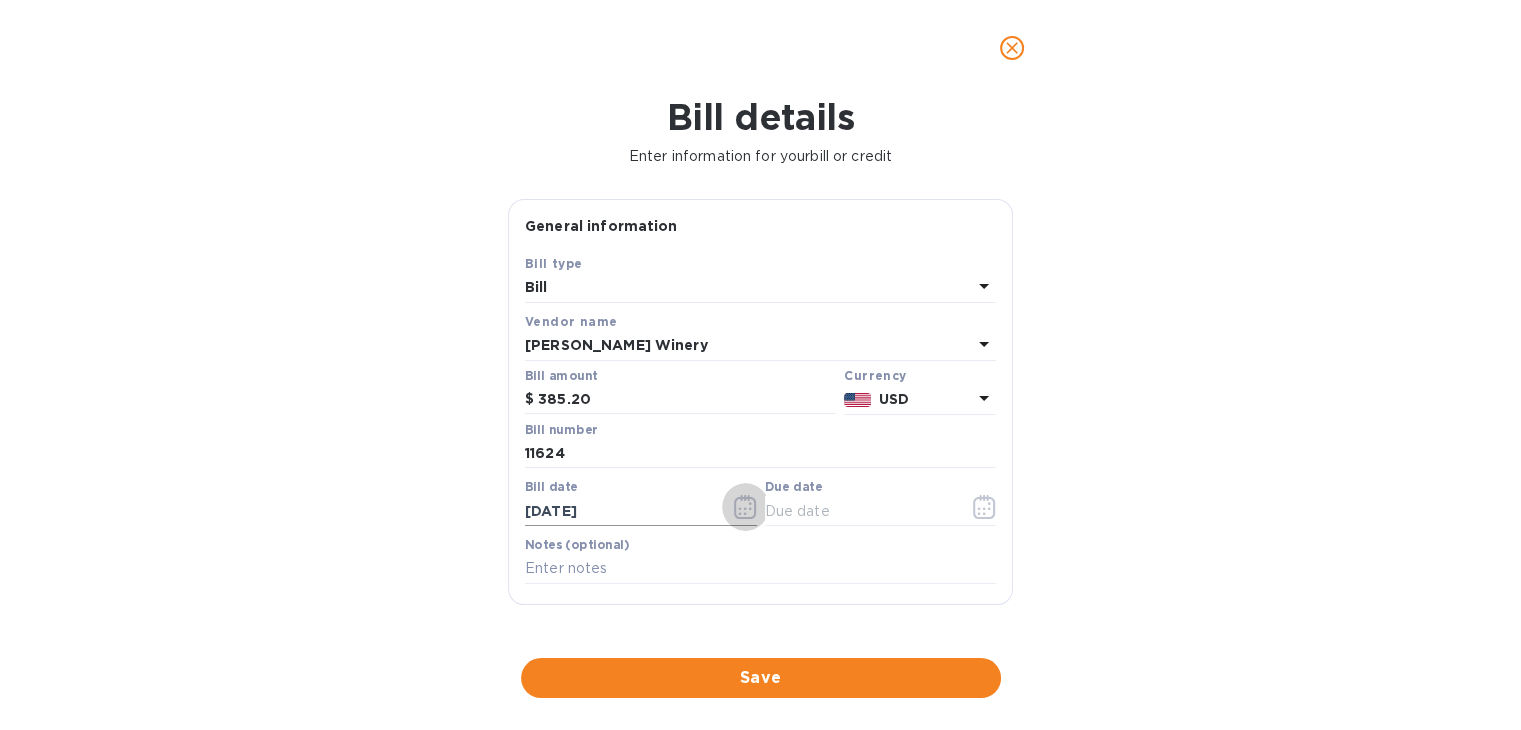 click 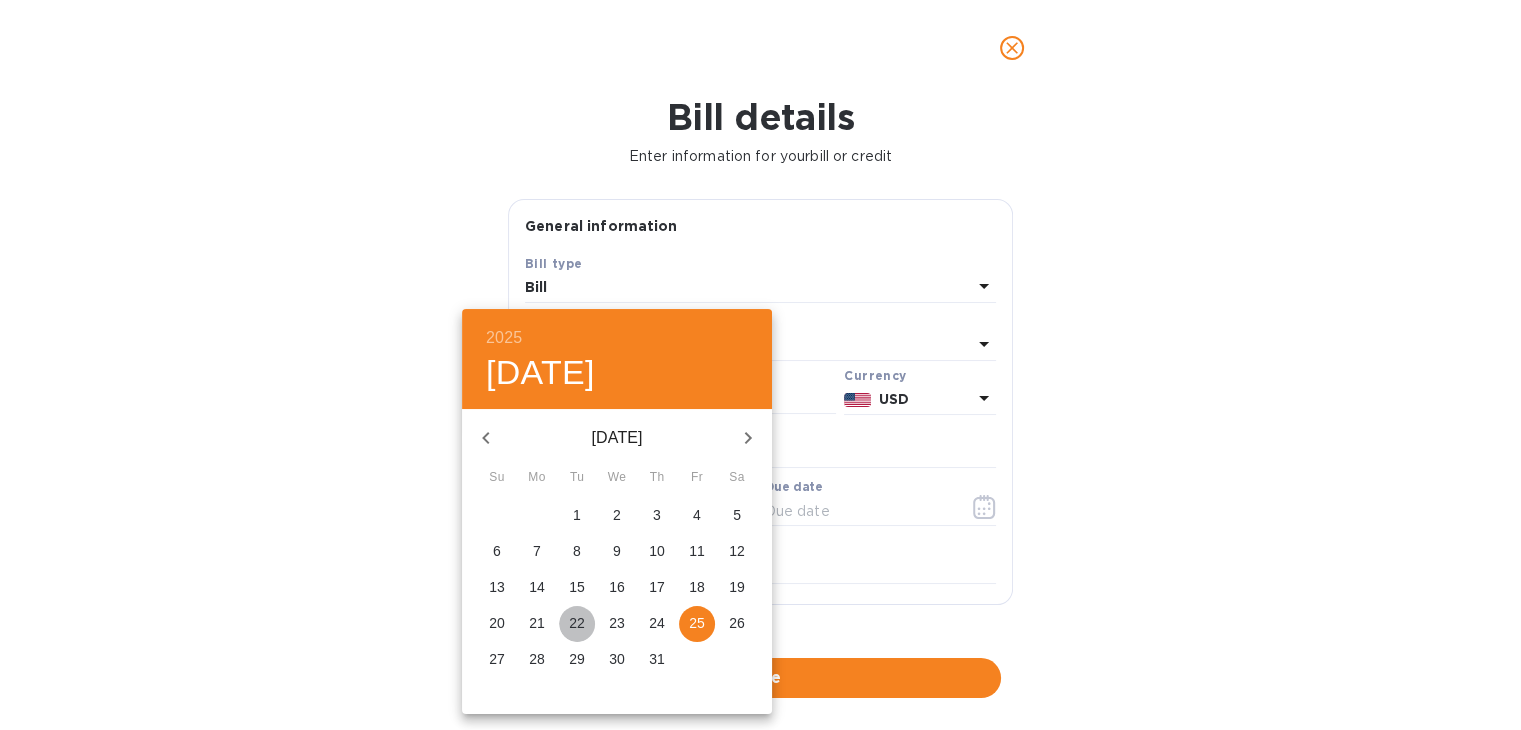 click on "22" at bounding box center [577, 623] 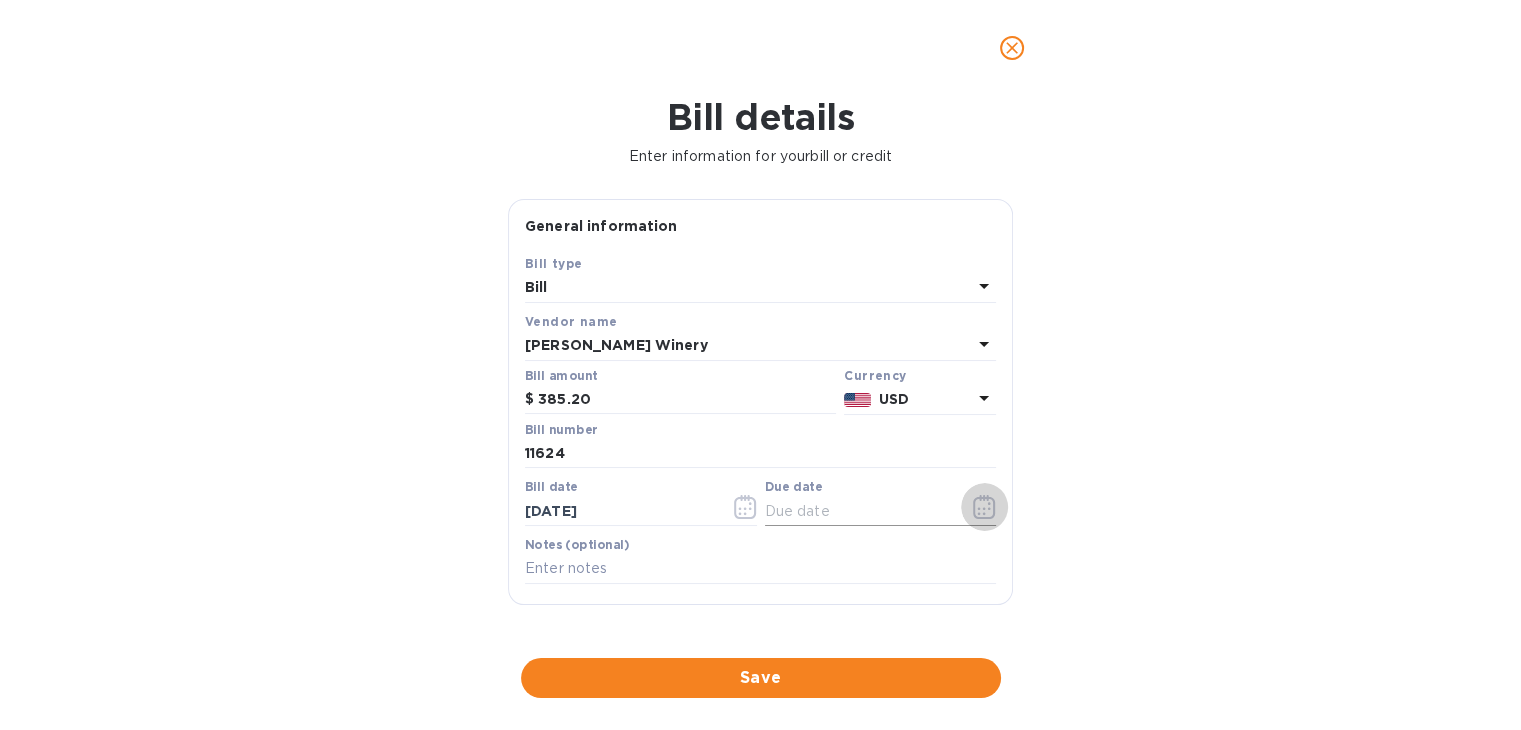 click 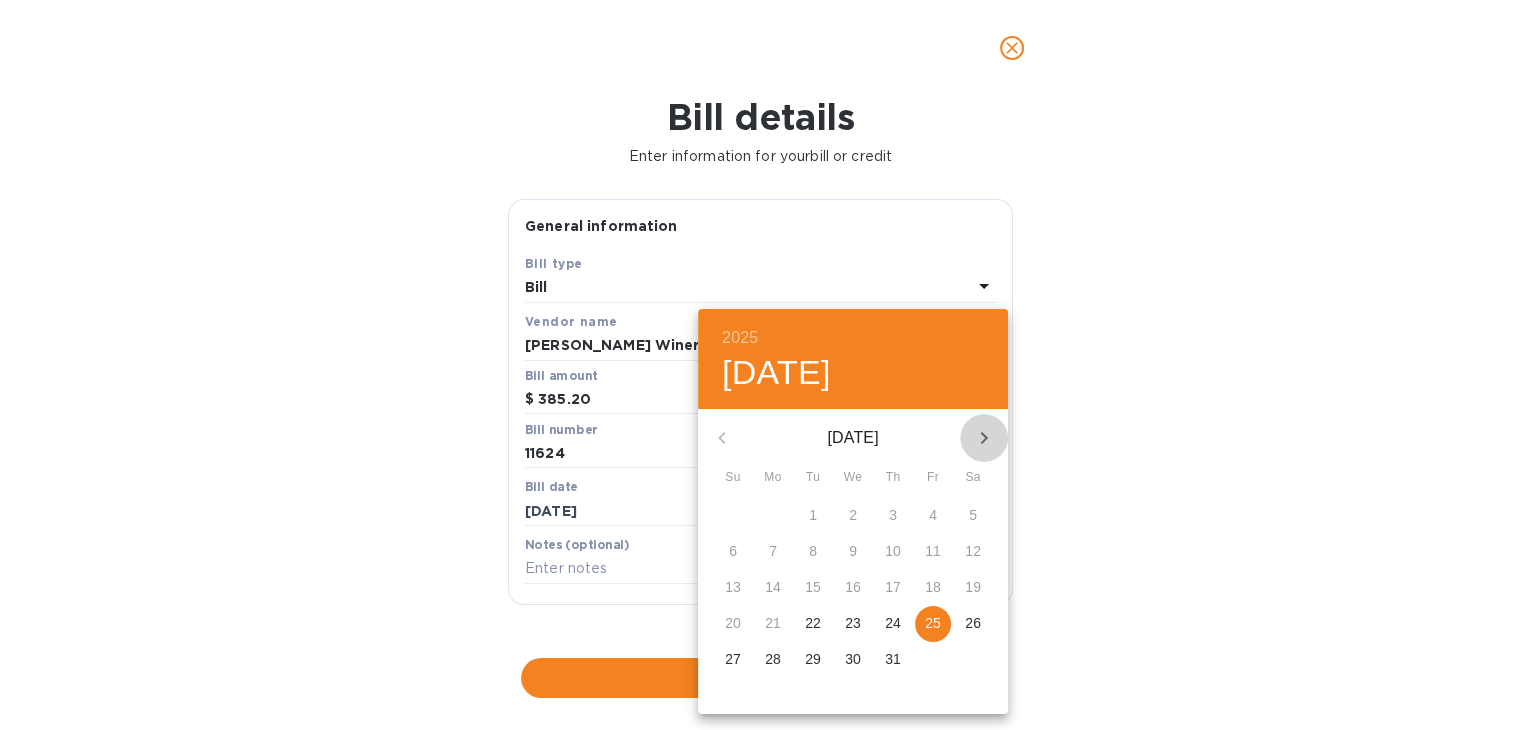 click 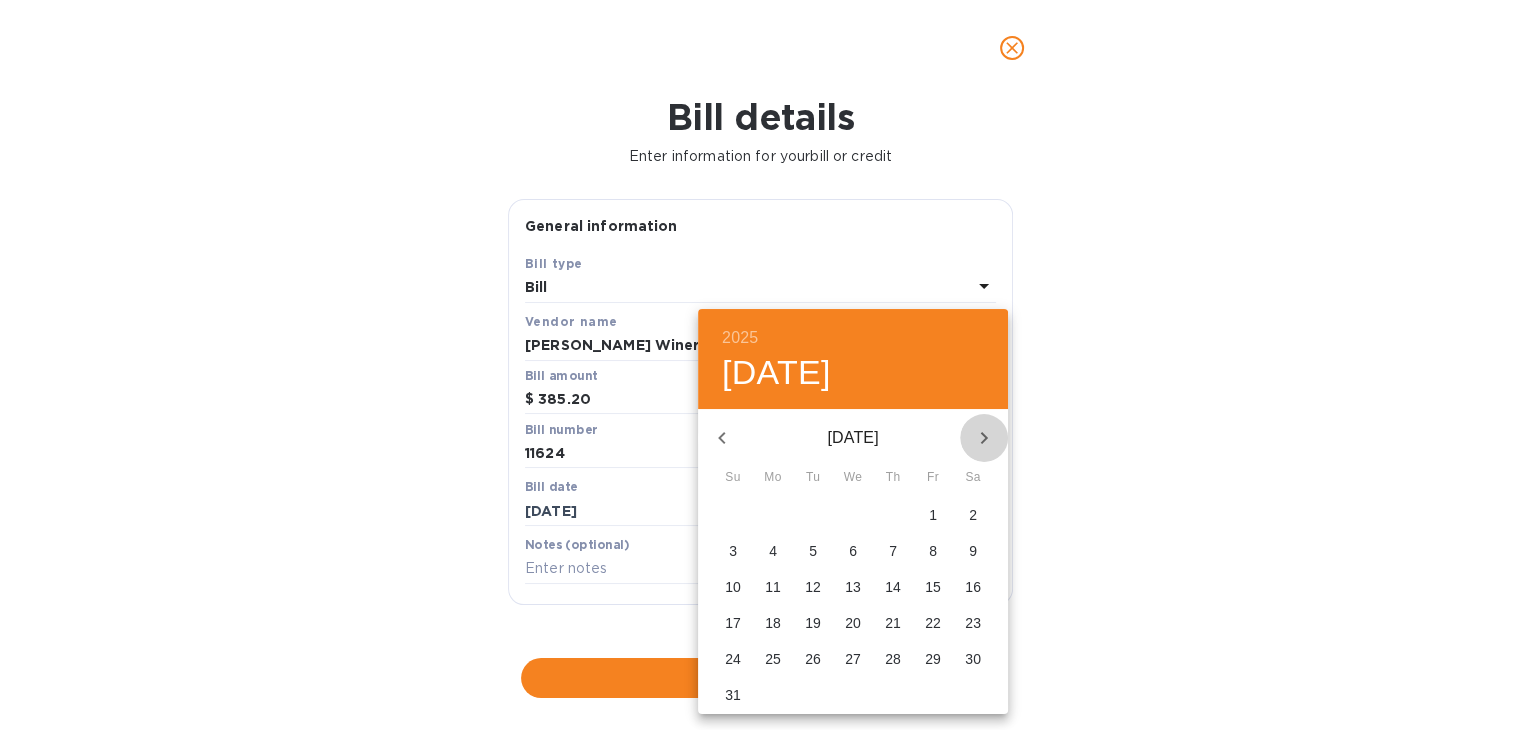 click 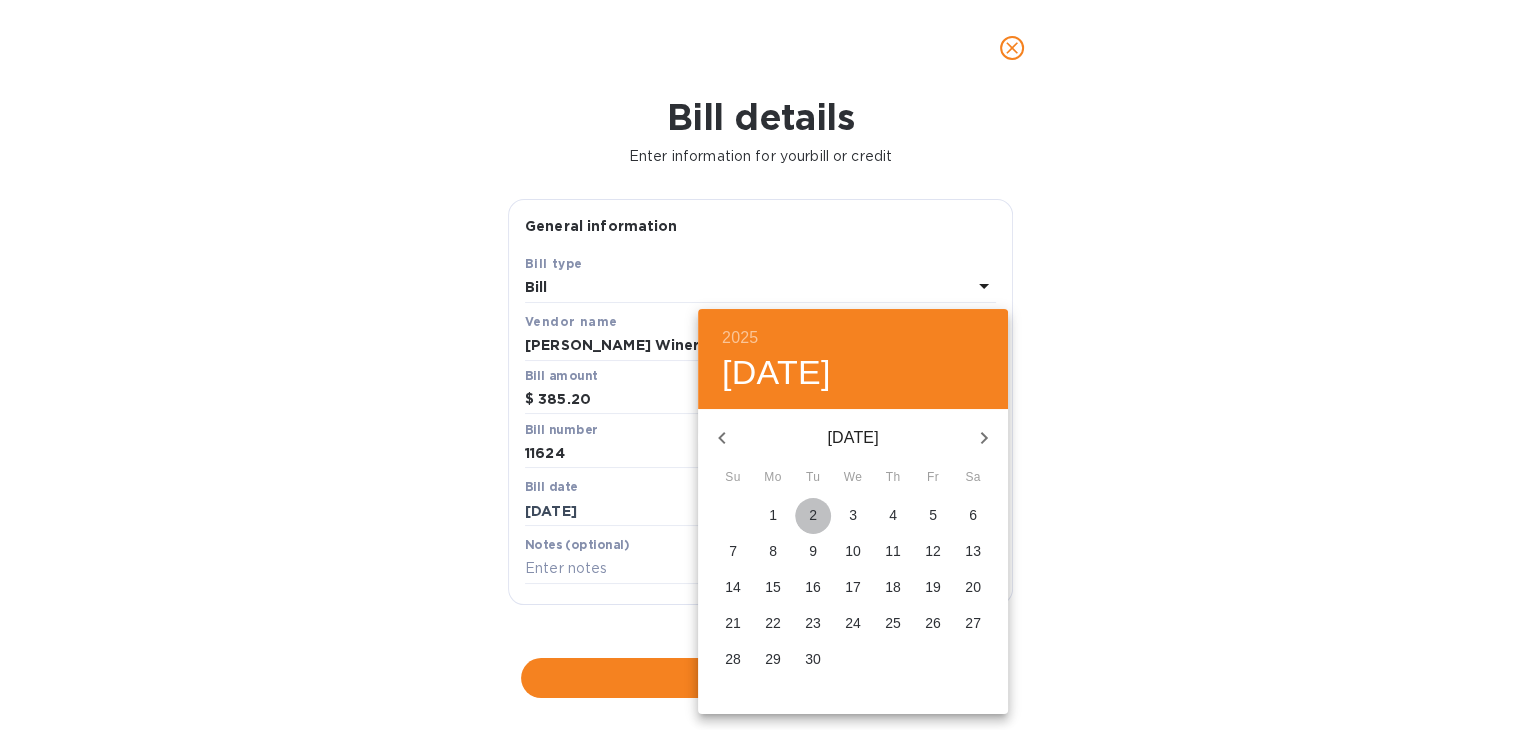 click on "2" at bounding box center (813, 515) 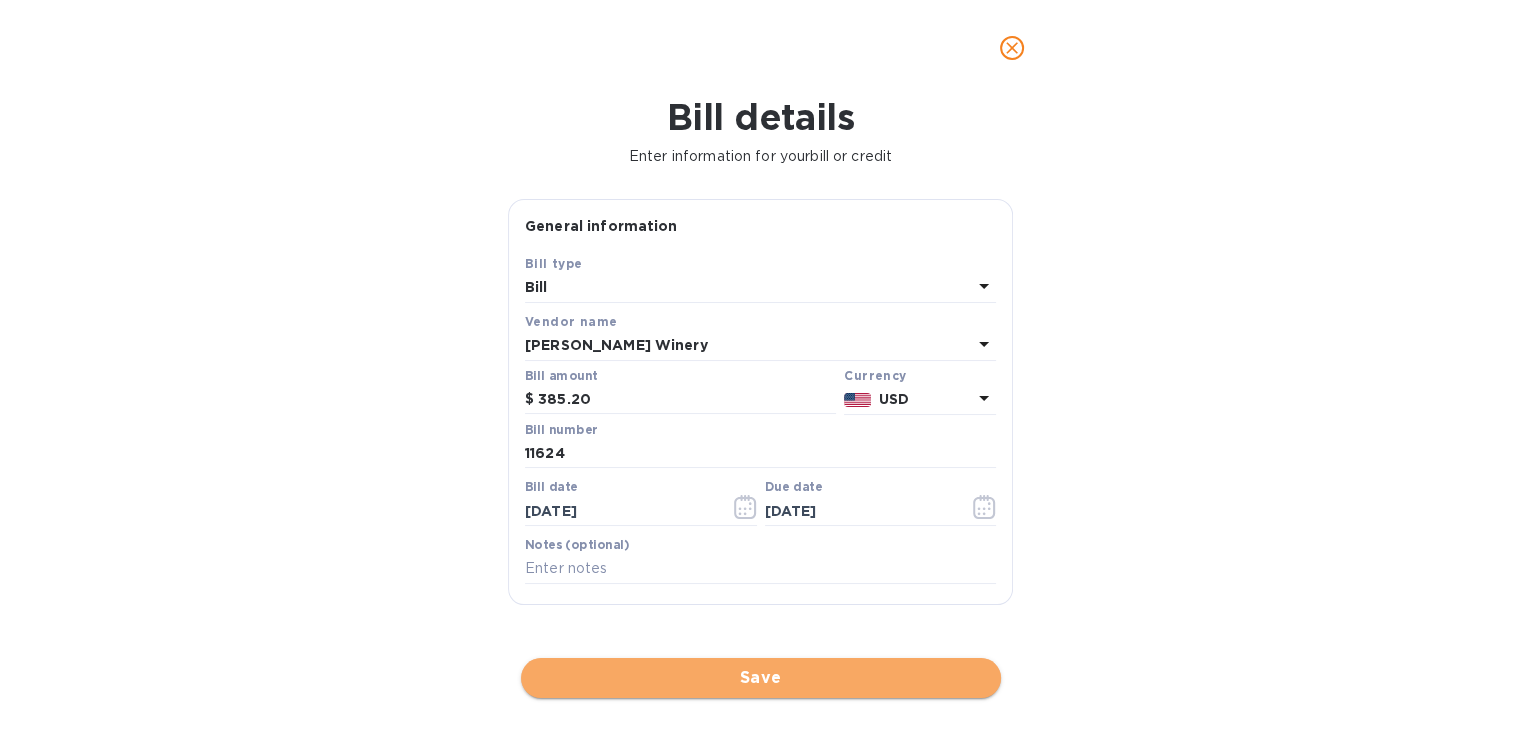 click on "Save" at bounding box center [761, 678] 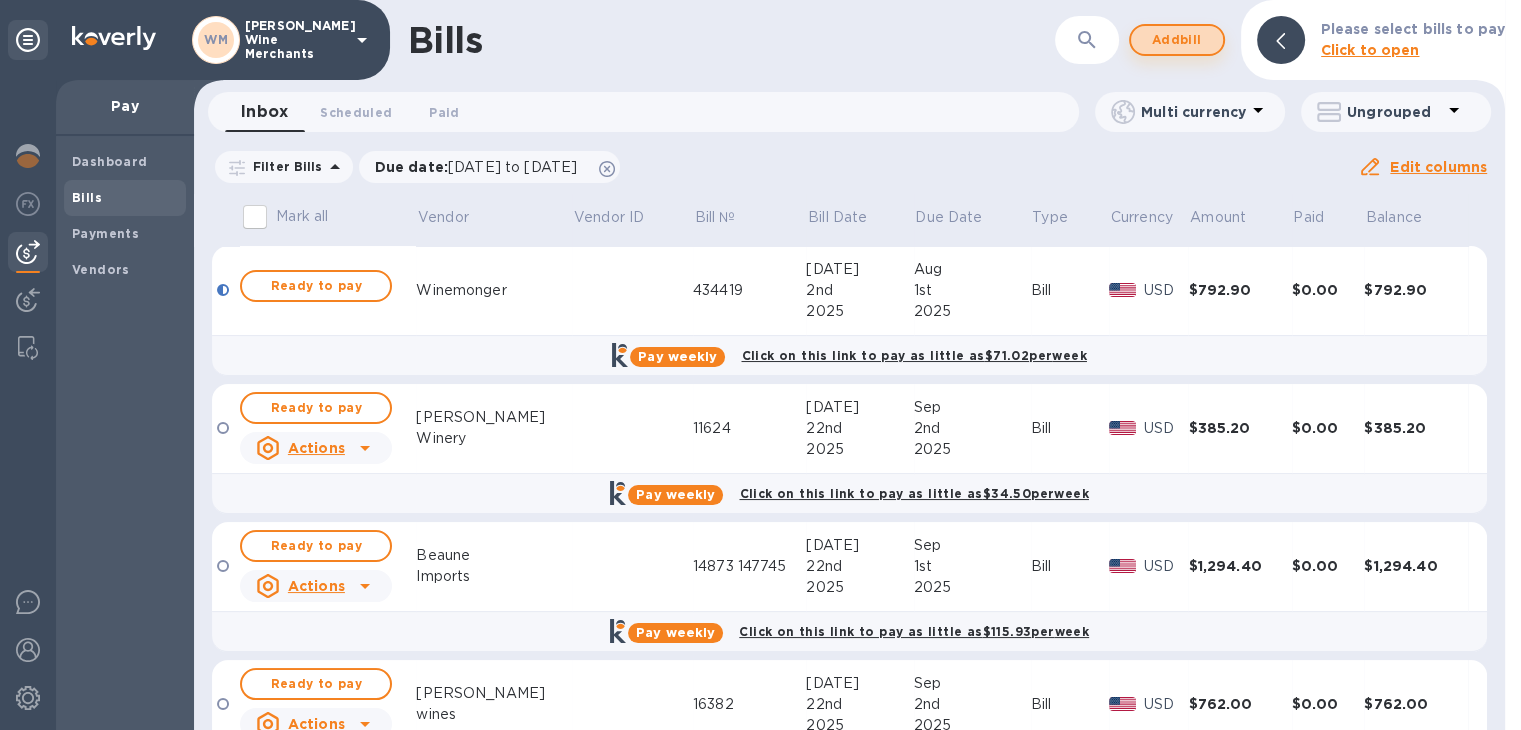 click on "Add   bill" at bounding box center (1177, 40) 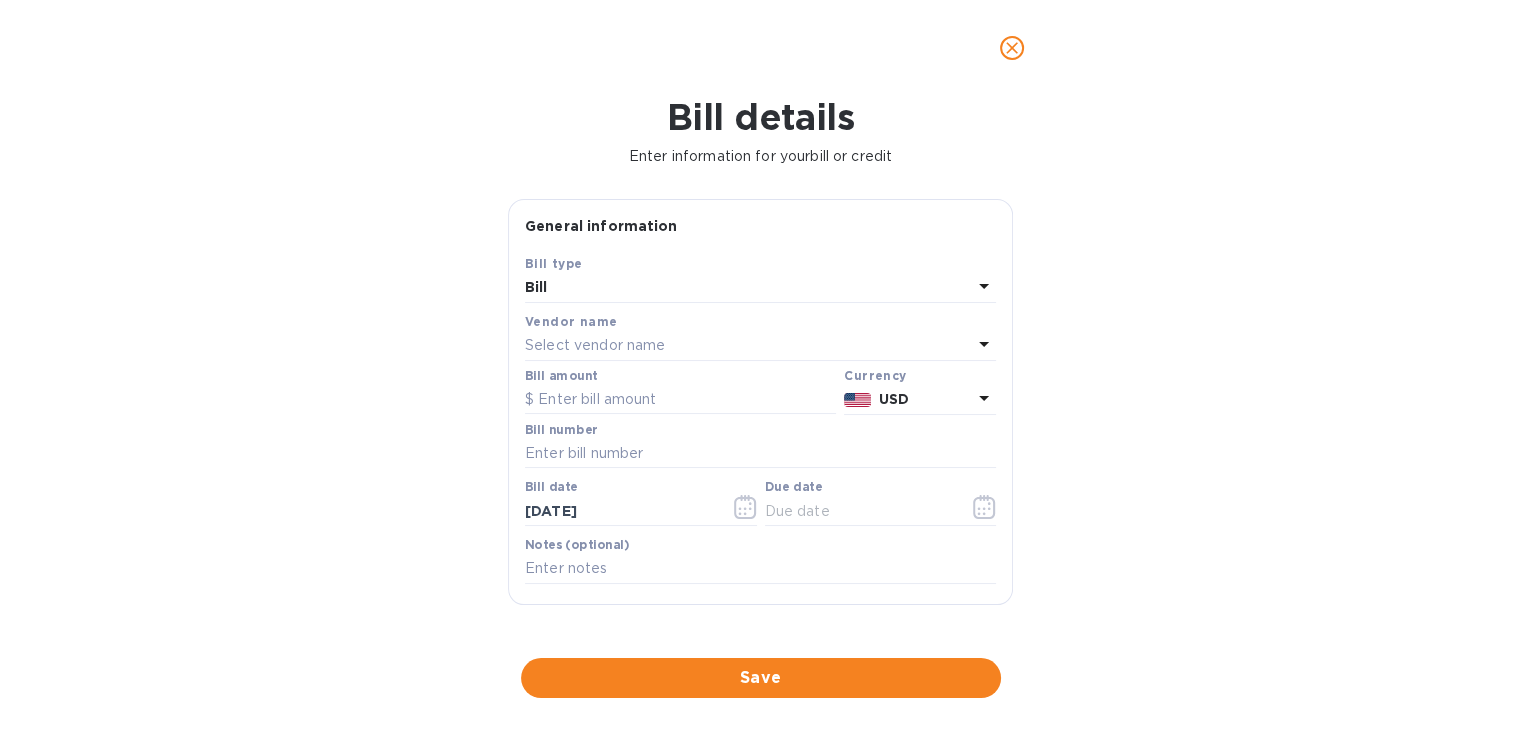 click on "Select vendor name" at bounding box center [595, 345] 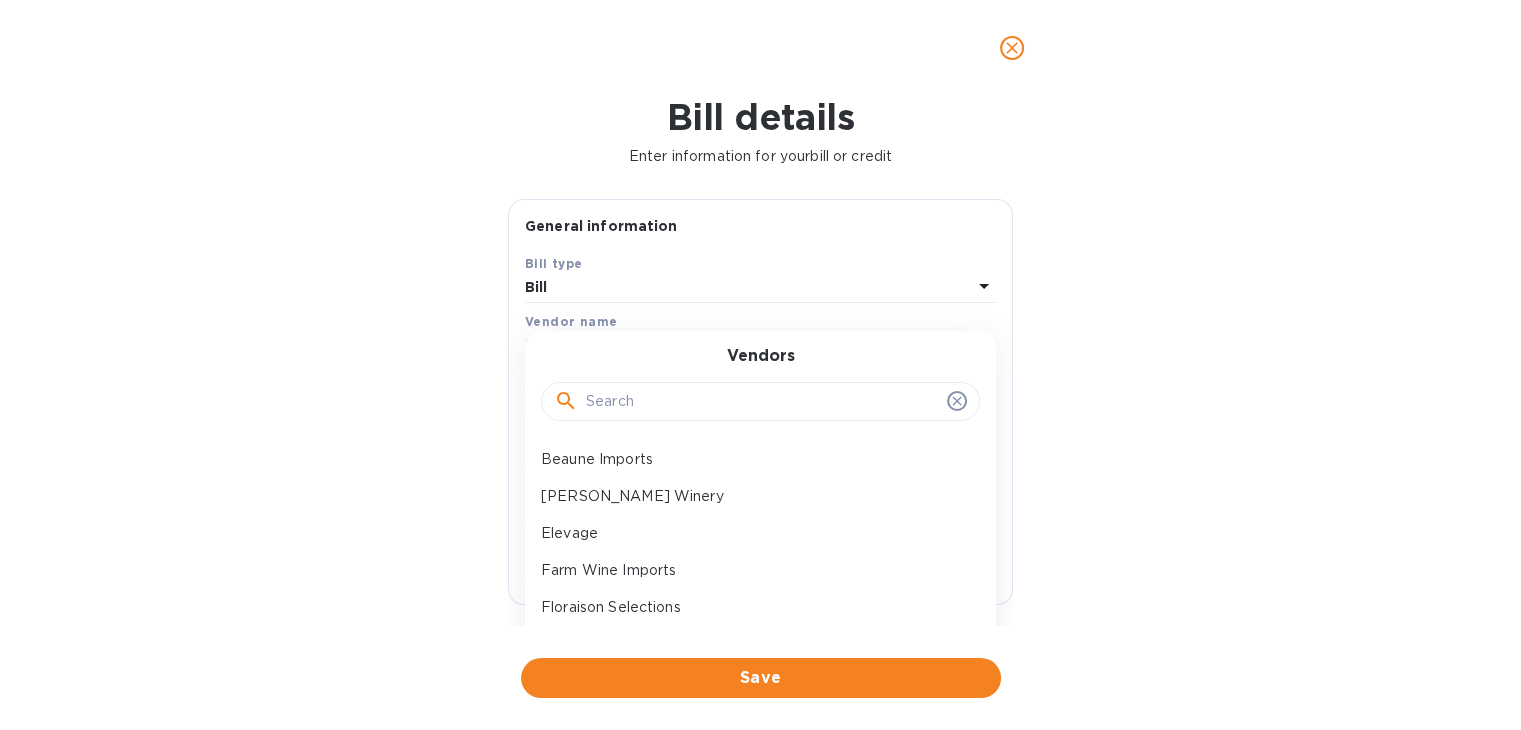 click at bounding box center [762, 402] 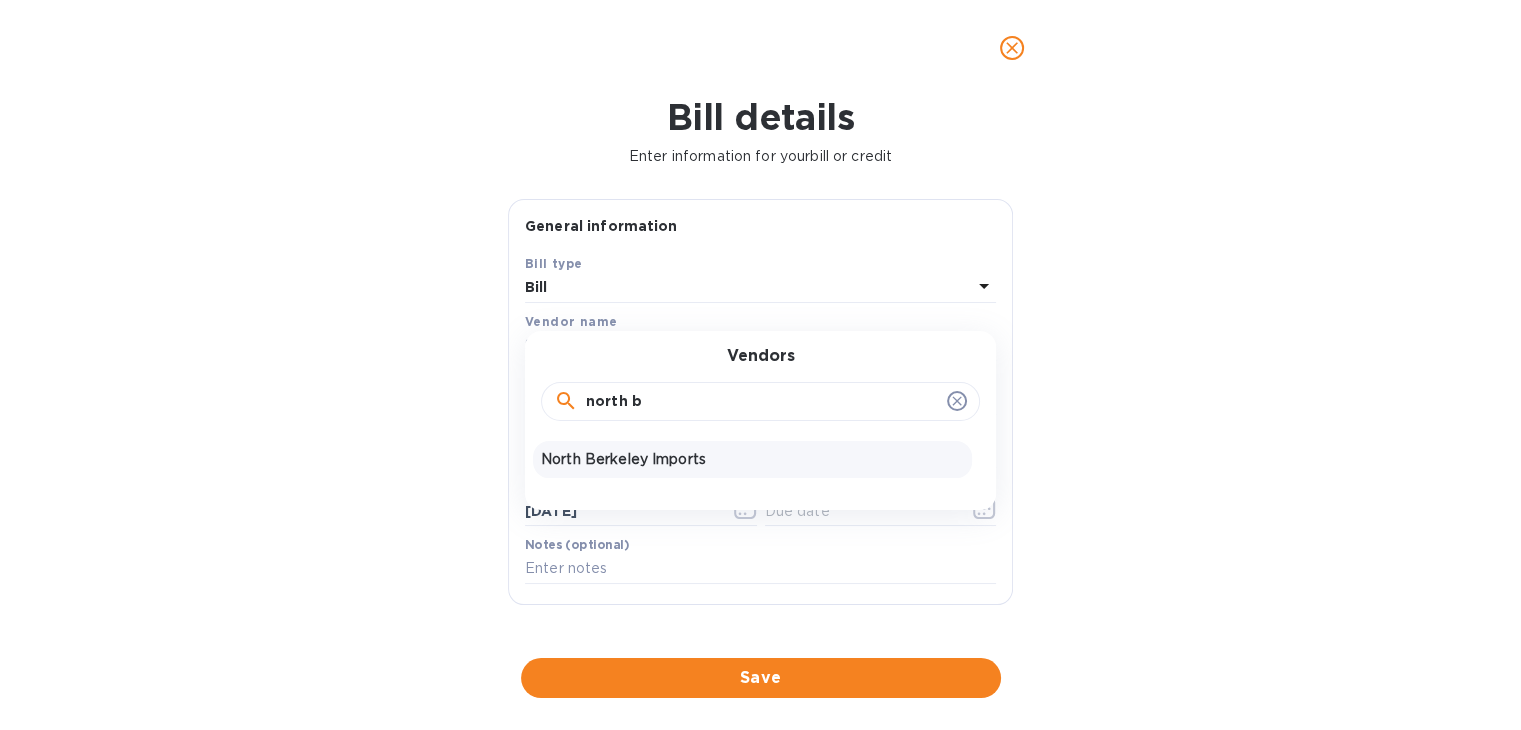 type on "north b" 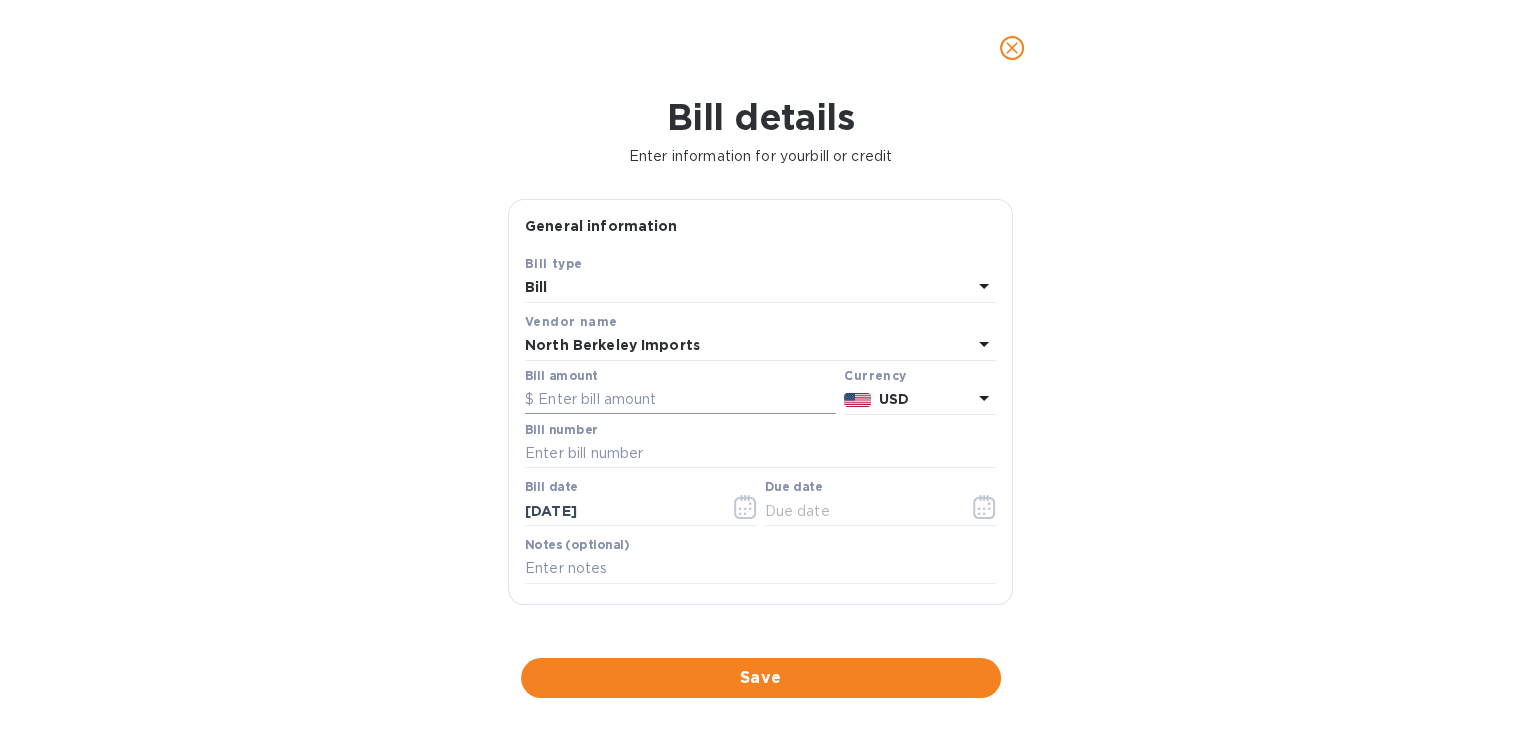 click at bounding box center (680, 400) 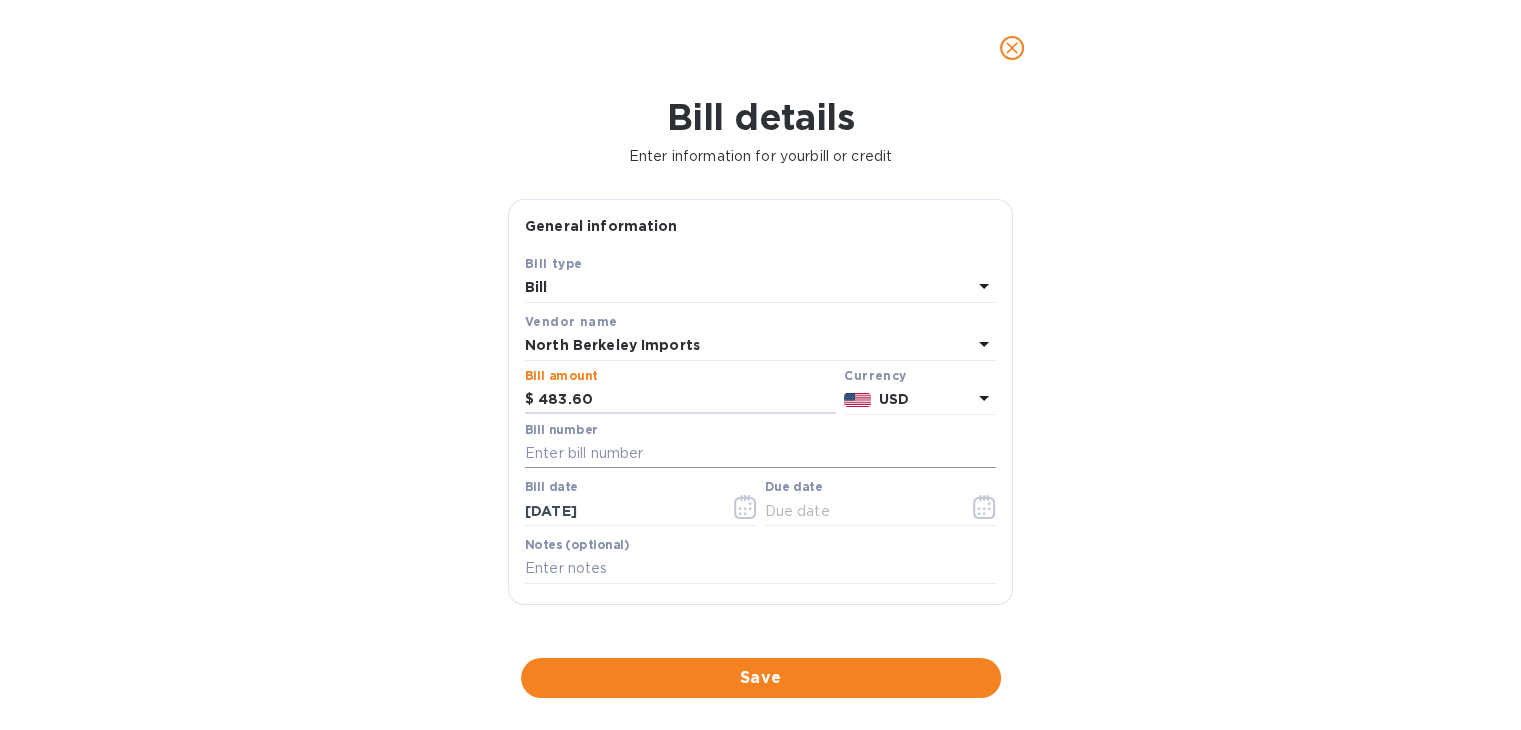 type on "483.60" 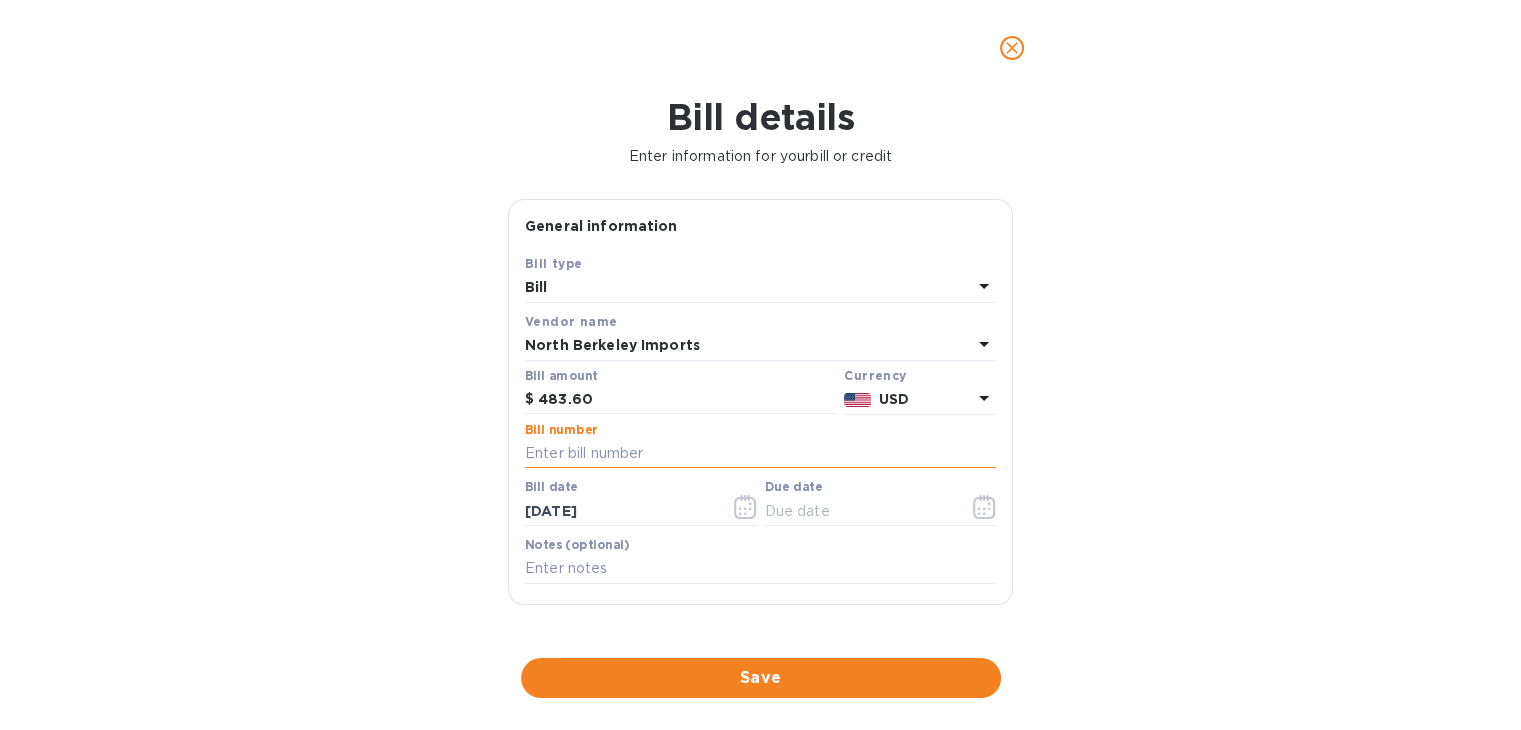 click at bounding box center (760, 454) 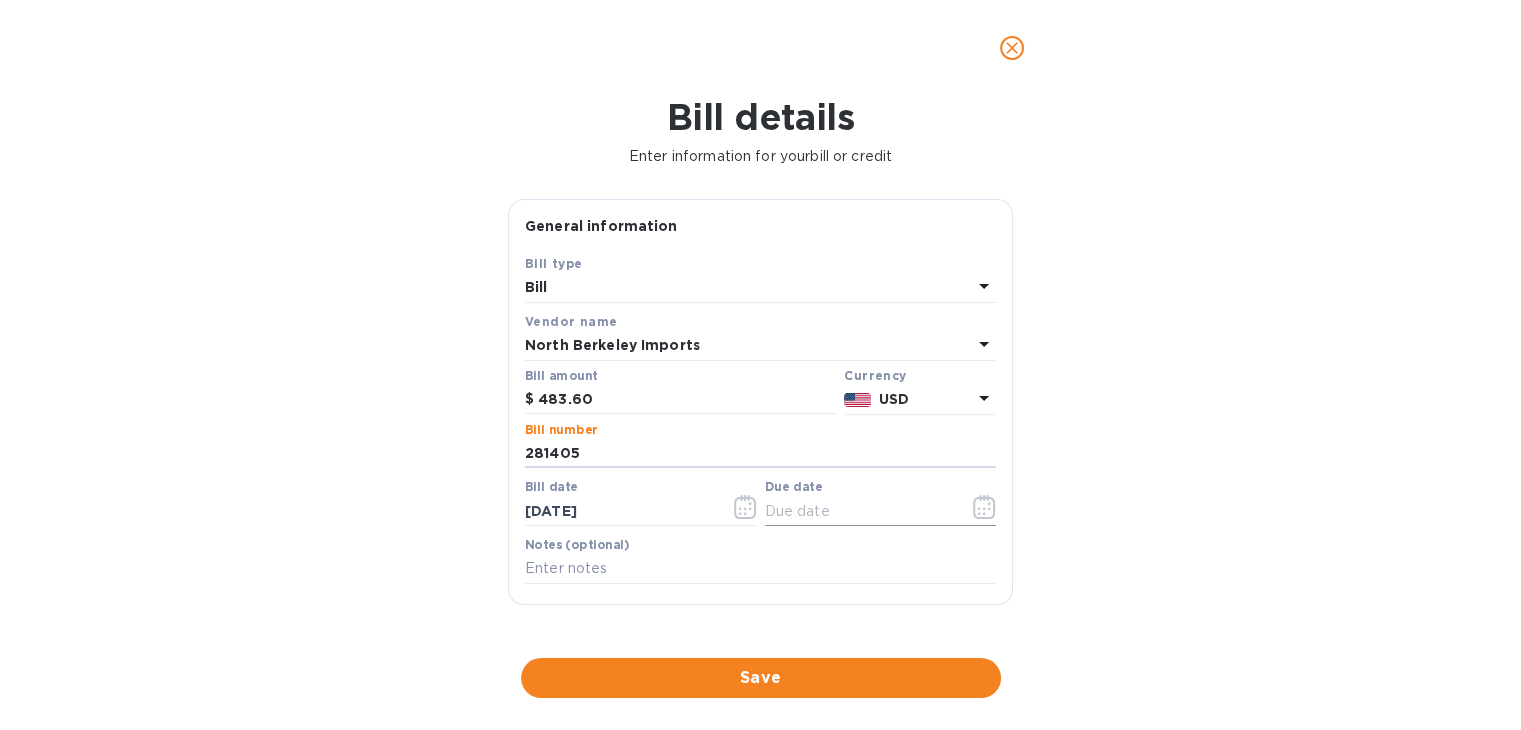 type on "281405" 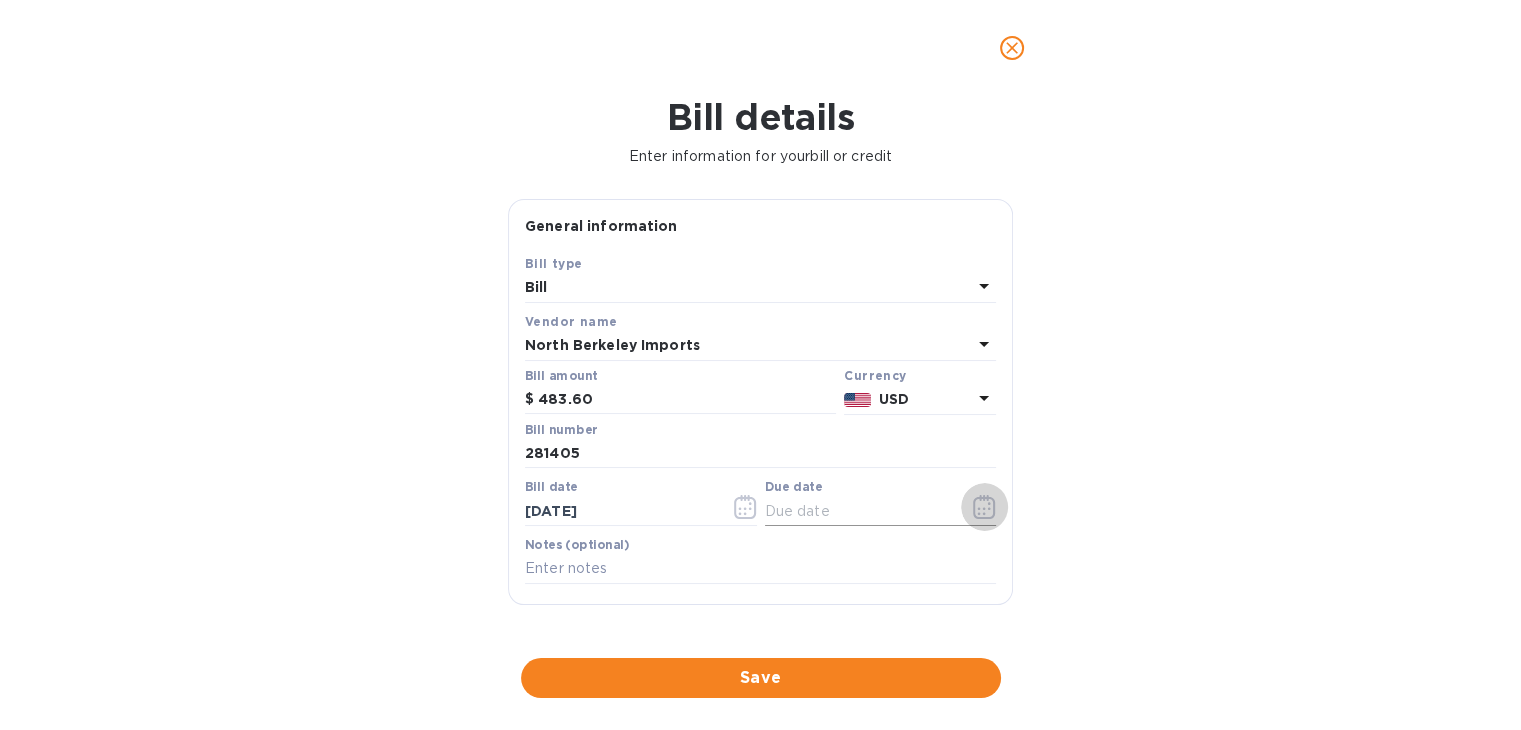 click 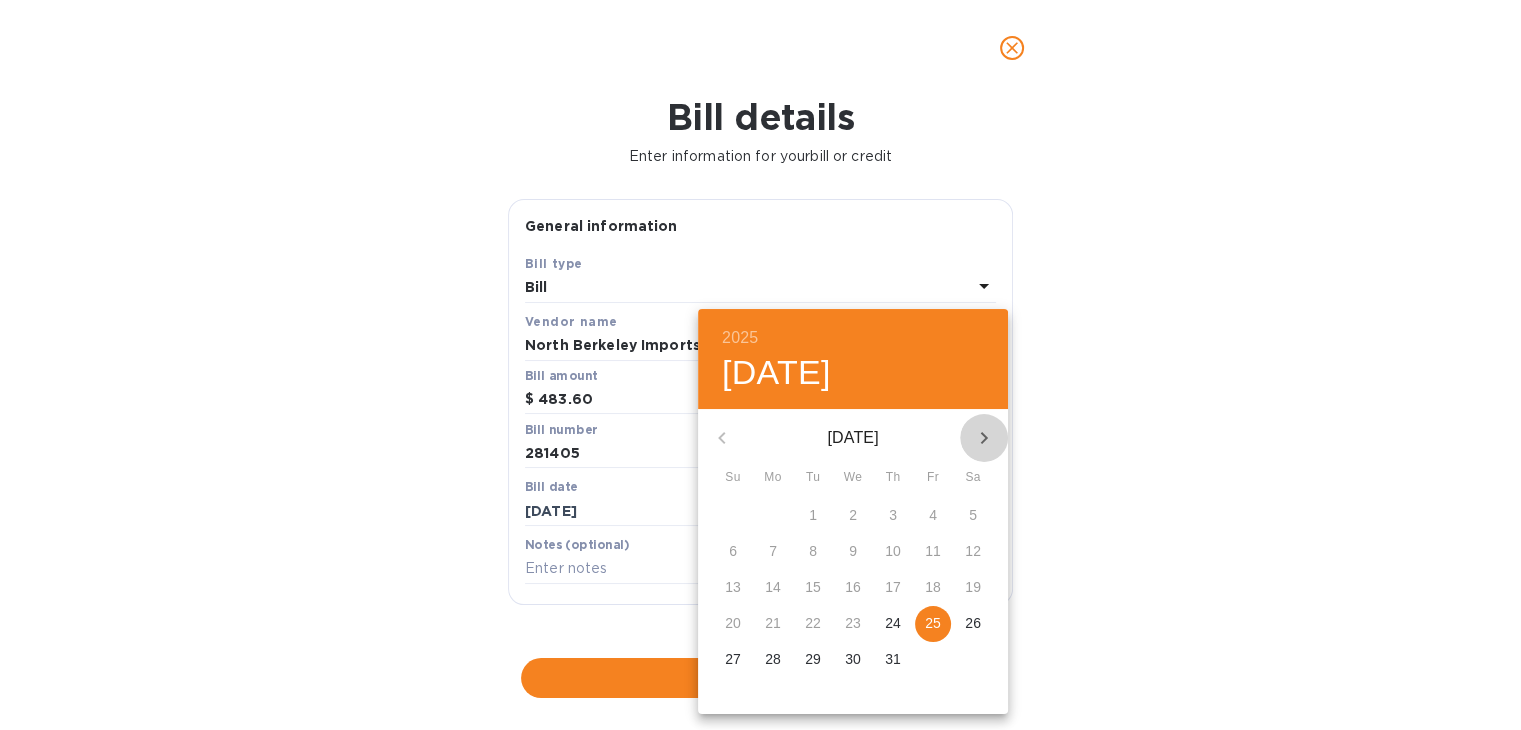 click 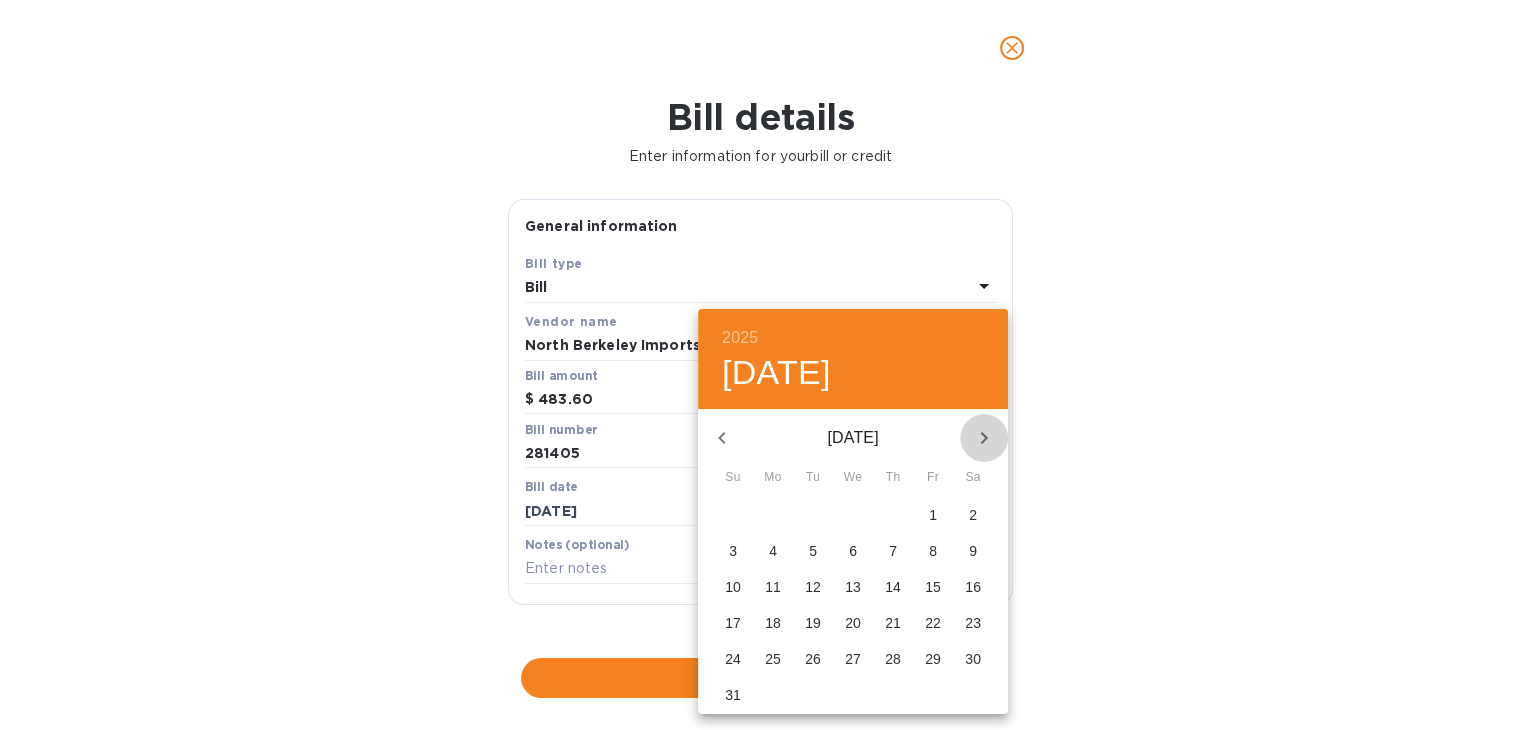 click 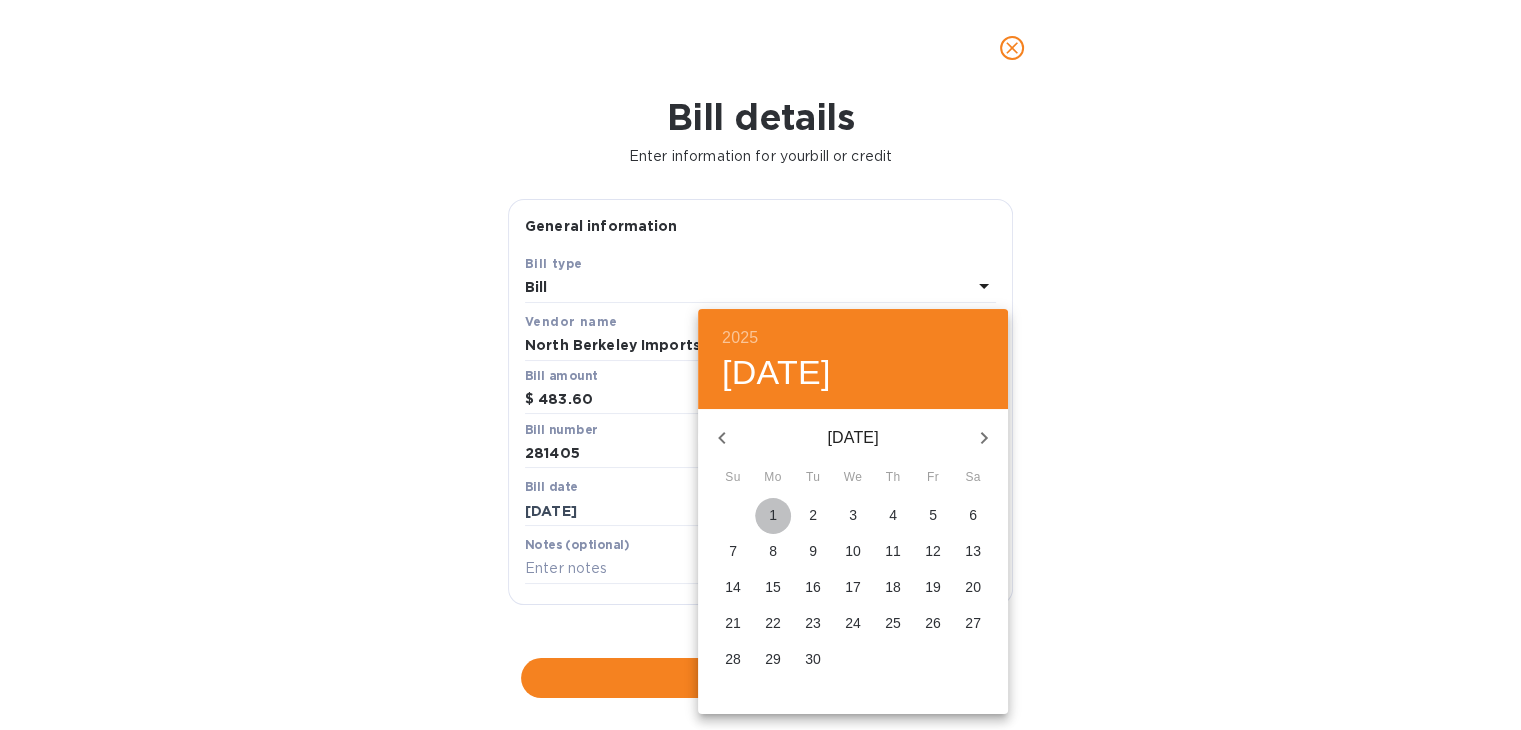 click on "1" at bounding box center [773, 515] 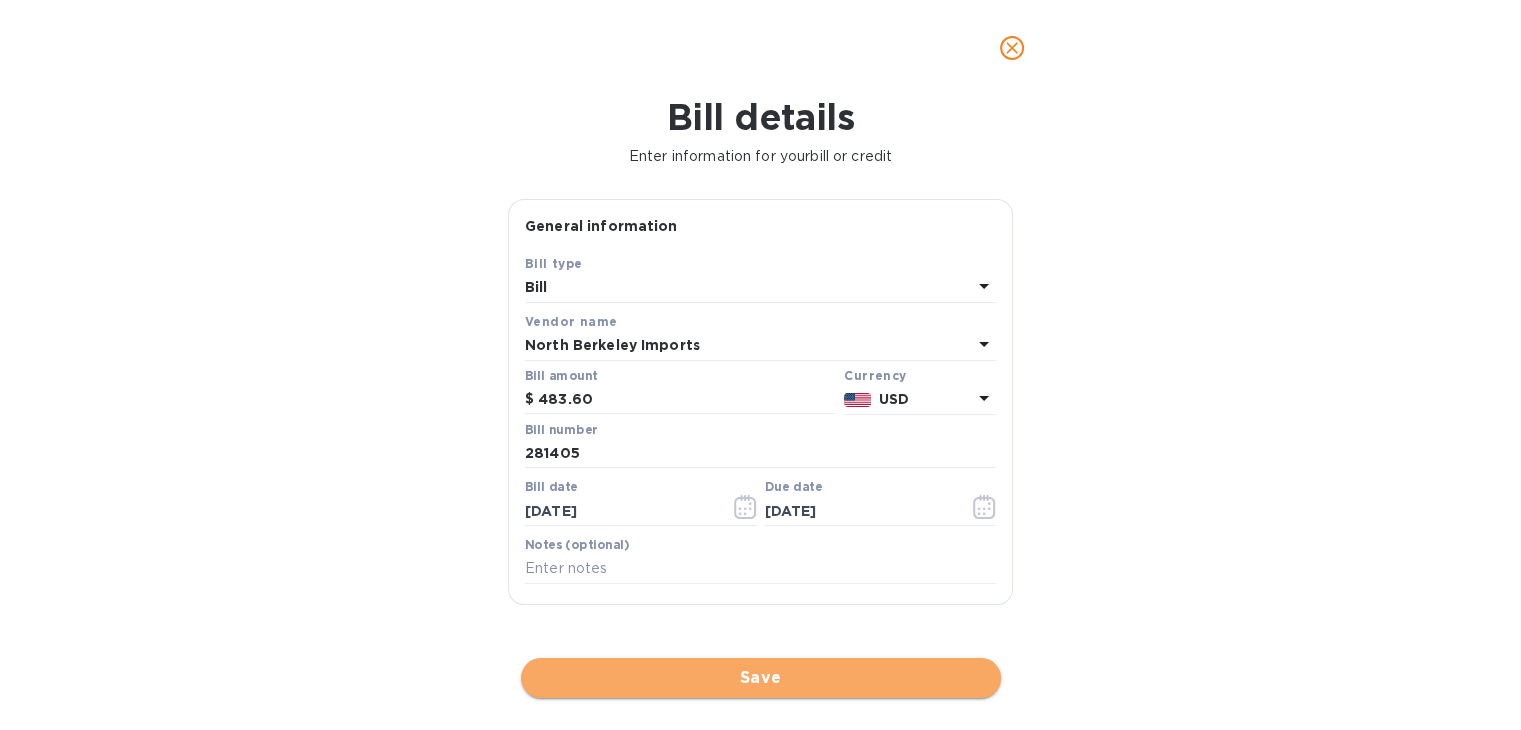 click on "Save" at bounding box center (761, 678) 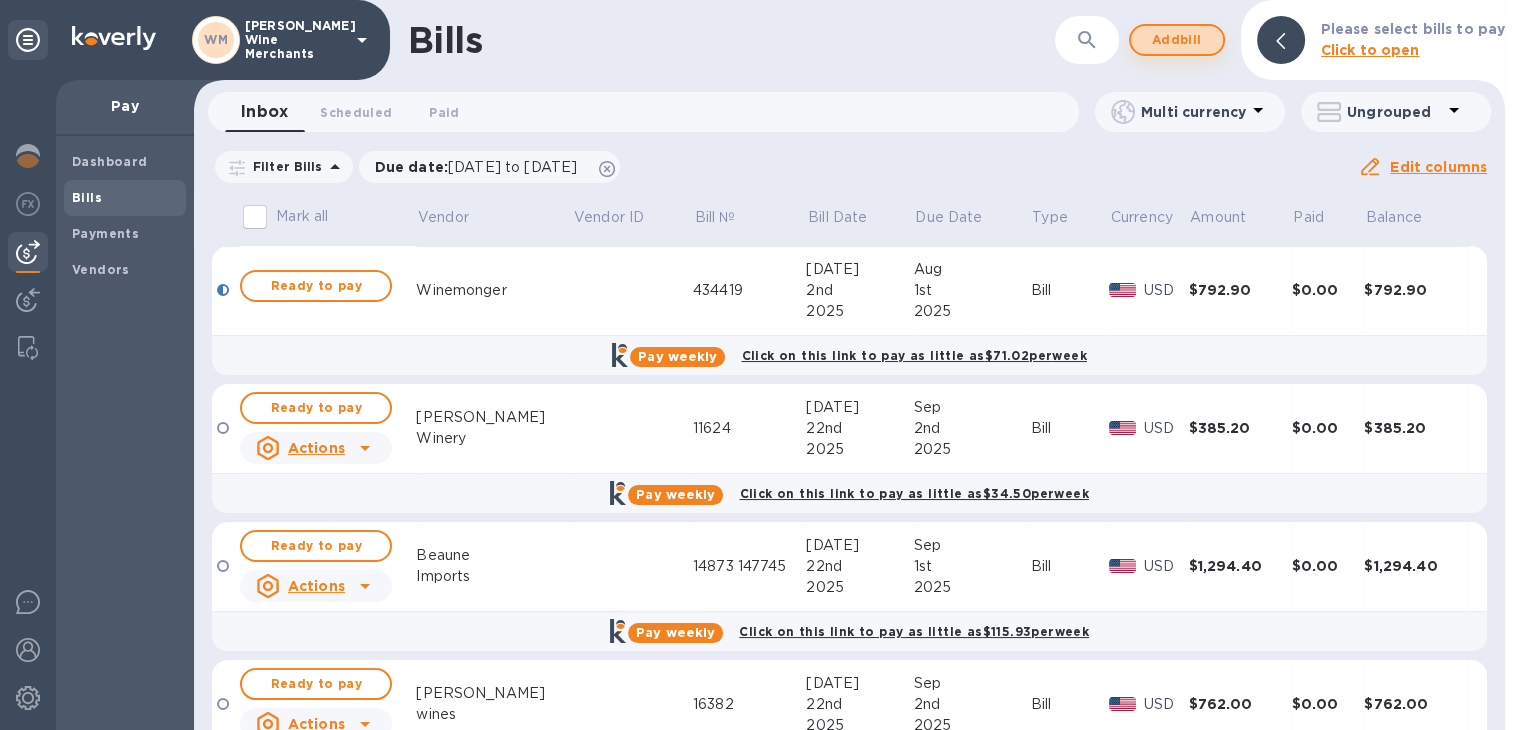 click on "Add   bill" at bounding box center [1177, 40] 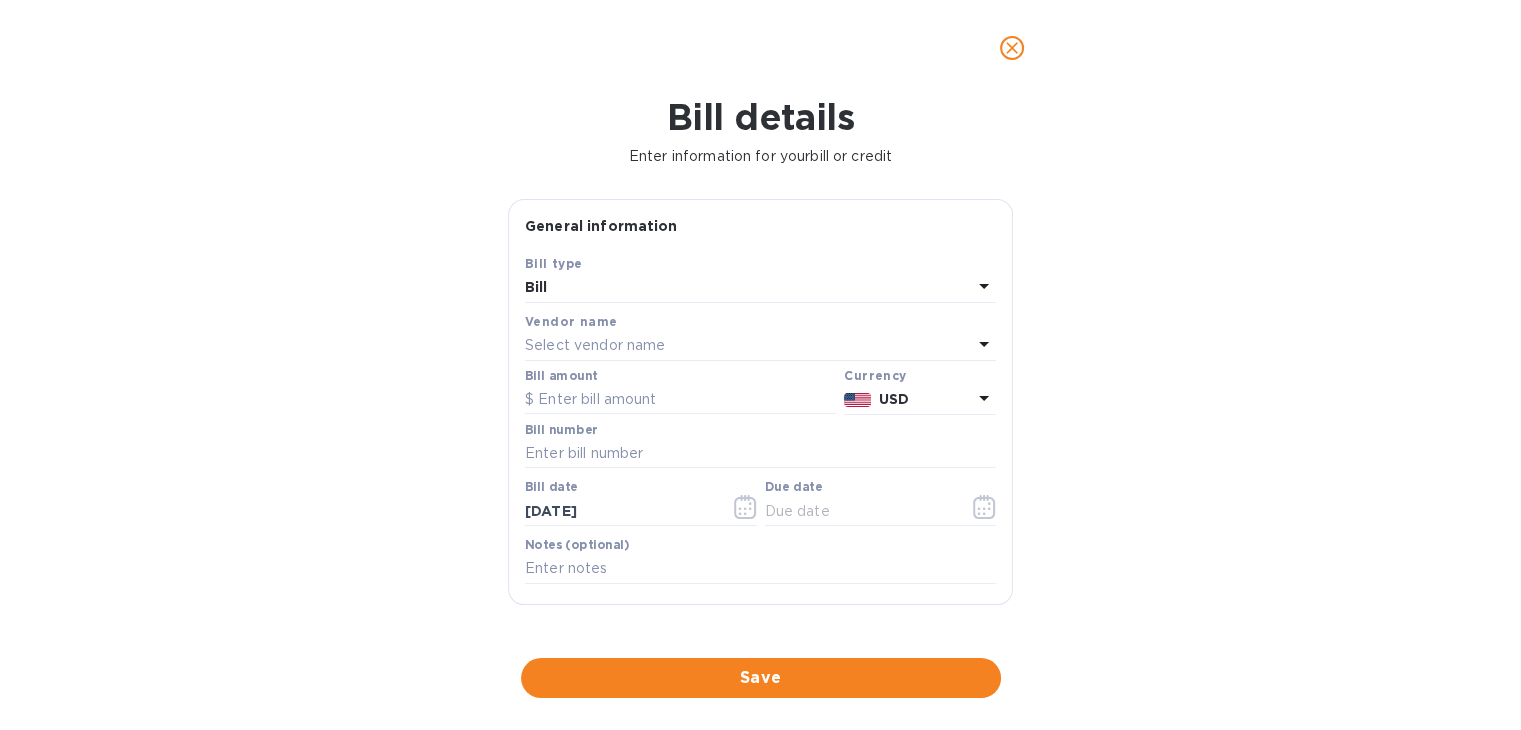 click on "Select vendor name" at bounding box center (595, 345) 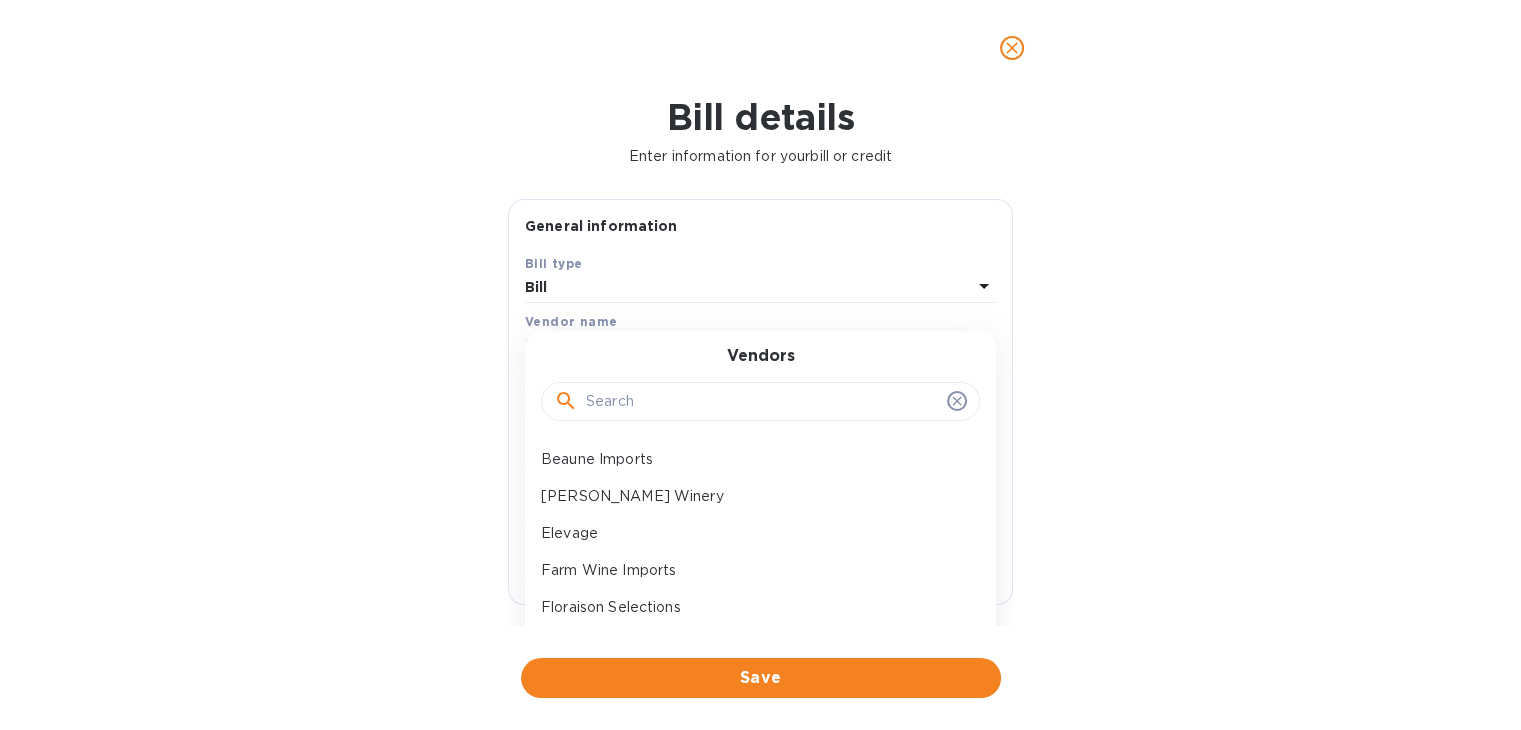 click at bounding box center (762, 402) 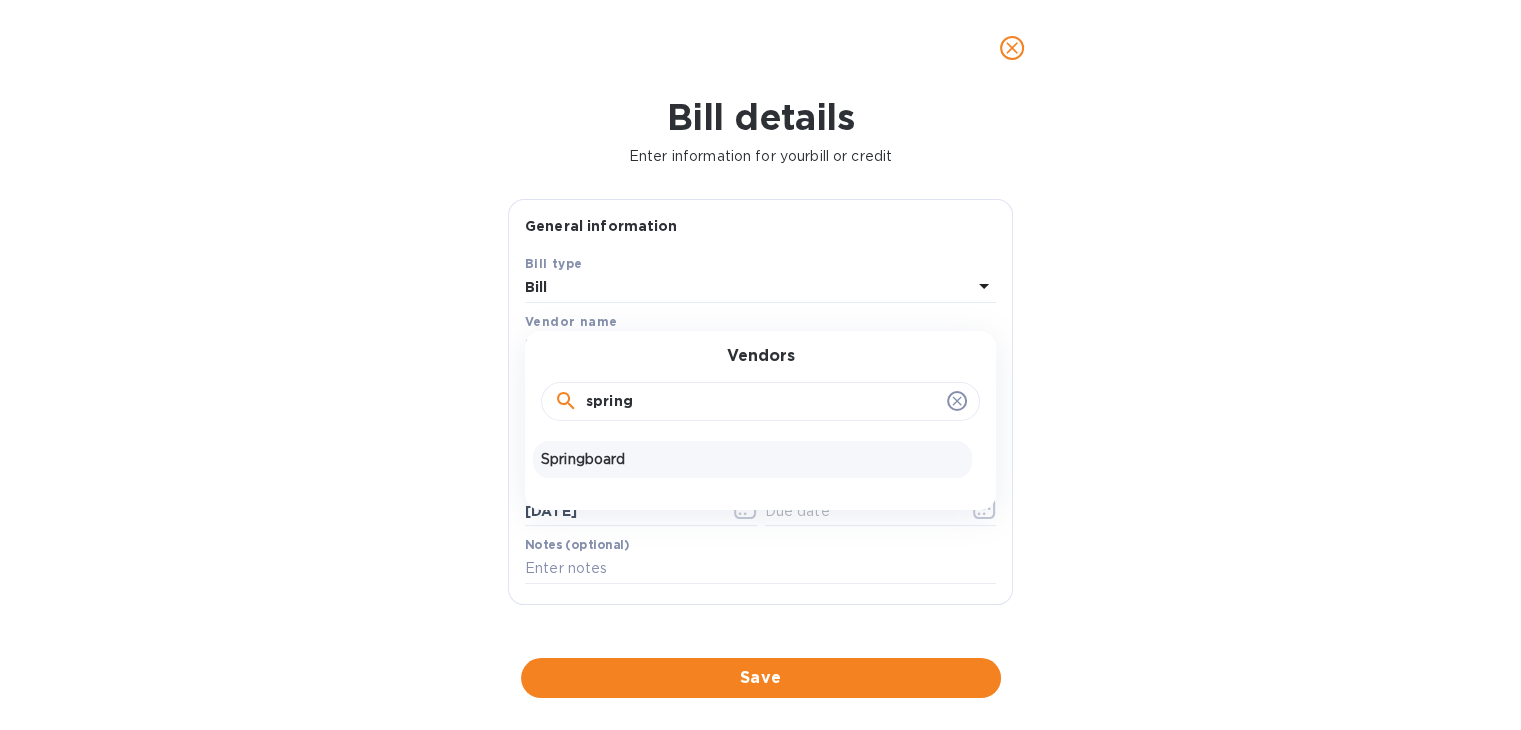 type on "spring" 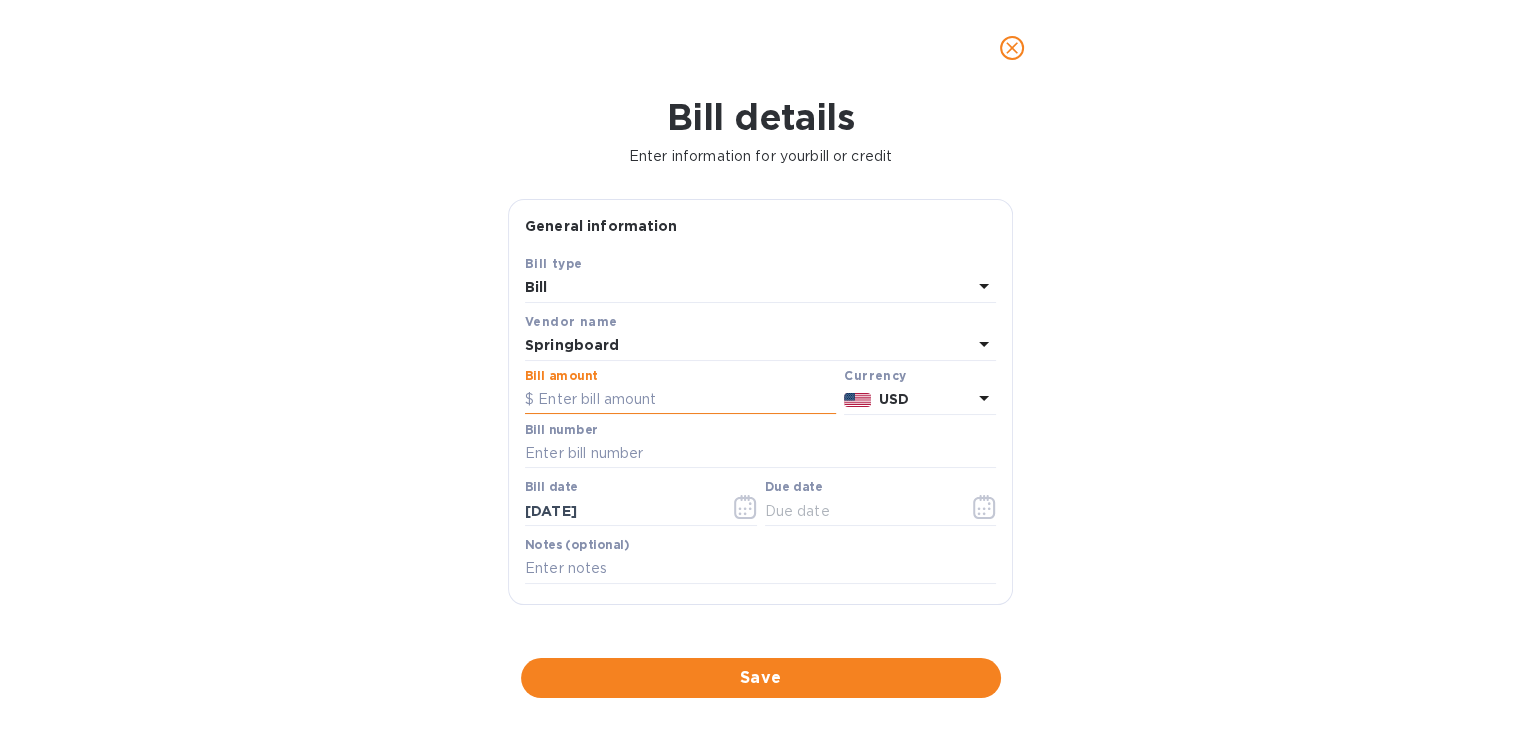 click at bounding box center (680, 400) 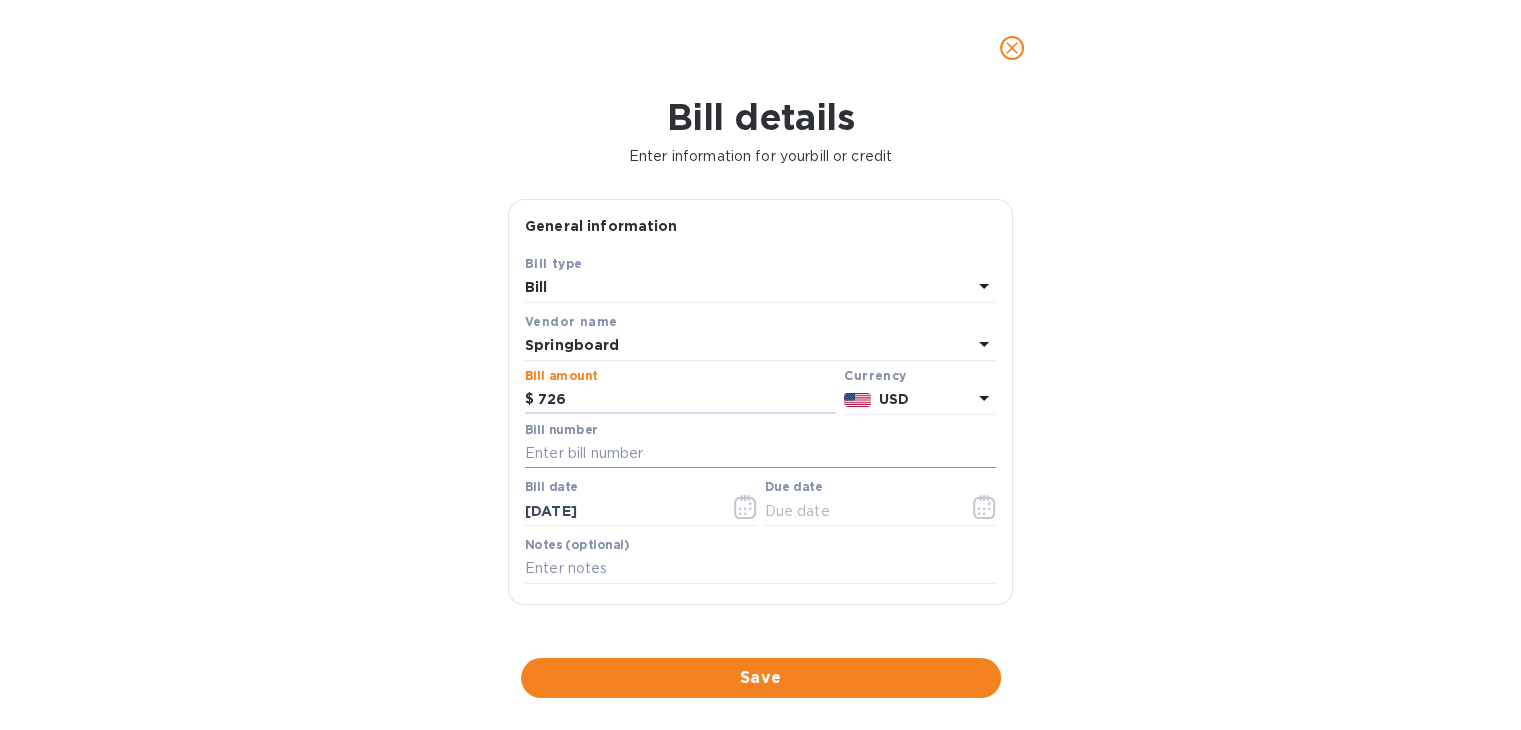 type on "726" 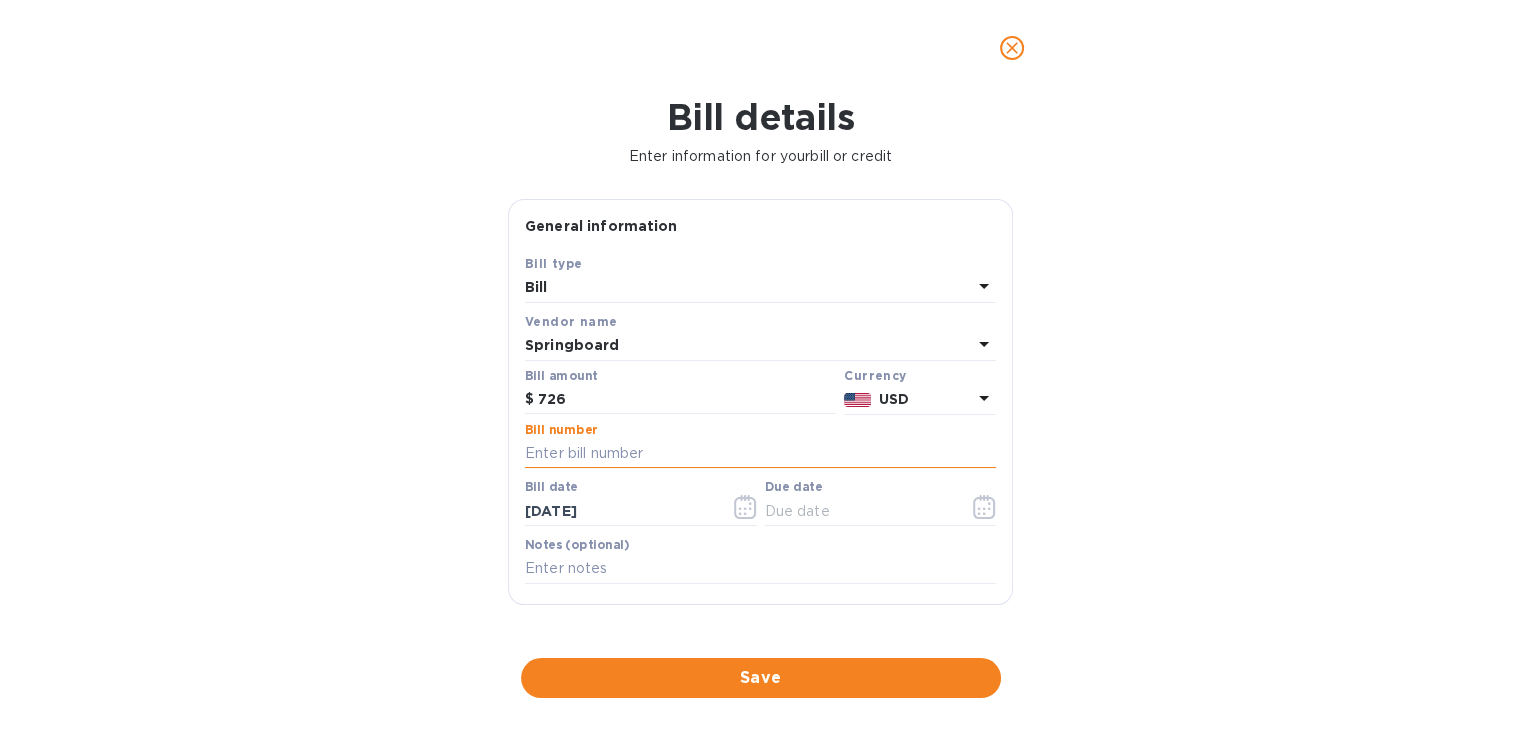 click at bounding box center [760, 454] 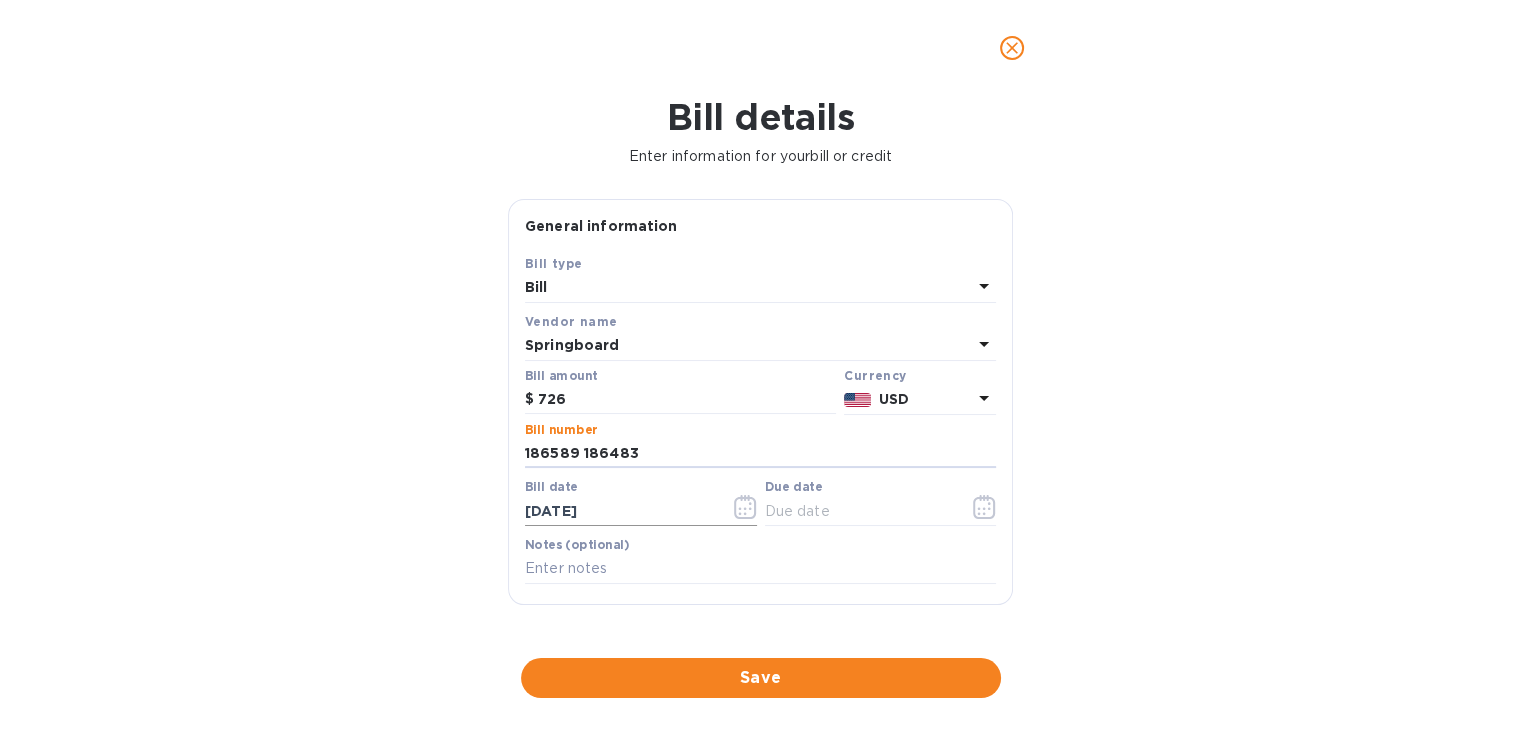 type on "186589 186483" 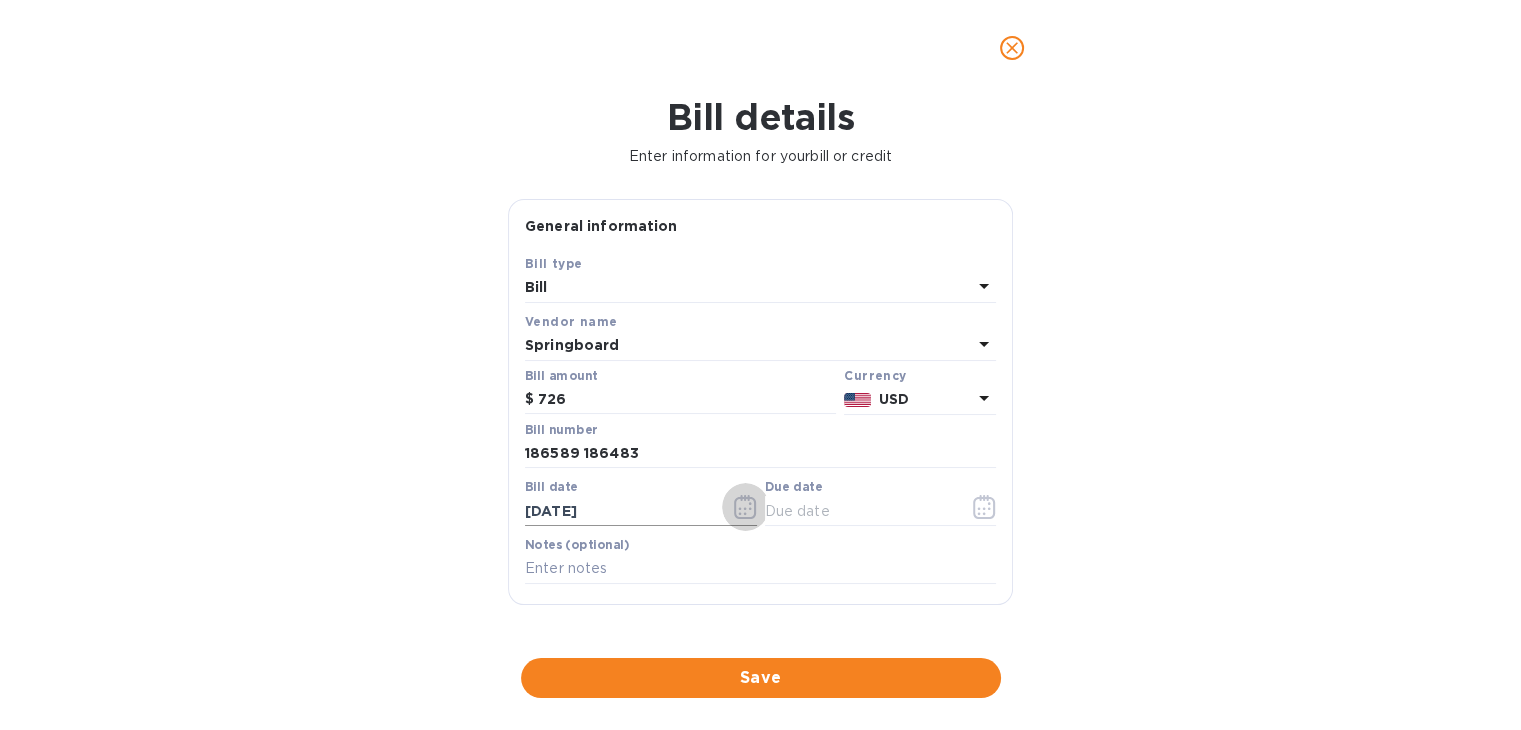 click 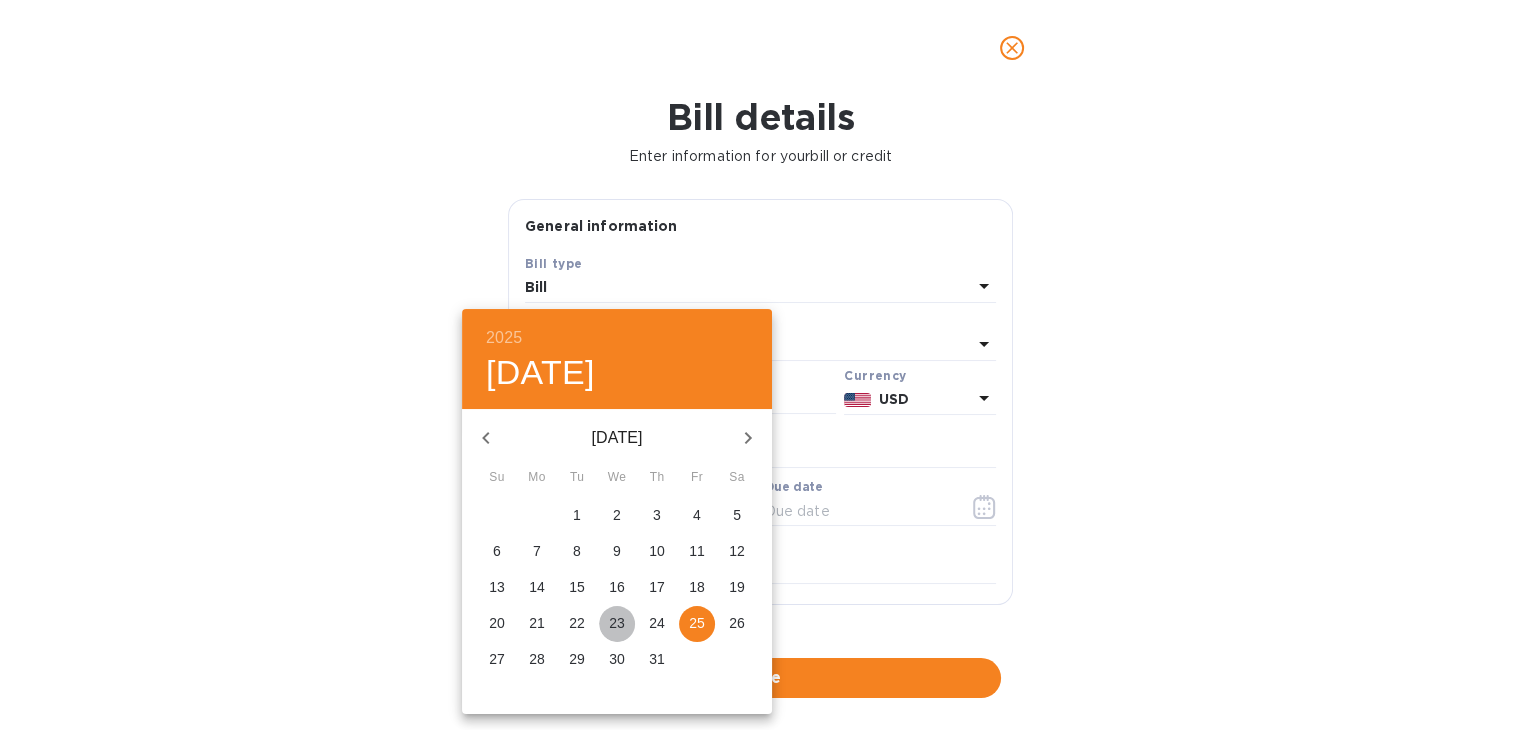 click on "23" at bounding box center [617, 623] 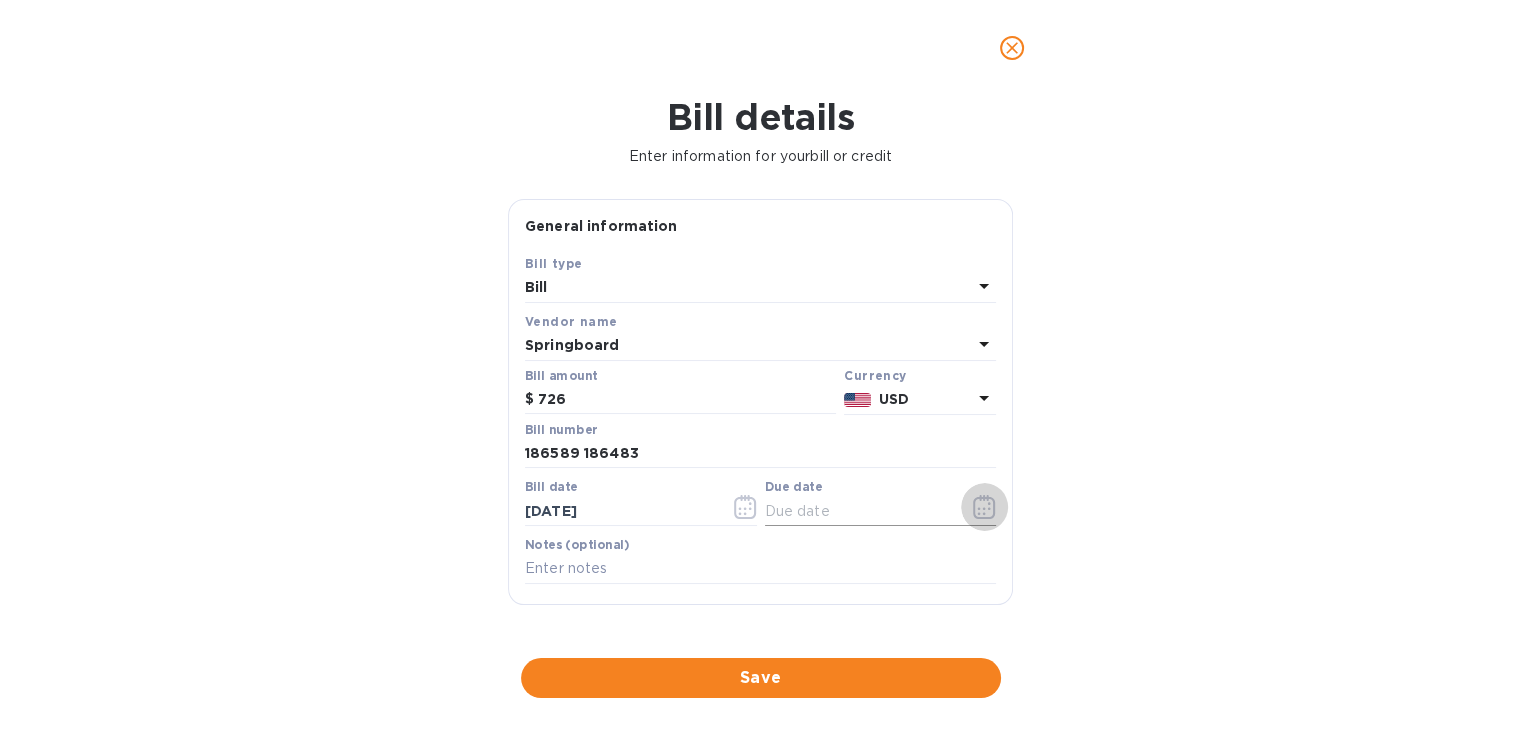 click 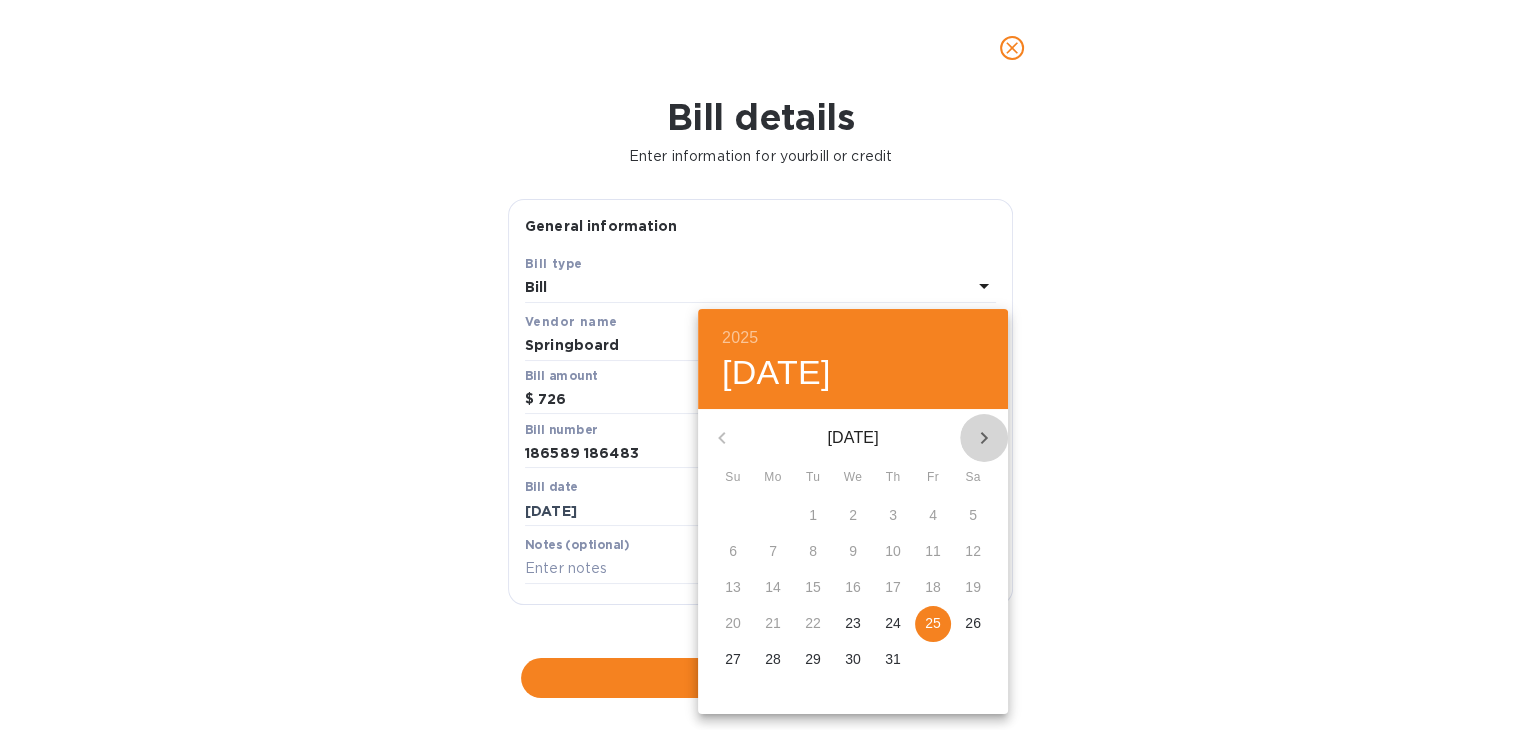 click 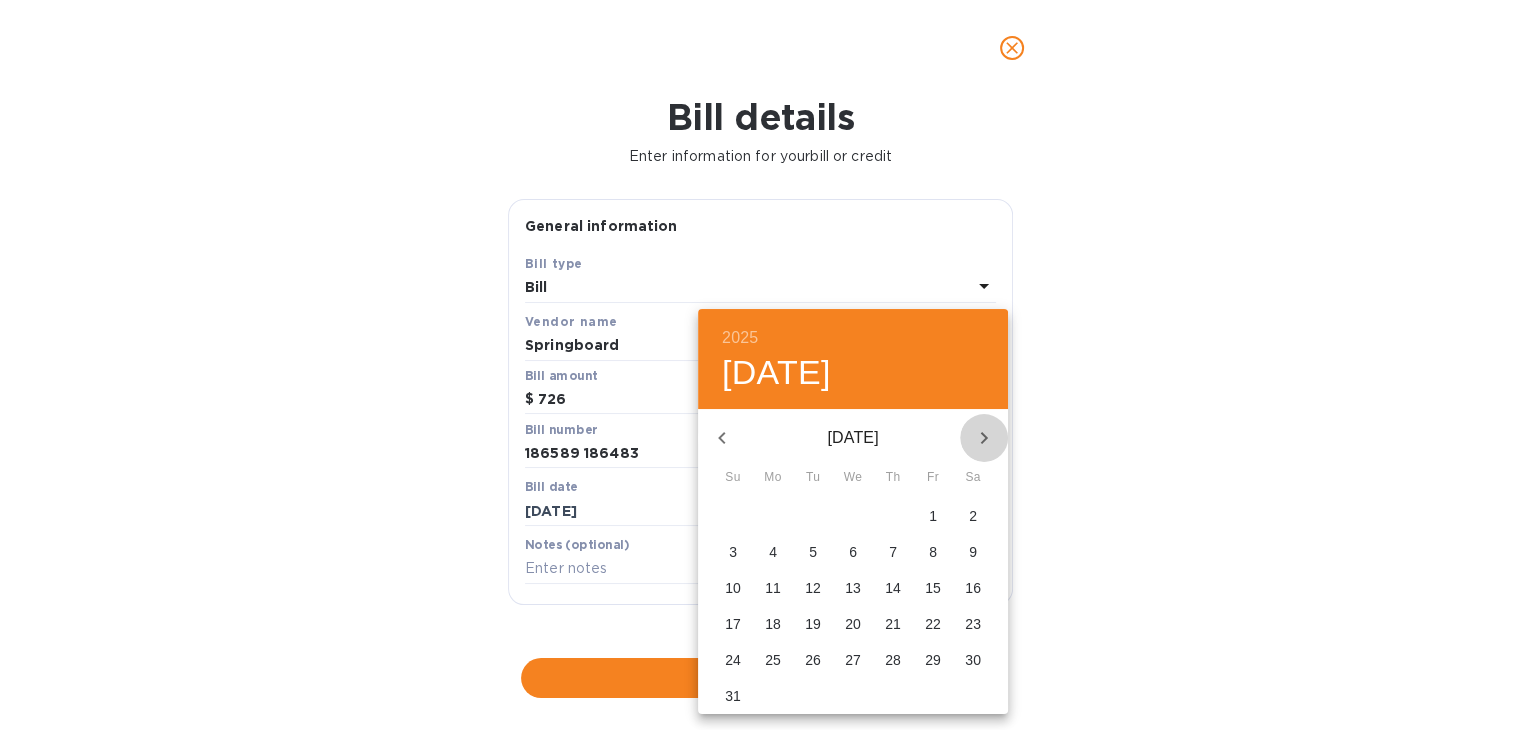 click 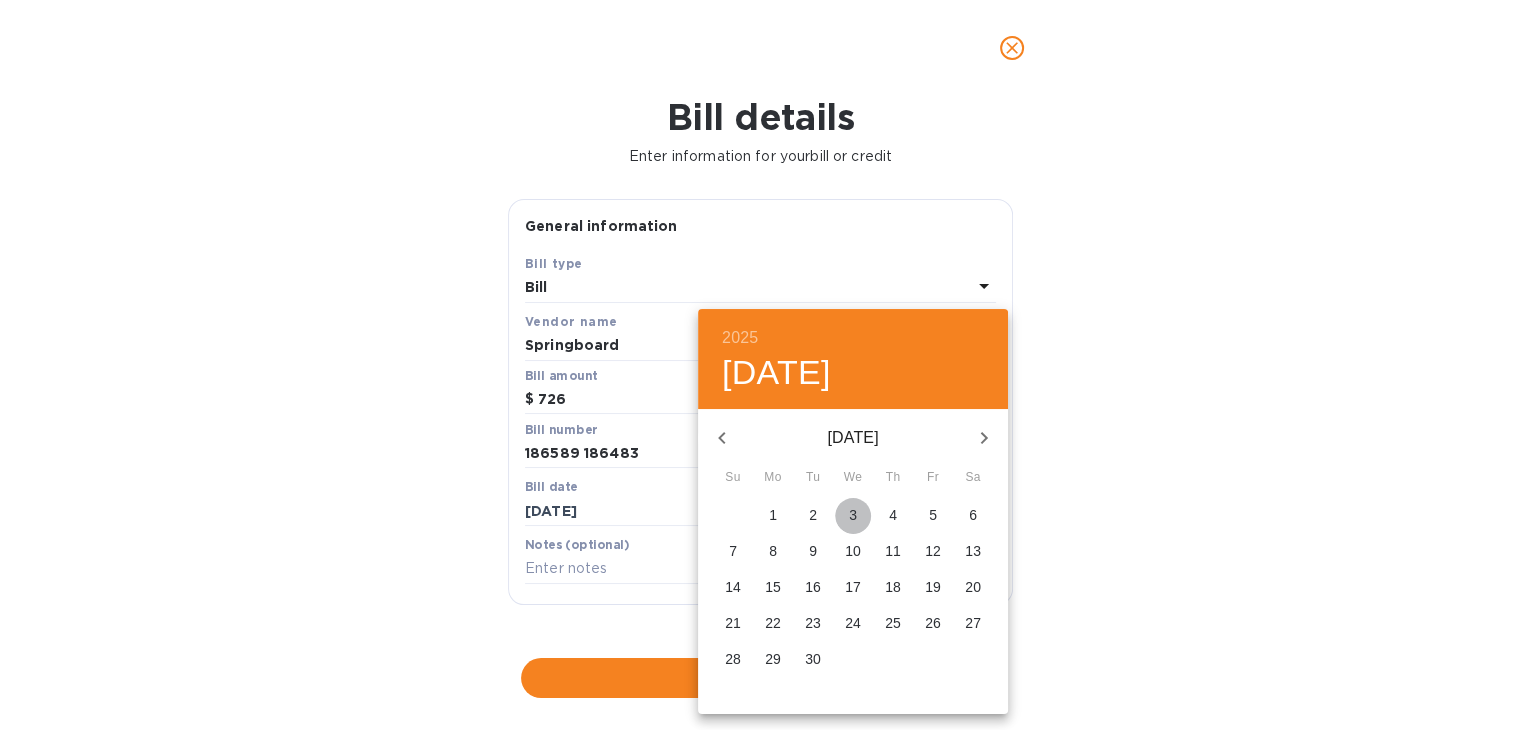 click on "3" at bounding box center [853, 516] 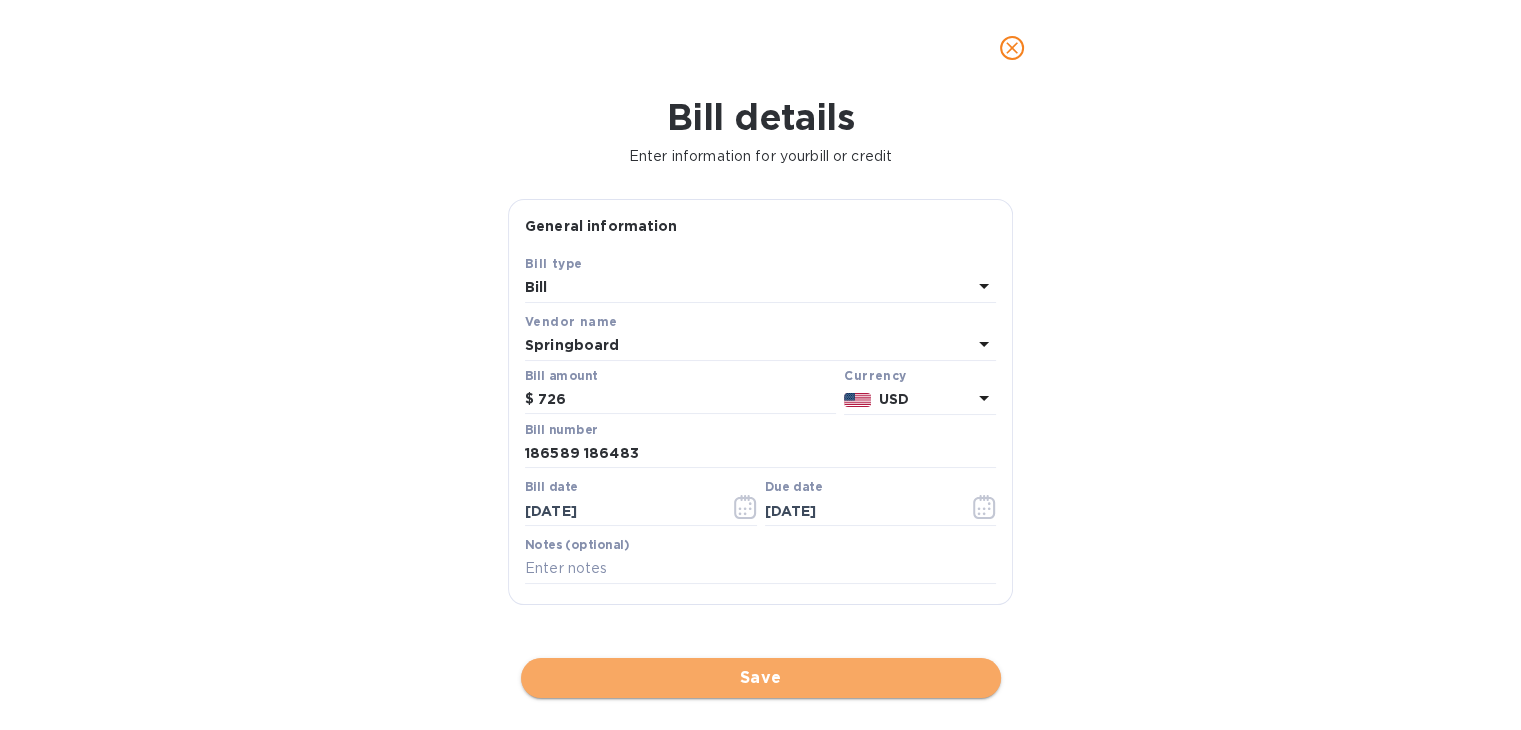 click on "Save" at bounding box center [761, 678] 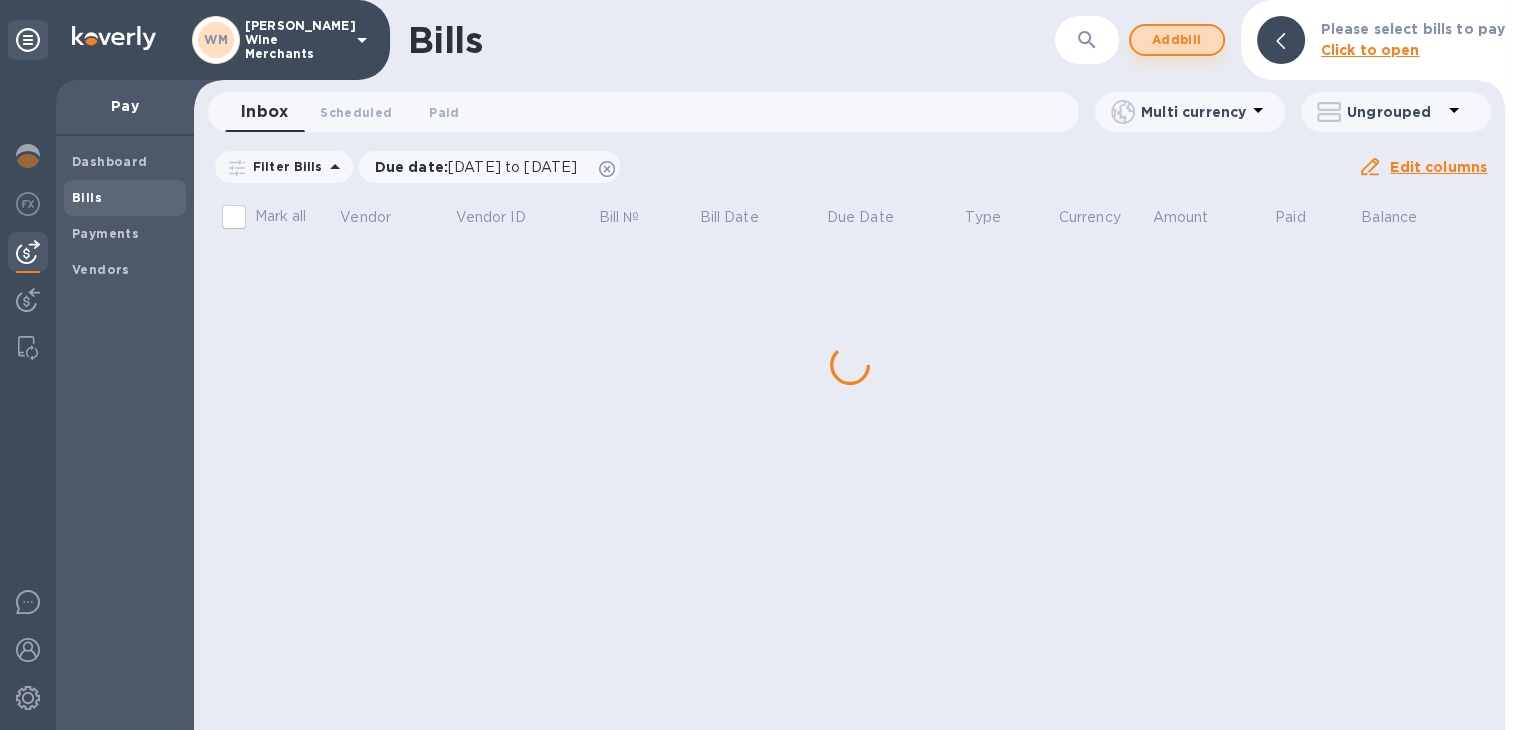 click on "Add   bill" at bounding box center (1177, 40) 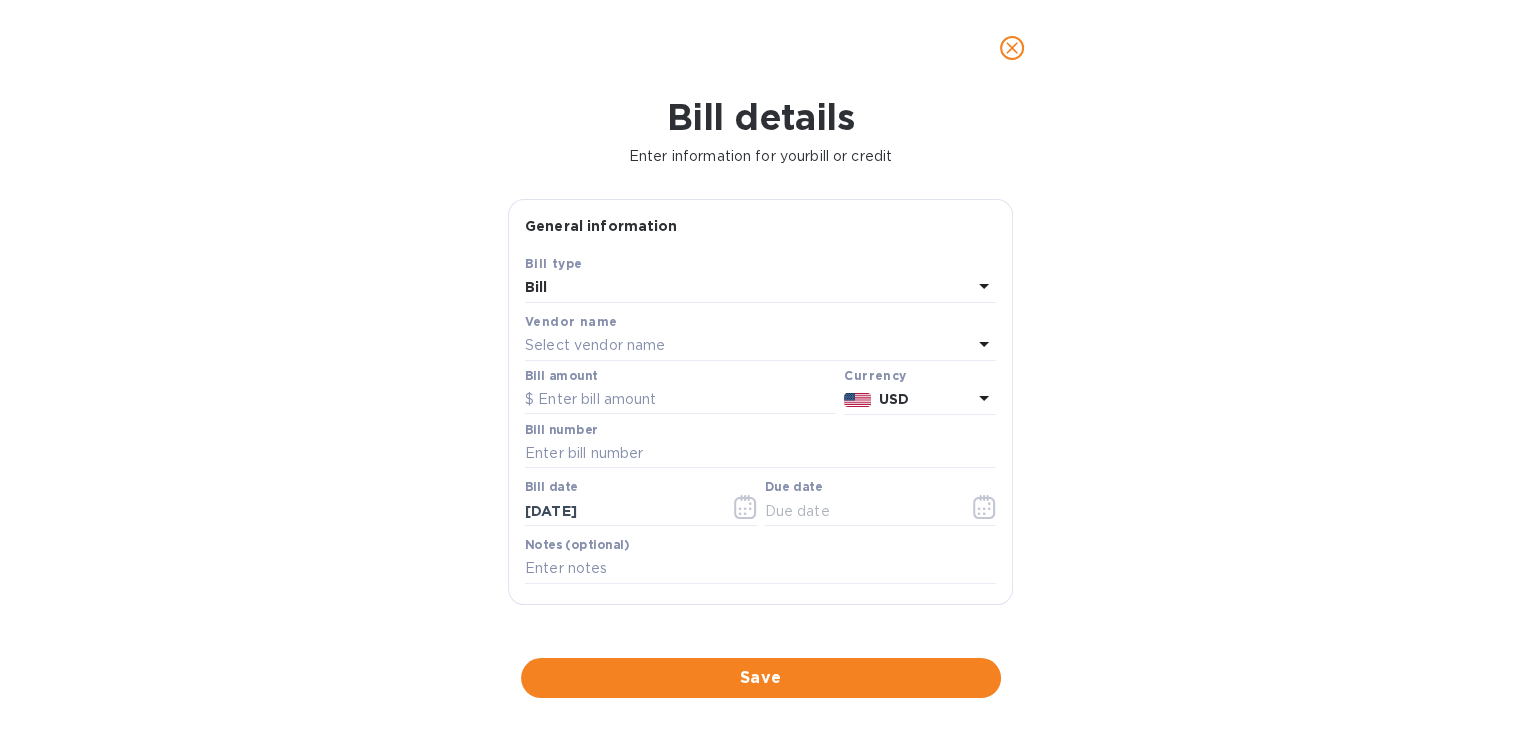 click on "Select vendor name" at bounding box center [595, 345] 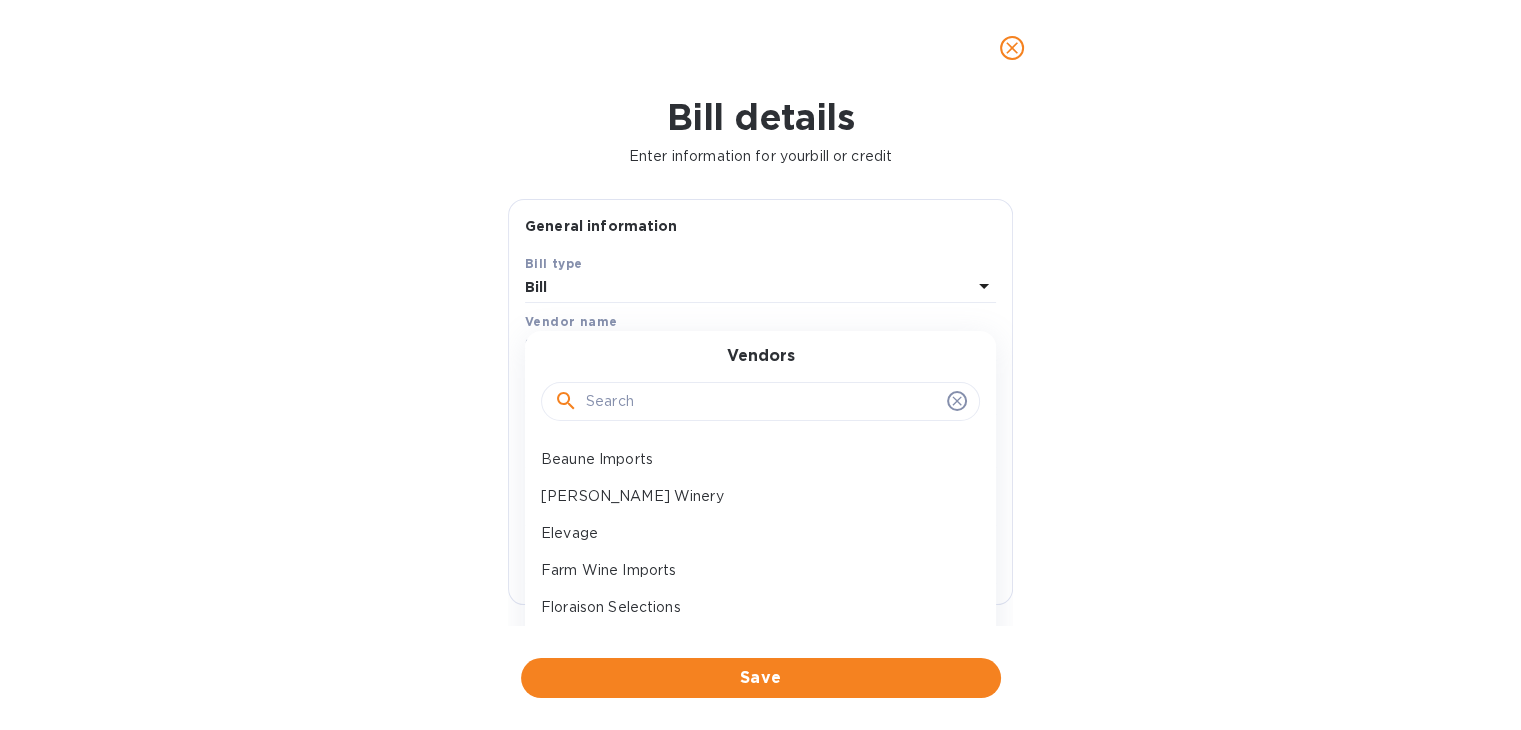 click at bounding box center [762, 402] 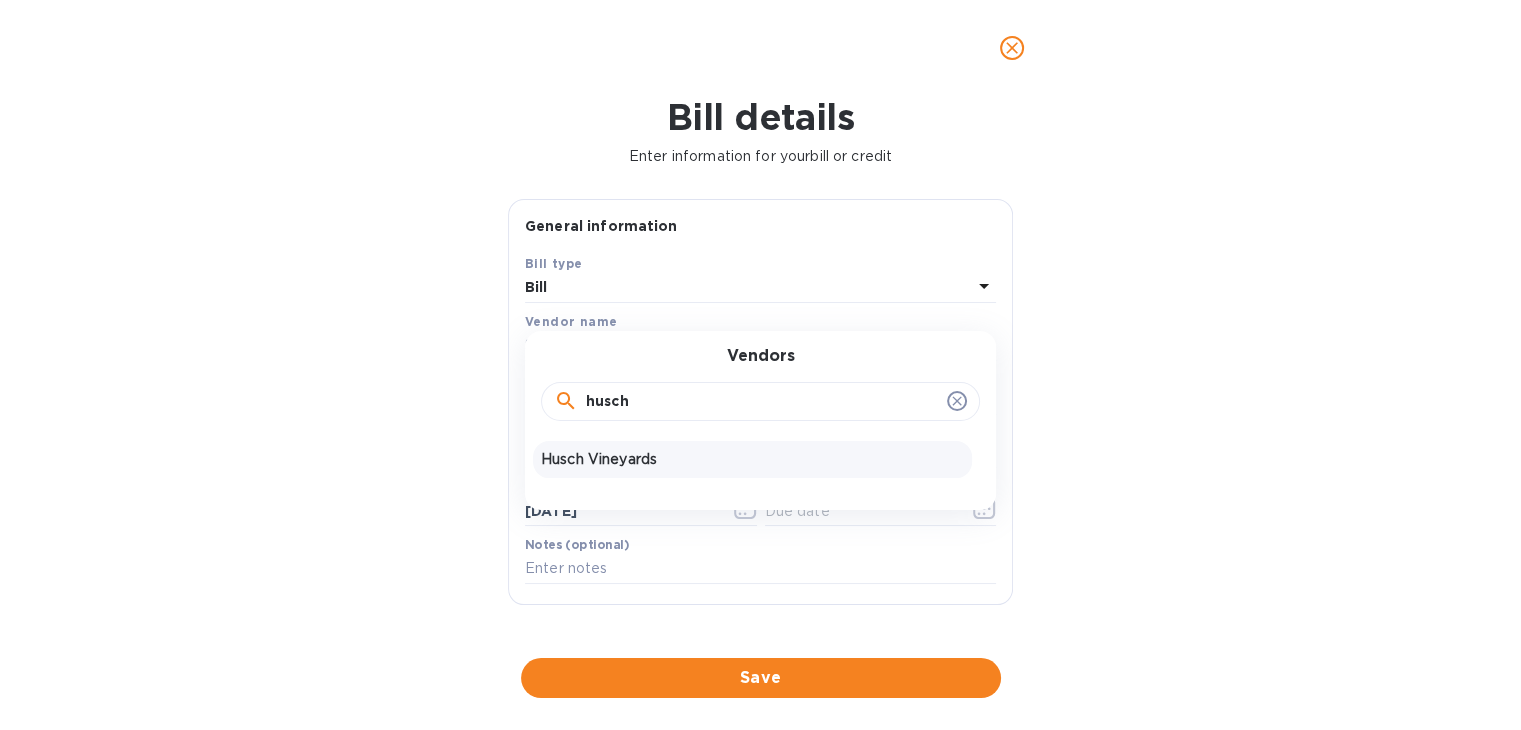 type on "husch" 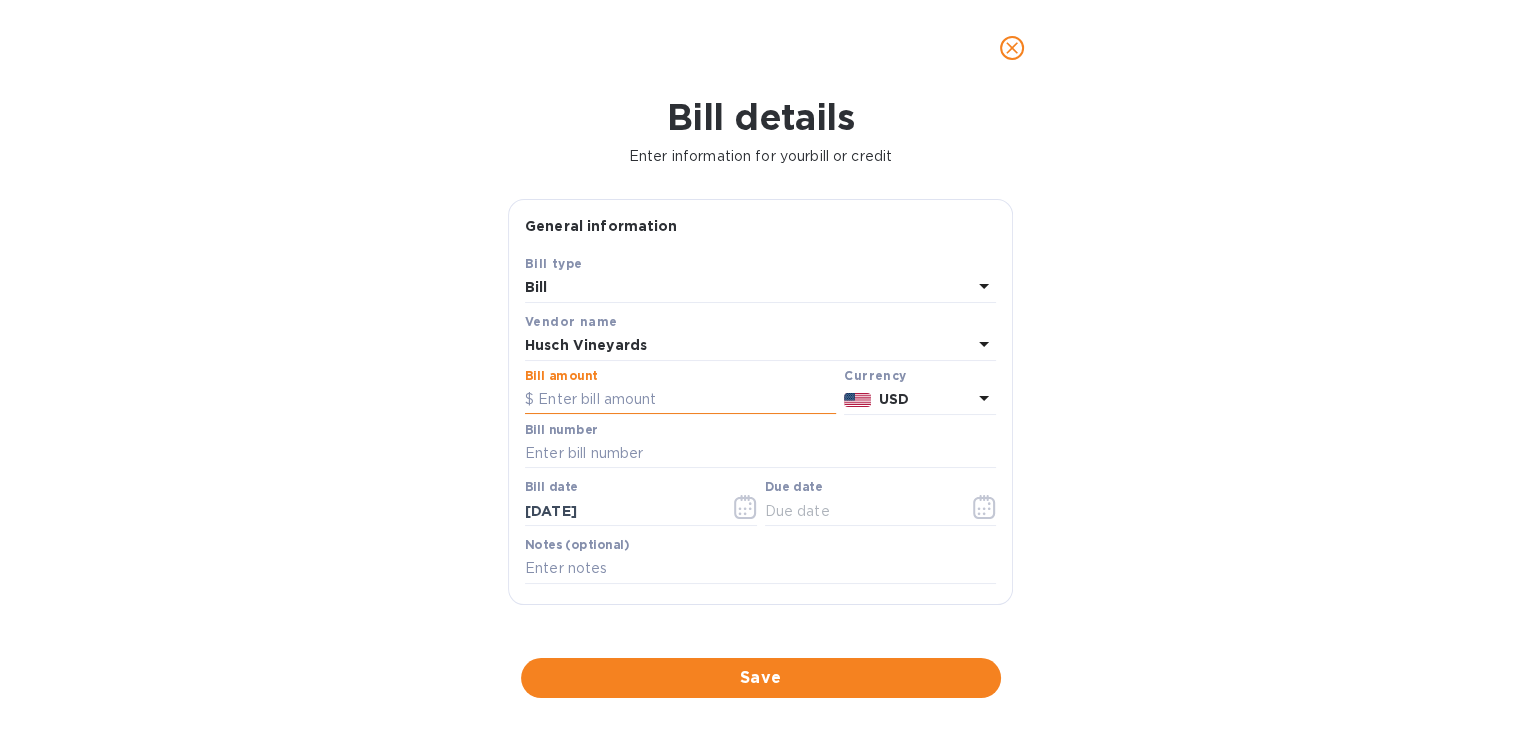 click at bounding box center (680, 400) 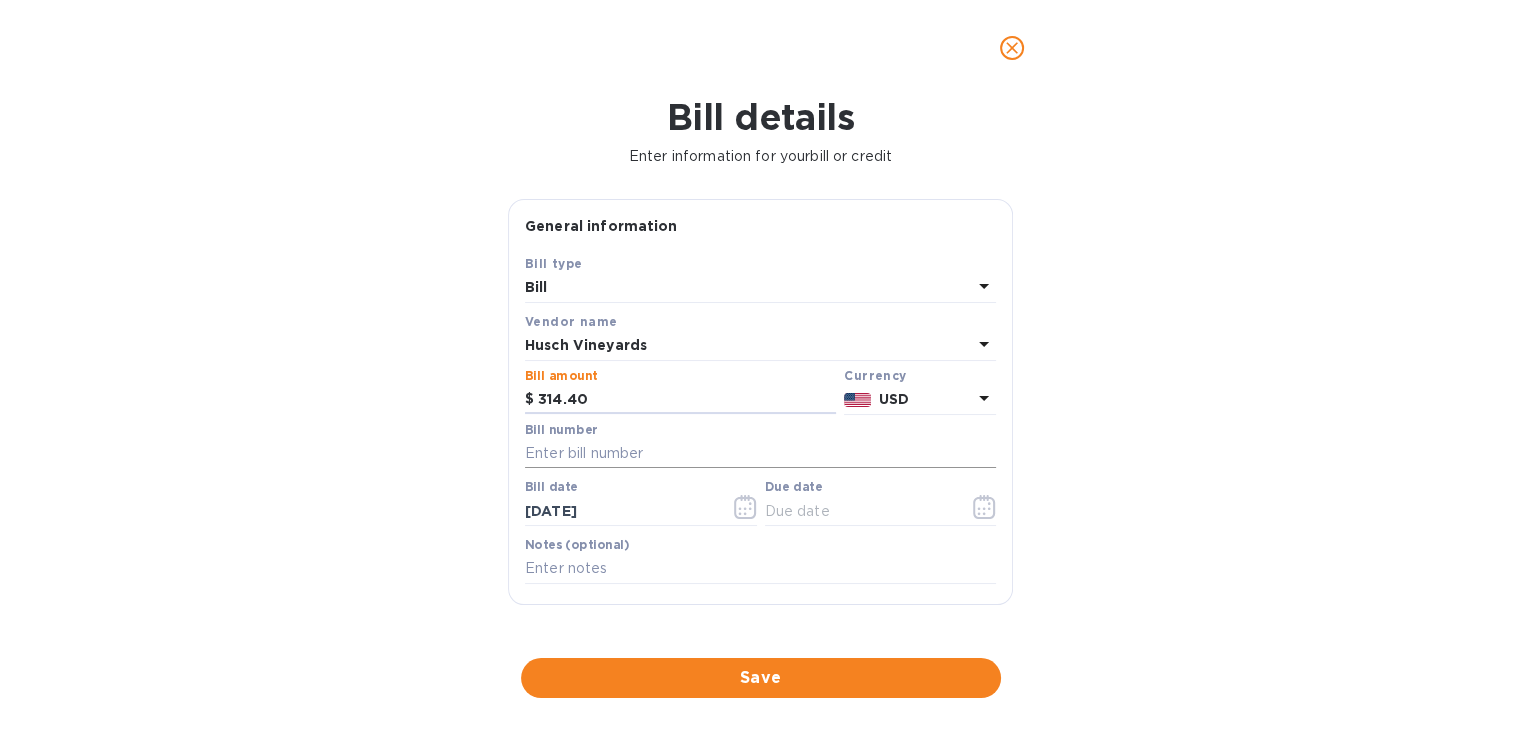 type on "314.40" 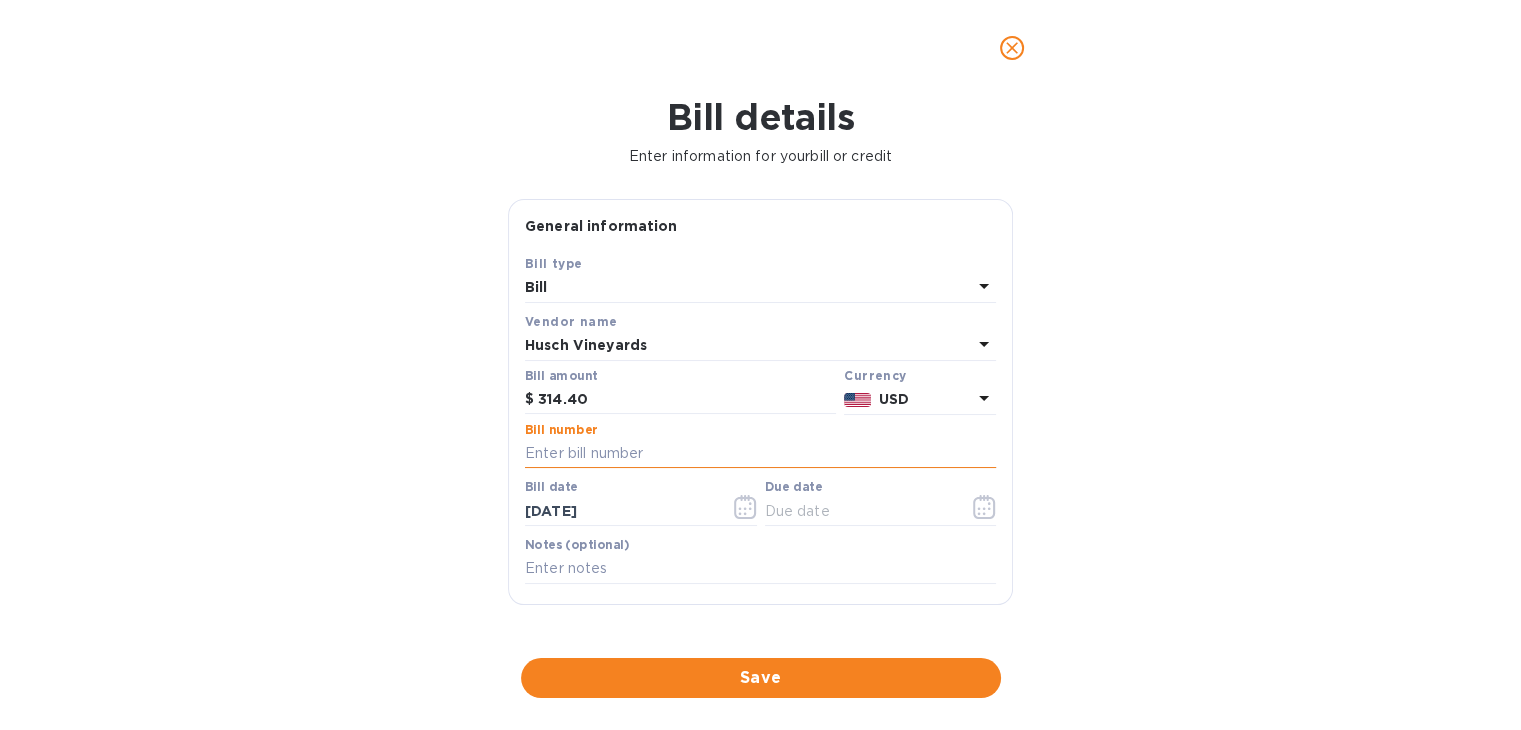 click at bounding box center (760, 454) 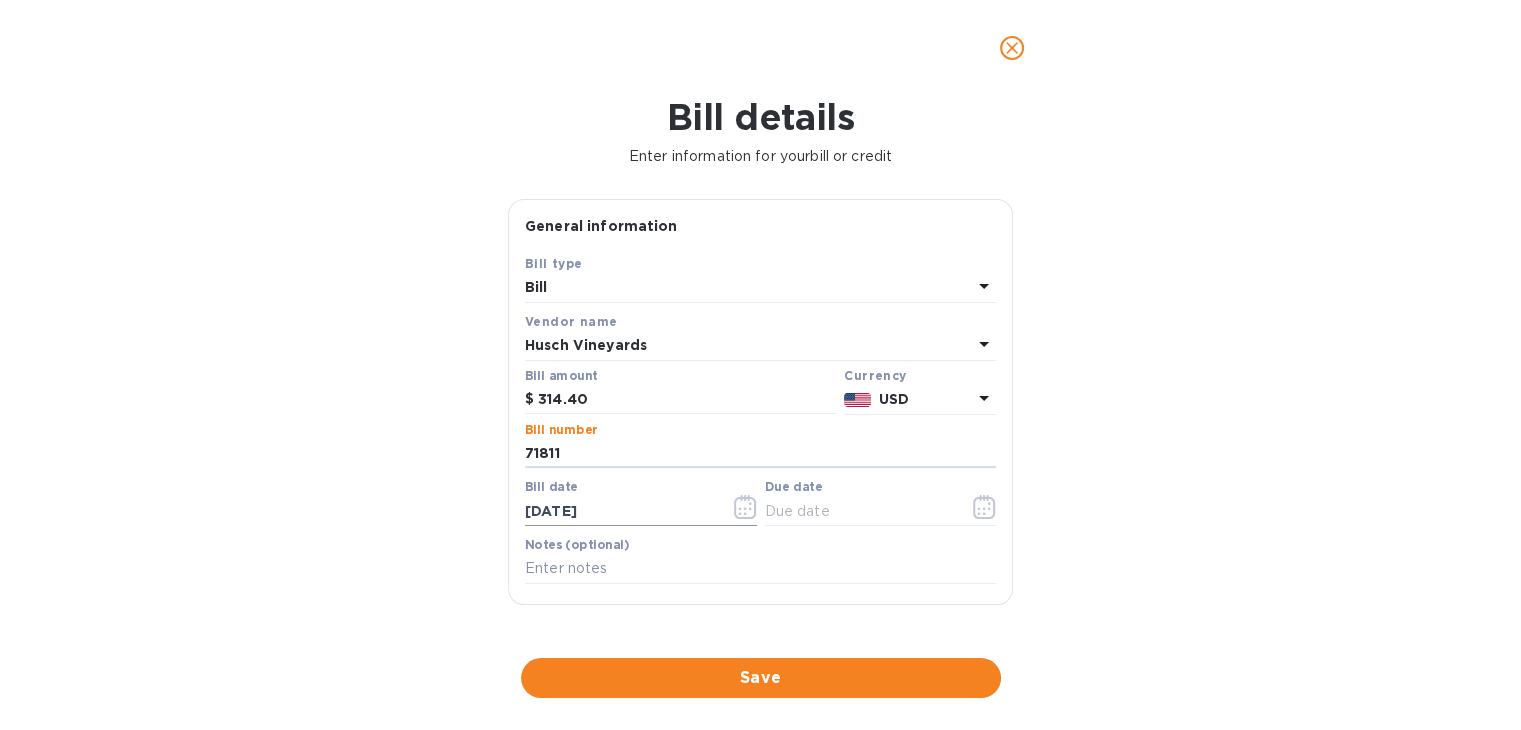 type on "71811" 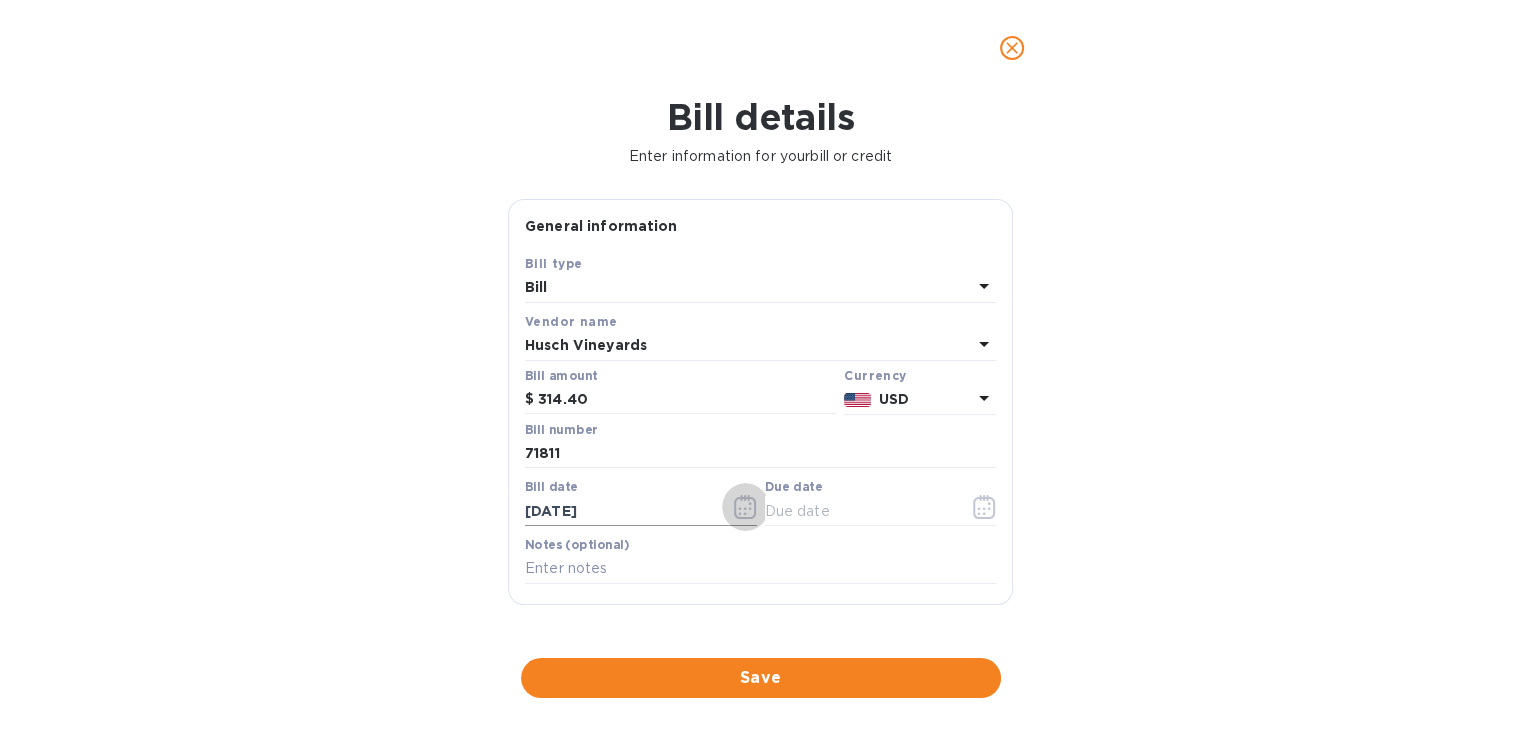 click 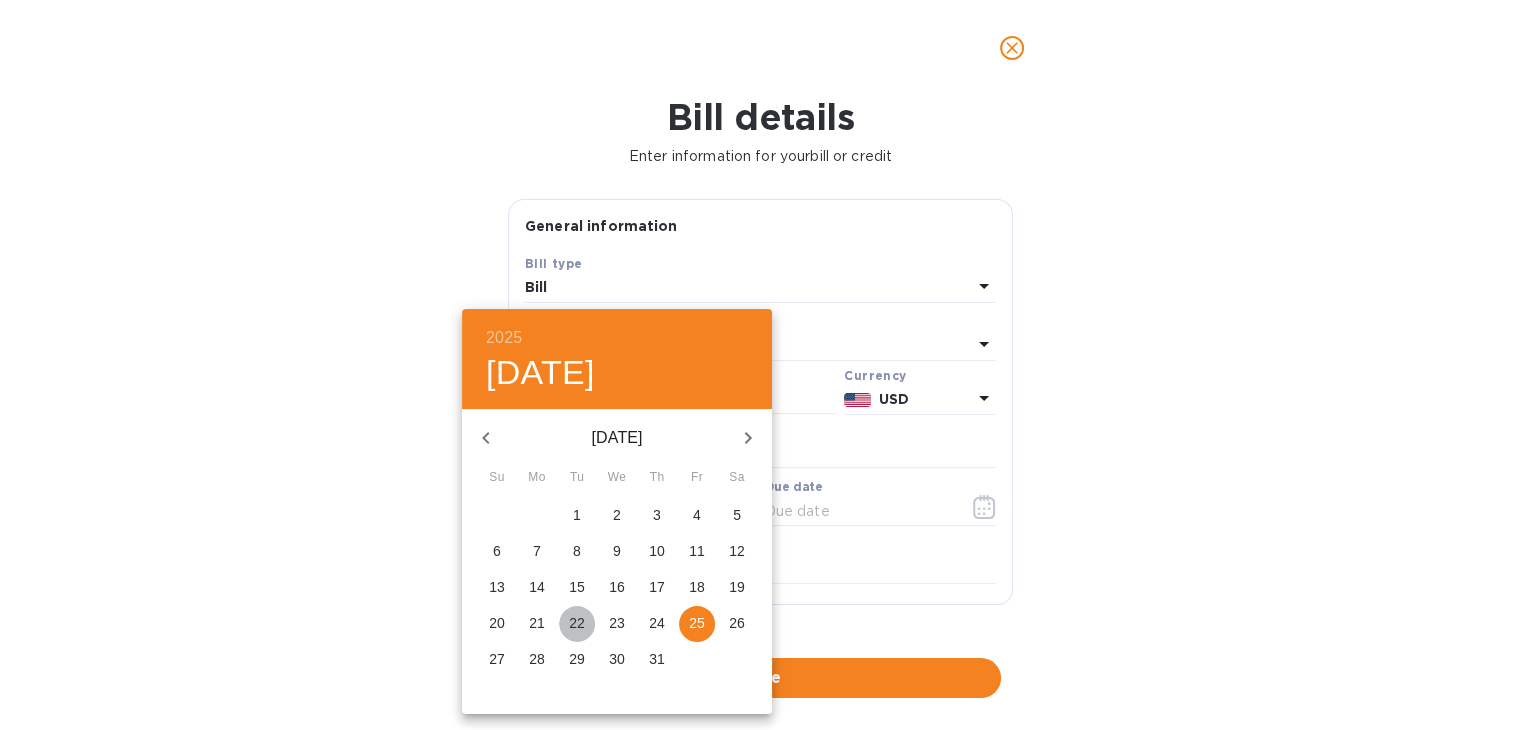click on "22" at bounding box center (577, 623) 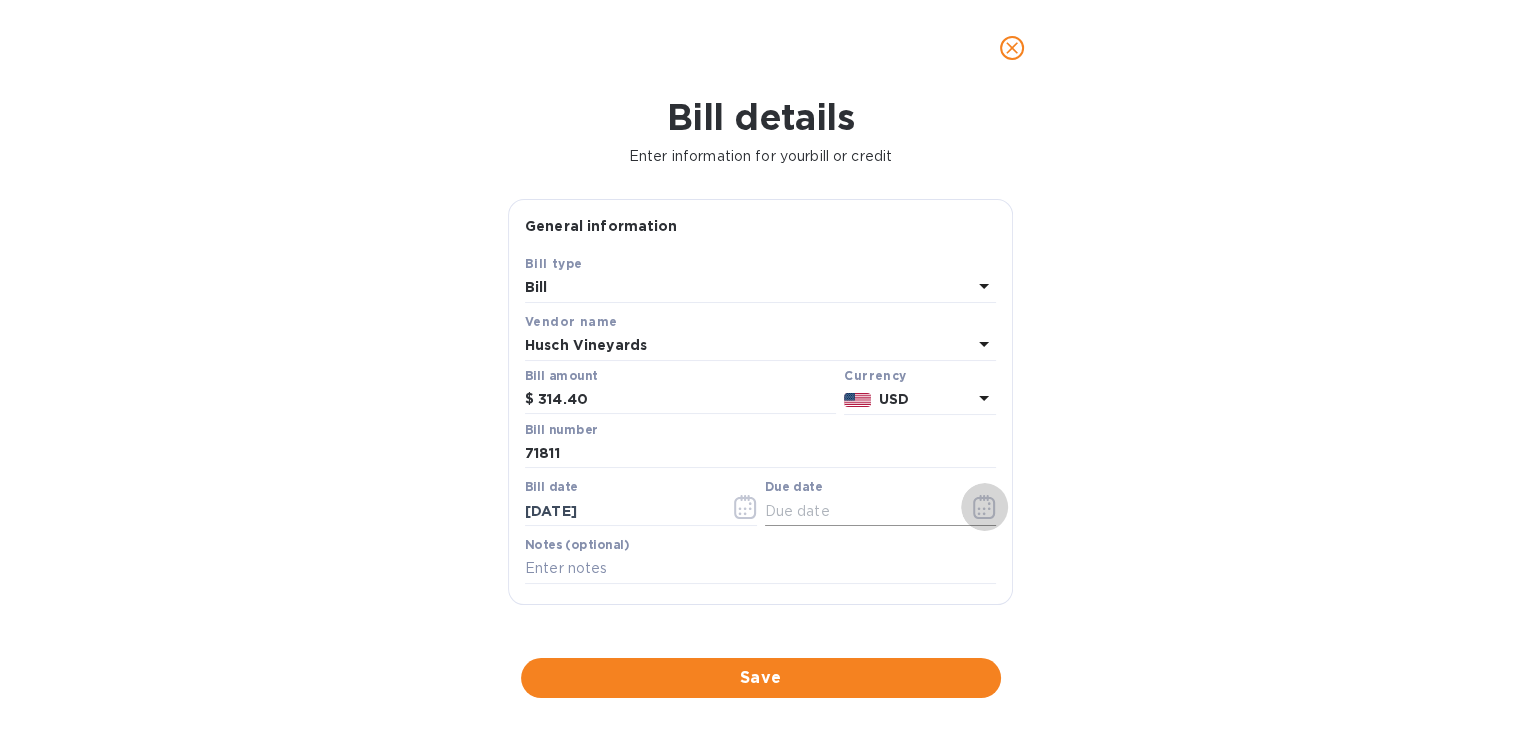 click 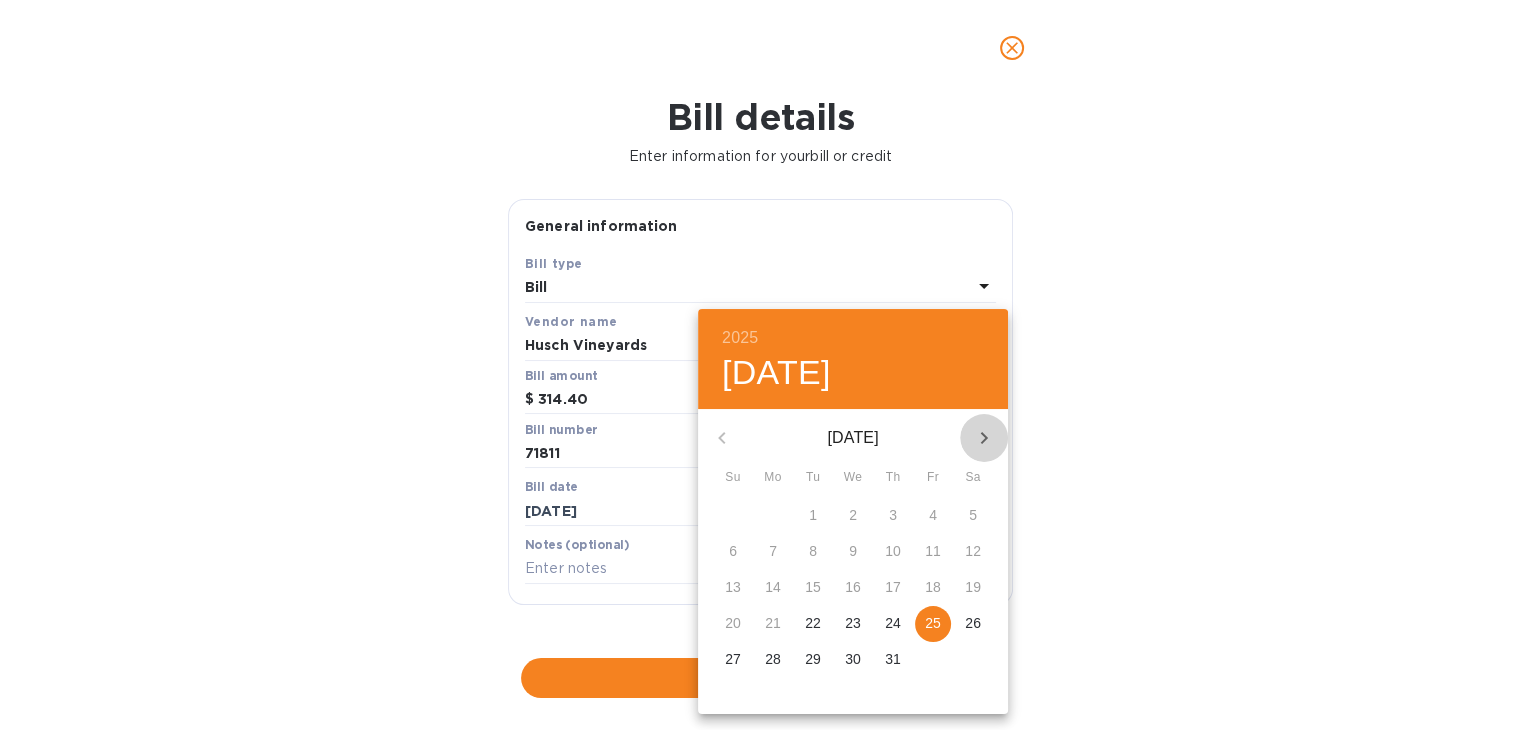 click 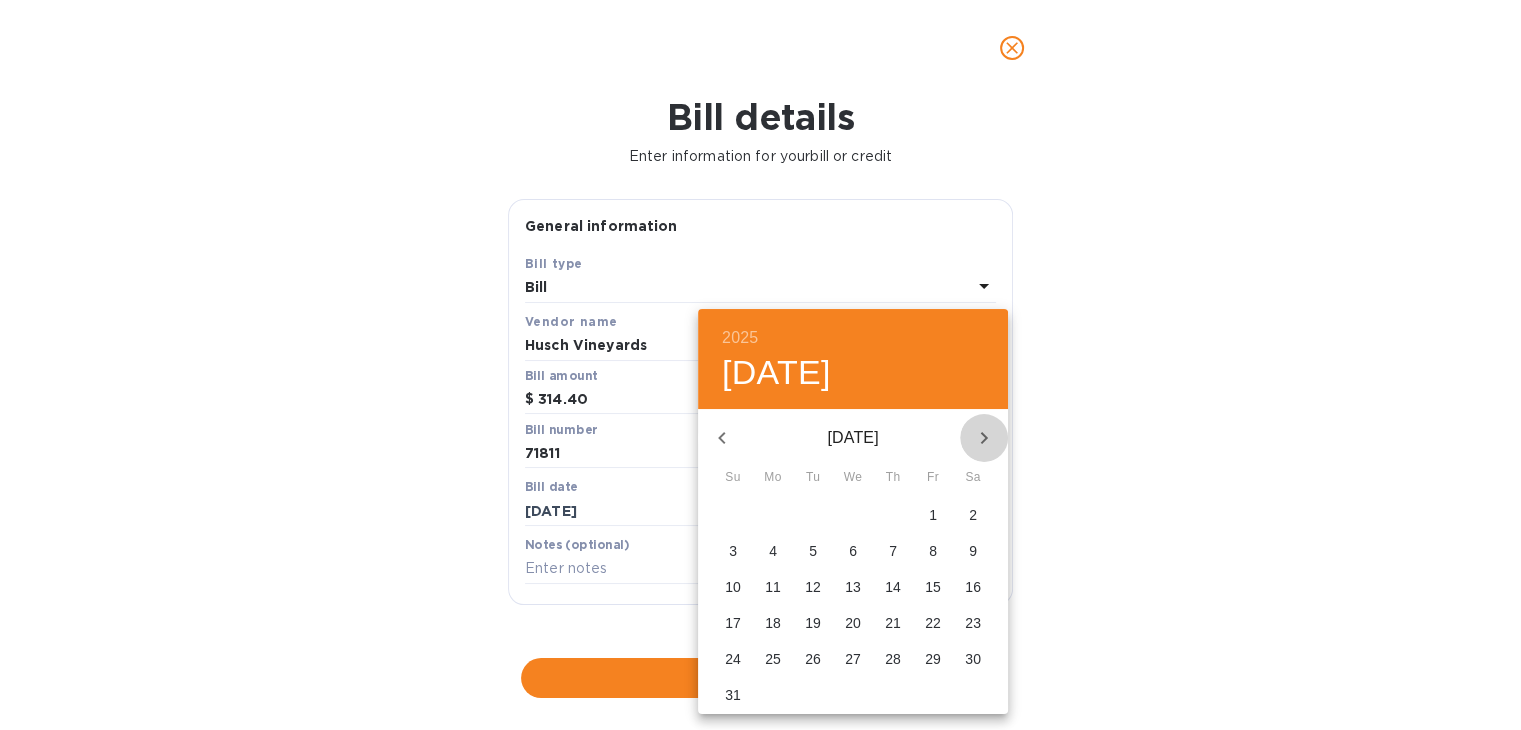 click 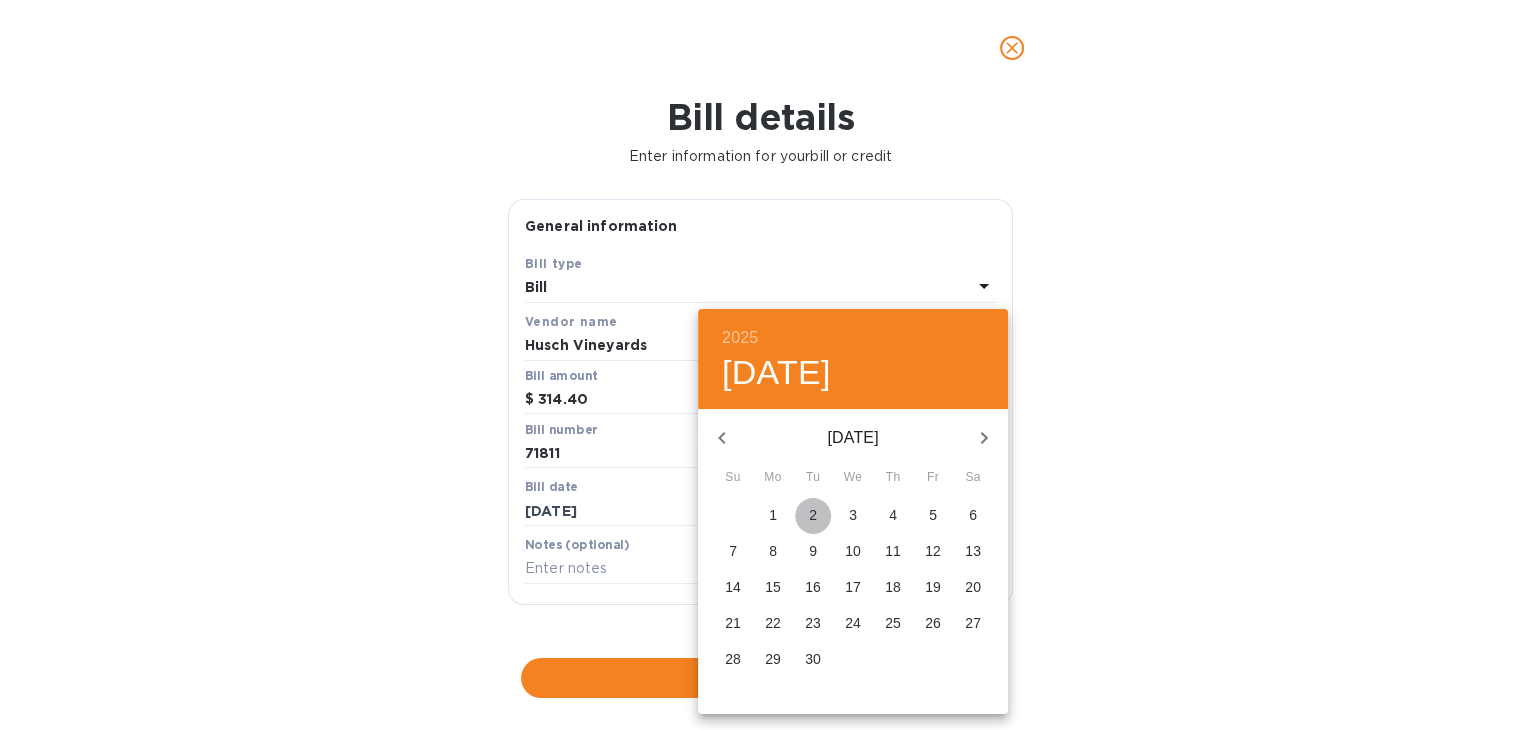 click on "2" at bounding box center (813, 515) 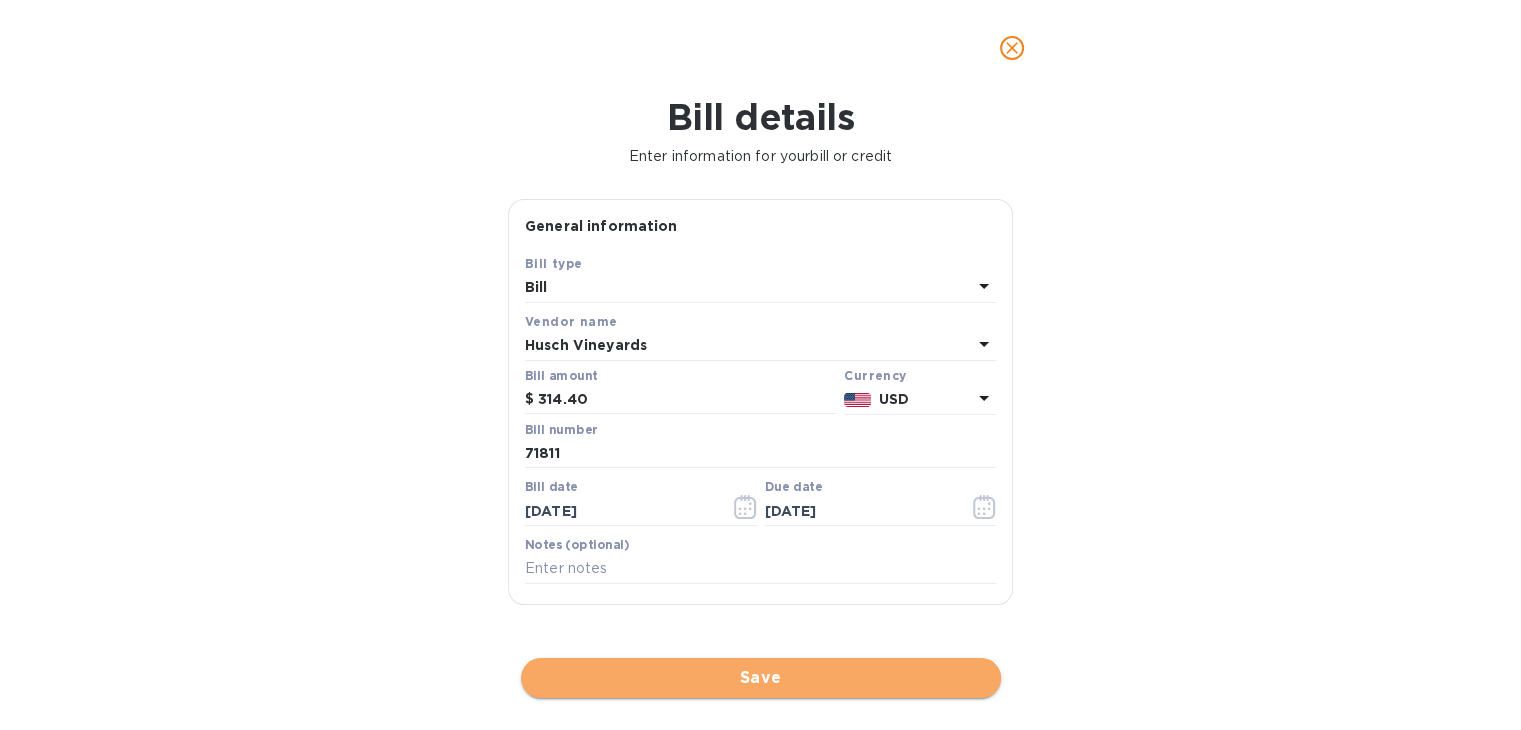 click on "Save" at bounding box center (761, 678) 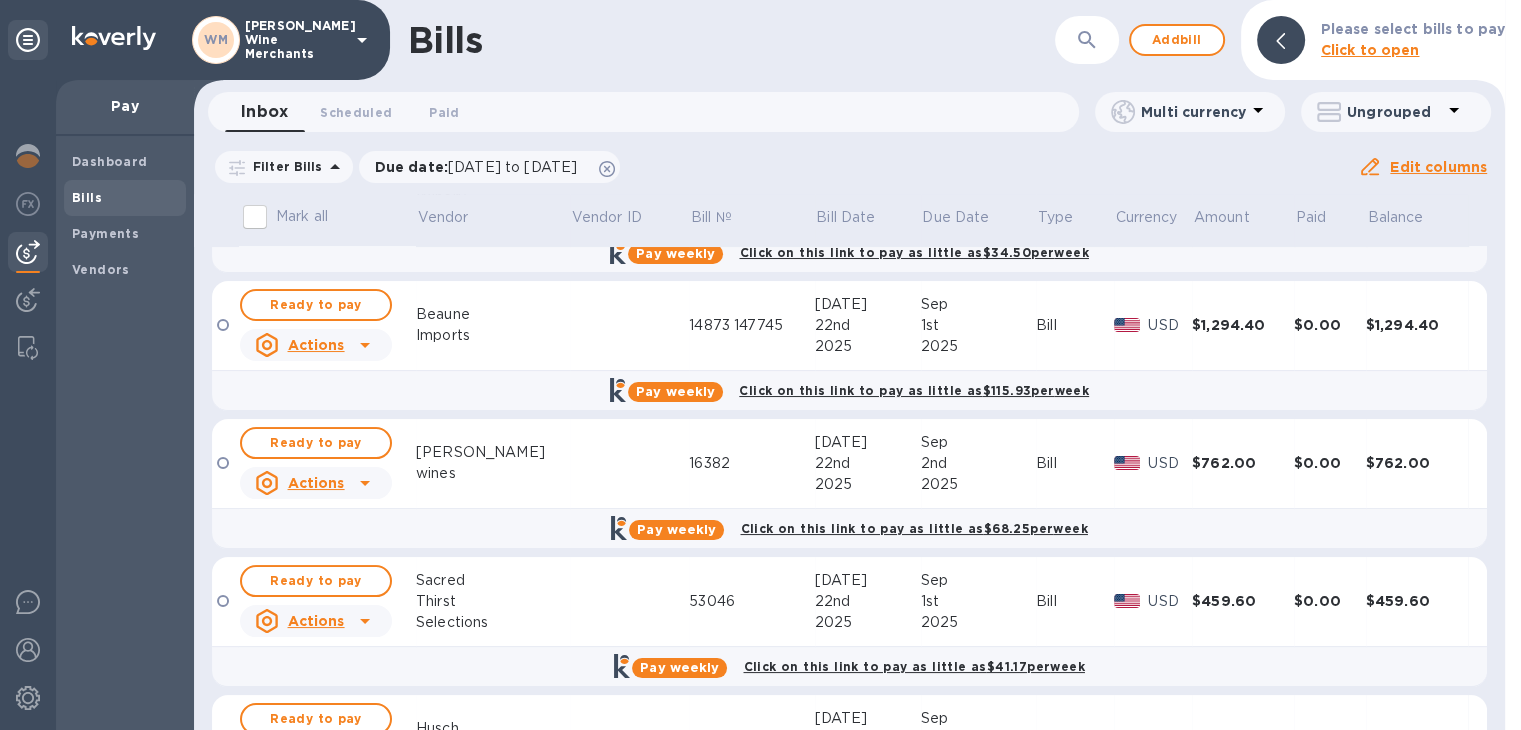 scroll, scrollTop: 172, scrollLeft: 0, axis: vertical 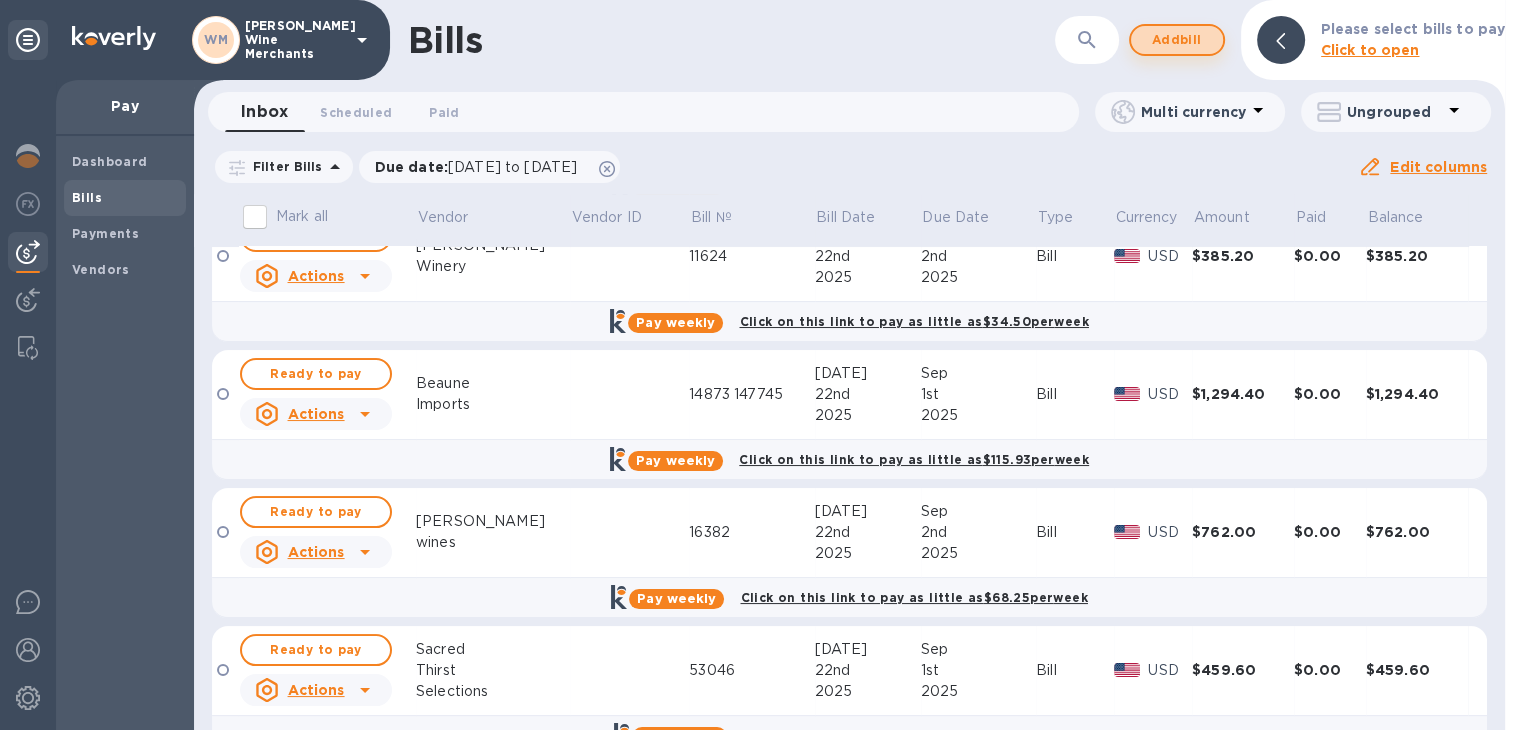 click on "Add   bill" at bounding box center [1177, 40] 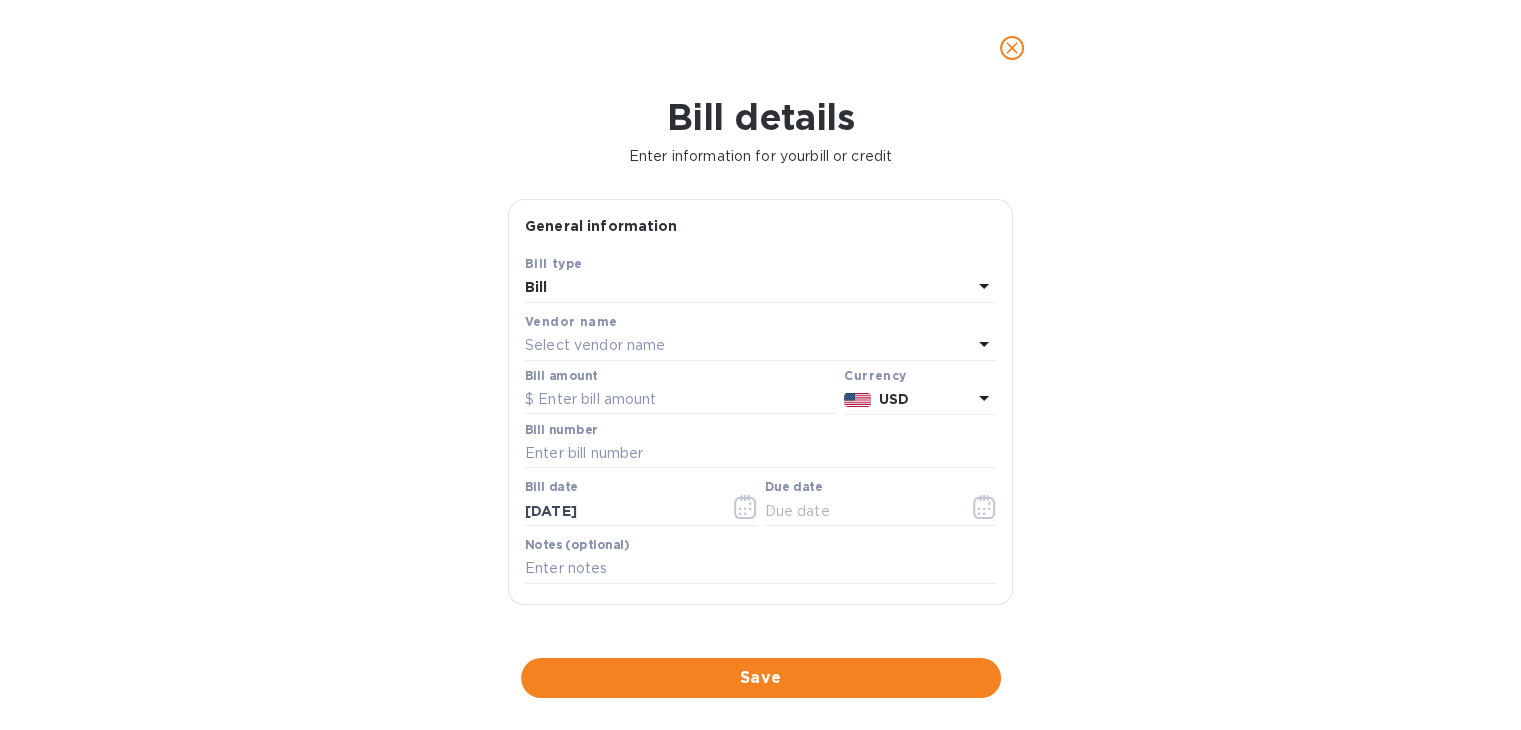 click on "Select vendor name" at bounding box center [595, 345] 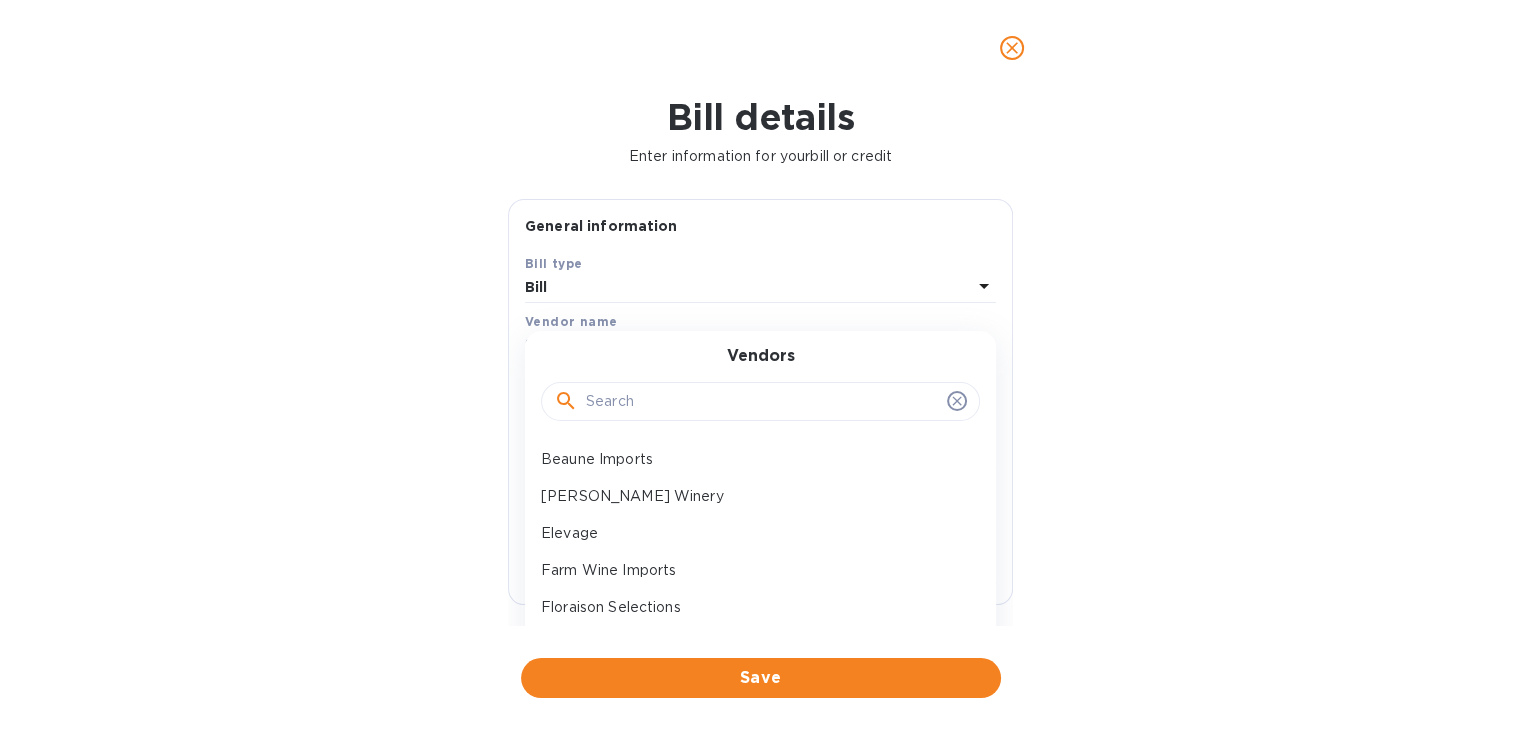 click at bounding box center [760, 402] 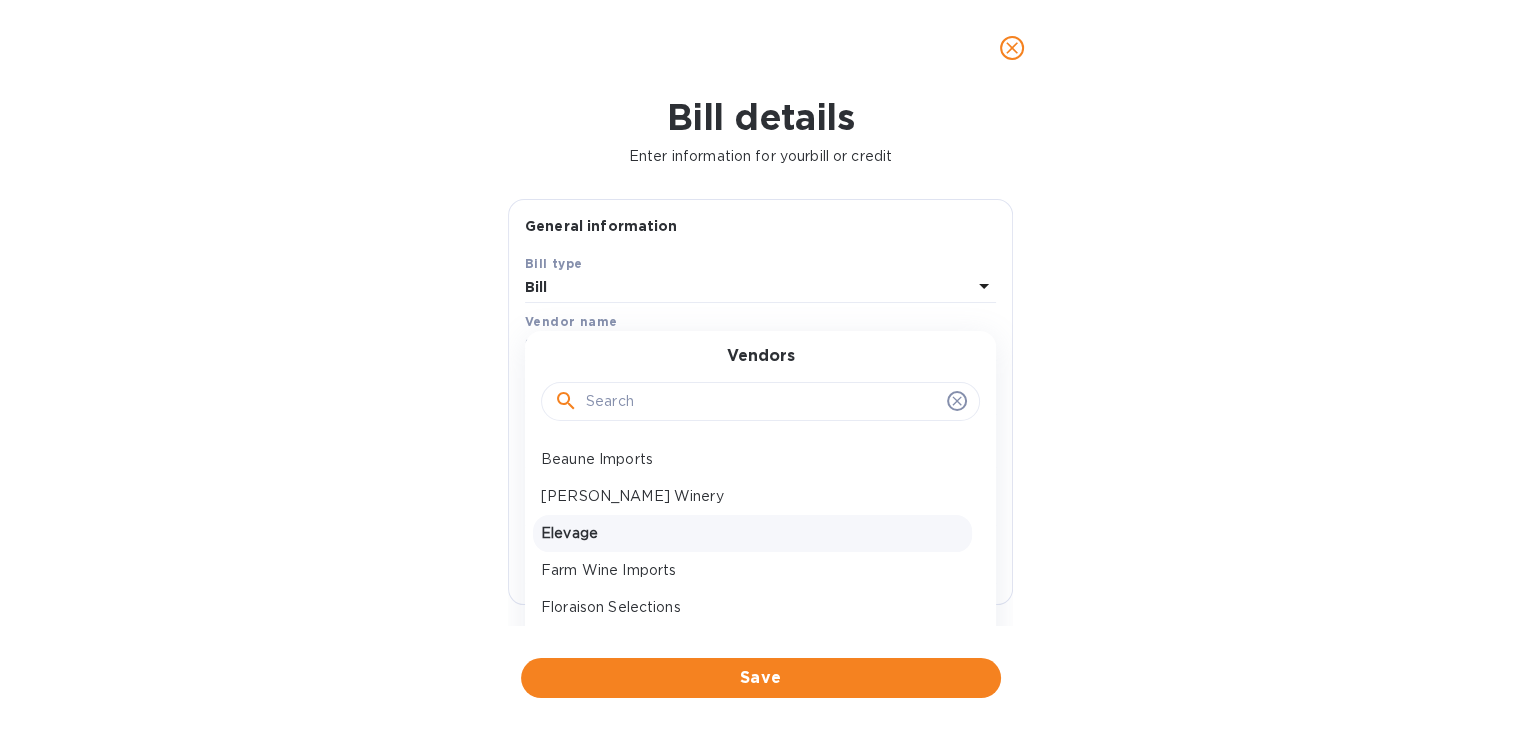 click on "Elevage" at bounding box center (752, 533) 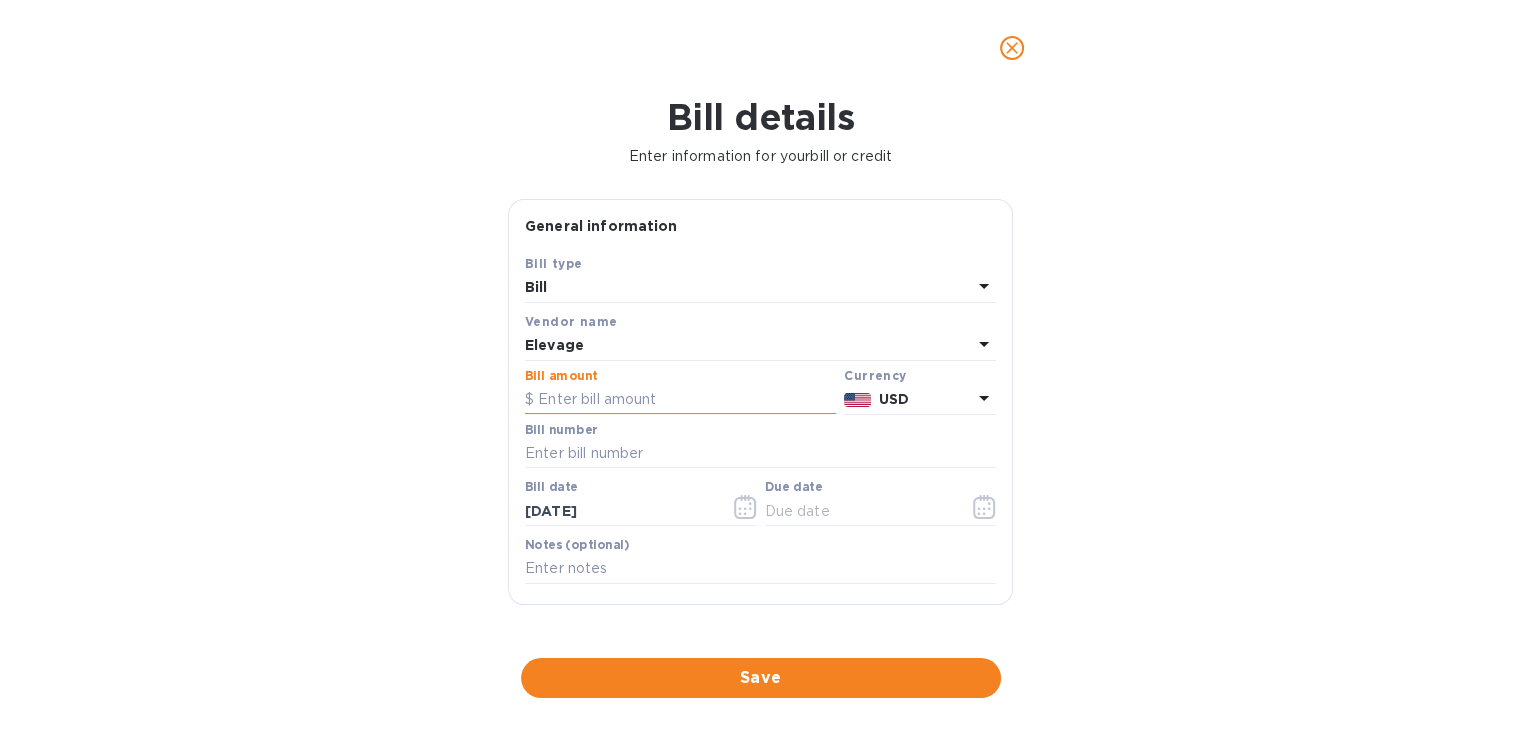 click at bounding box center [680, 400] 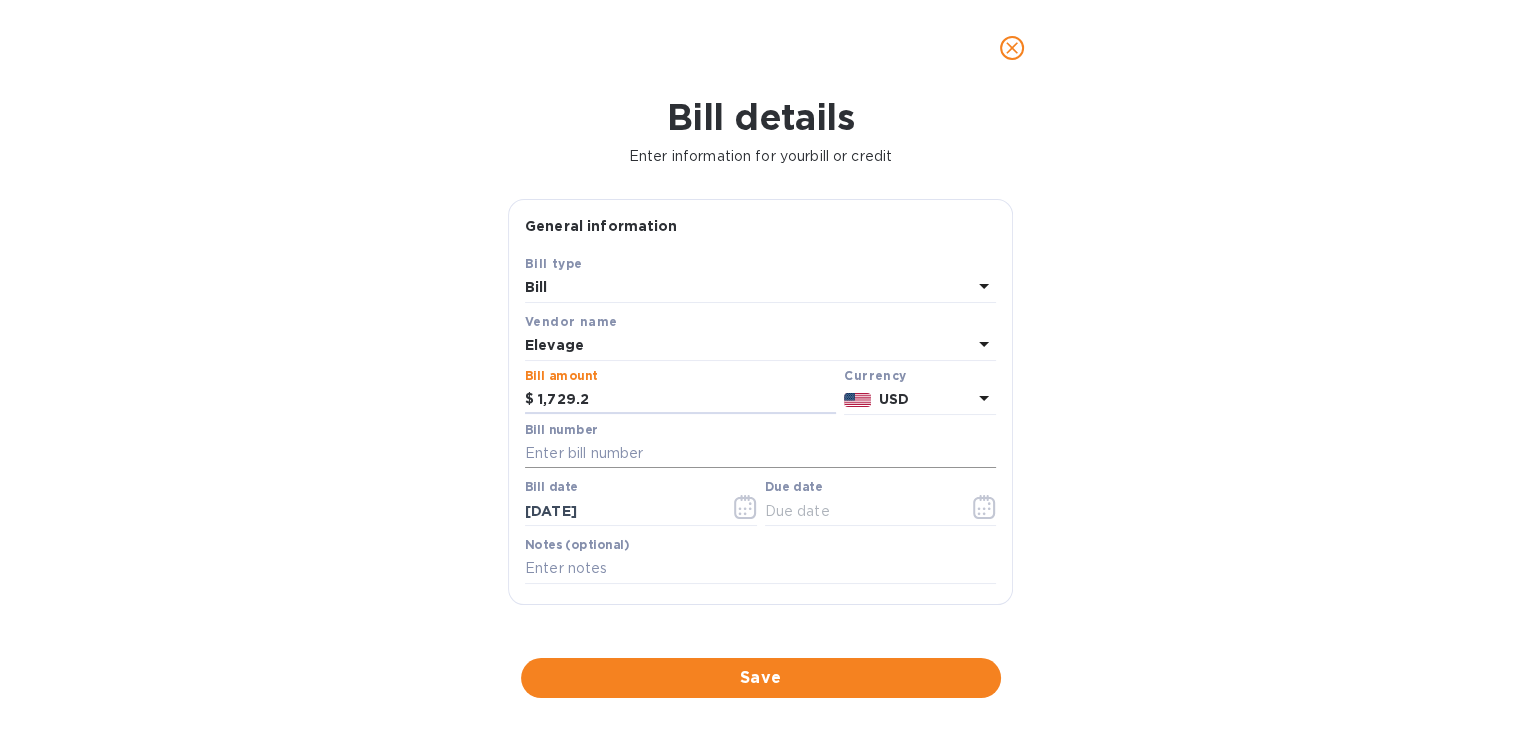 type on "1,729.2" 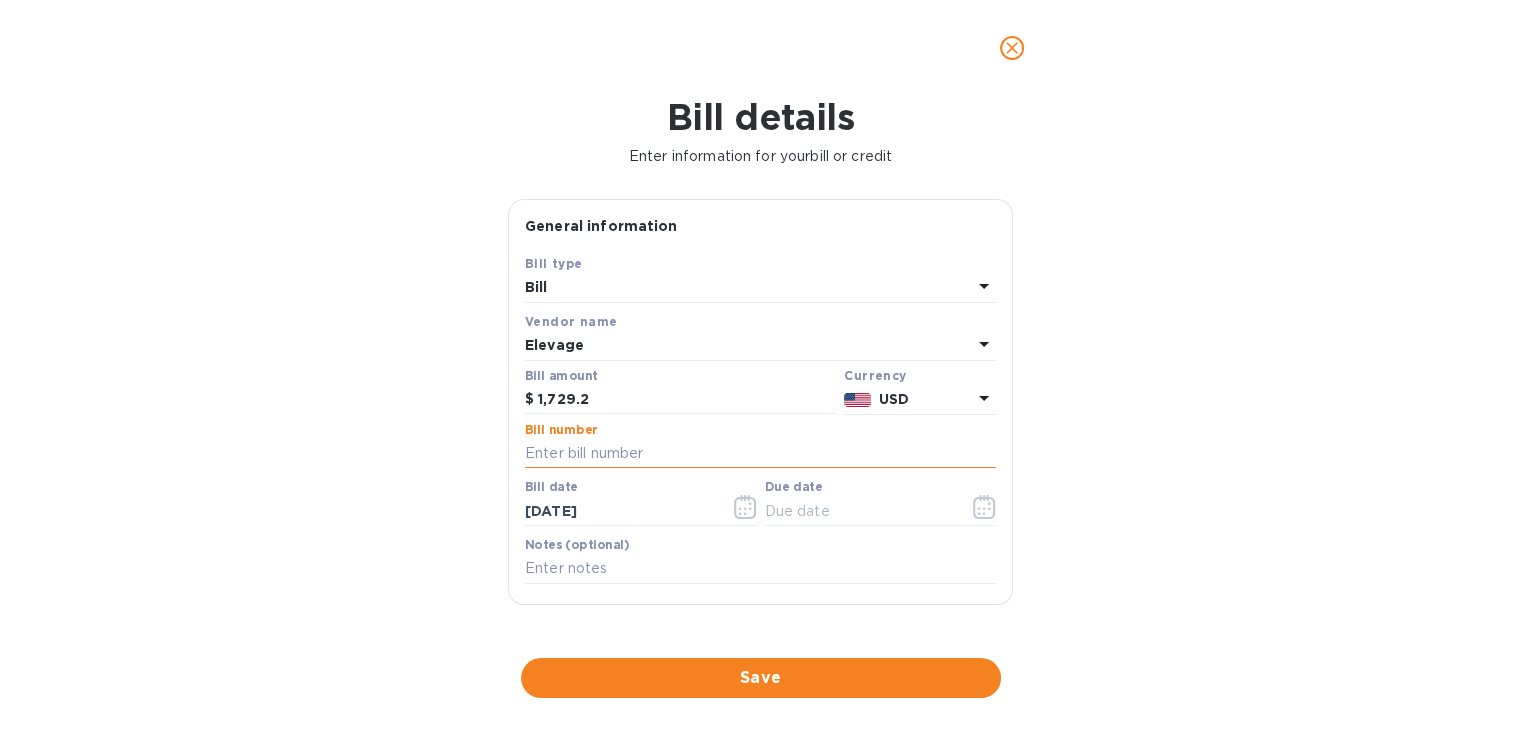 click at bounding box center (760, 454) 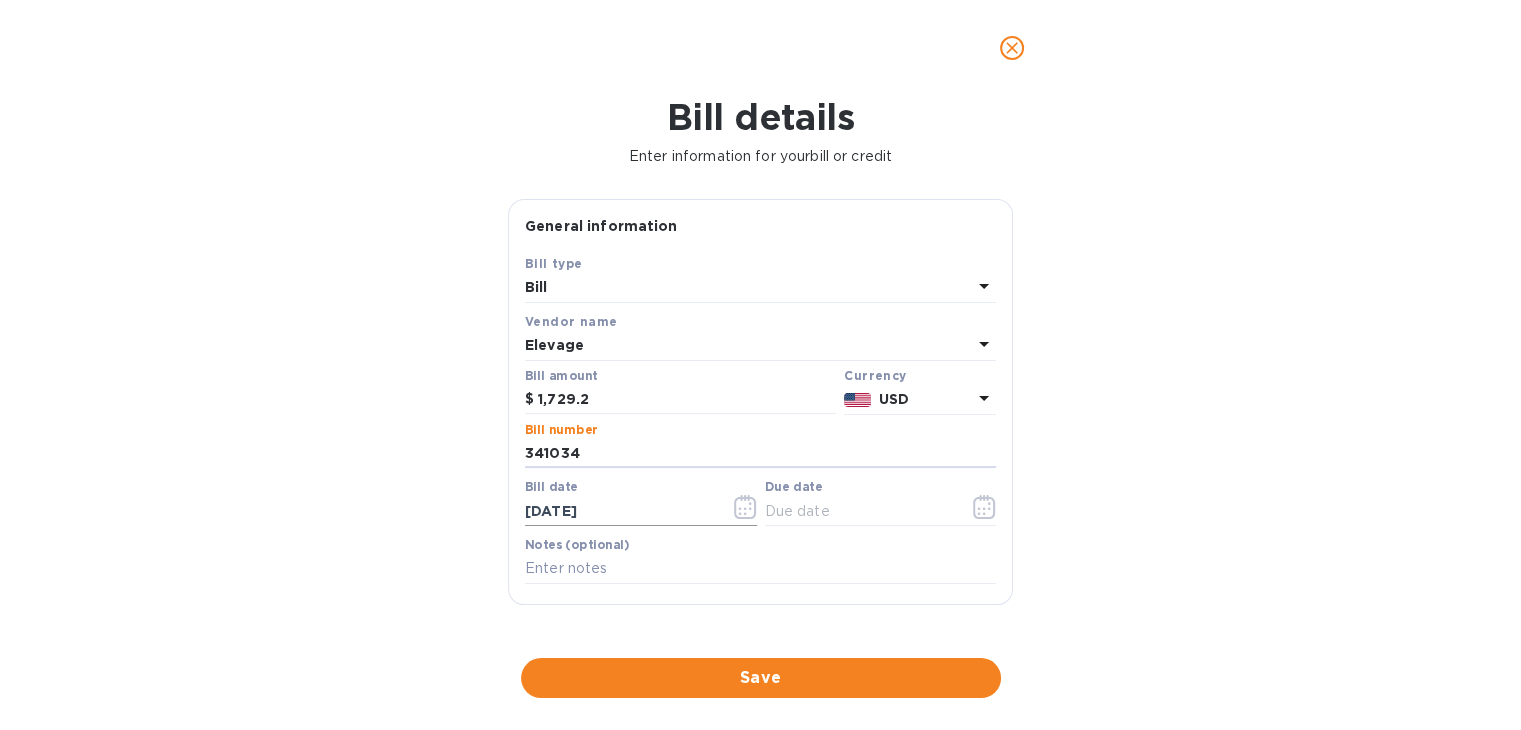 type on "341034" 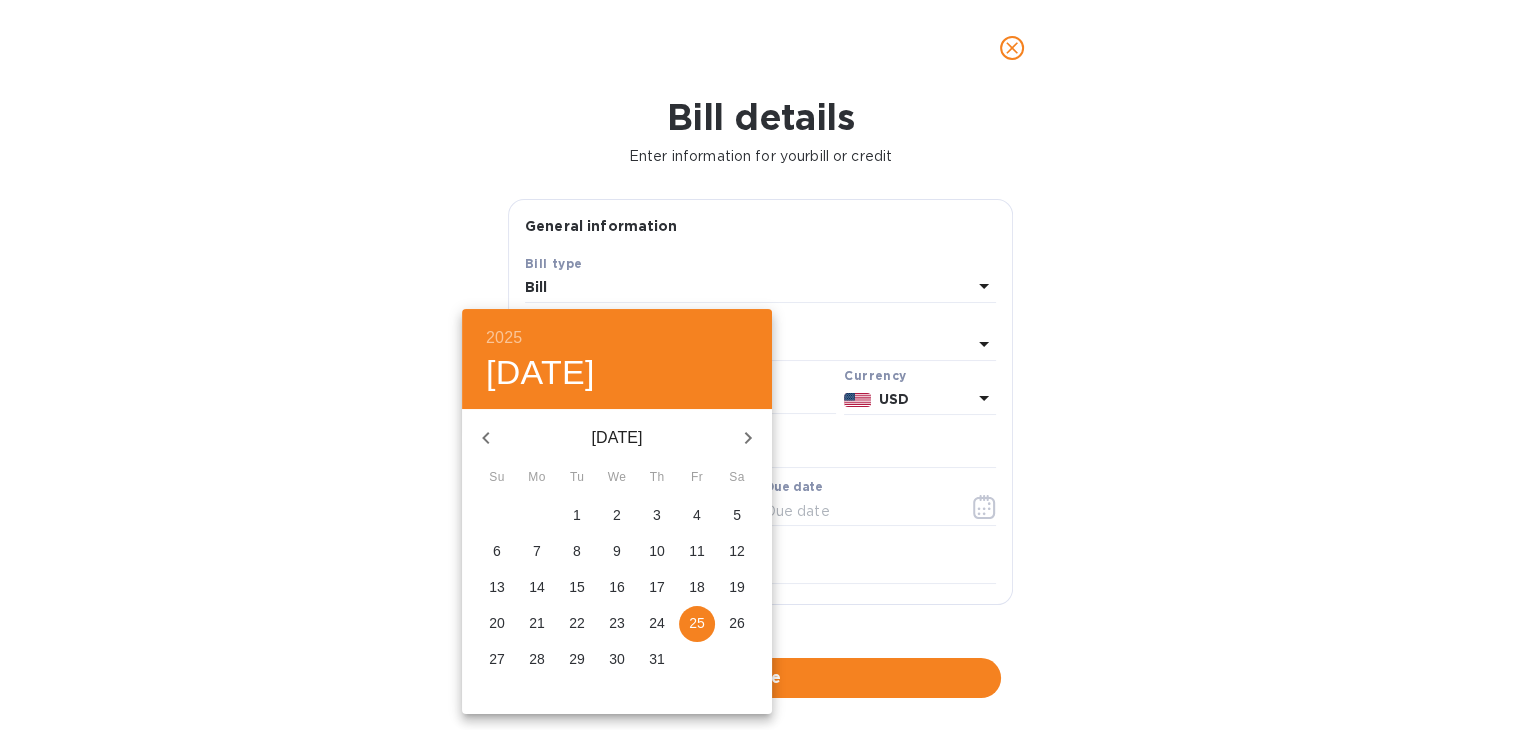 click on "22" at bounding box center (577, 623) 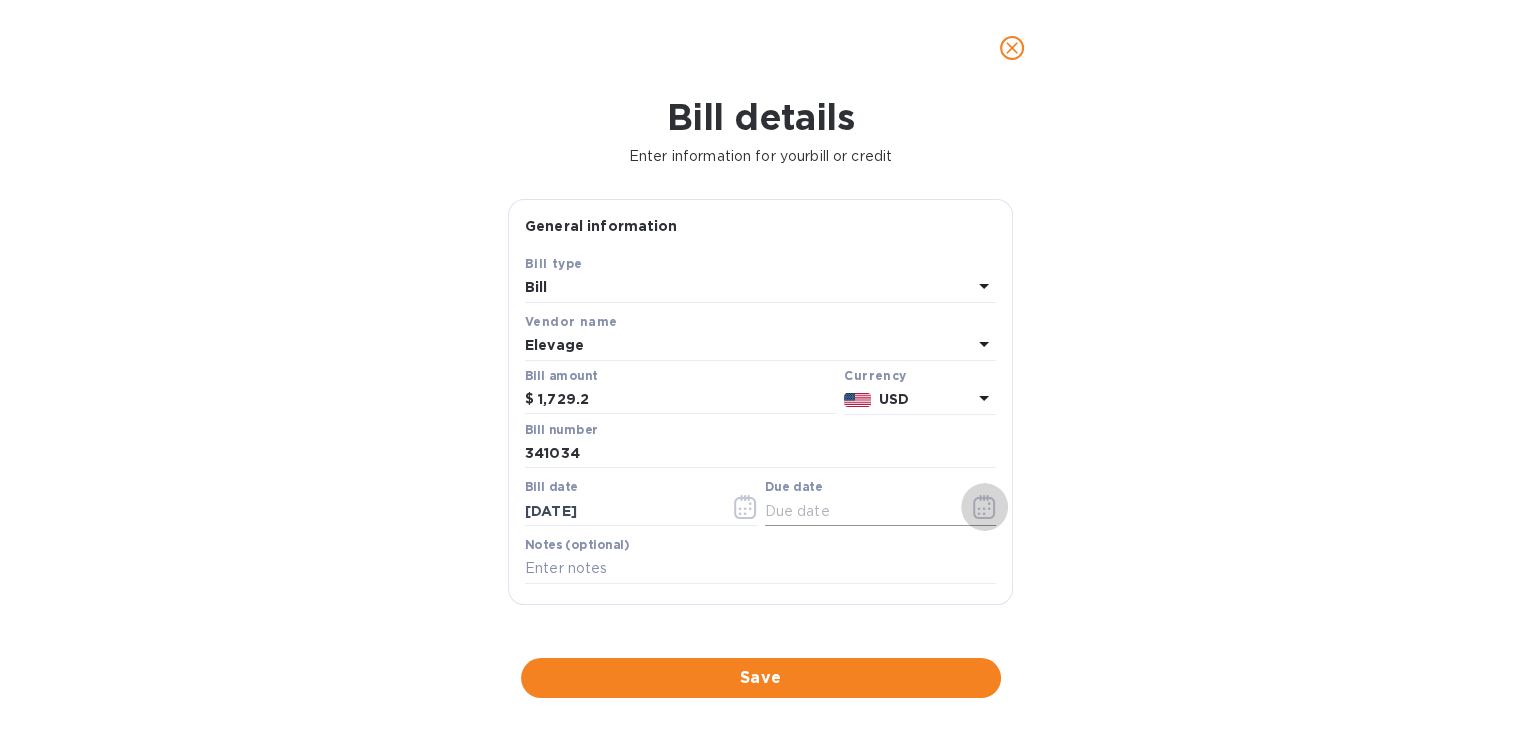 click 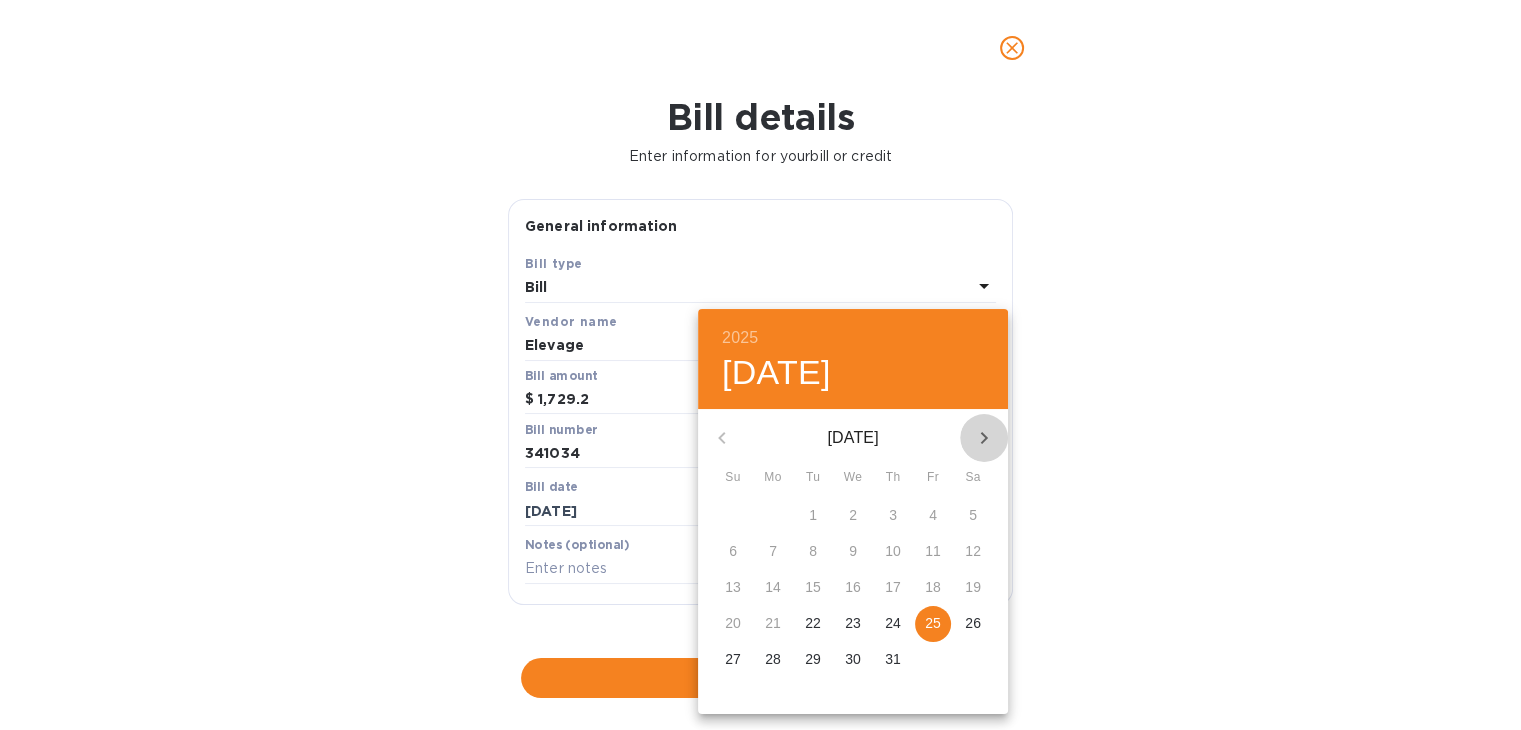 click 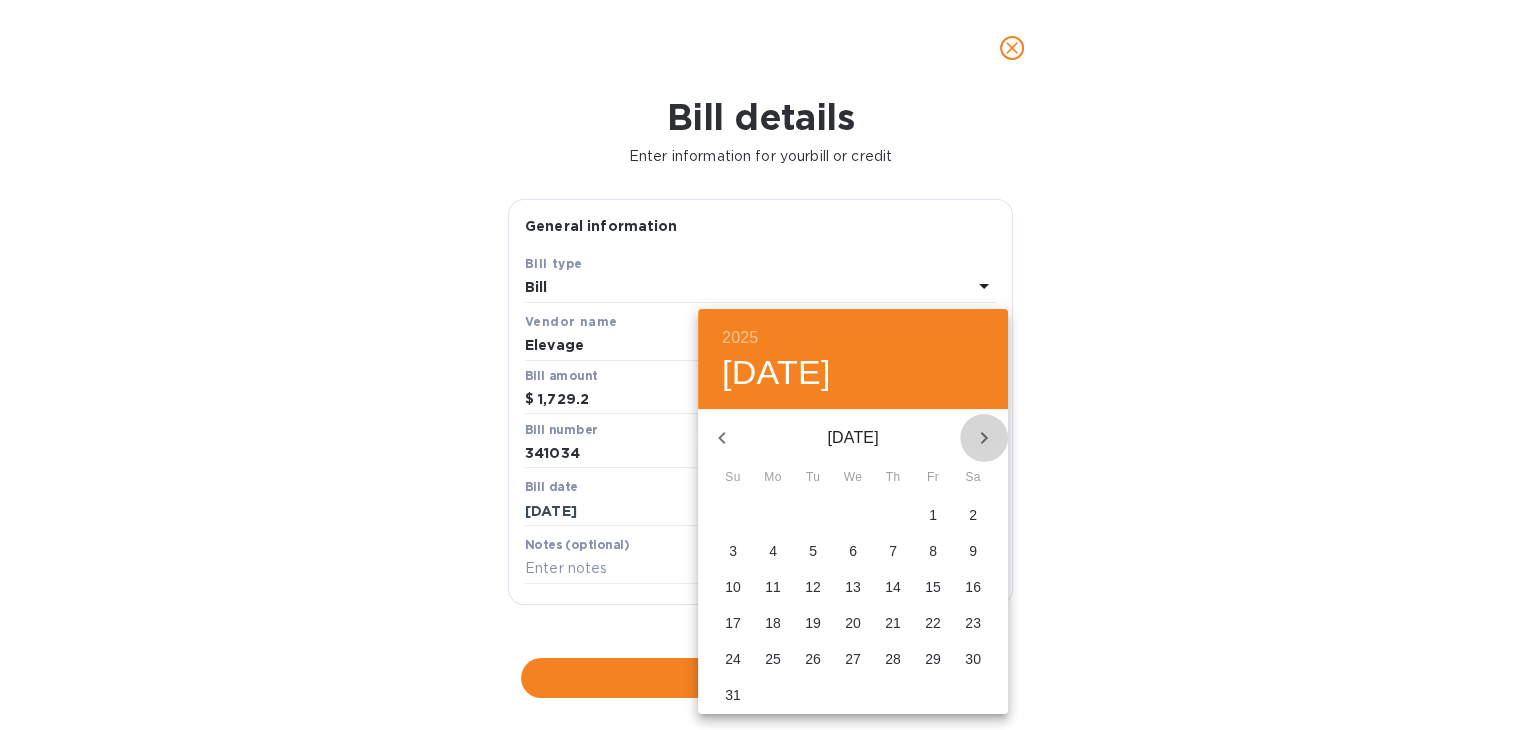 click 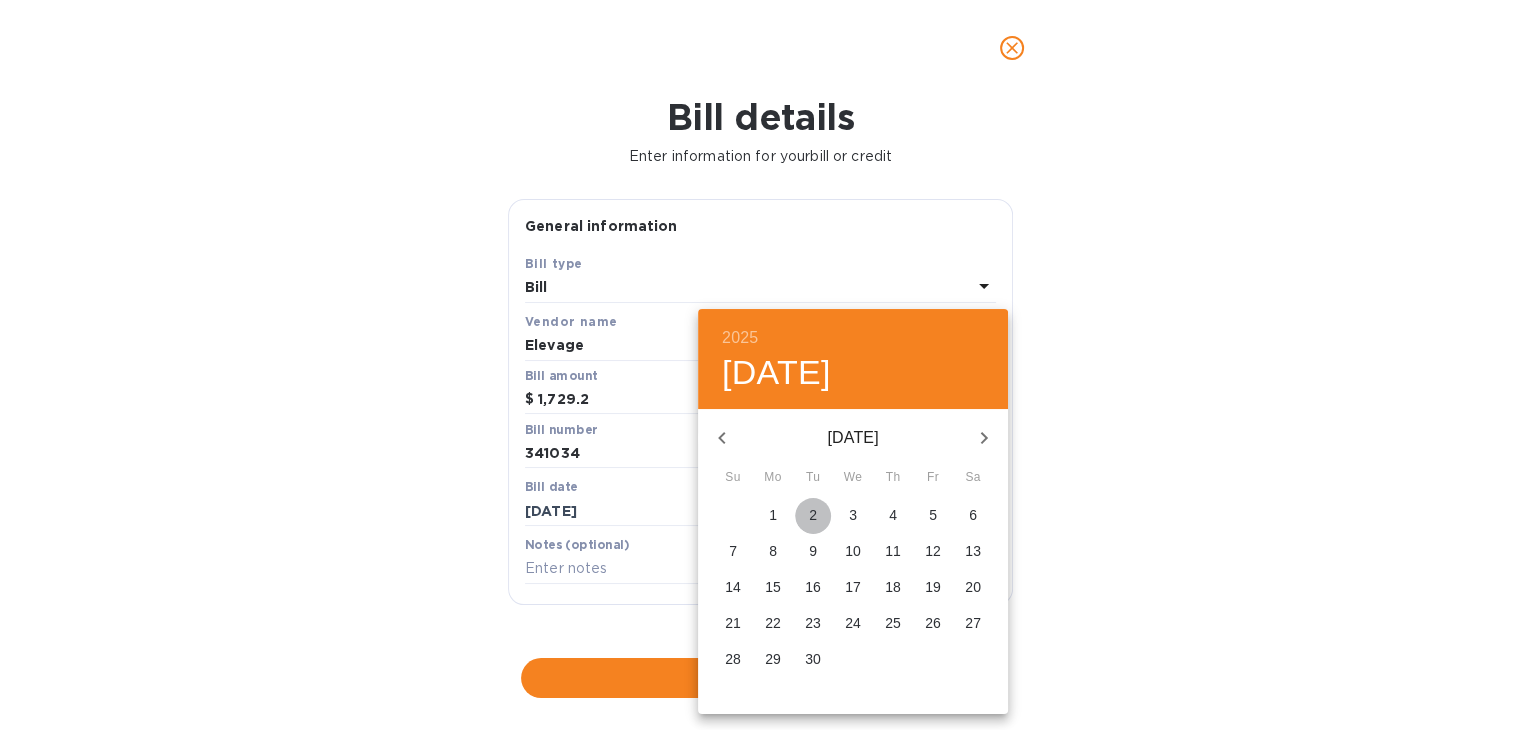 click on "2" at bounding box center (813, 515) 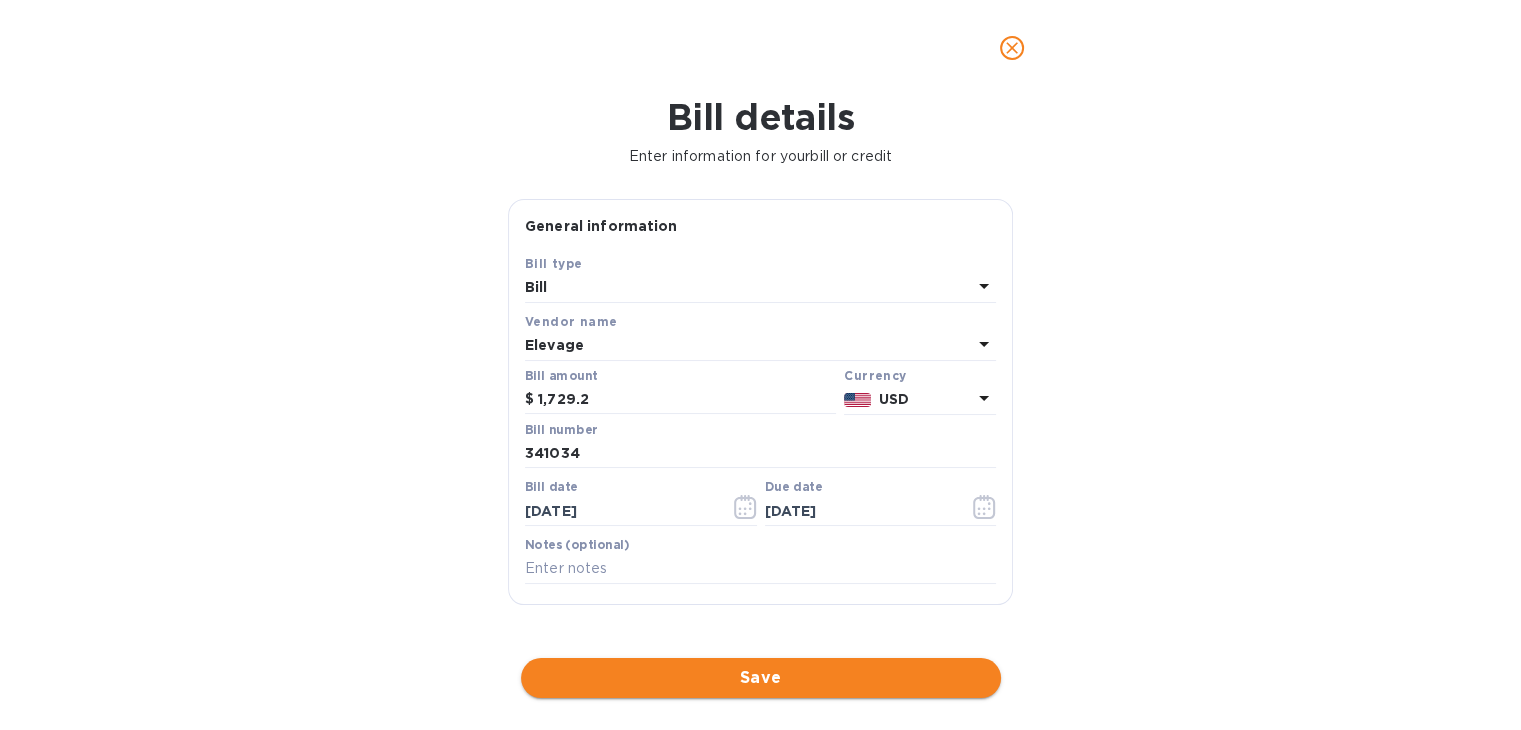 click on "Save" at bounding box center (761, 678) 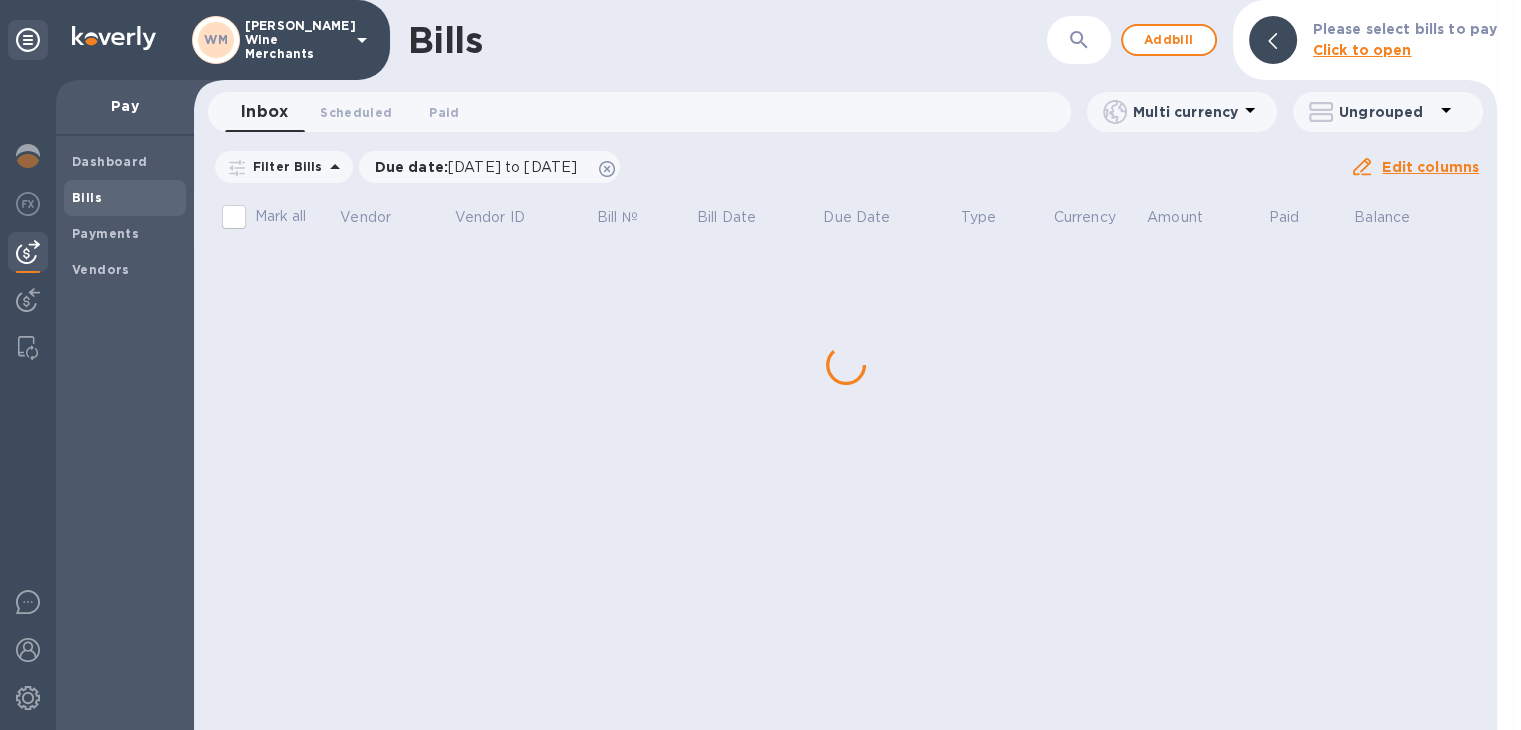 scroll, scrollTop: 0, scrollLeft: 0, axis: both 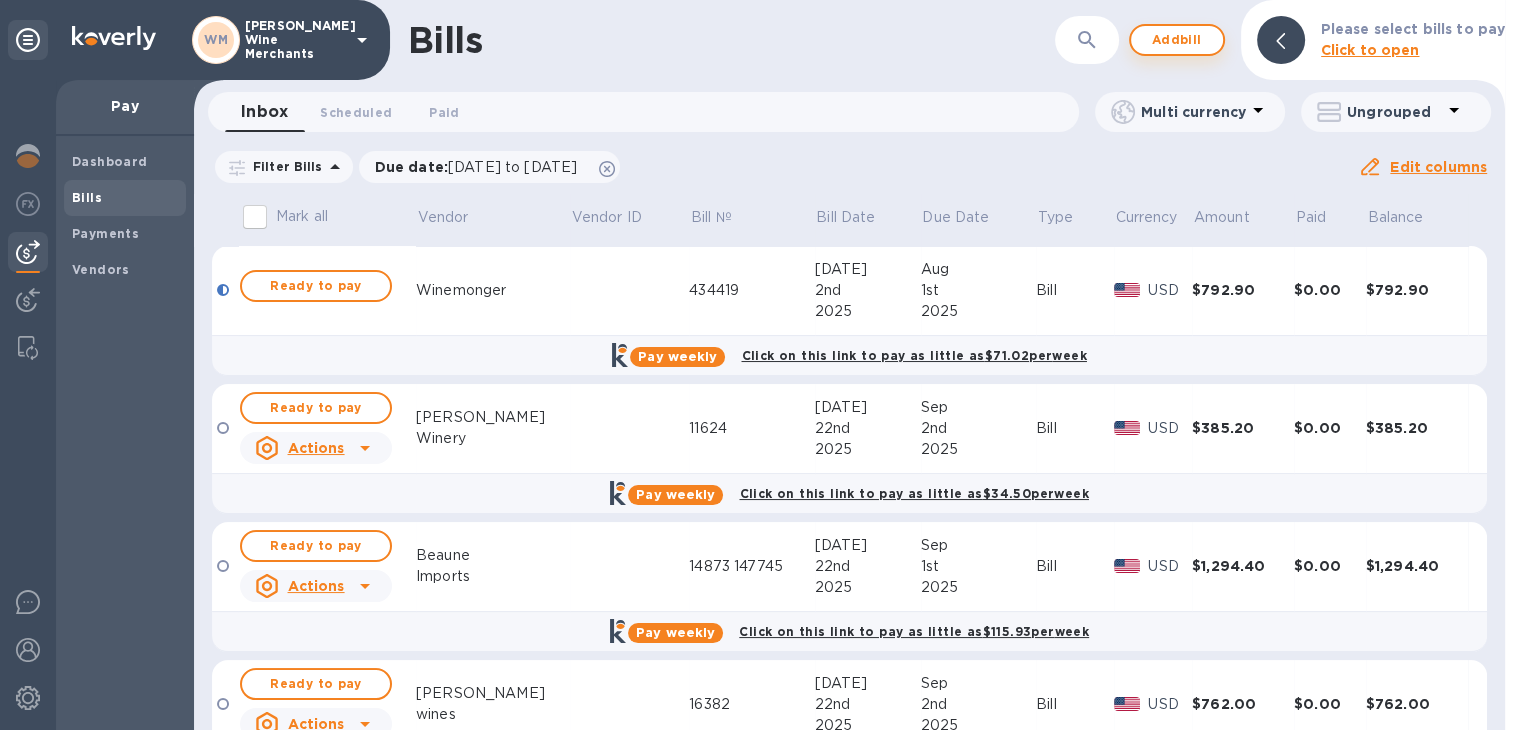 click on "Add   bill" at bounding box center (1177, 40) 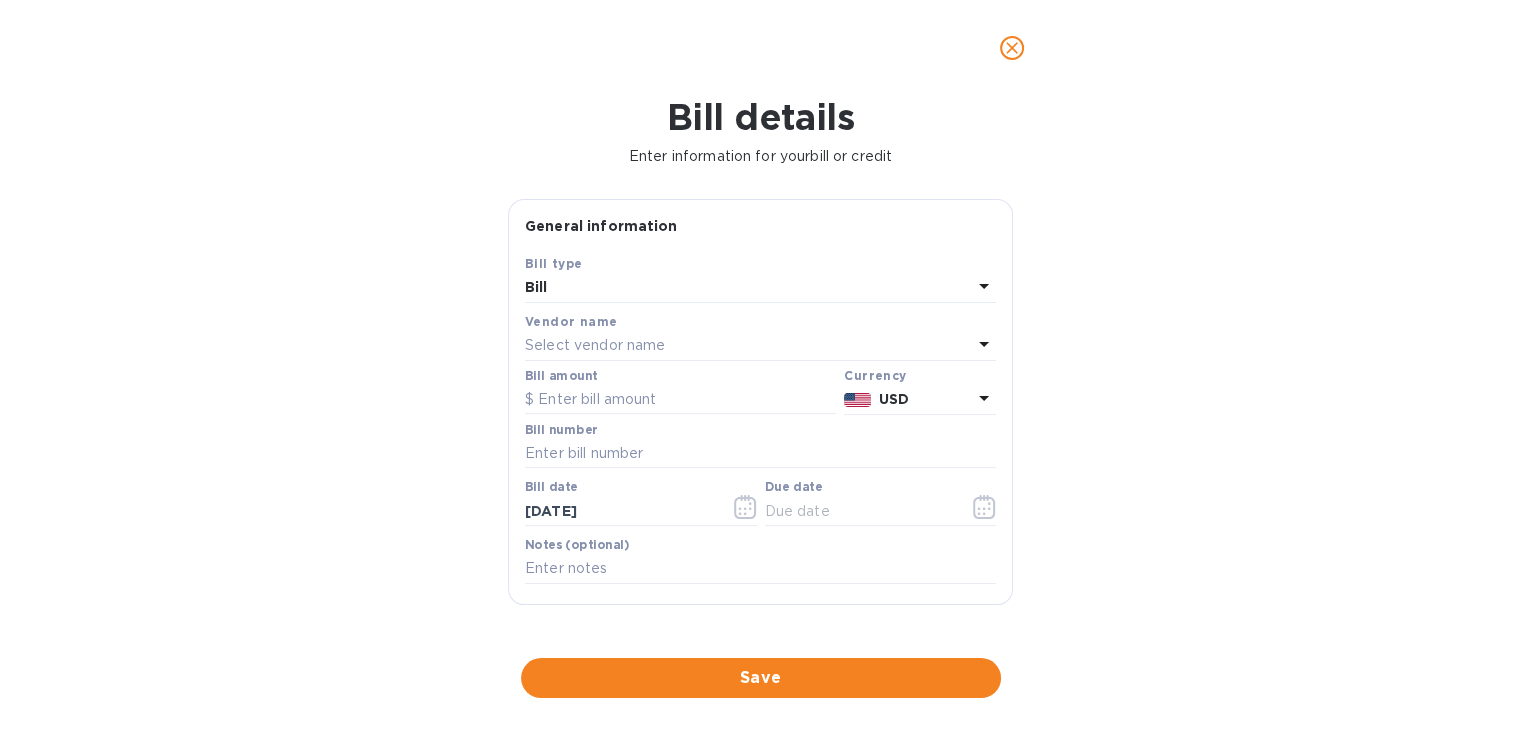 click on "Select vendor name" at bounding box center [595, 345] 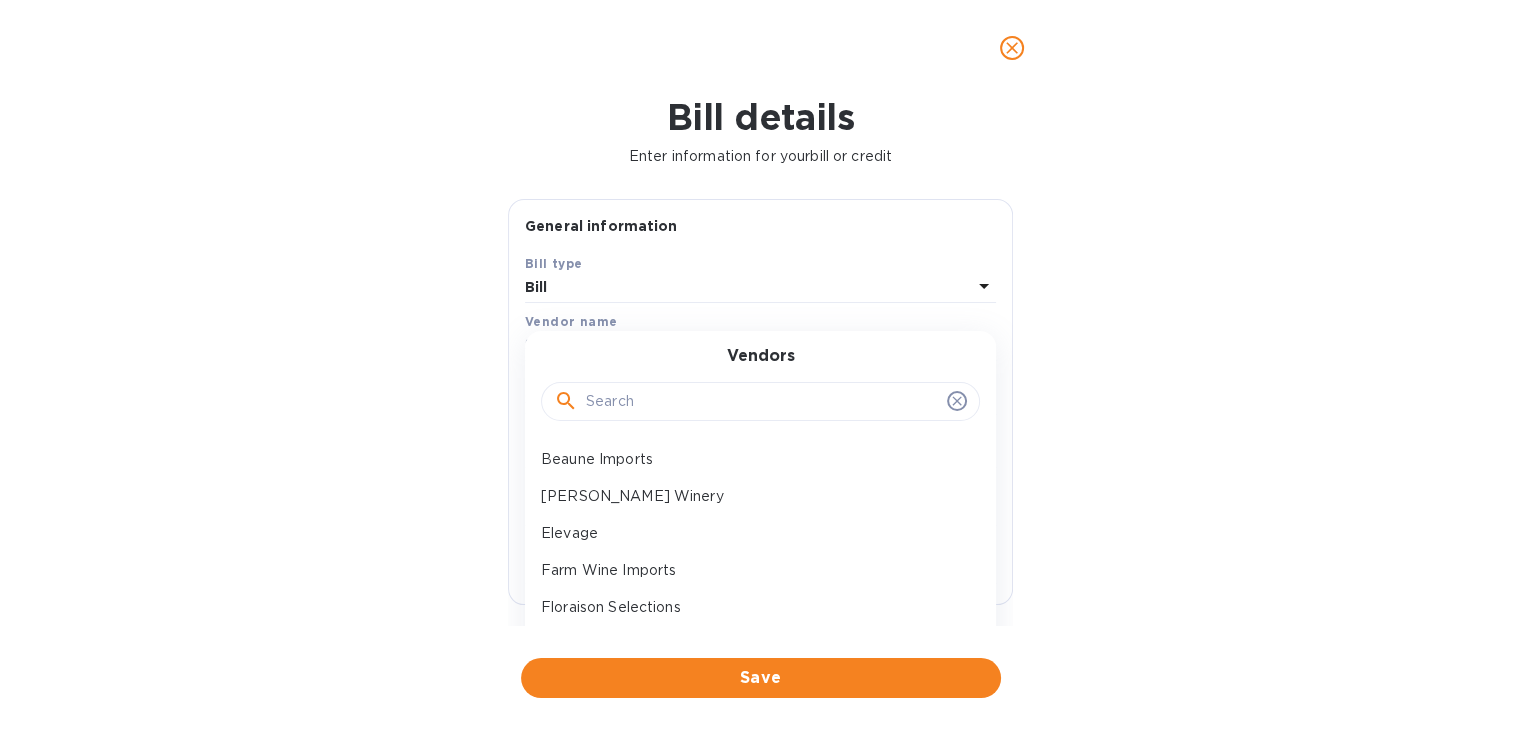 click at bounding box center (762, 402) 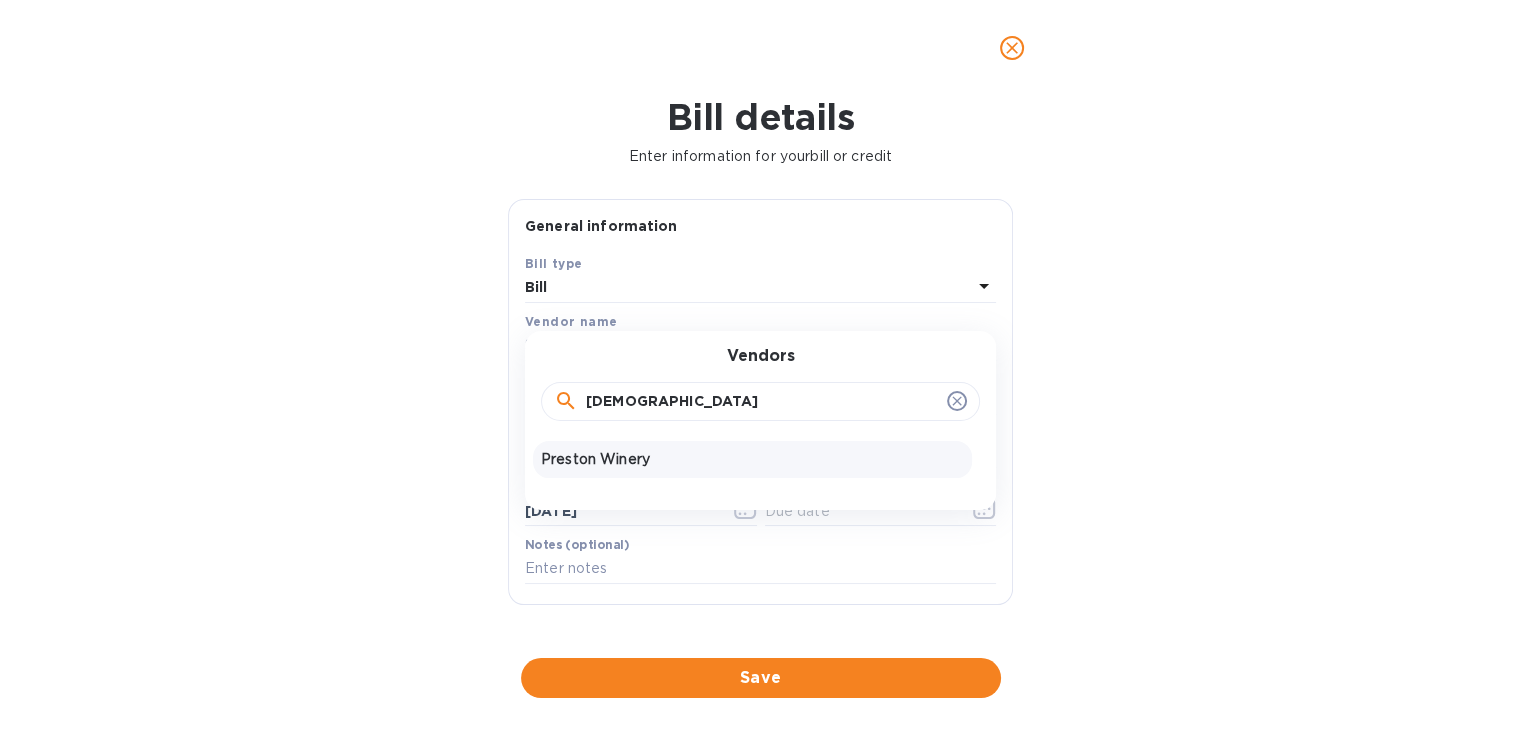 type on "[DEMOGRAPHIC_DATA]" 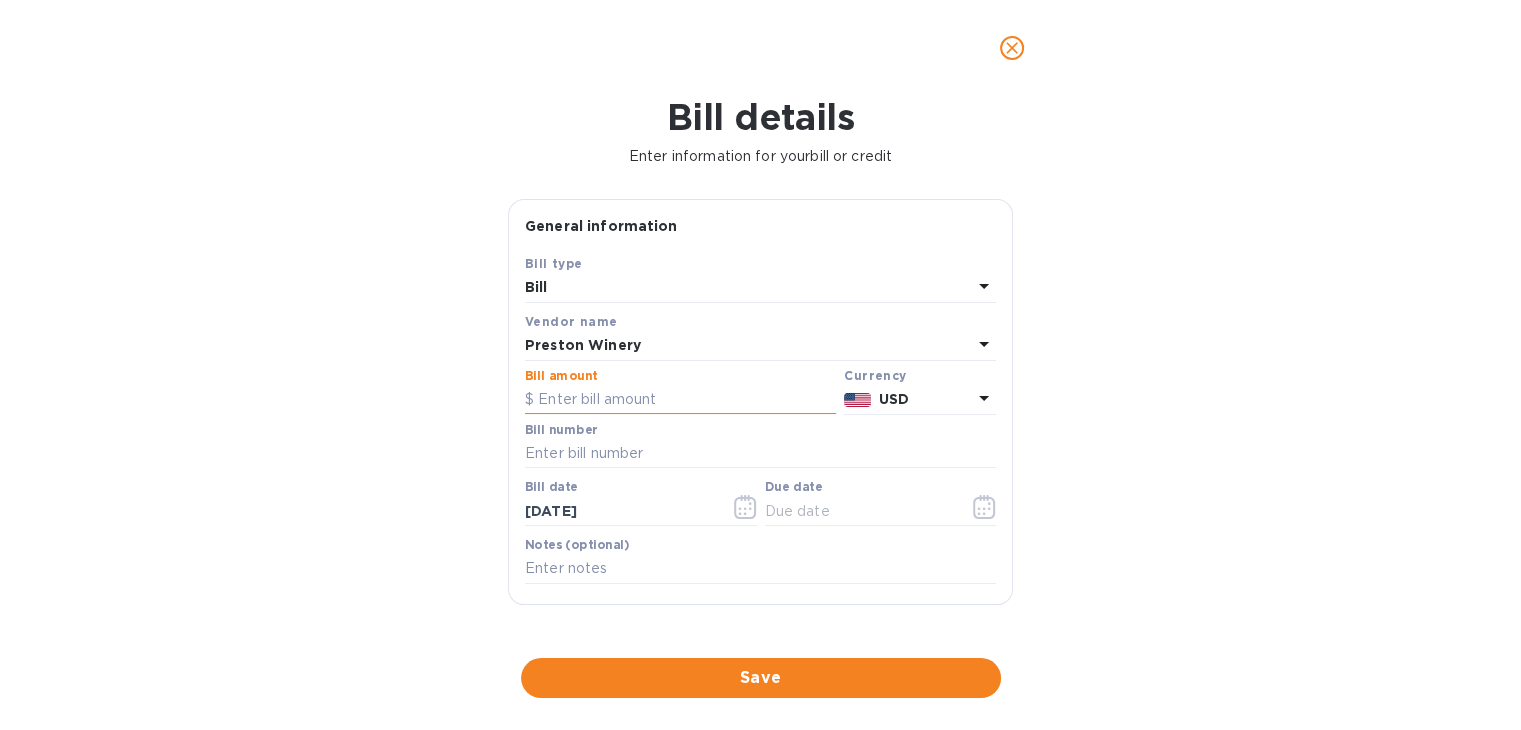 click at bounding box center [680, 400] 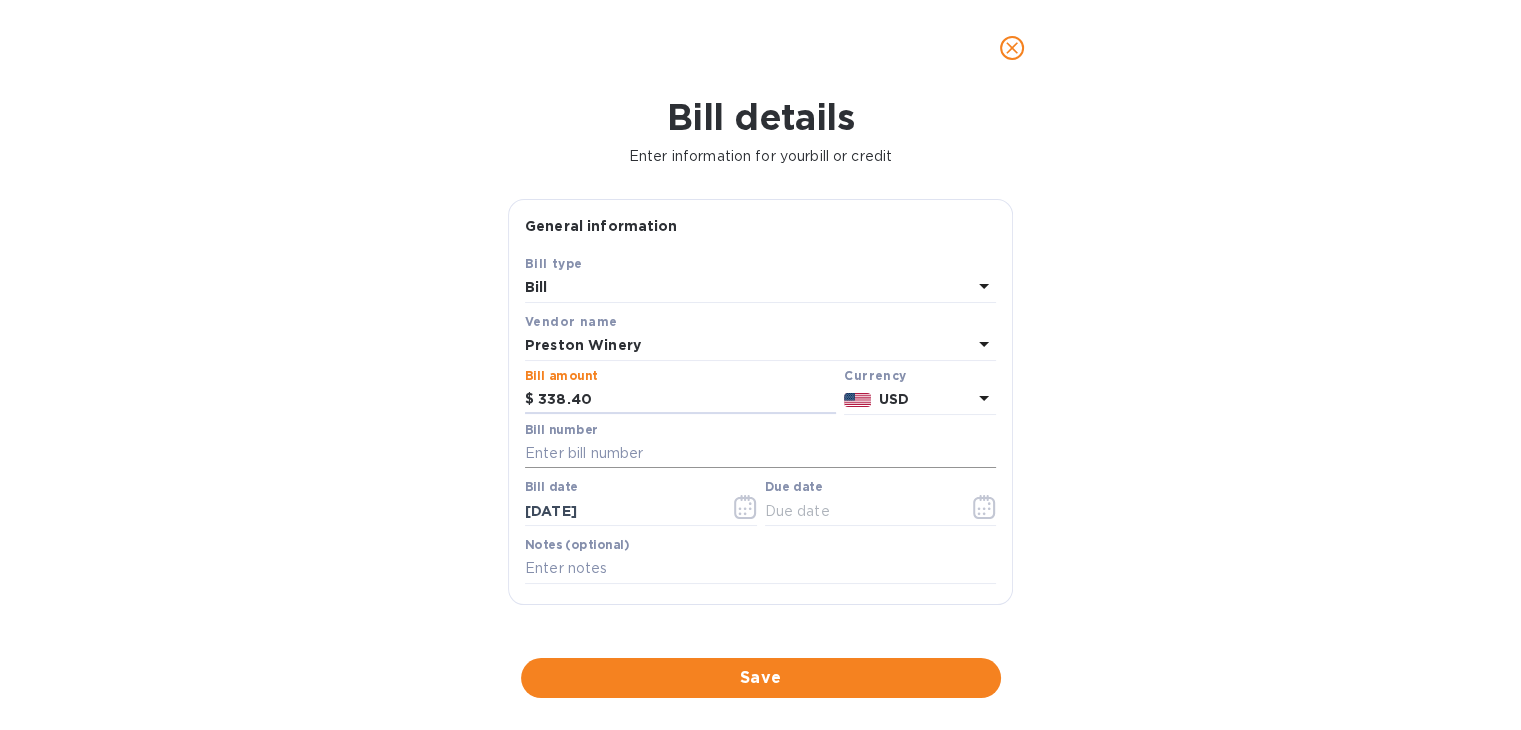 type on "338.40" 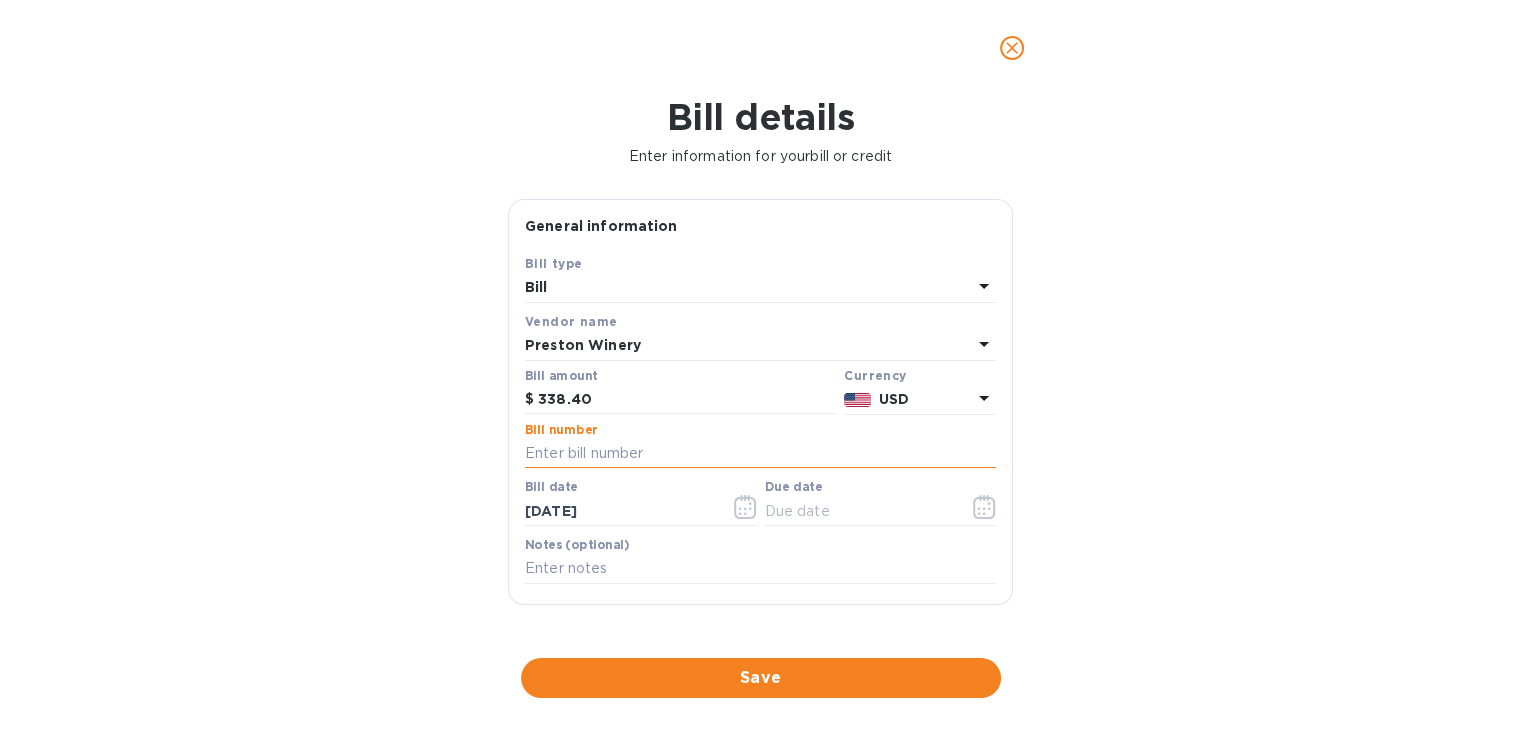 click at bounding box center [760, 454] 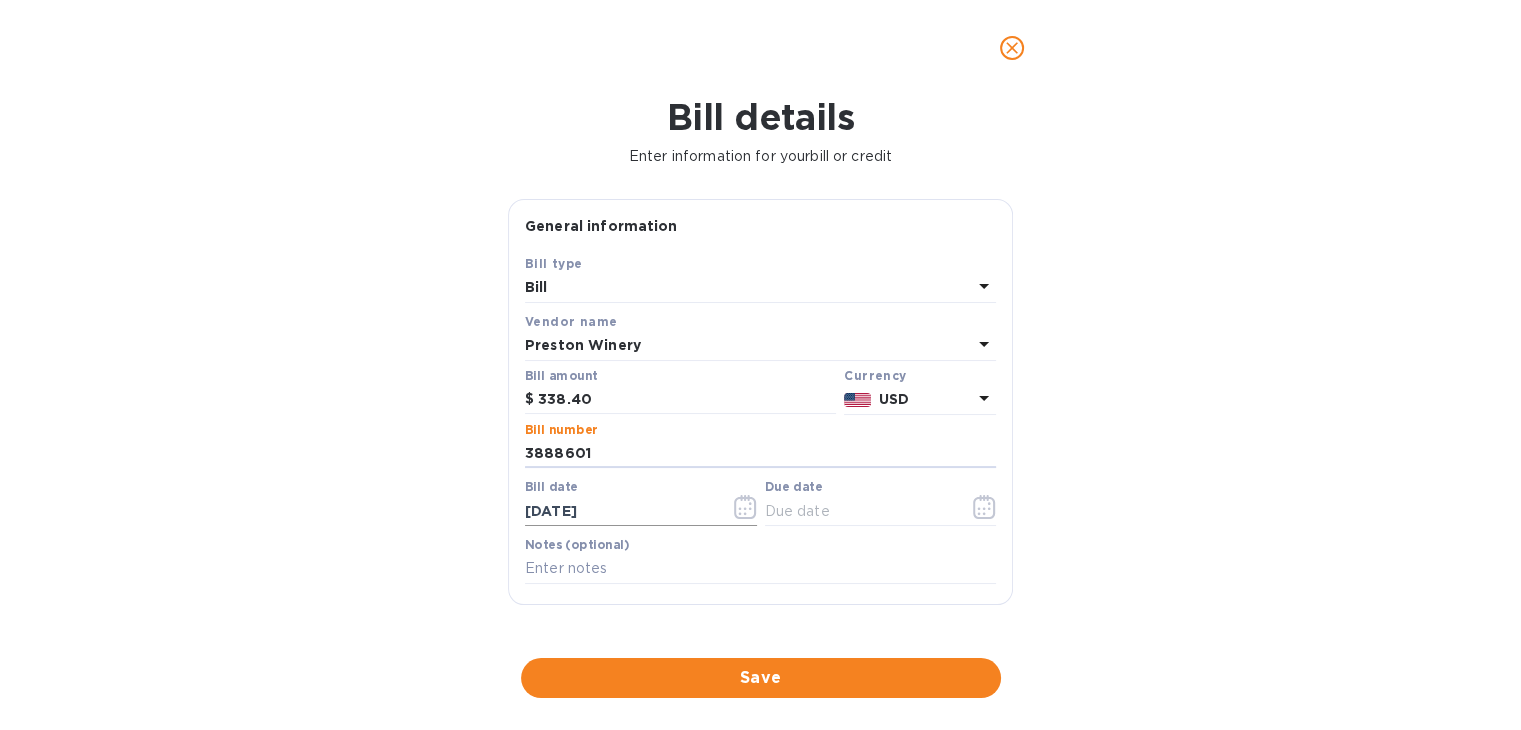 type on "3888601" 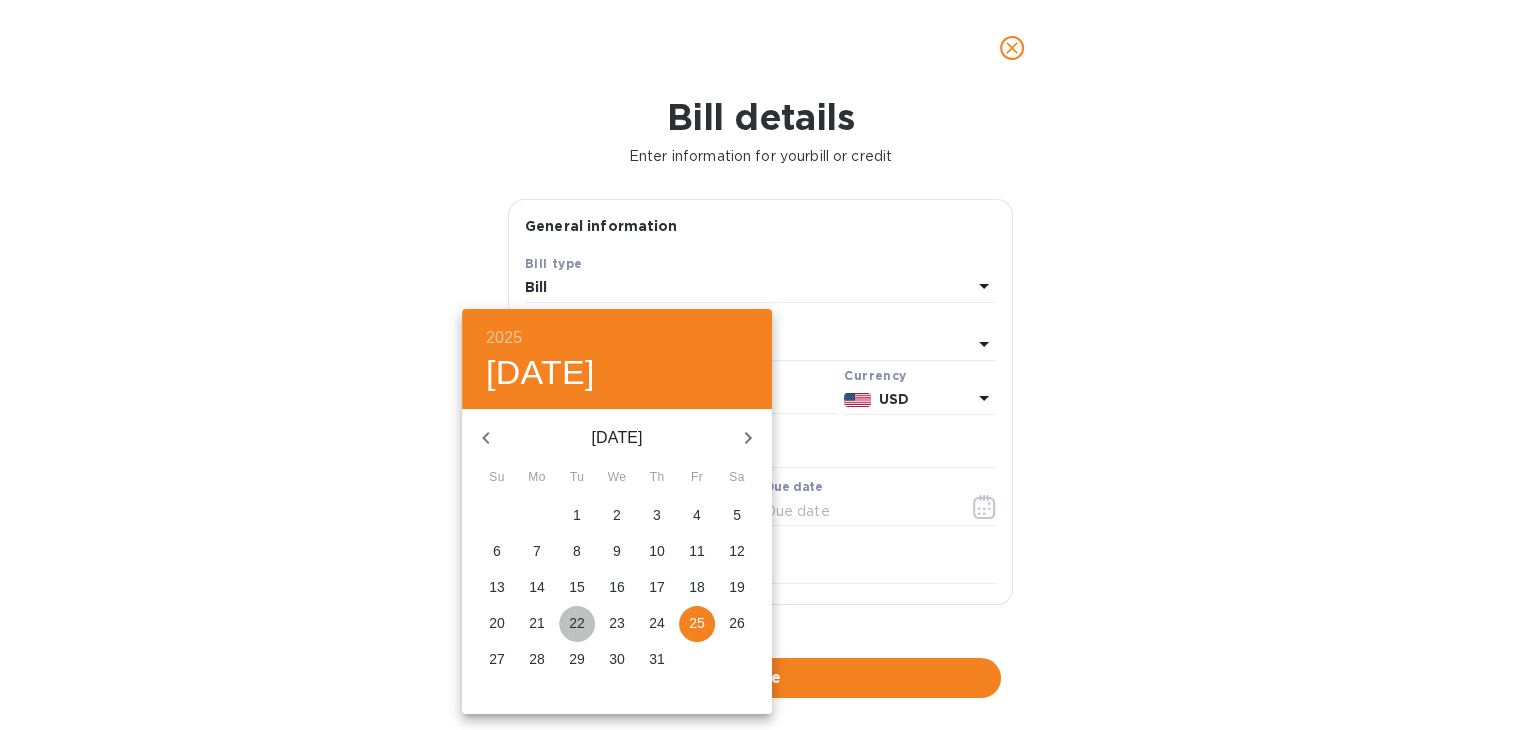 click on "22" at bounding box center (577, 623) 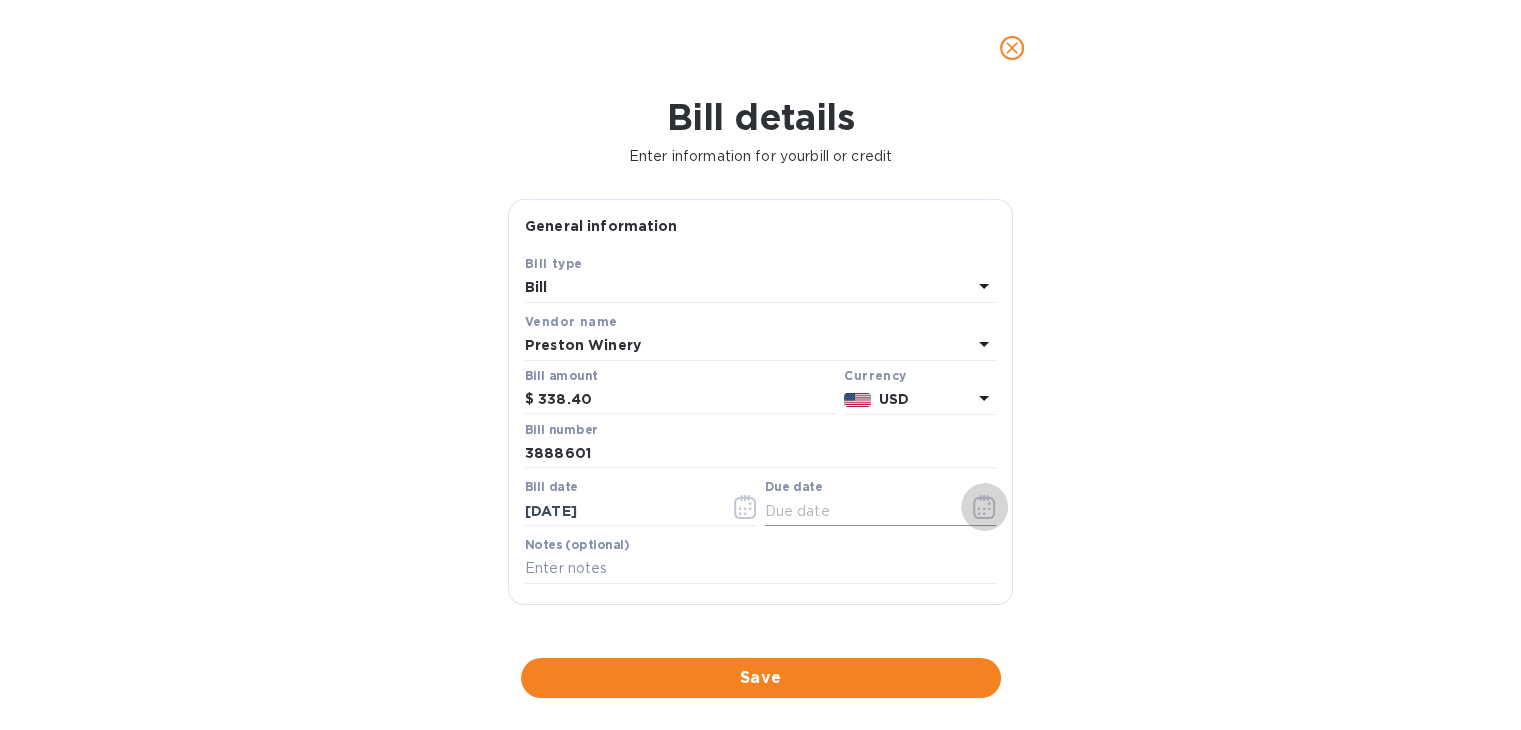 click 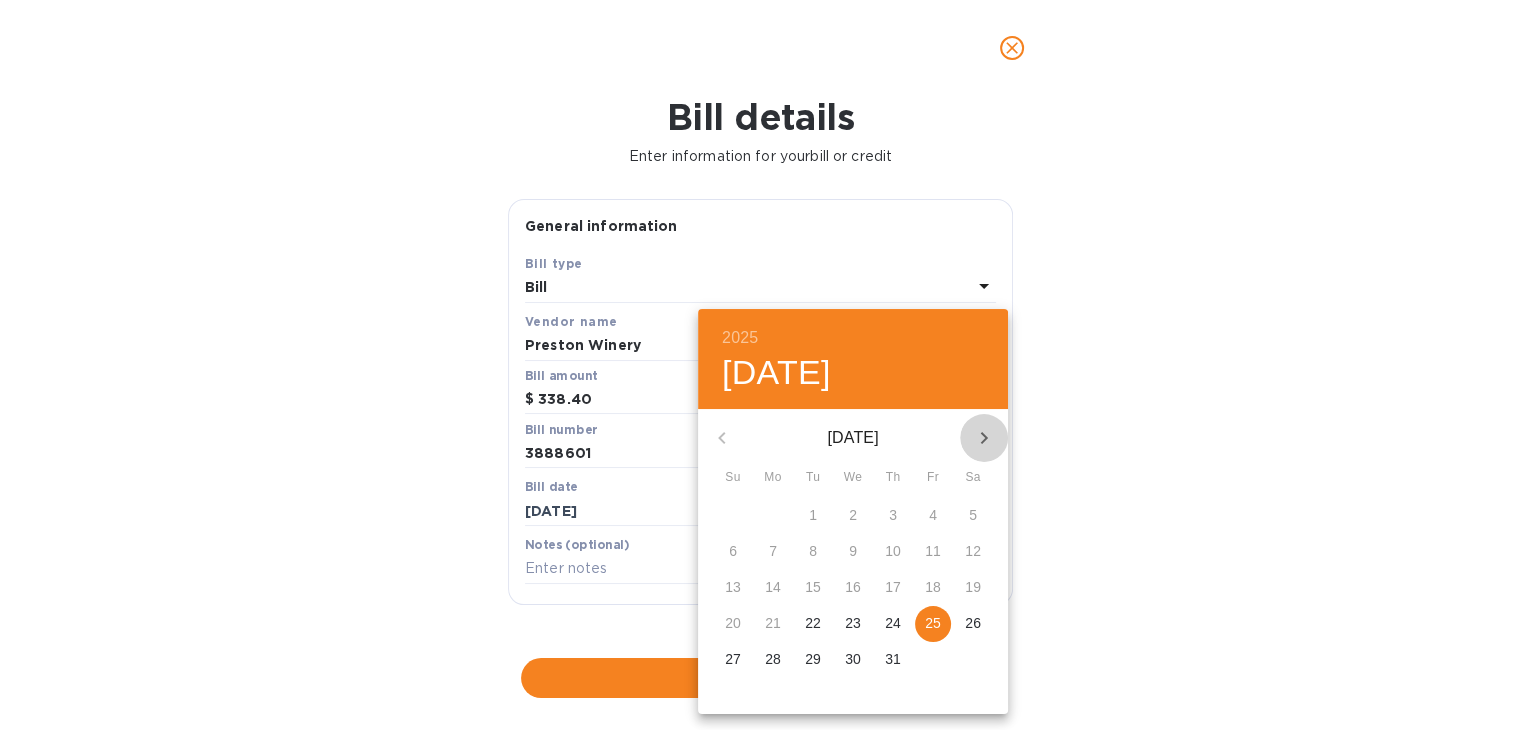 click 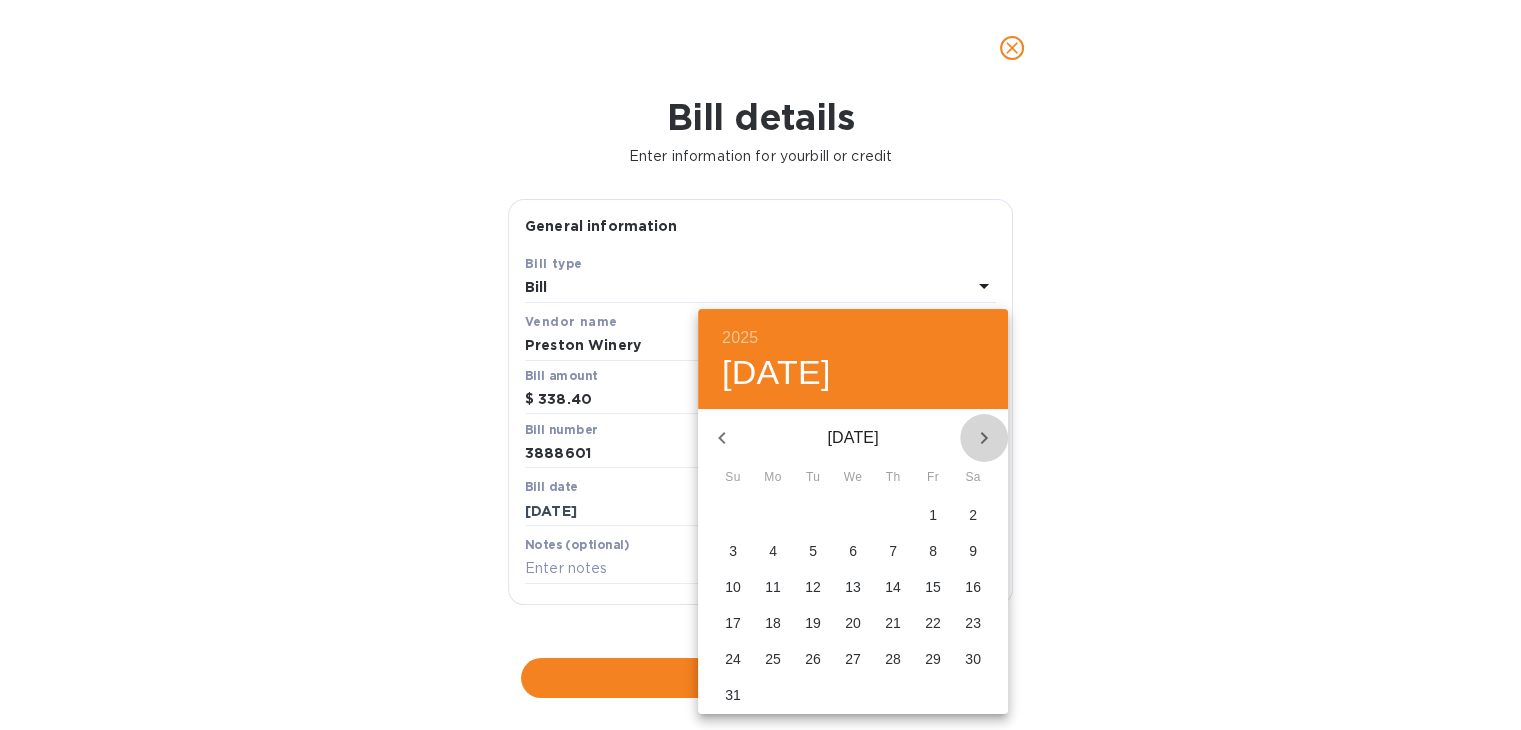 click 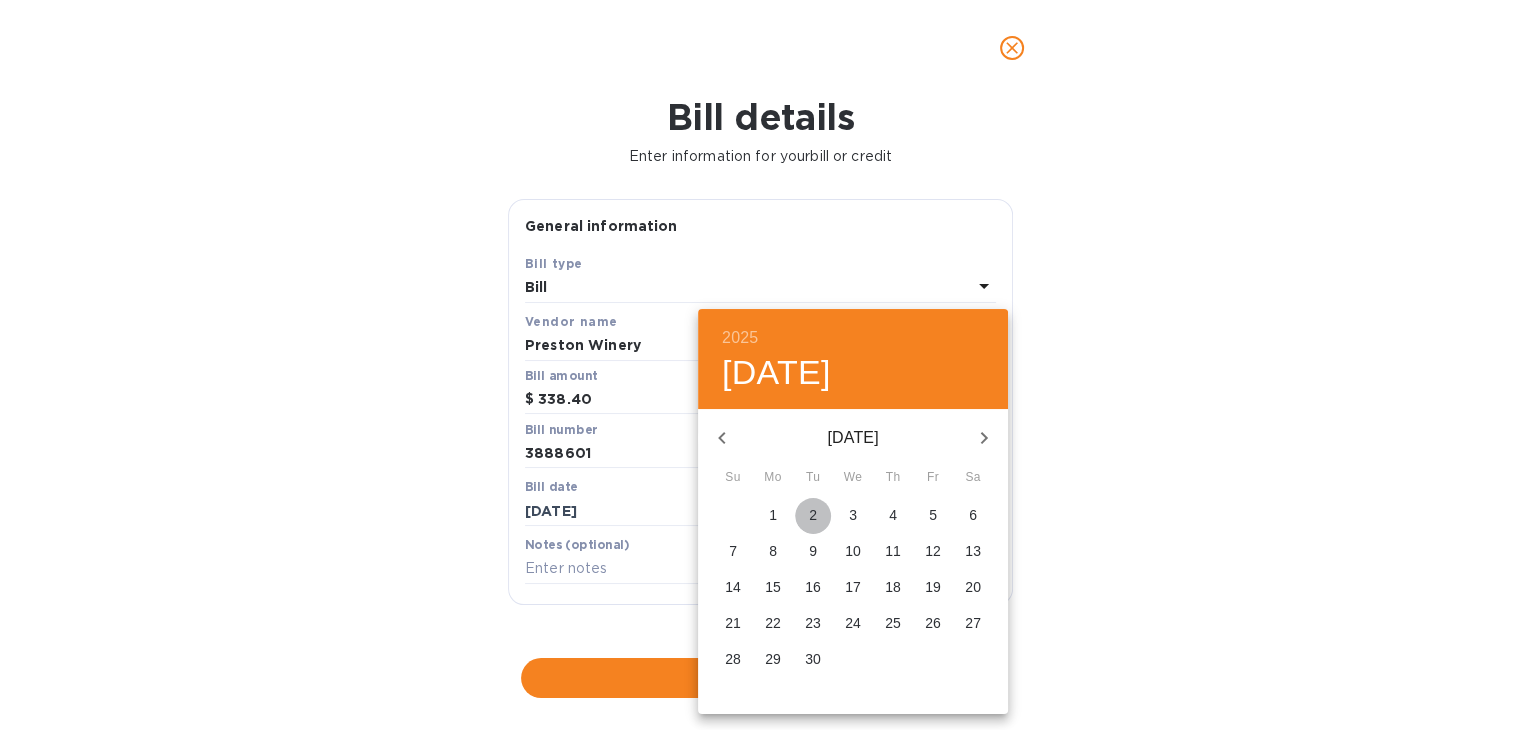 click on "2" at bounding box center [813, 515] 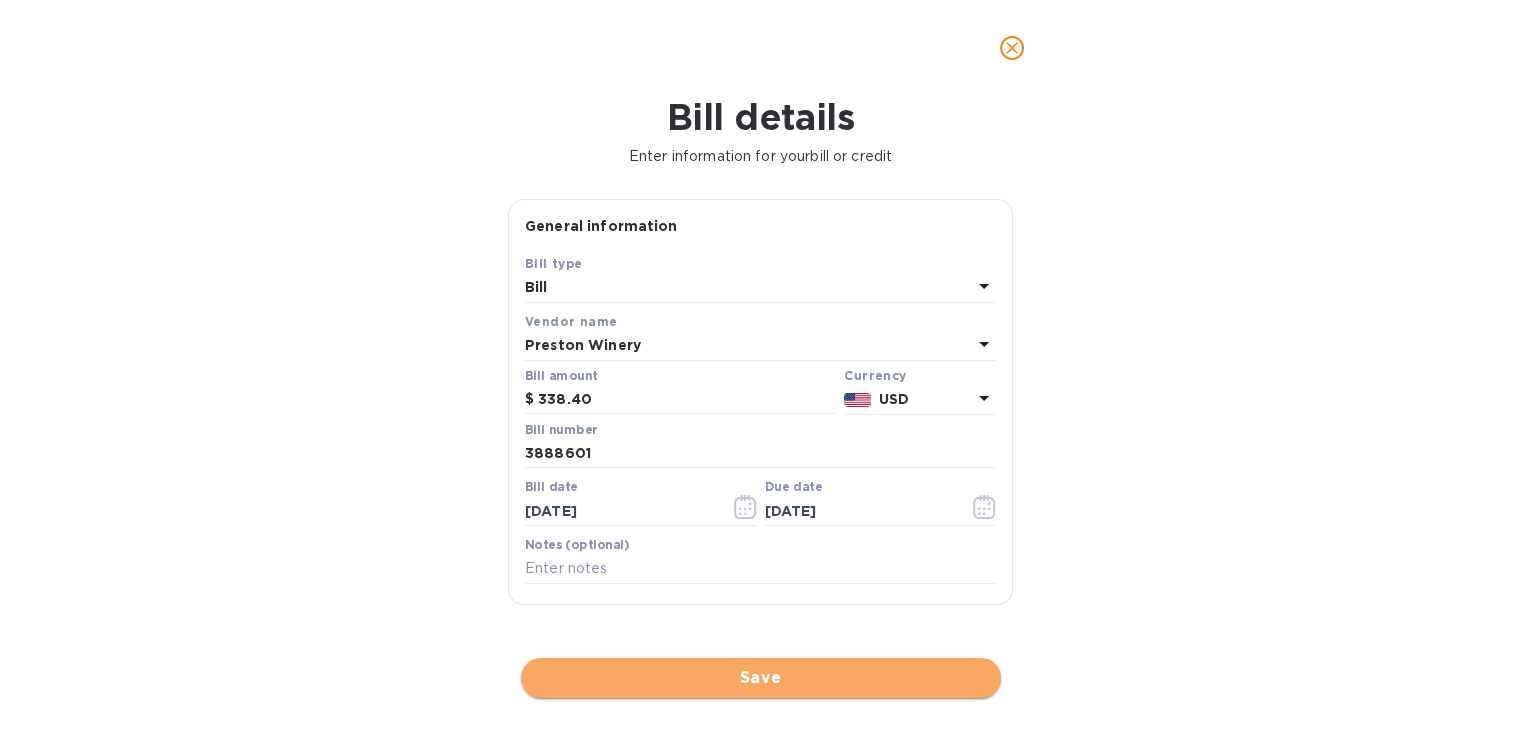 click on "Save" at bounding box center (761, 678) 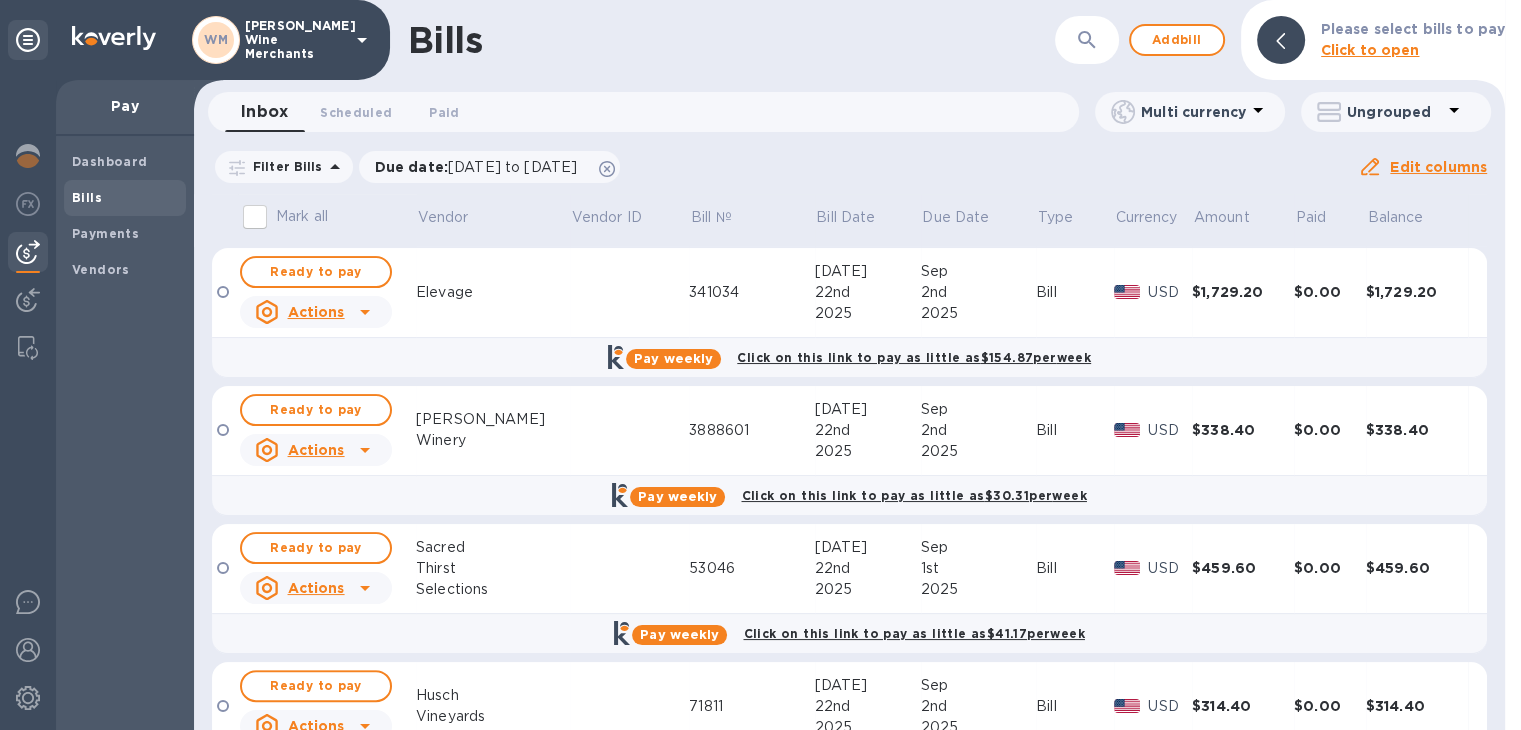 scroll, scrollTop: 544, scrollLeft: 0, axis: vertical 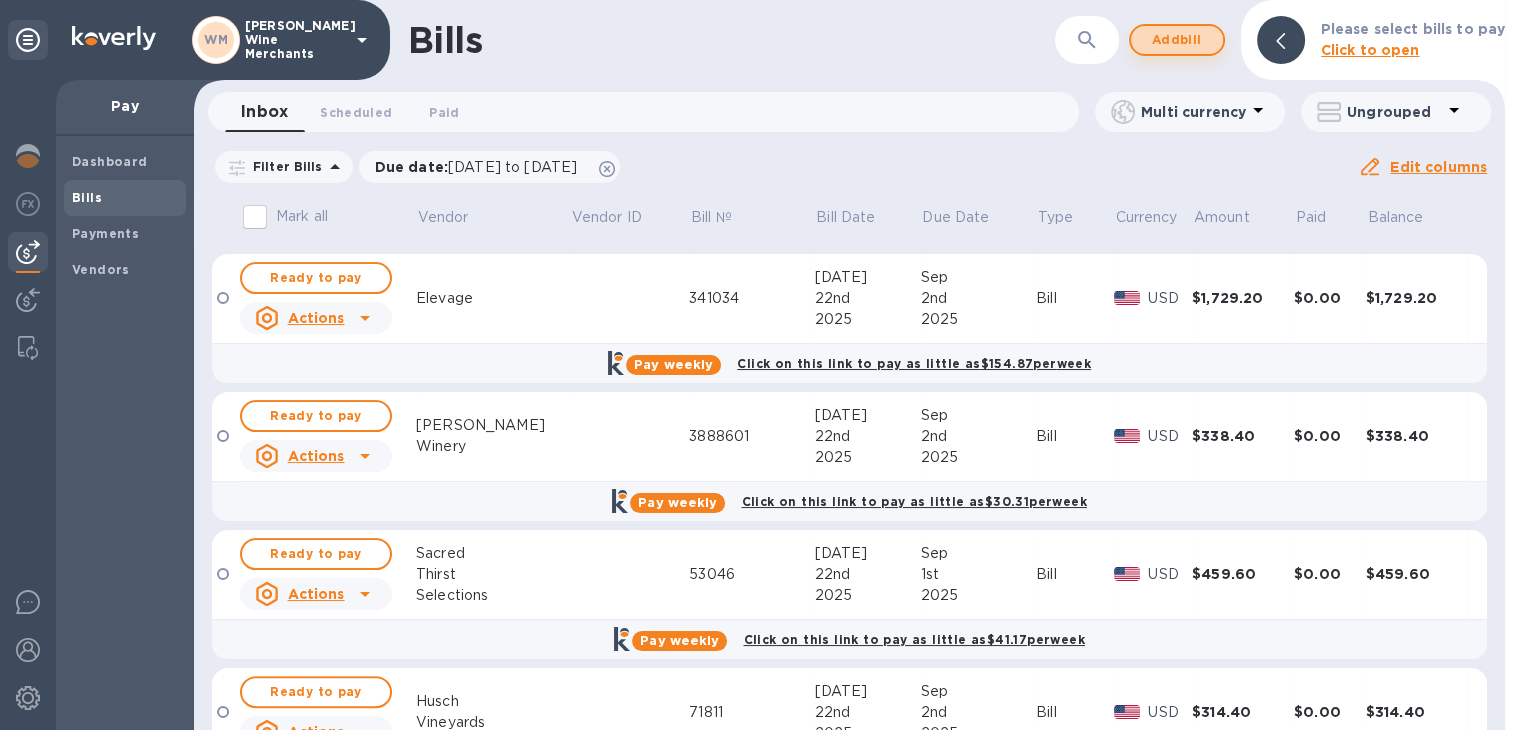 click on "Add   bill" at bounding box center (1177, 40) 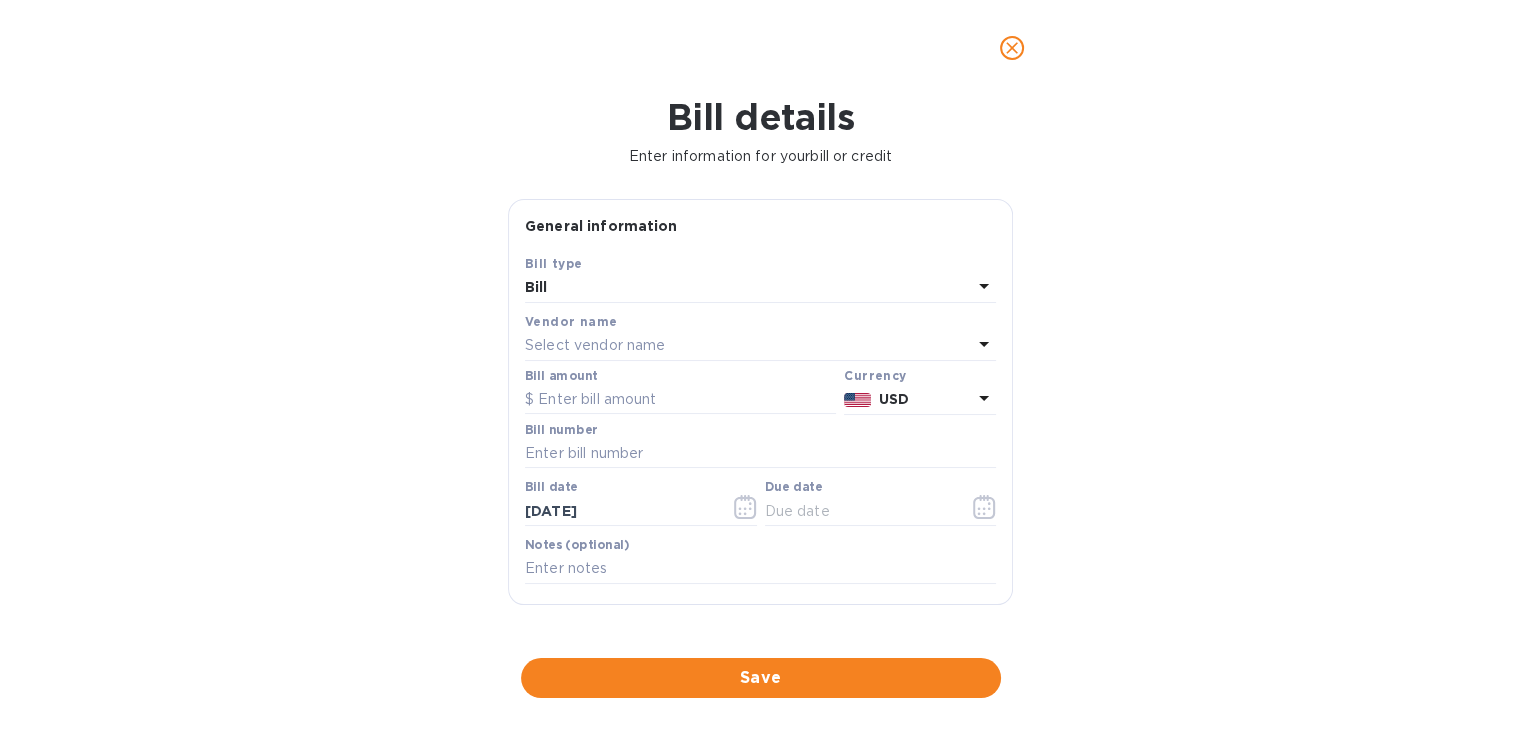 click on "Select vendor name" at bounding box center [748, 346] 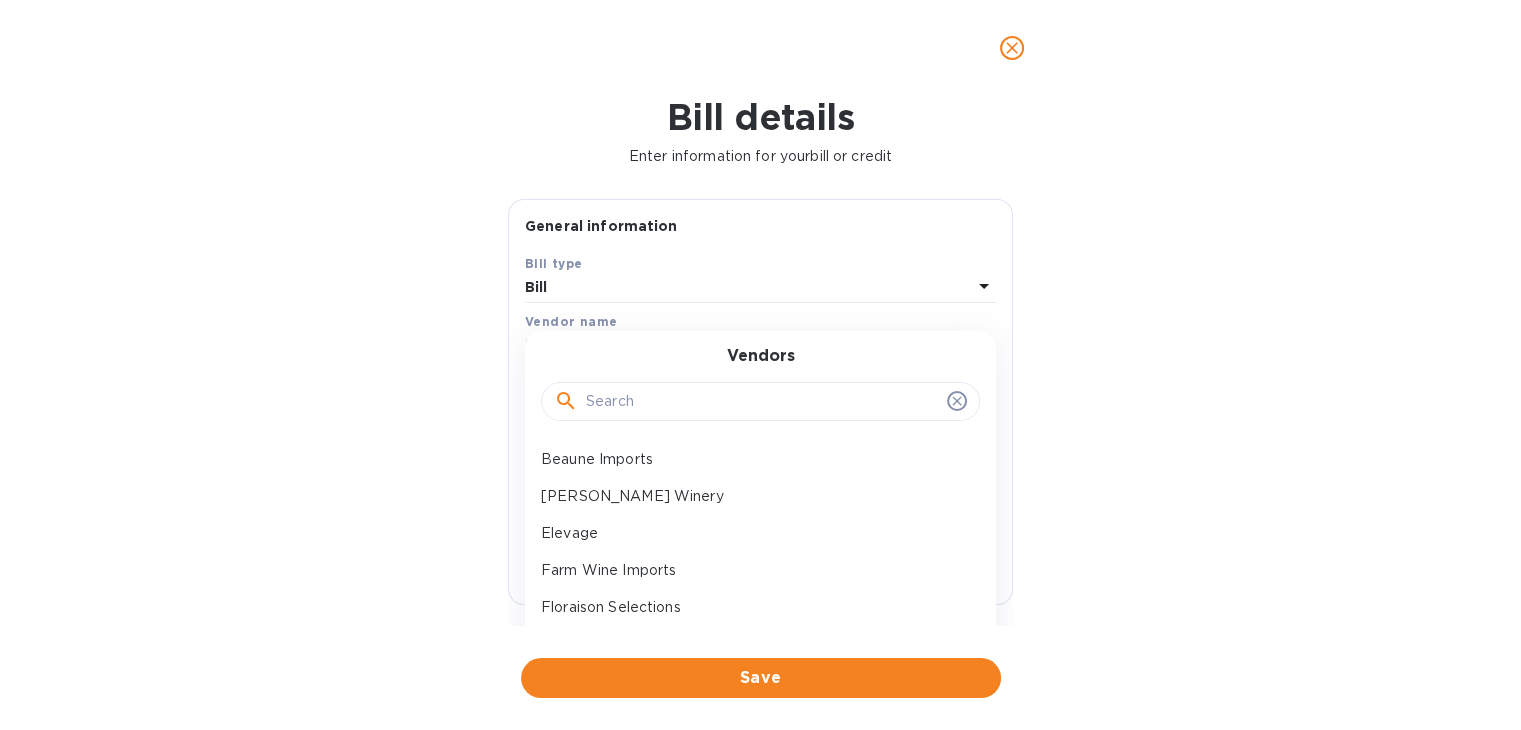 click at bounding box center [762, 402] 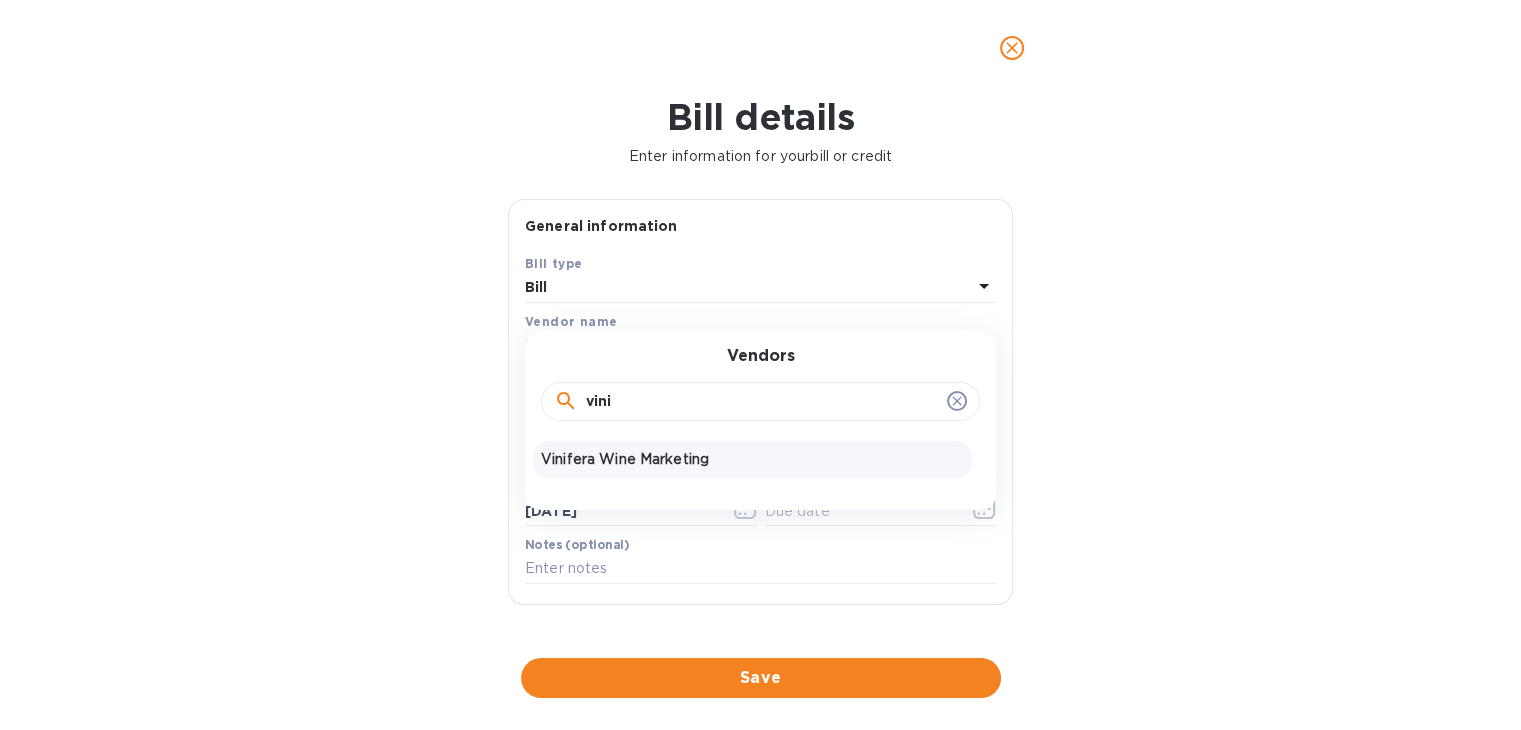type on "vini" 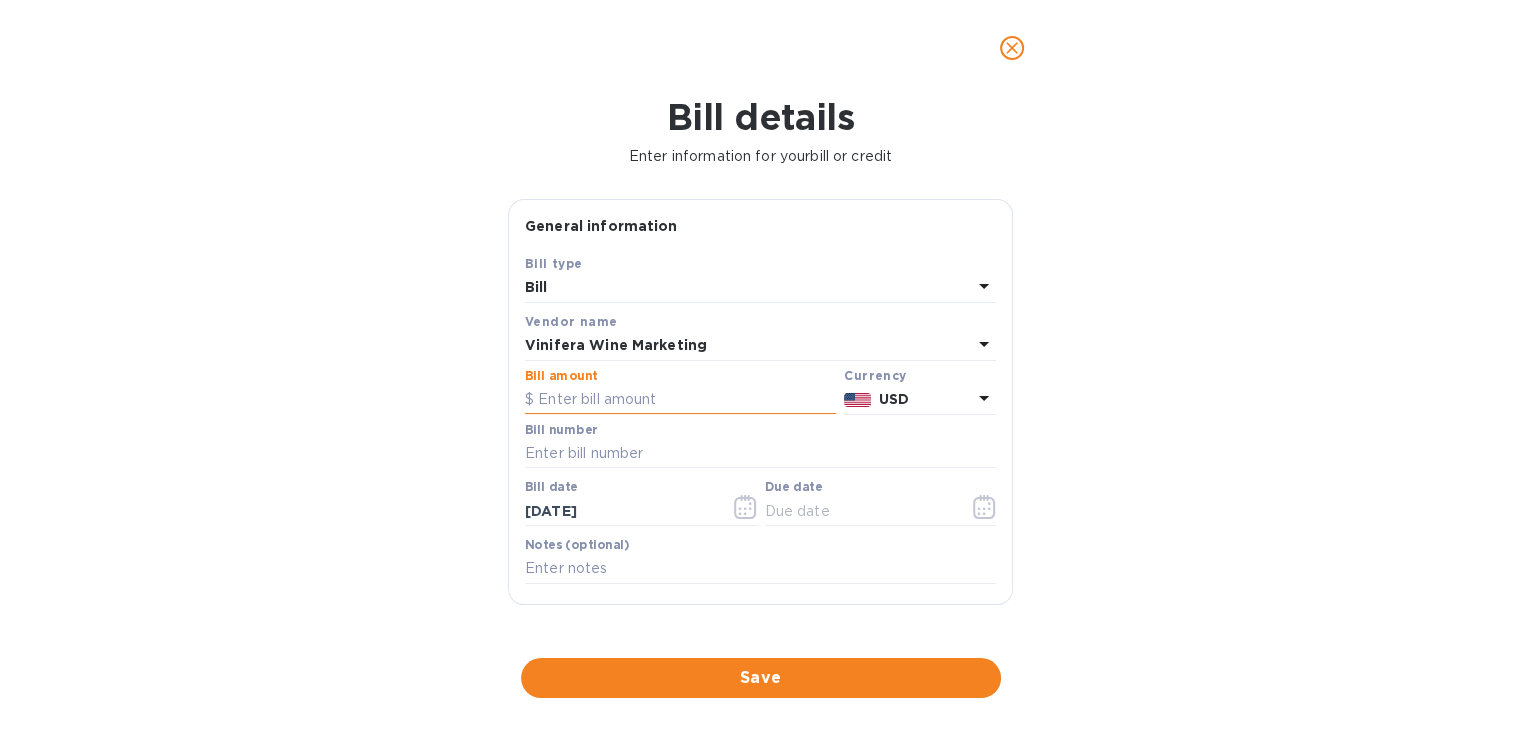click at bounding box center (680, 400) 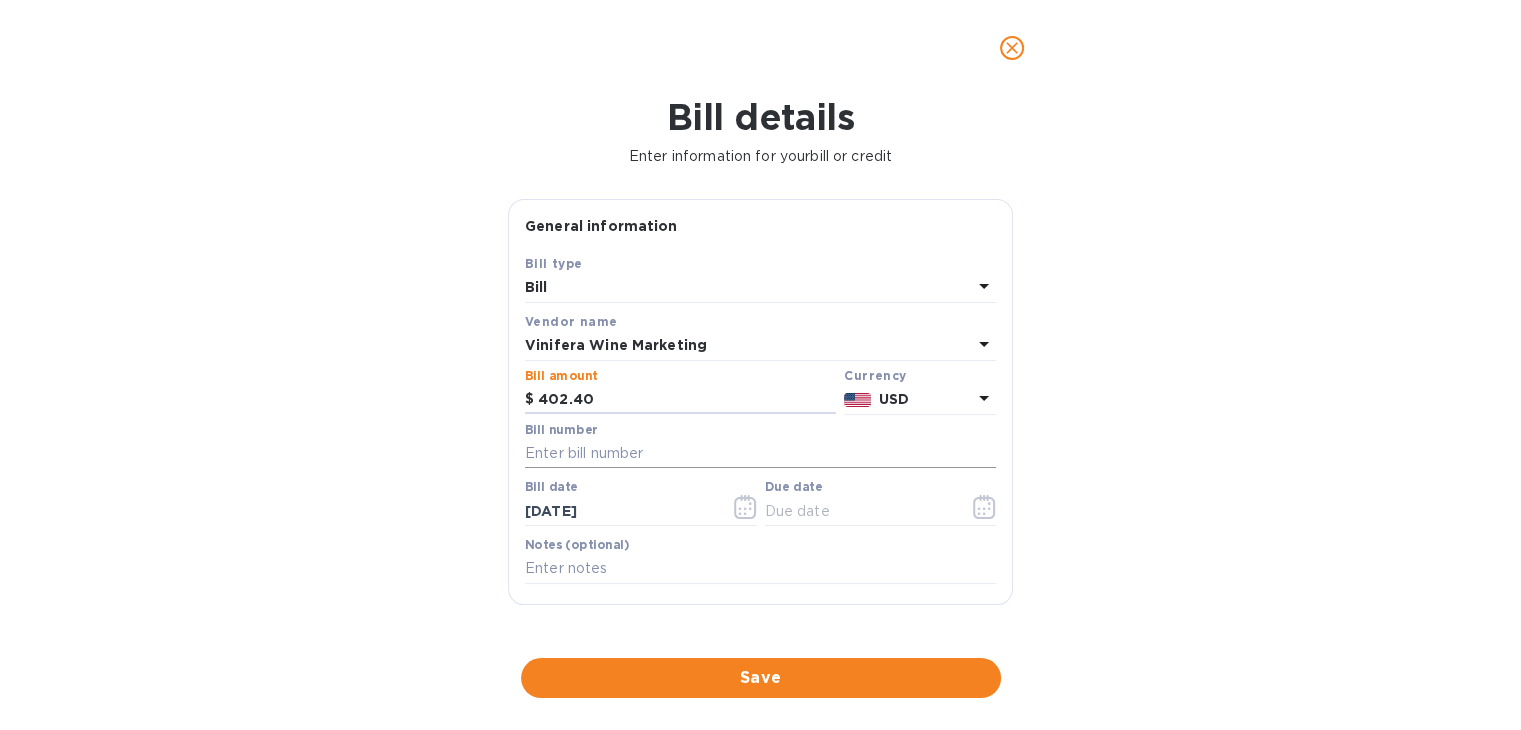 type on "402.40" 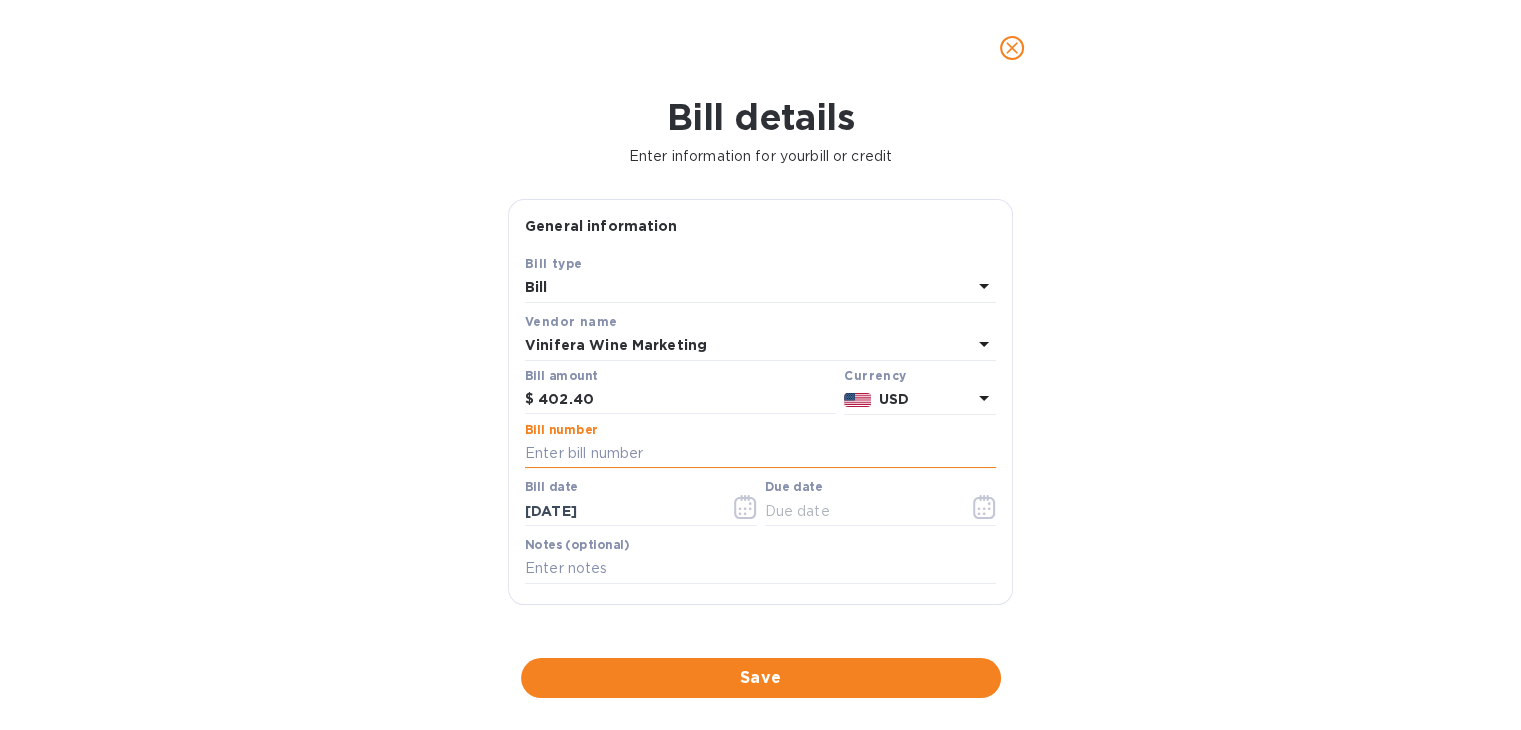 click at bounding box center (760, 454) 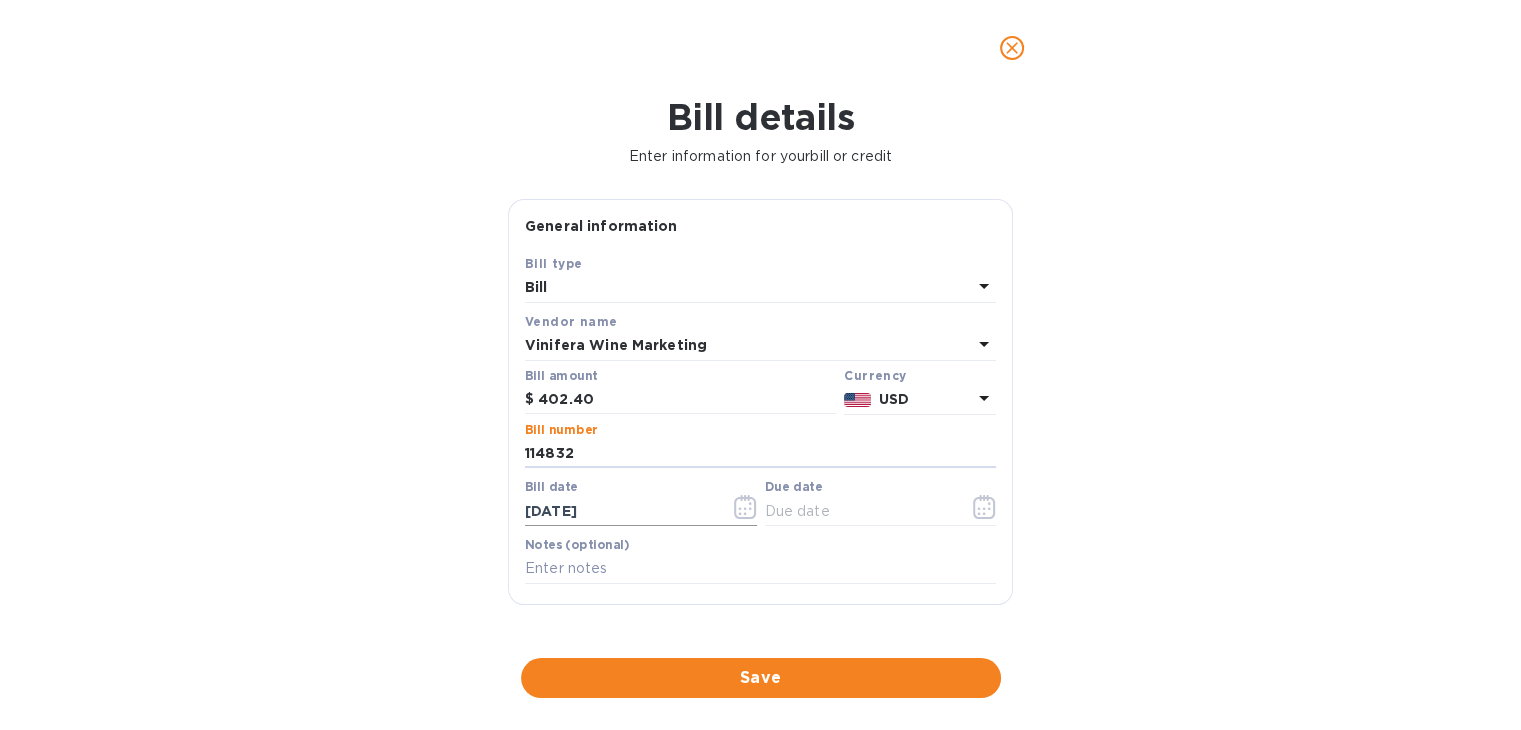 type on "114832" 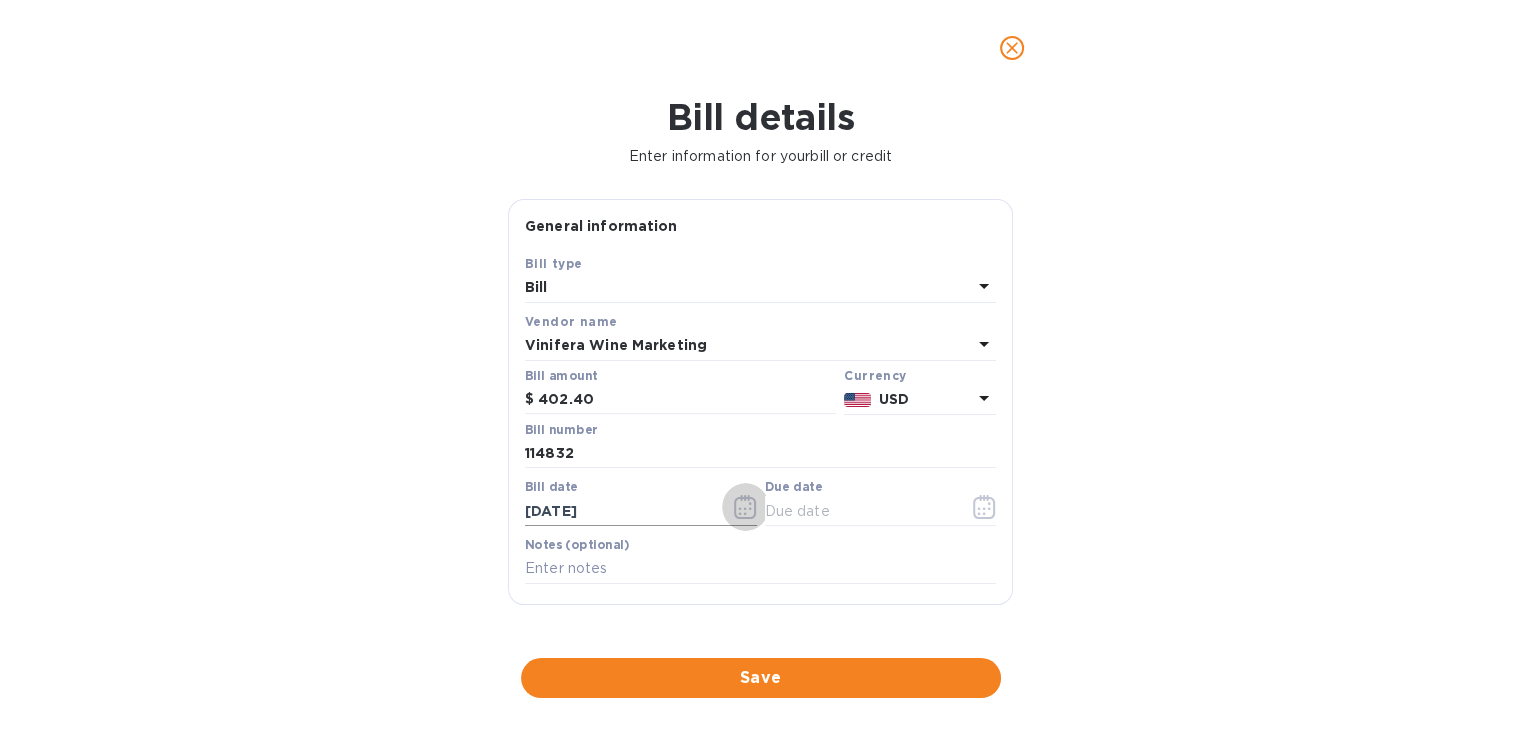 click 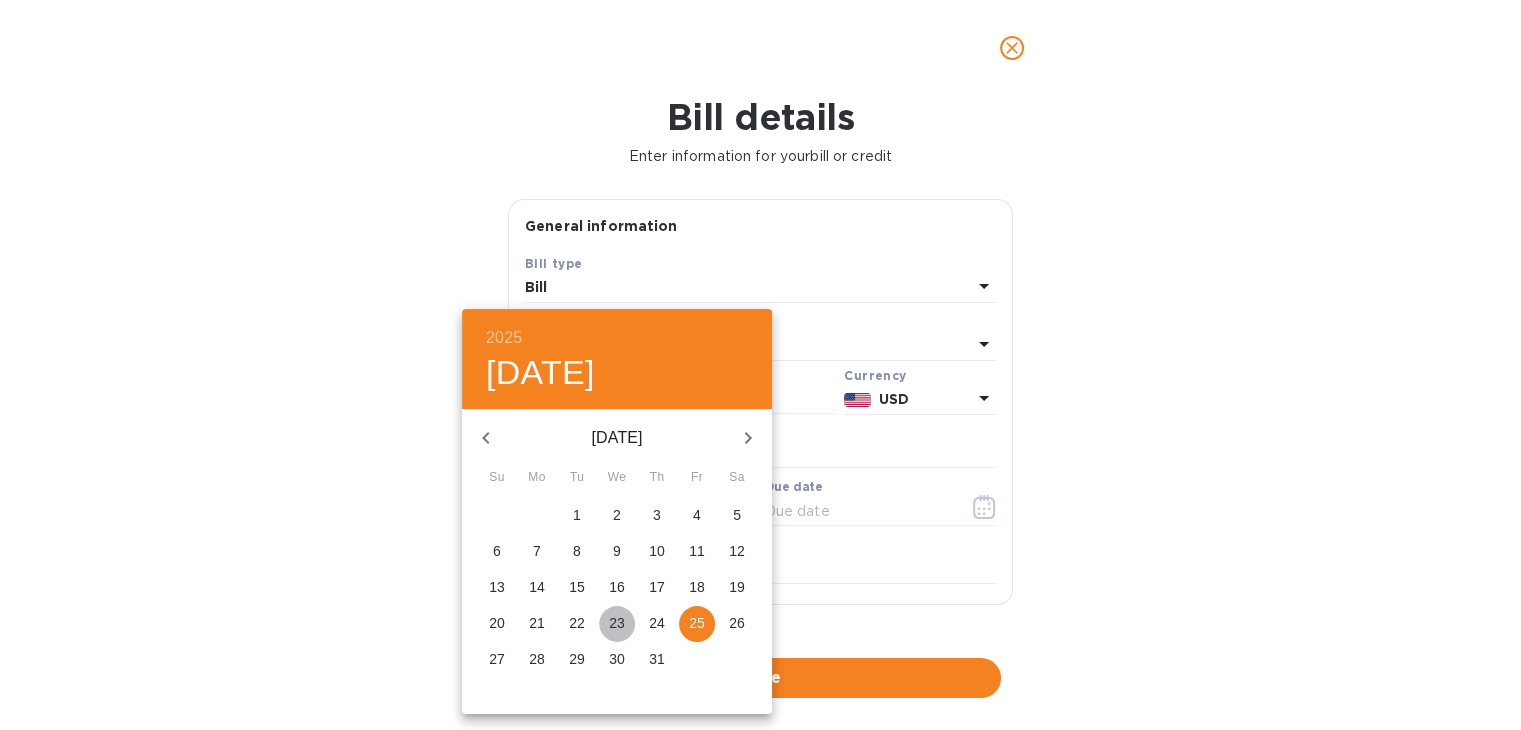 click on "23" at bounding box center [617, 623] 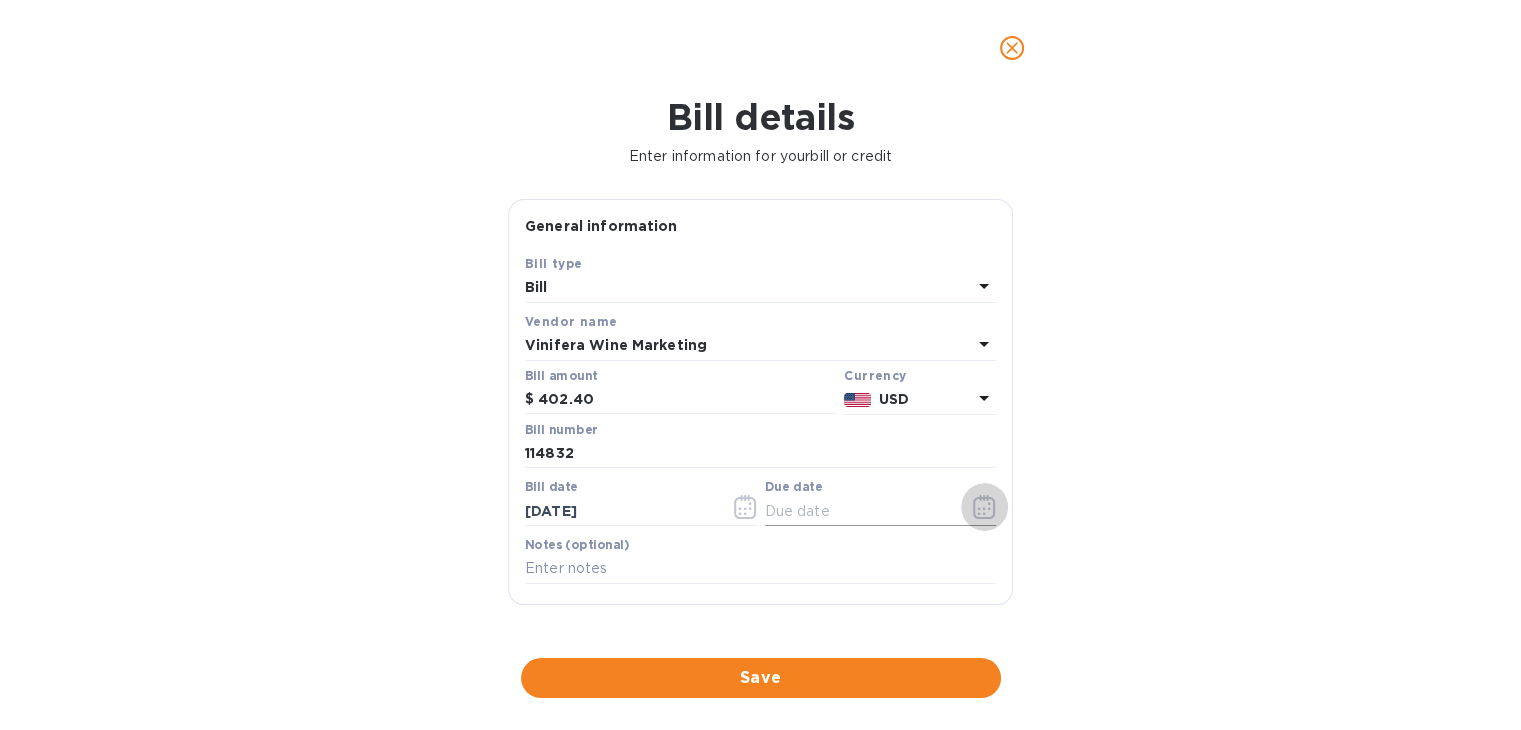 click 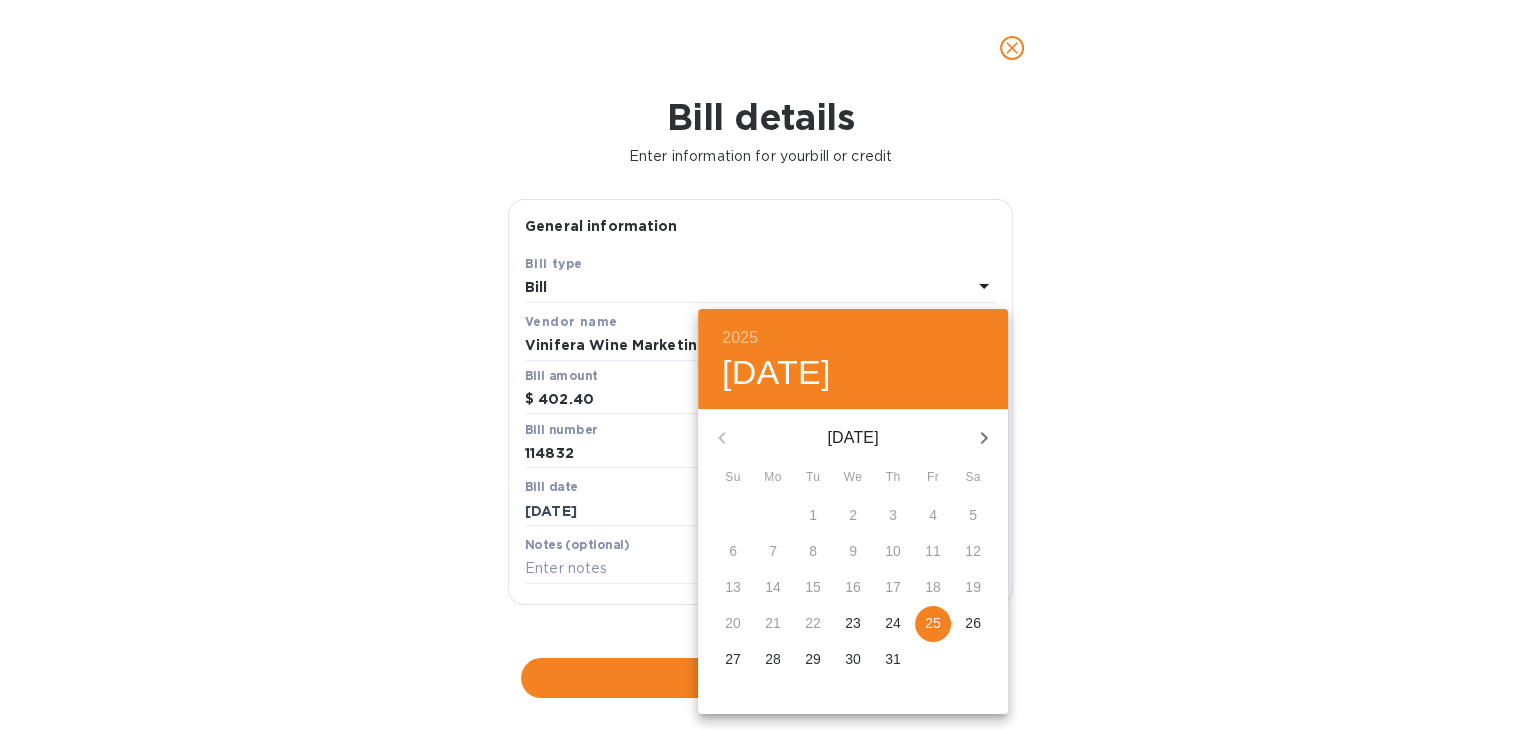 click 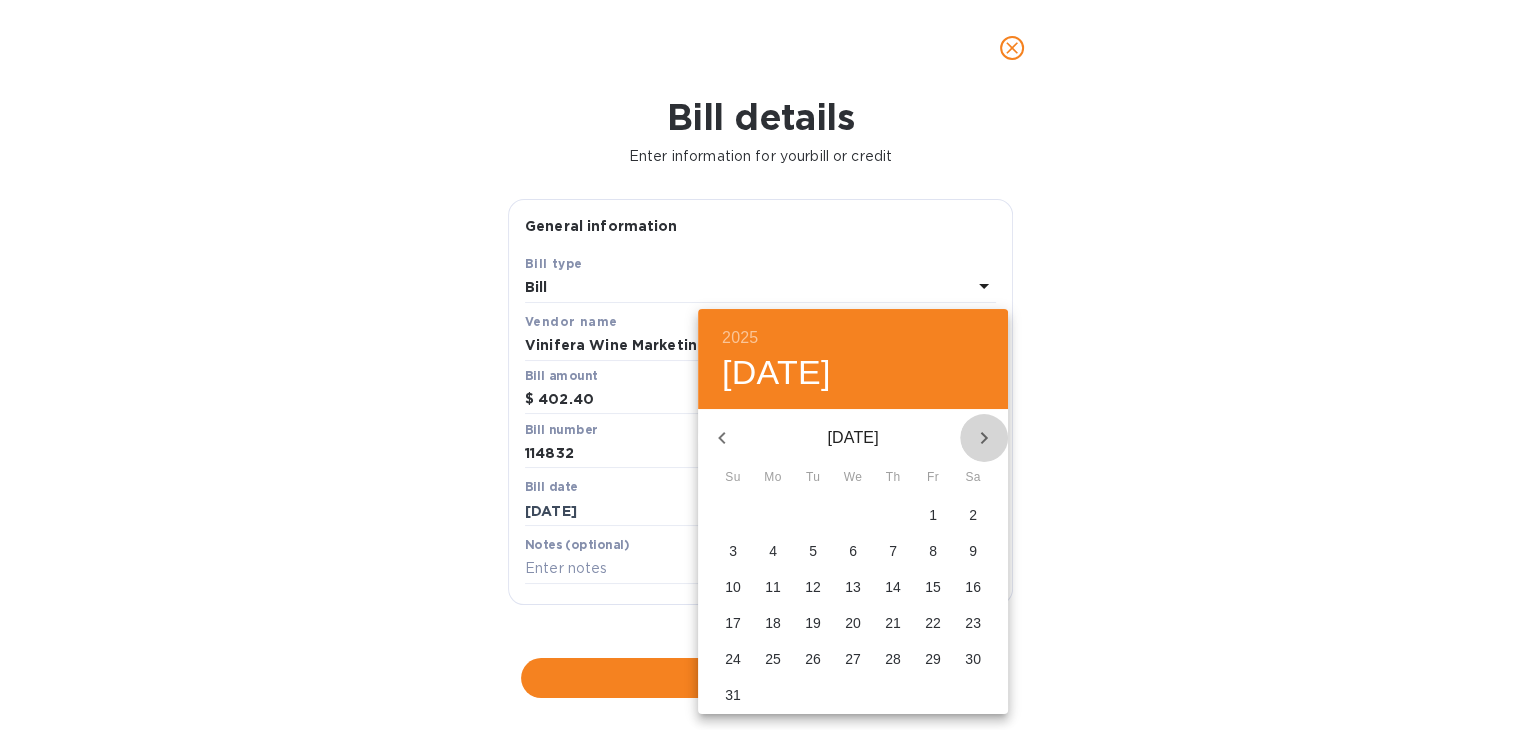 click 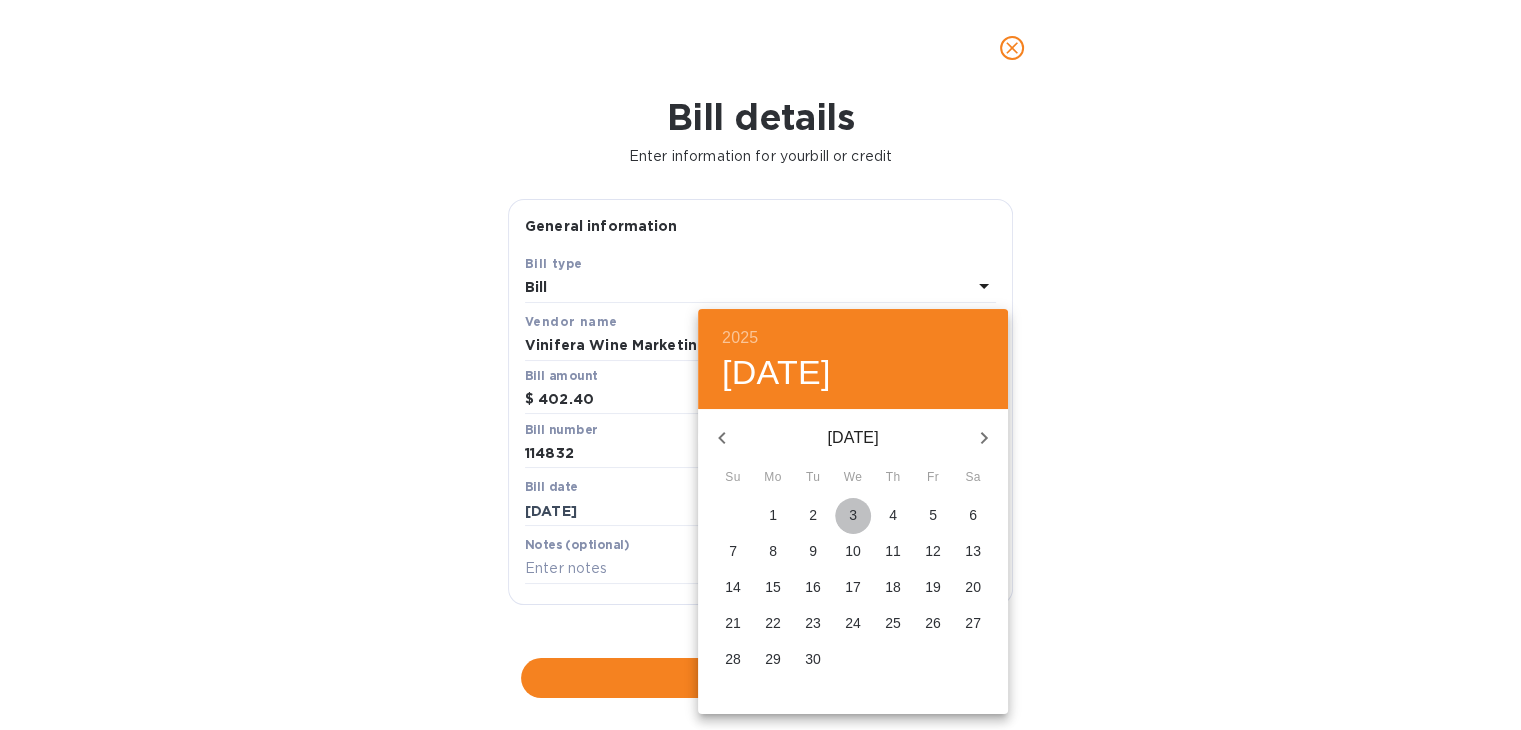 click on "3" at bounding box center [853, 515] 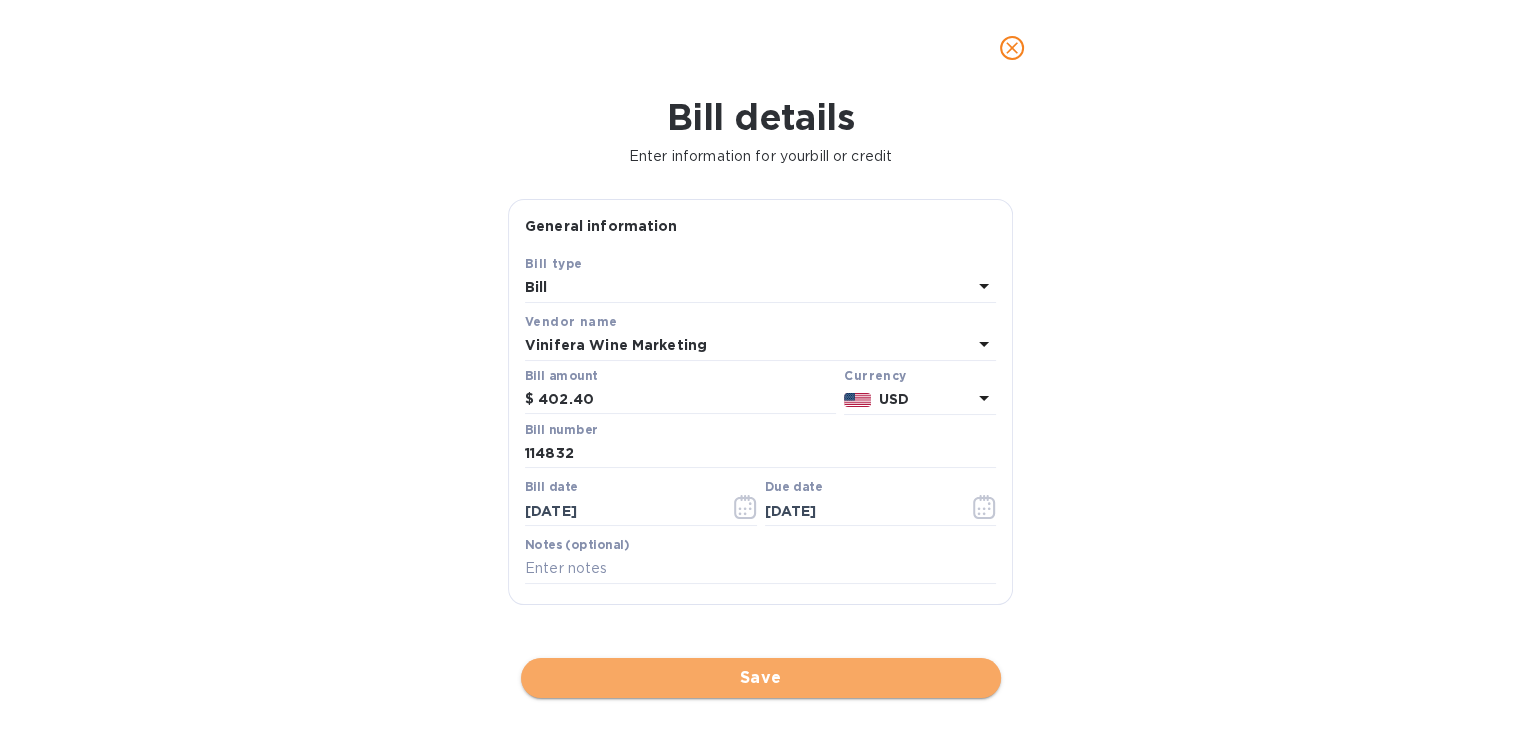 click on "Save" at bounding box center [761, 678] 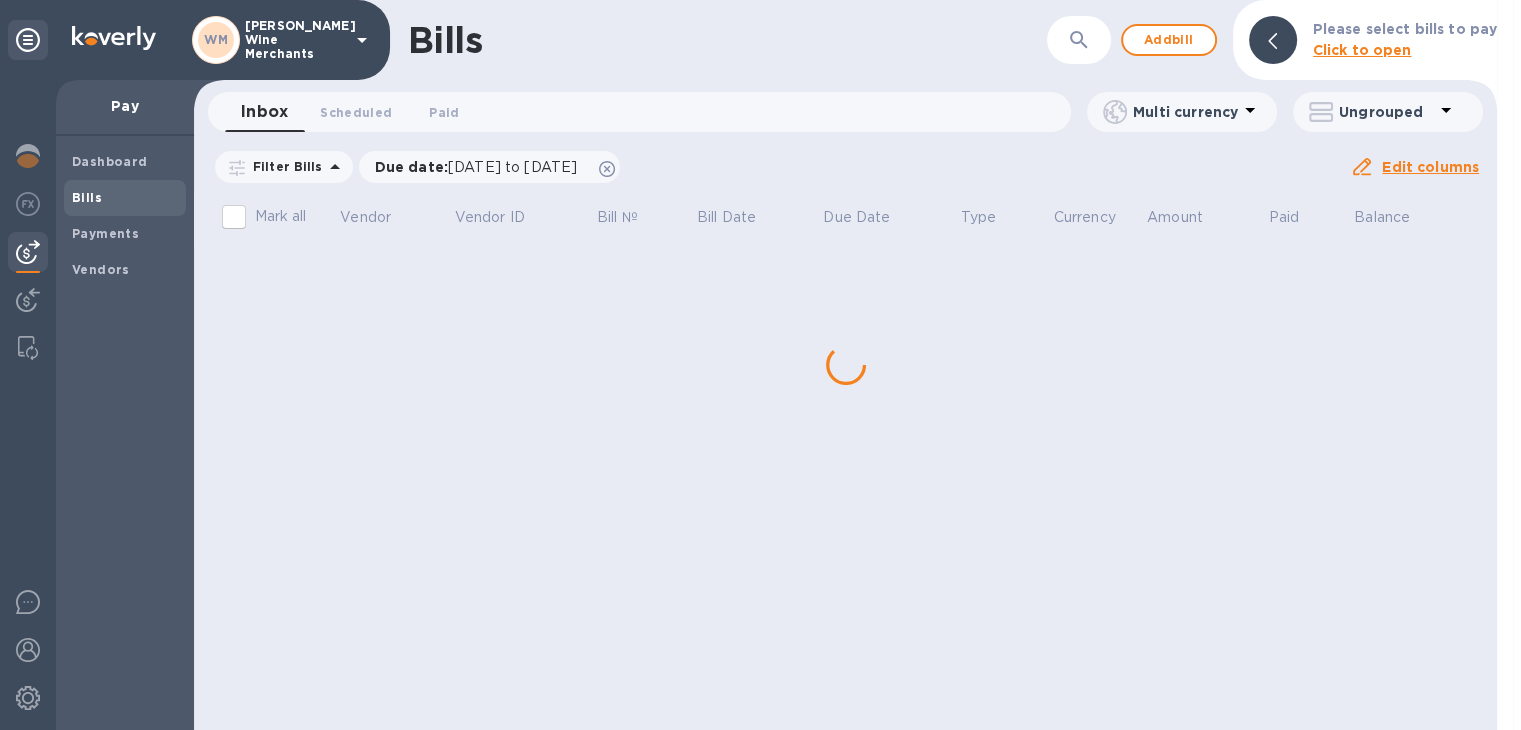 scroll, scrollTop: 0, scrollLeft: 0, axis: both 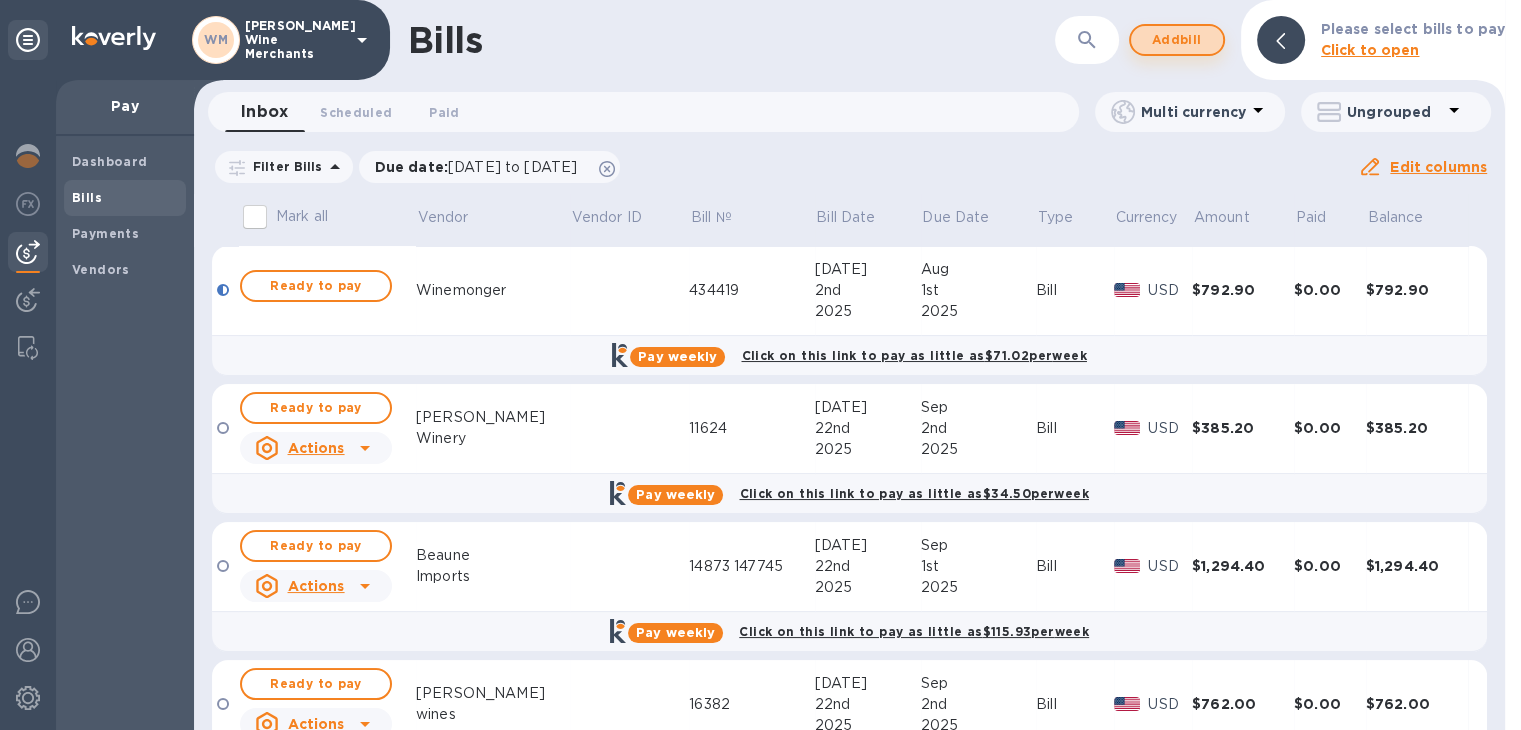 click on "Add   bill" at bounding box center (1177, 40) 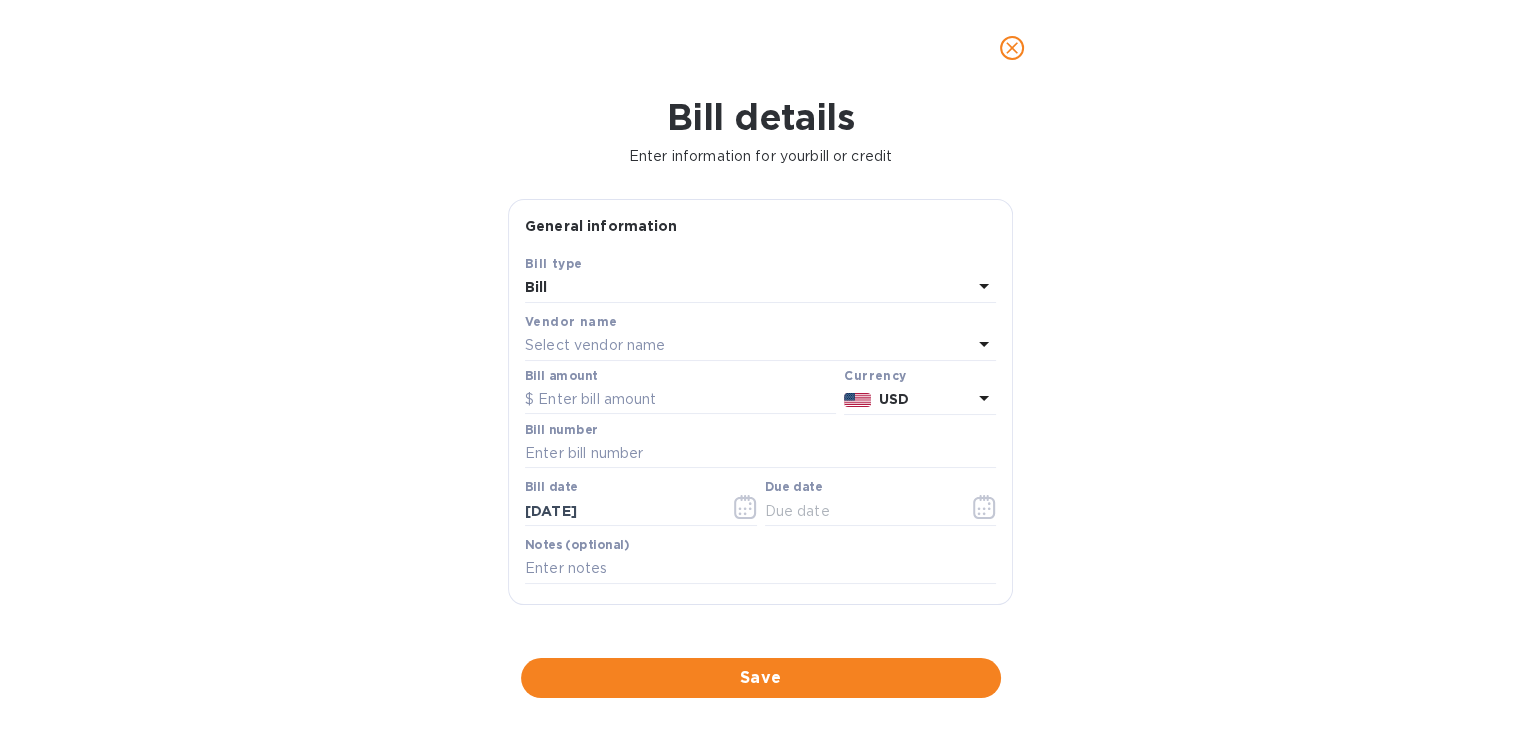 click on "Select vendor name" at bounding box center (748, 346) 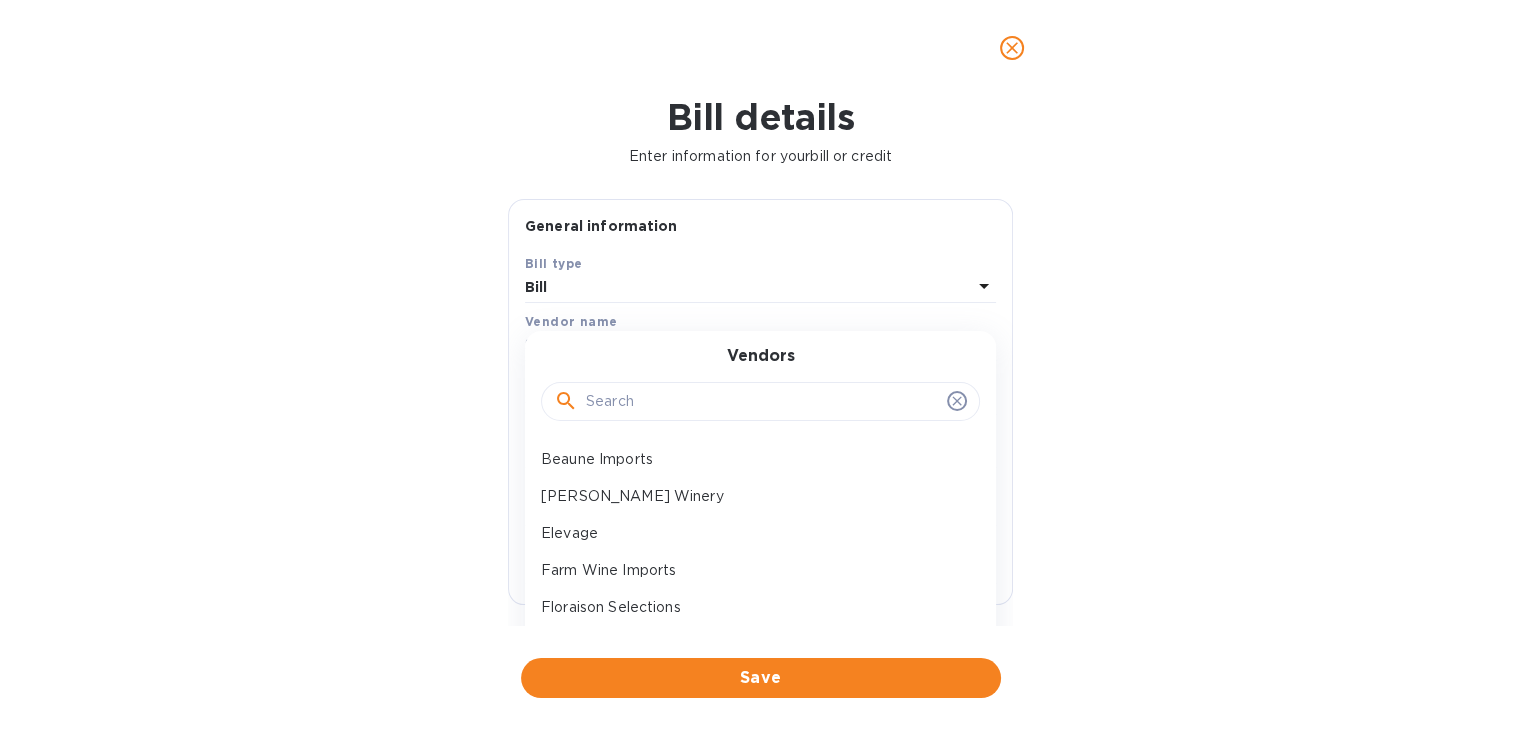 click at bounding box center (762, 402) 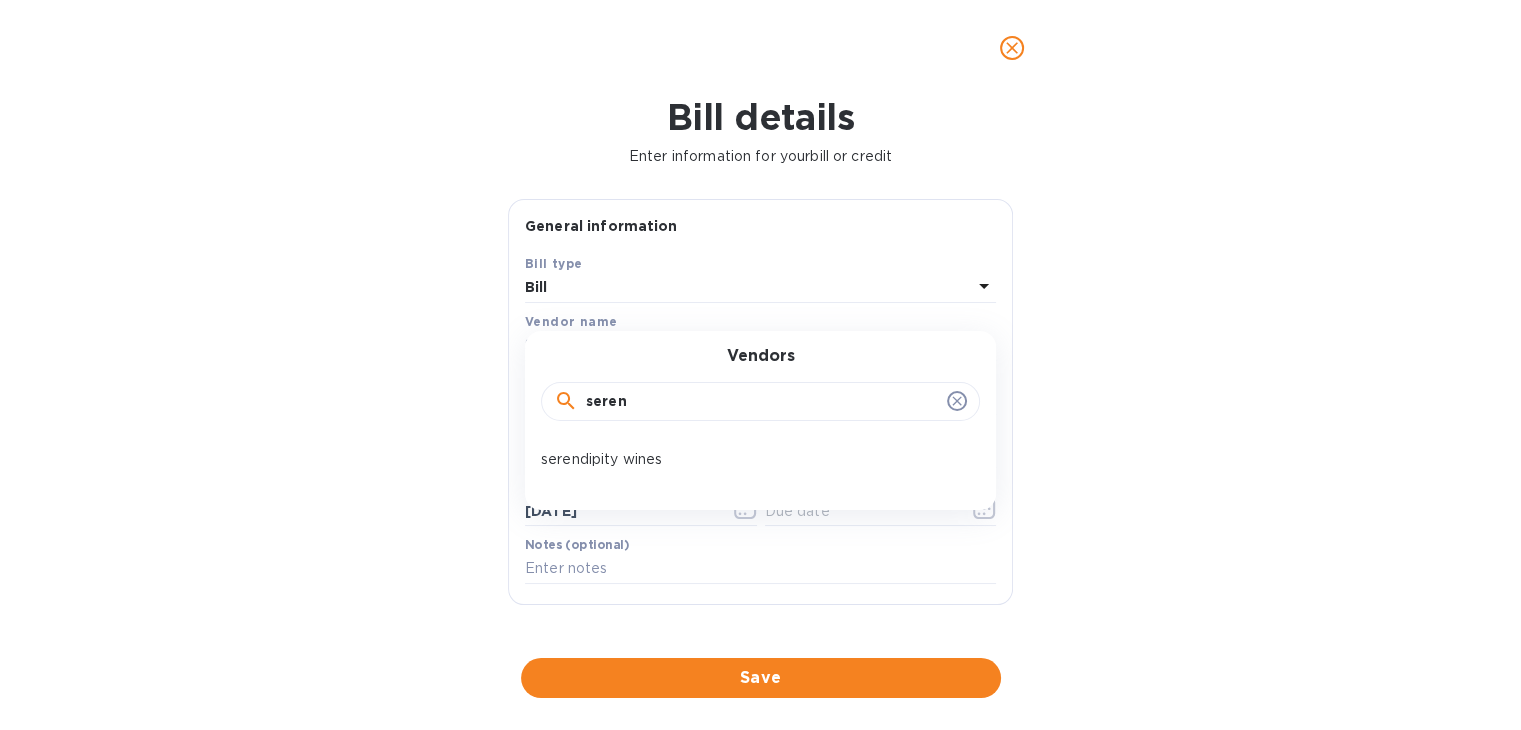 type on "seren" 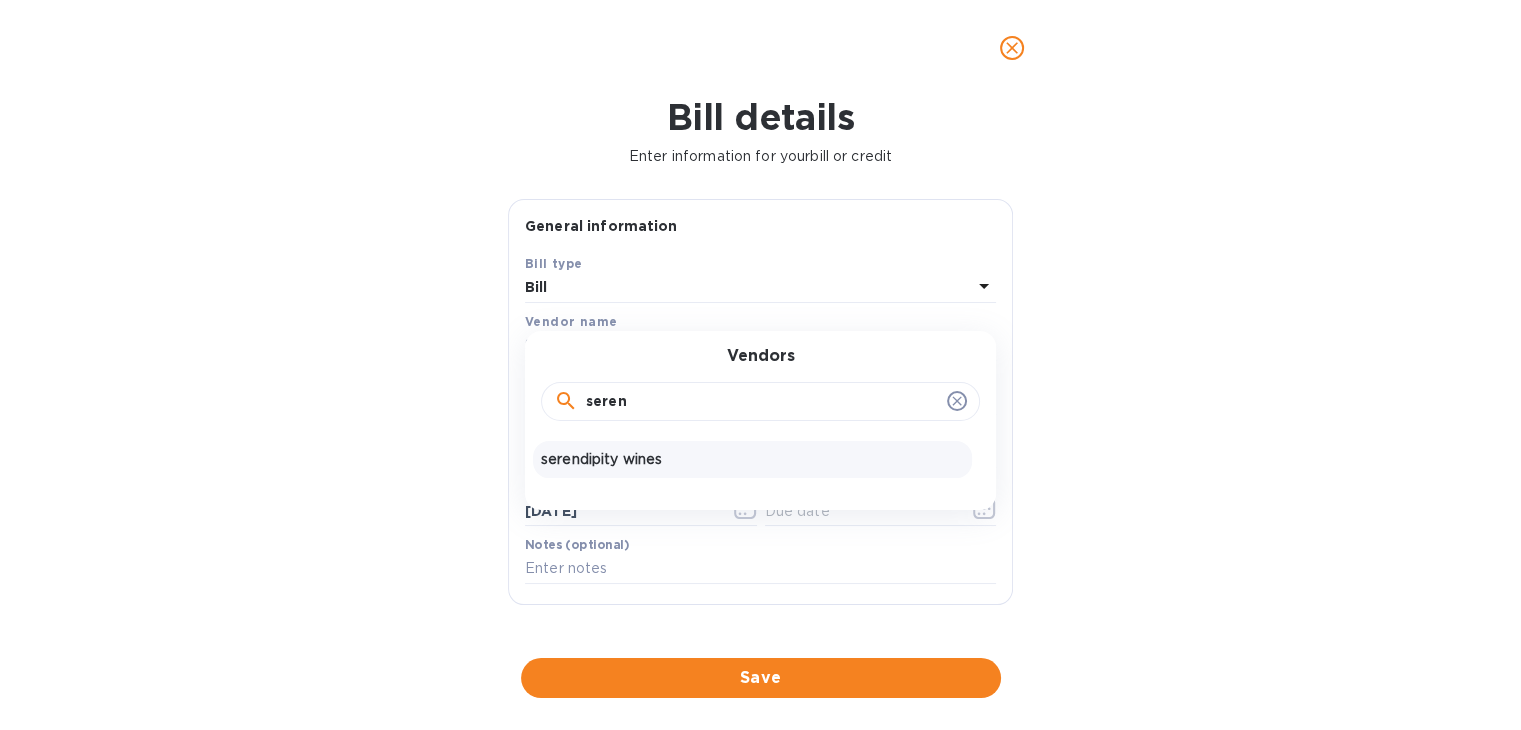 click on "serendipity wines" at bounding box center [752, 459] 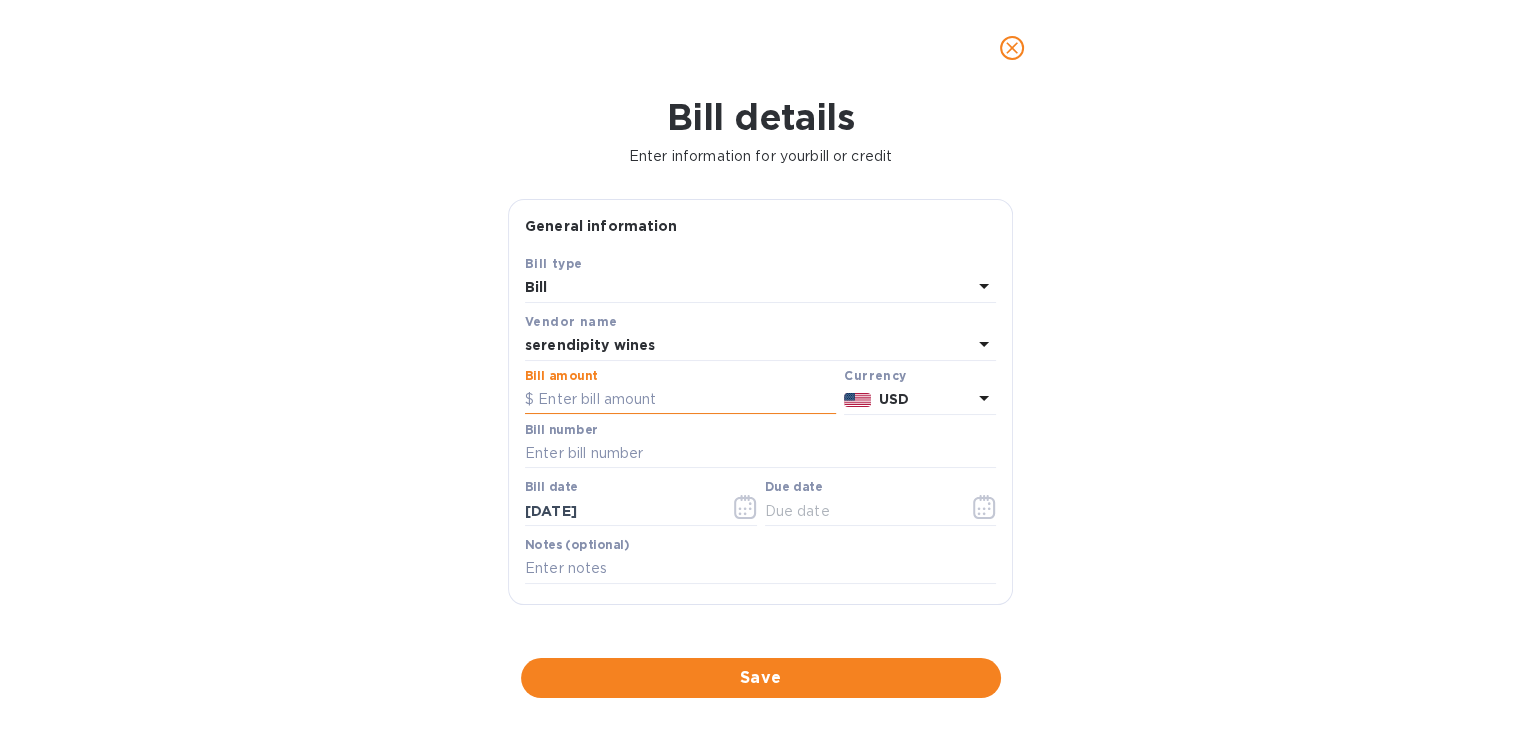 click at bounding box center [680, 400] 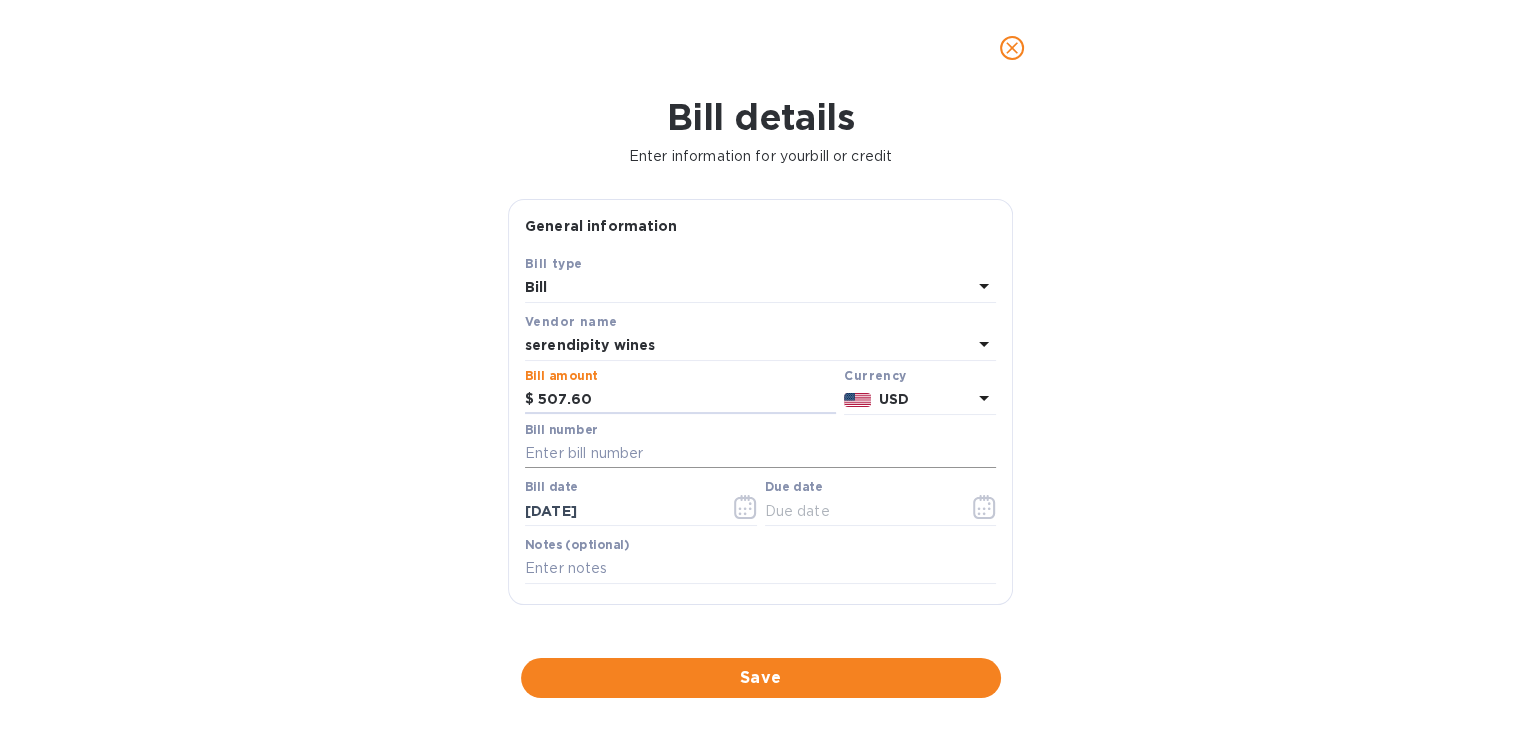type on "507.60" 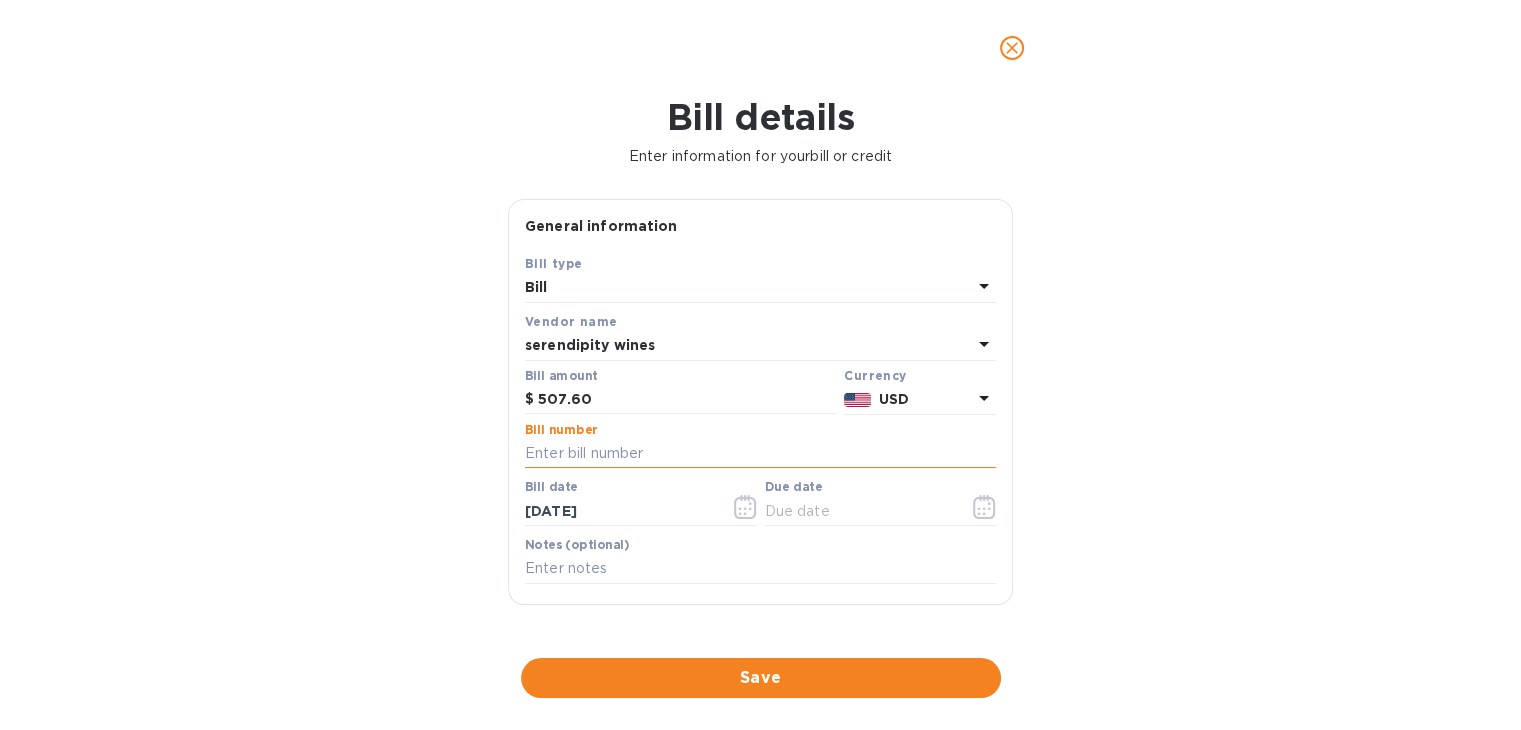 click at bounding box center [760, 454] 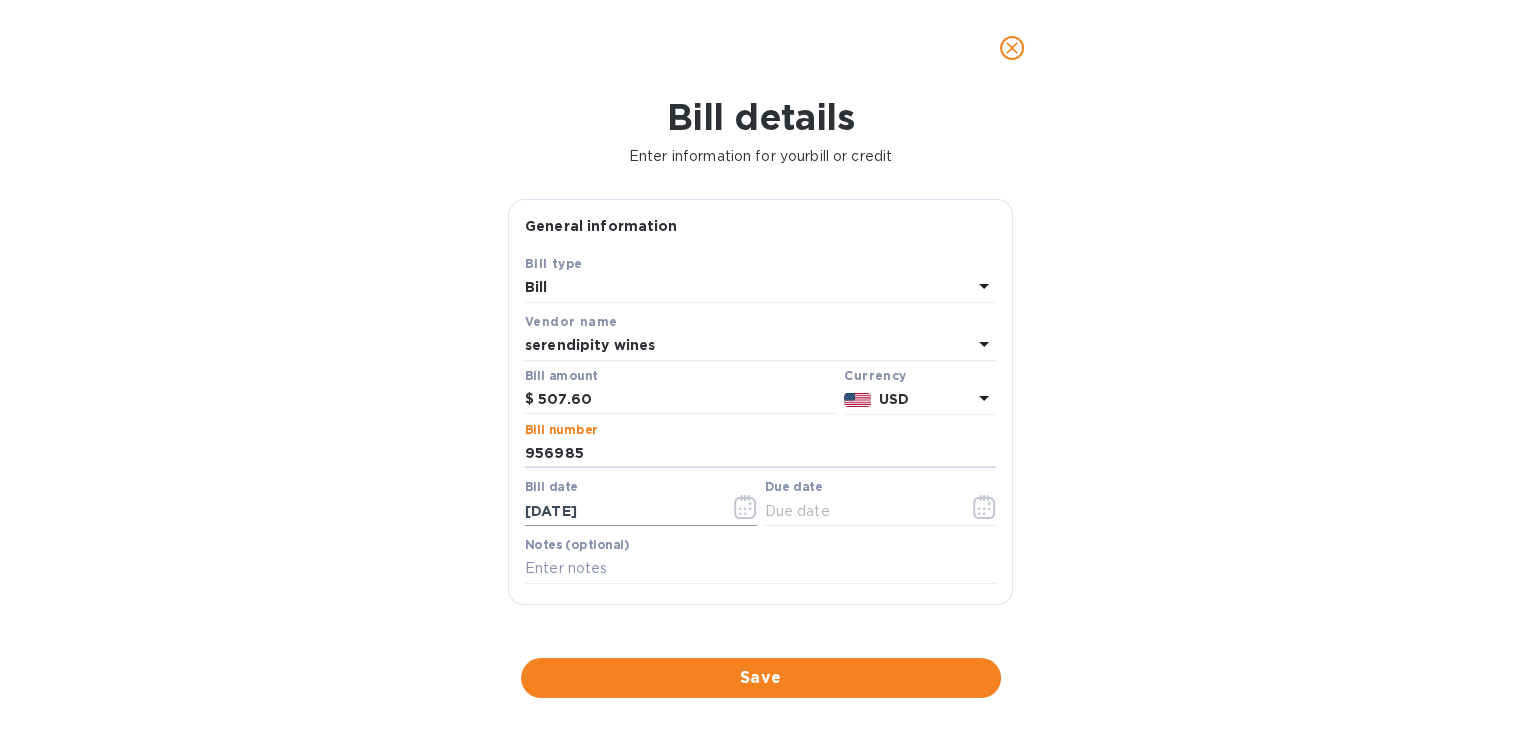 type on "956985" 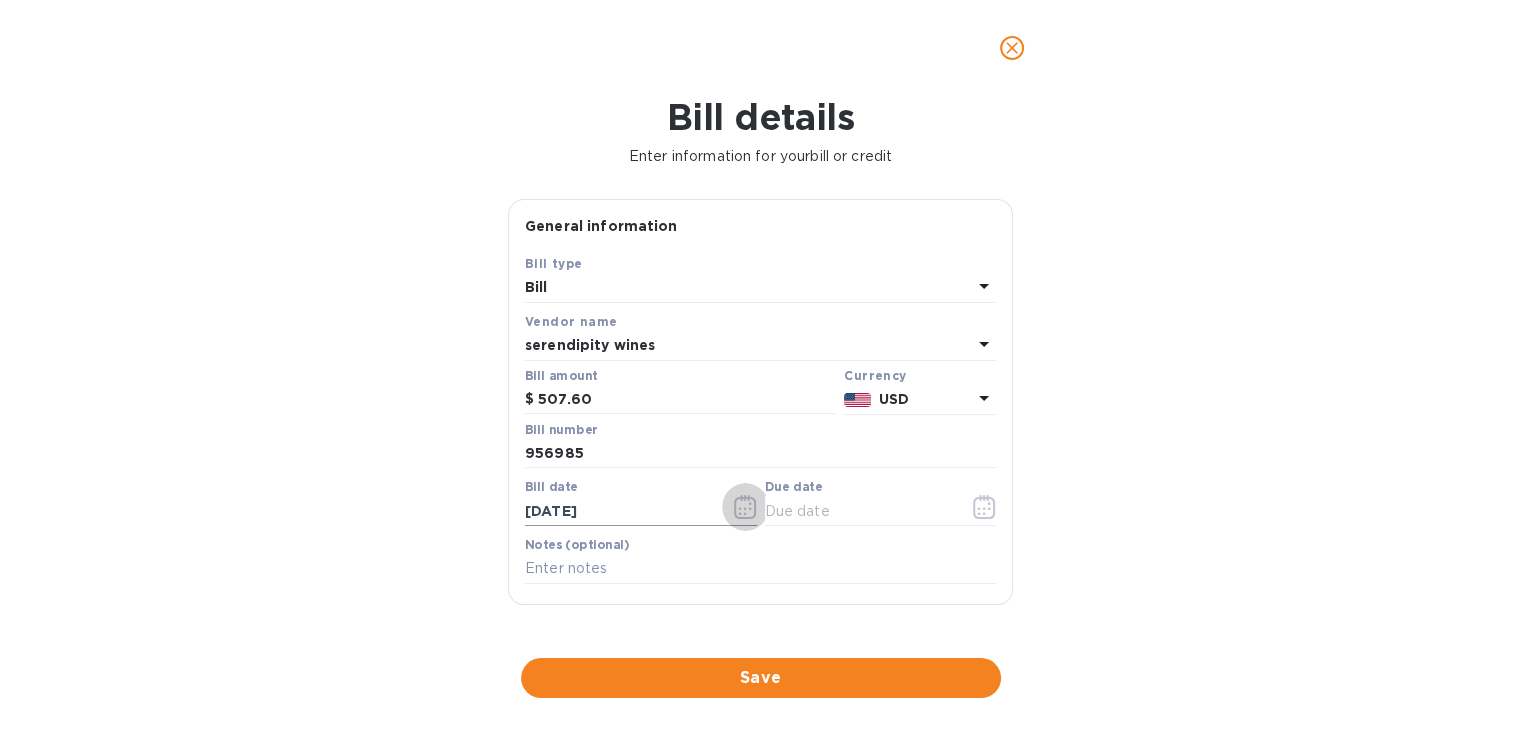 click 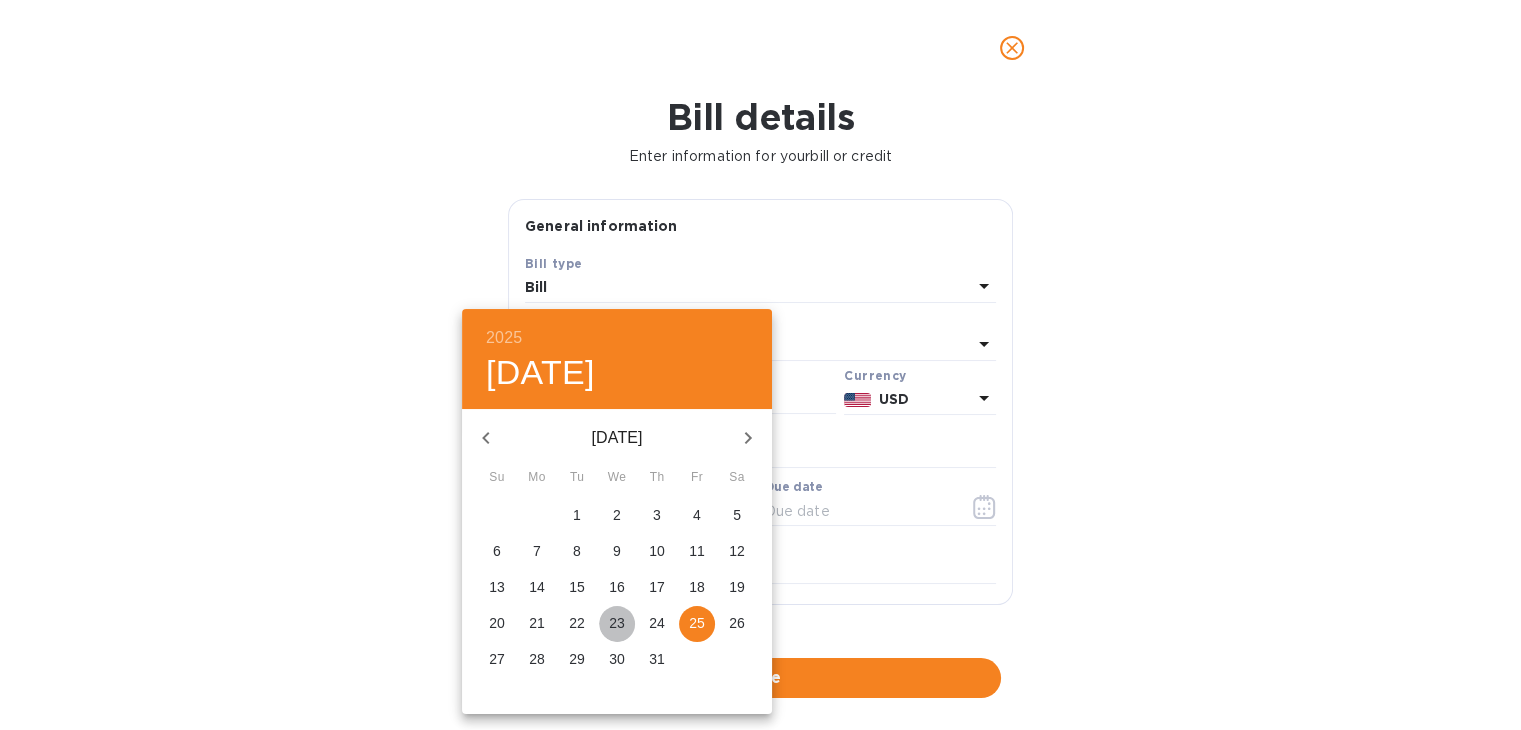 click on "23" at bounding box center [617, 623] 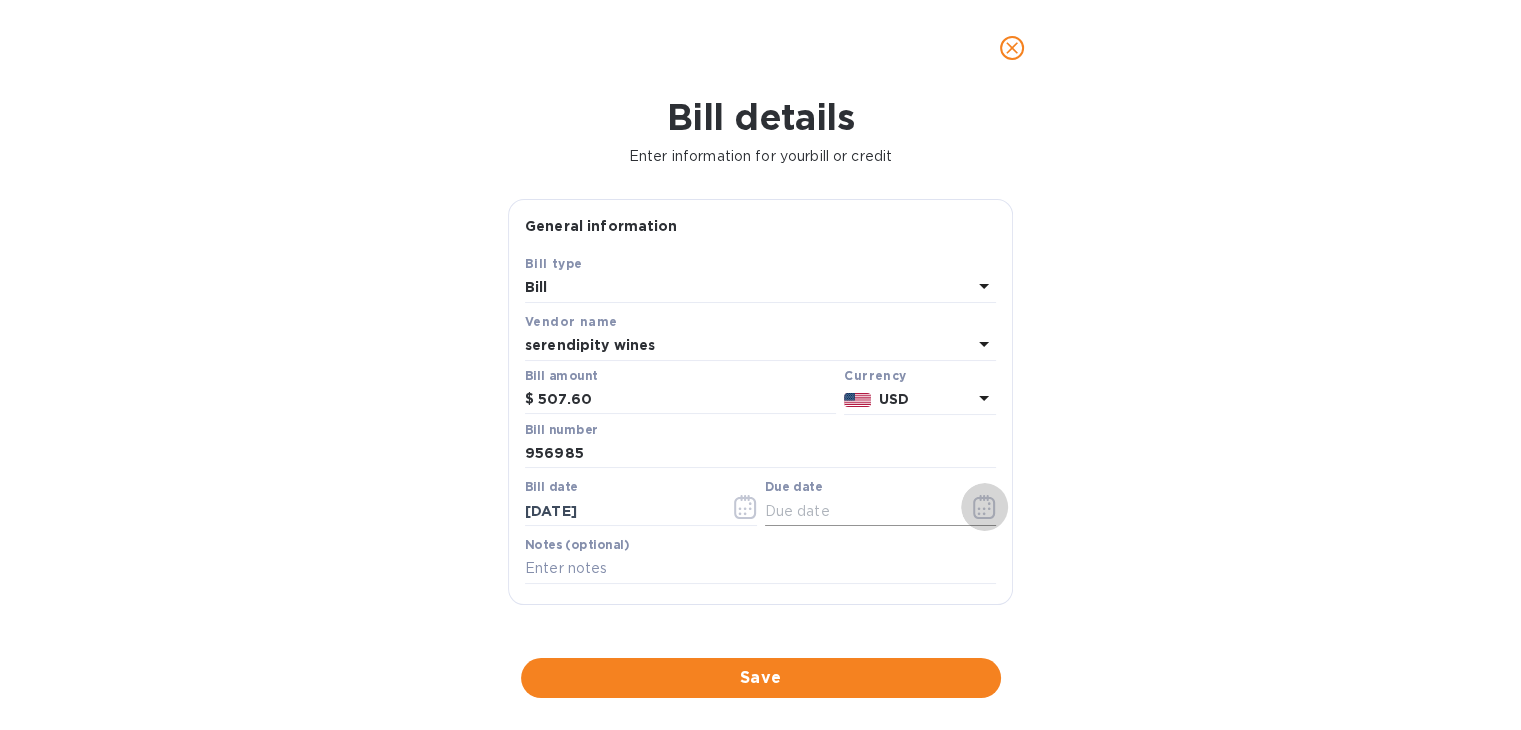 click 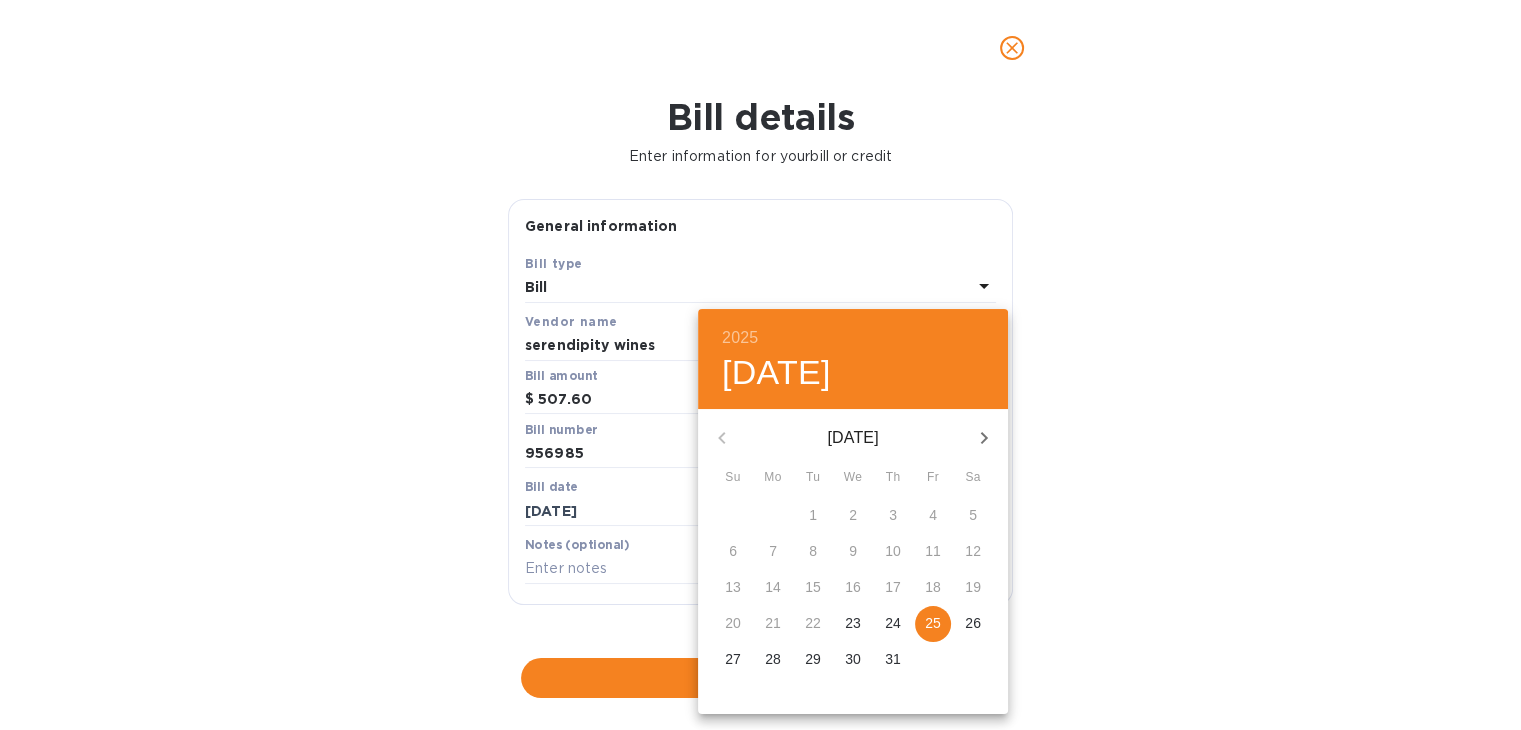 click 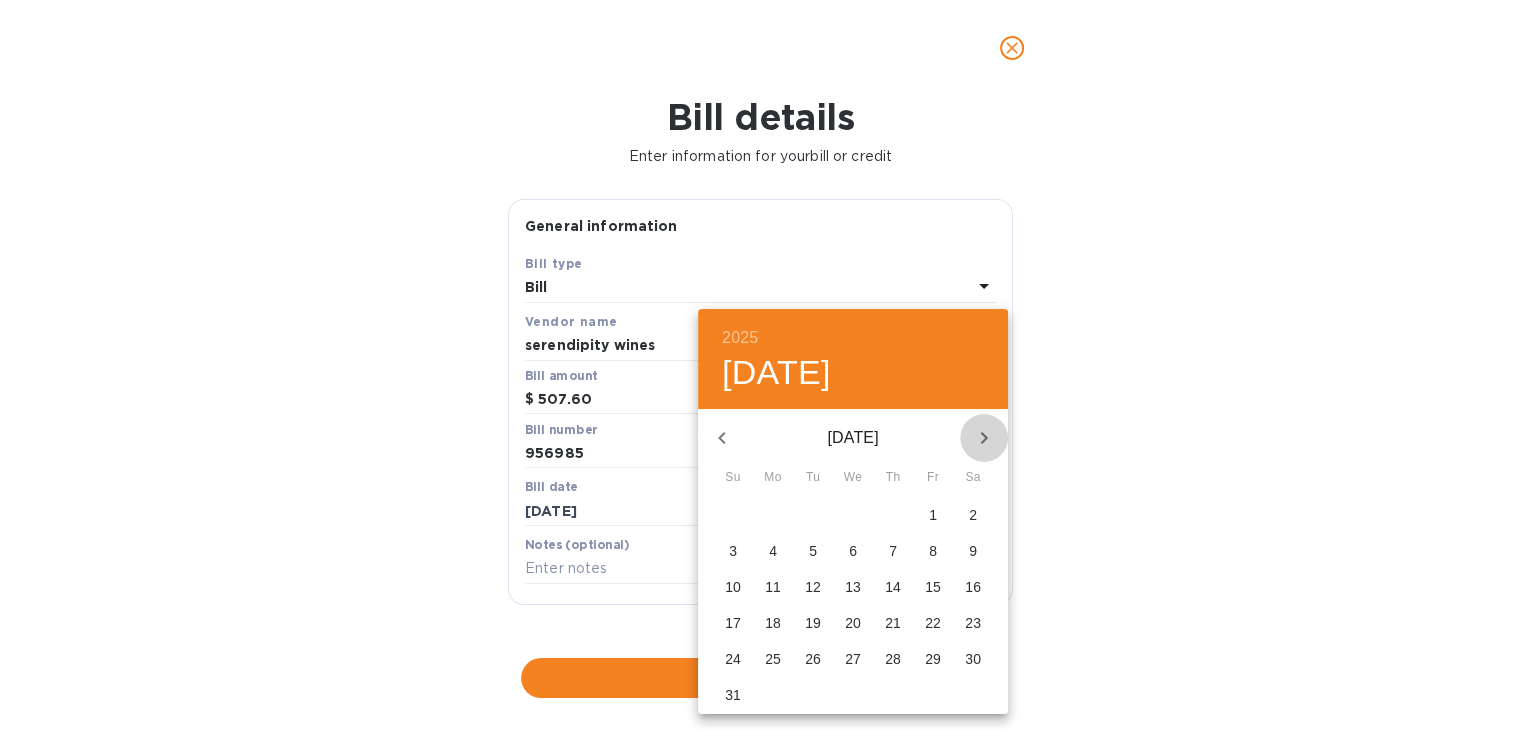 click 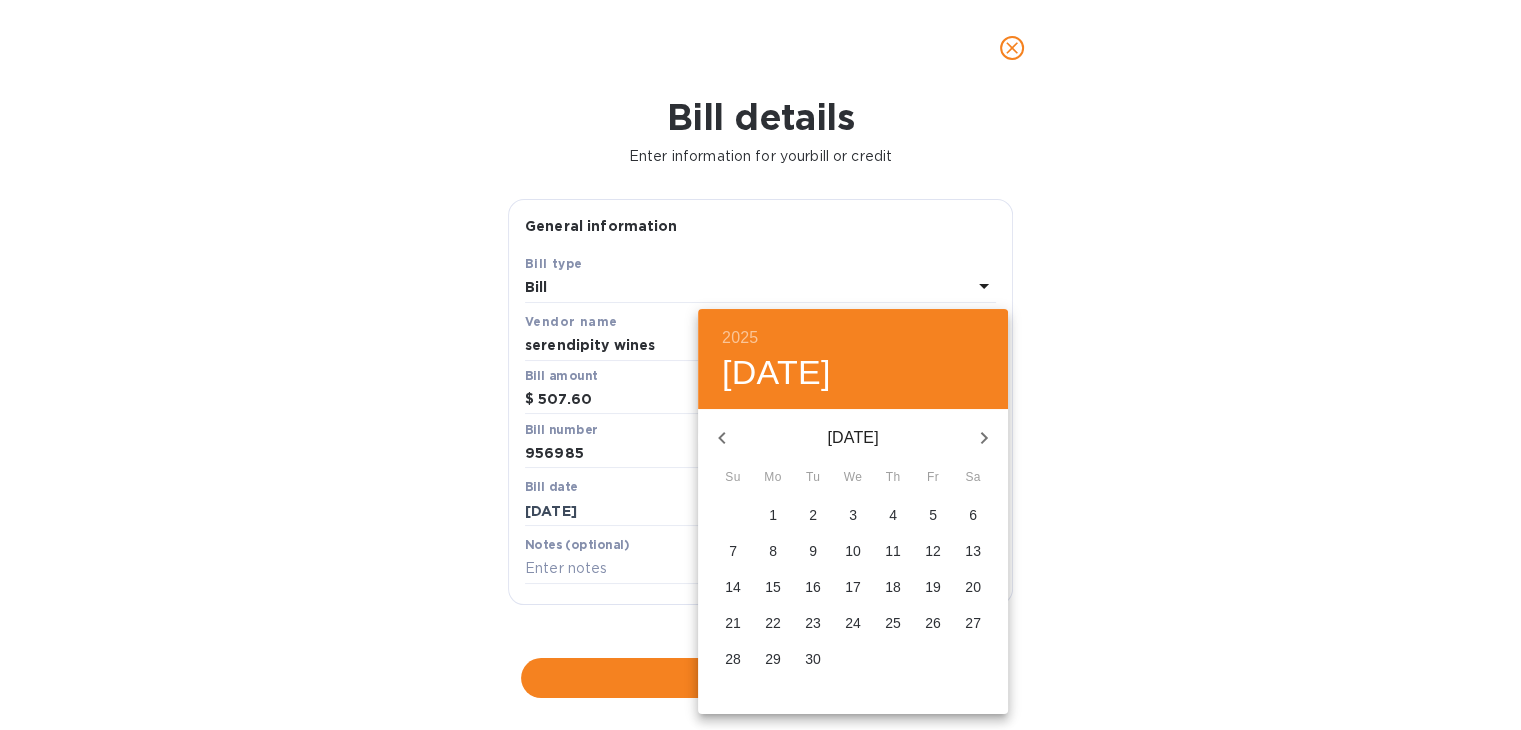 click on "3" at bounding box center [853, 515] 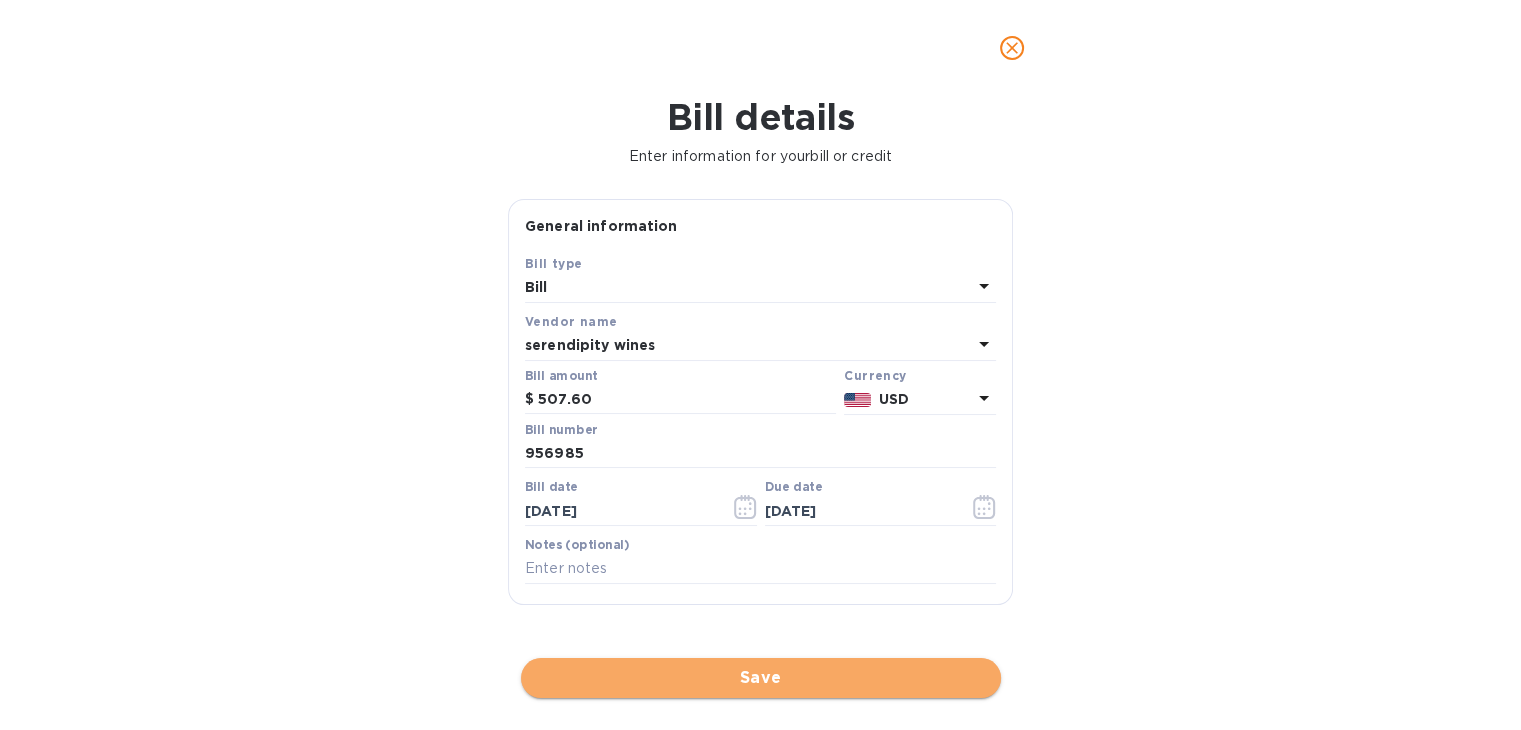 click on "Save" at bounding box center [761, 678] 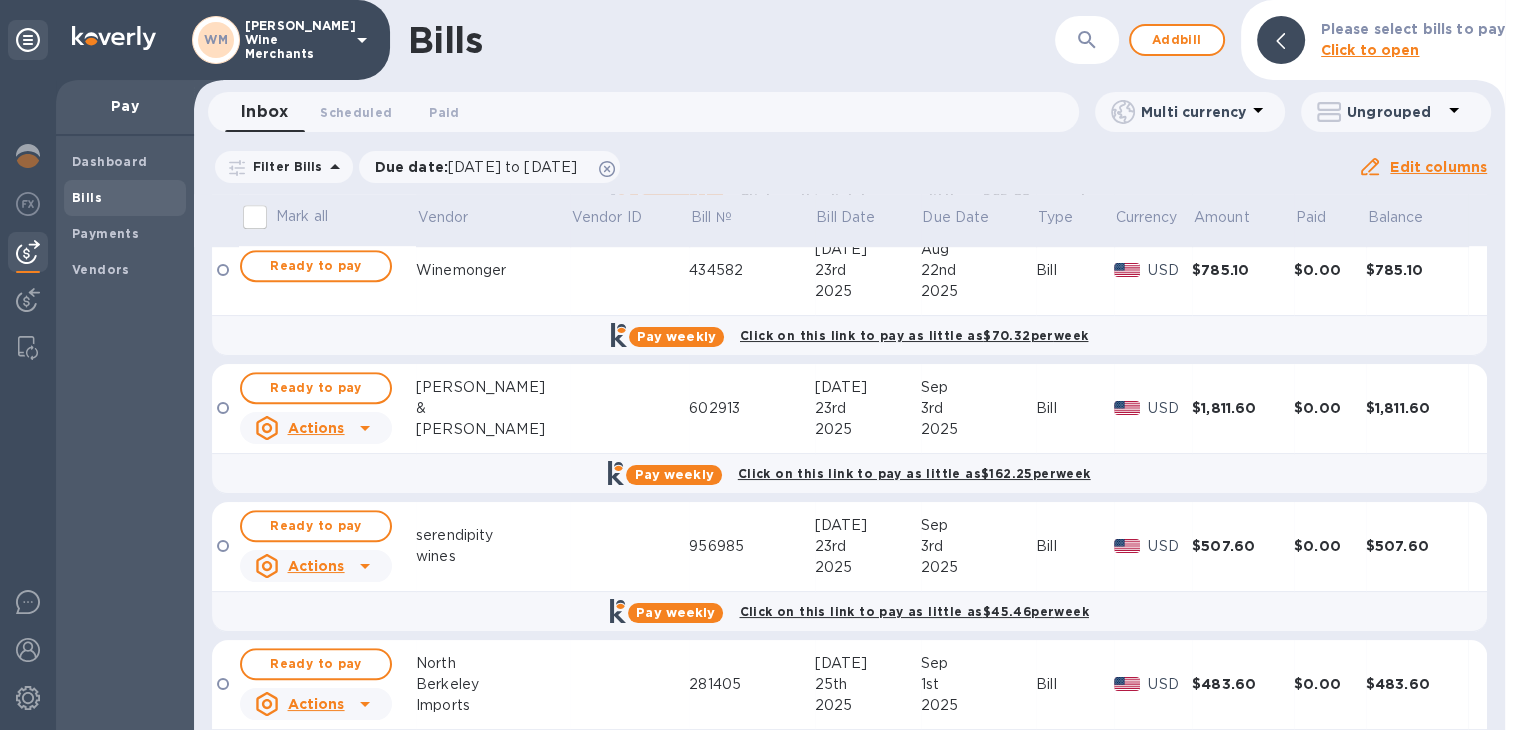 scroll, scrollTop: 1465, scrollLeft: 0, axis: vertical 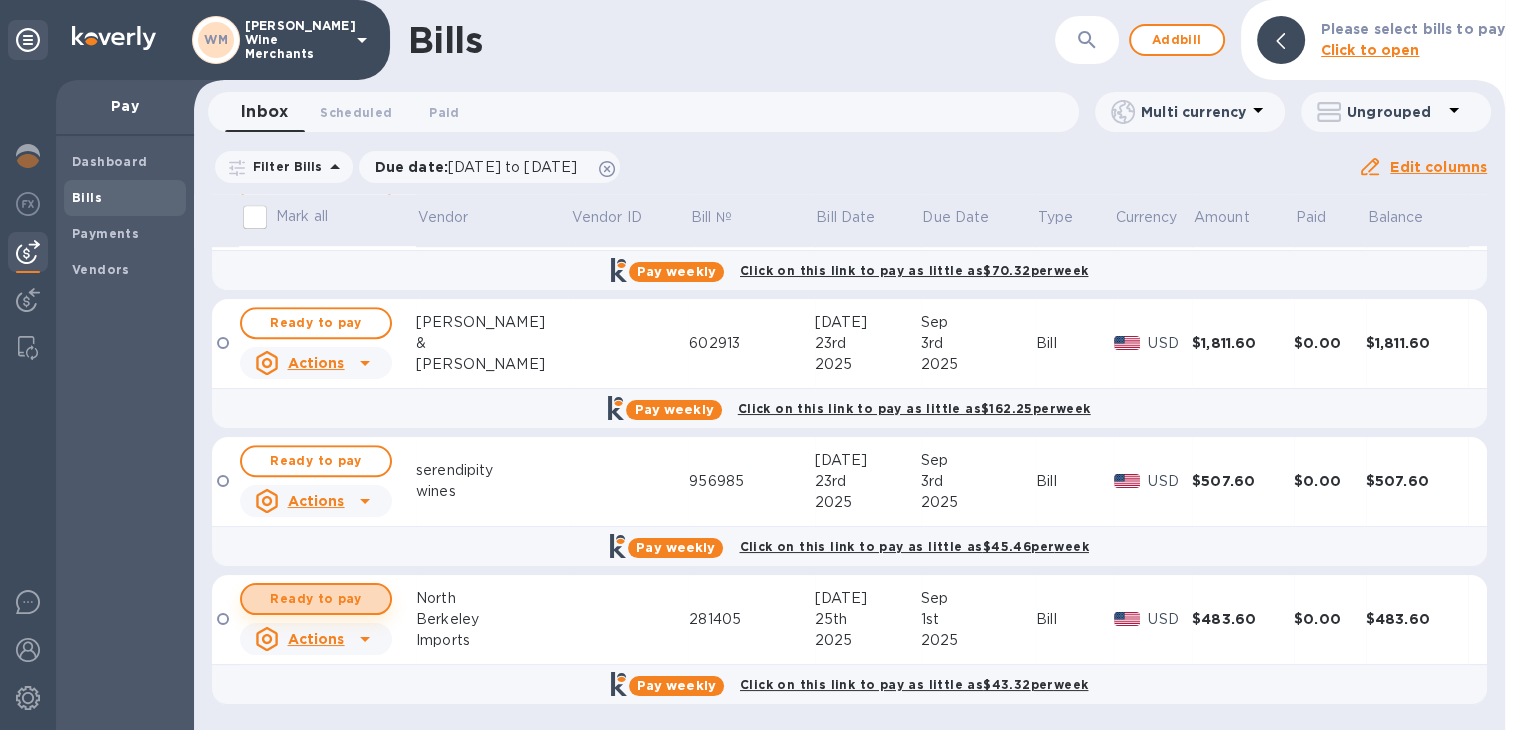 click on "Ready to pay" at bounding box center [316, 599] 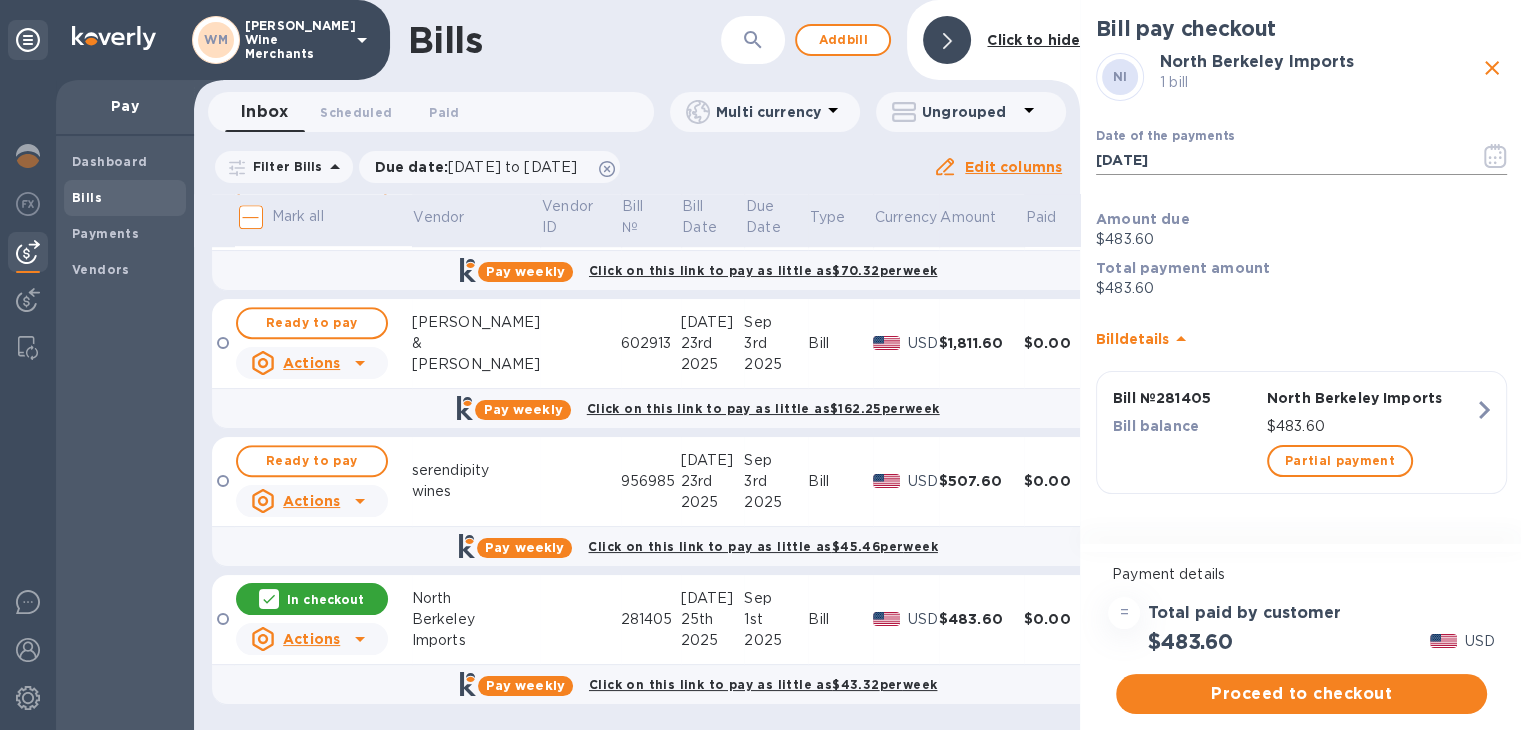 click 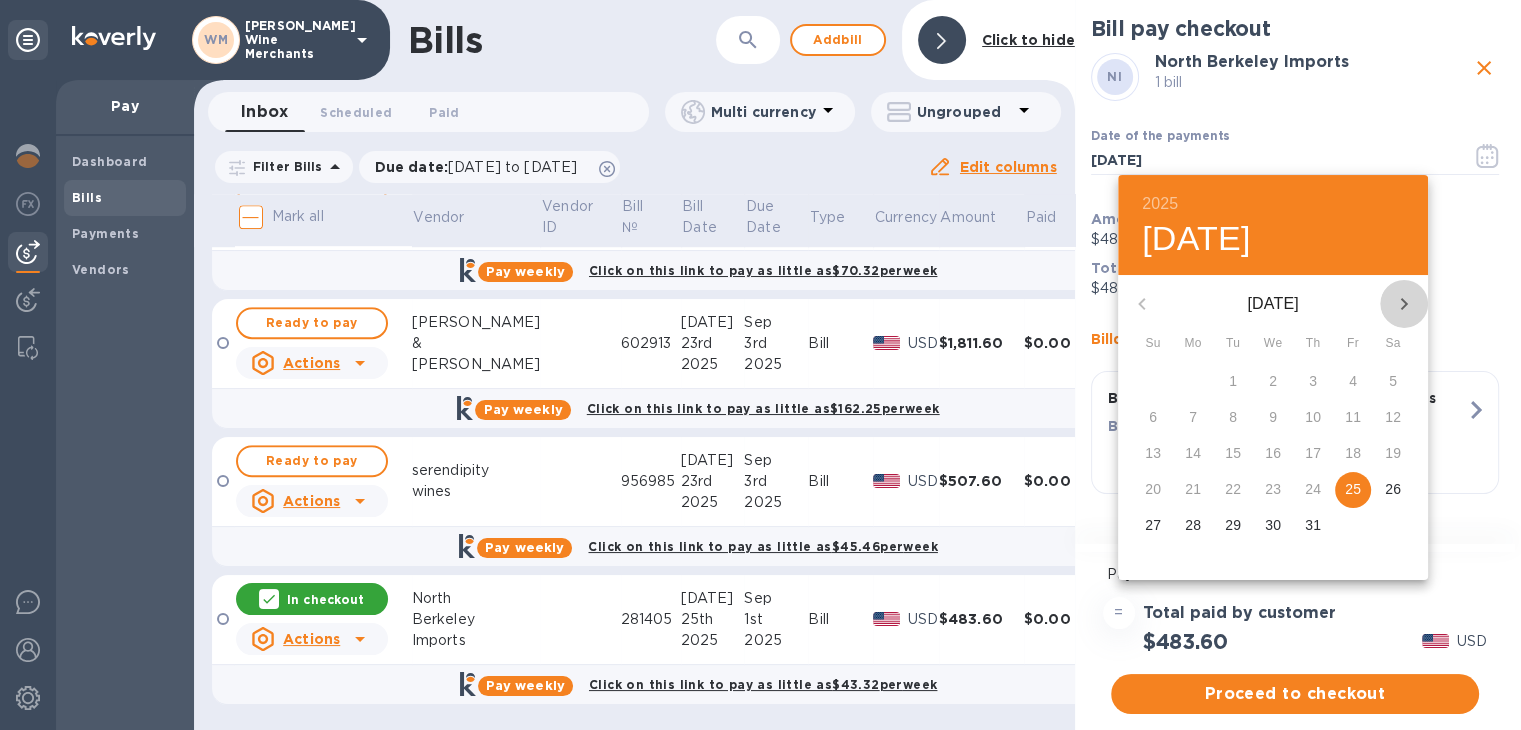click 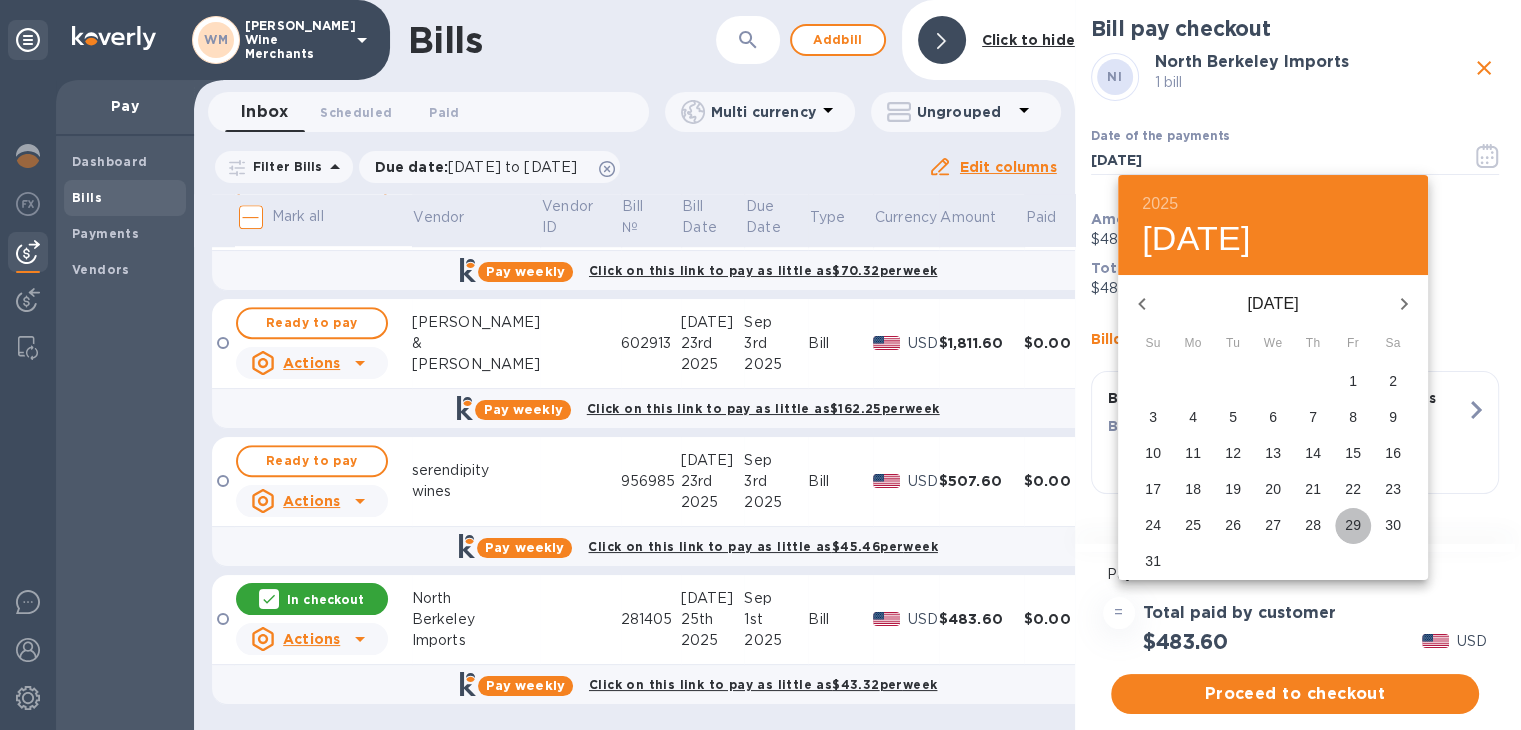 click on "29" at bounding box center [1353, 525] 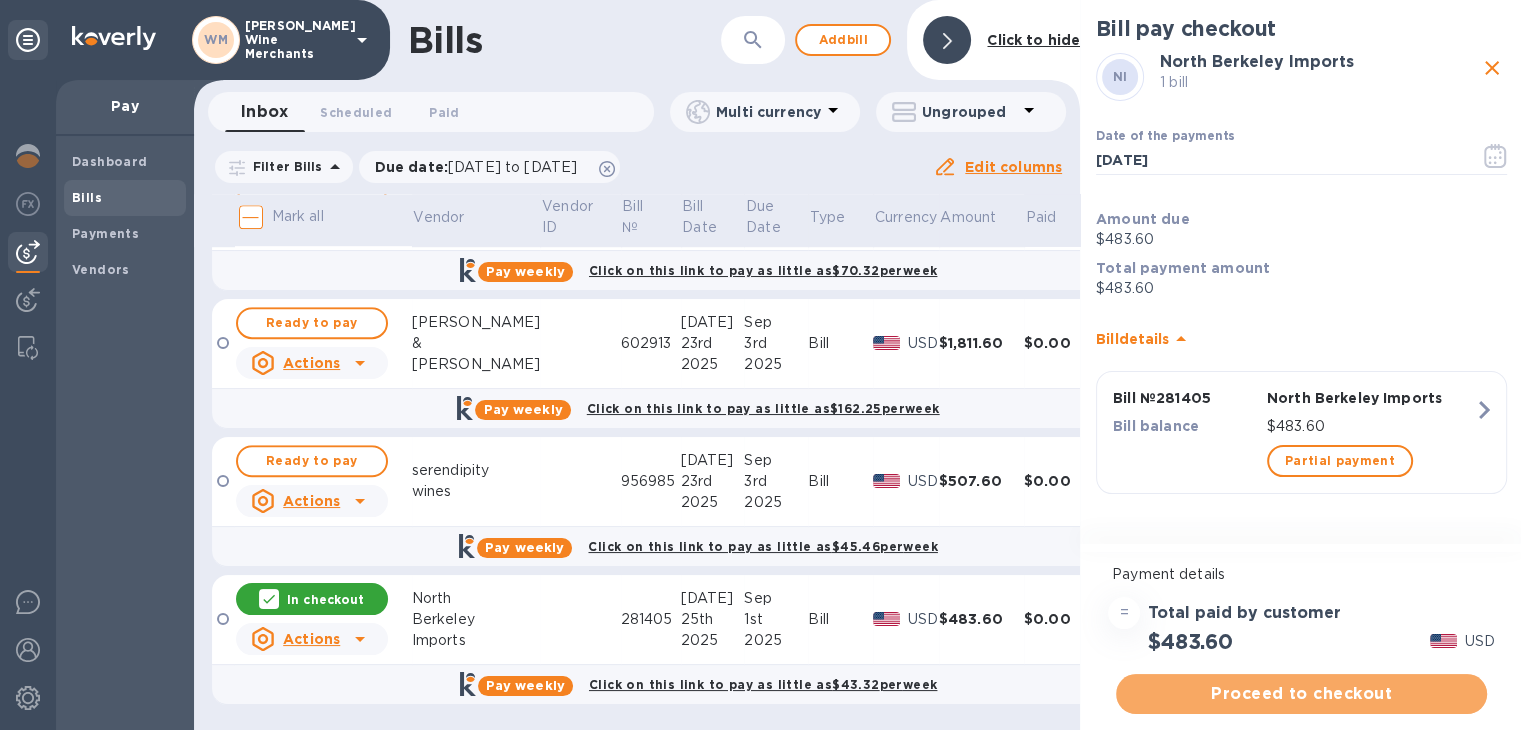 click on "Proceed to checkout" at bounding box center [1301, 694] 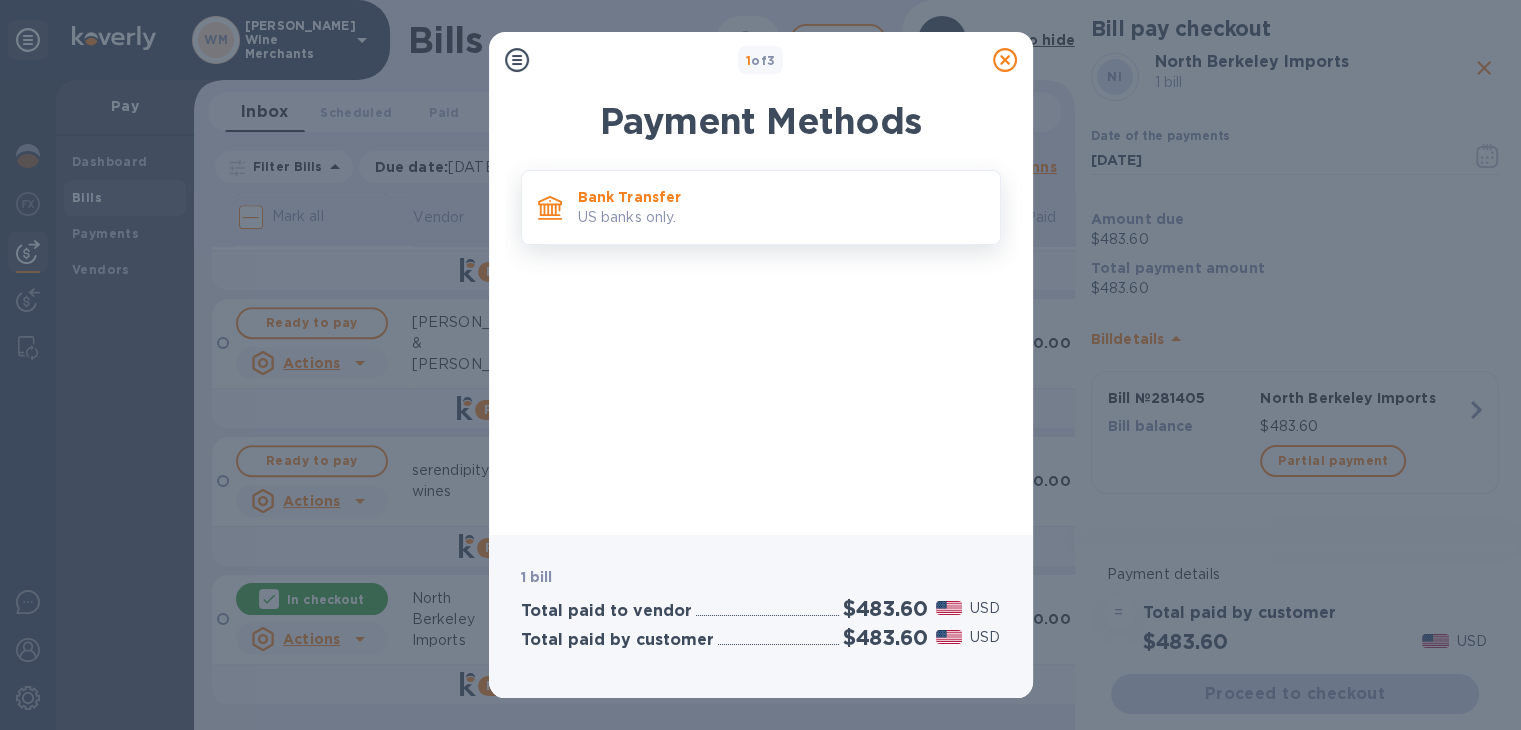 click on "US banks only." at bounding box center (781, 217) 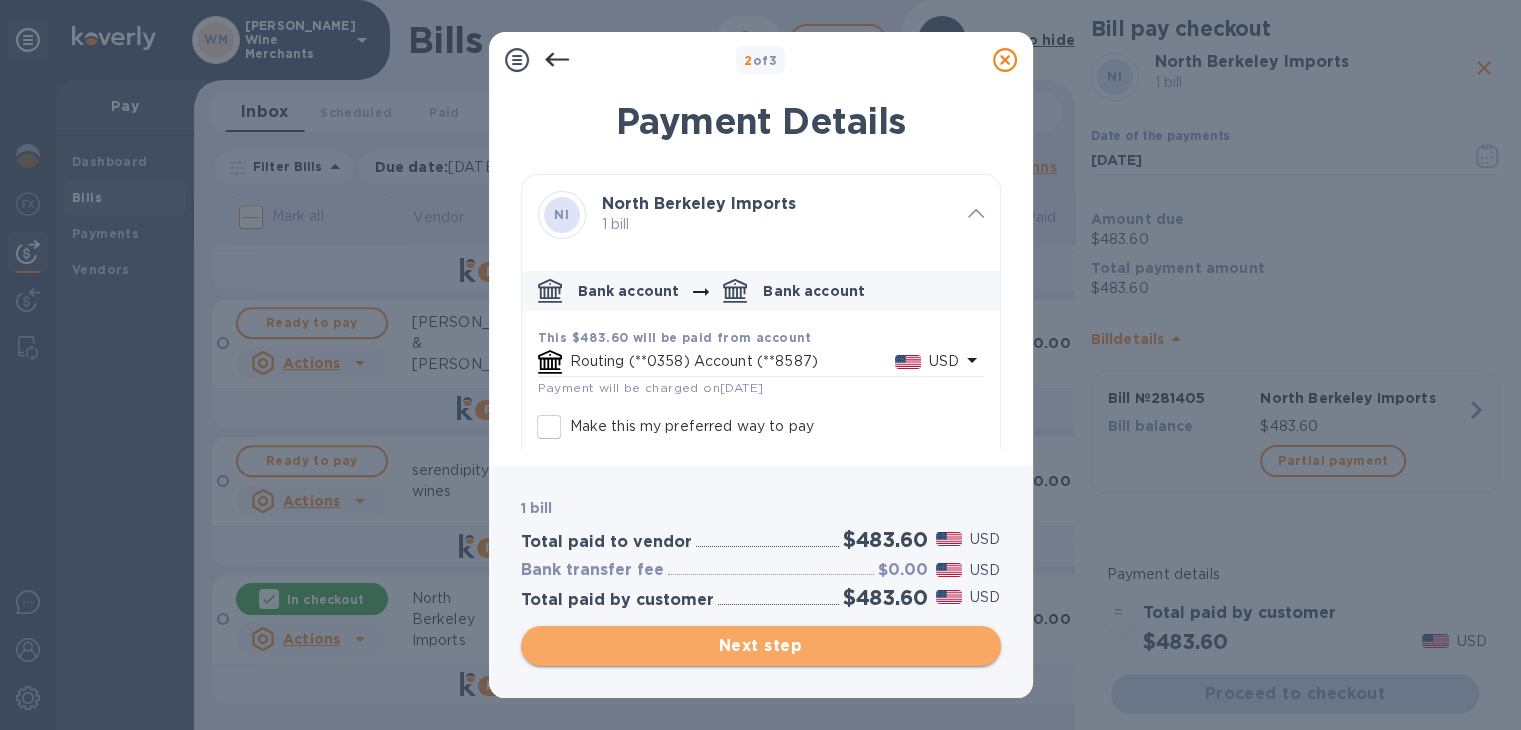 click on "Next step" at bounding box center (761, 646) 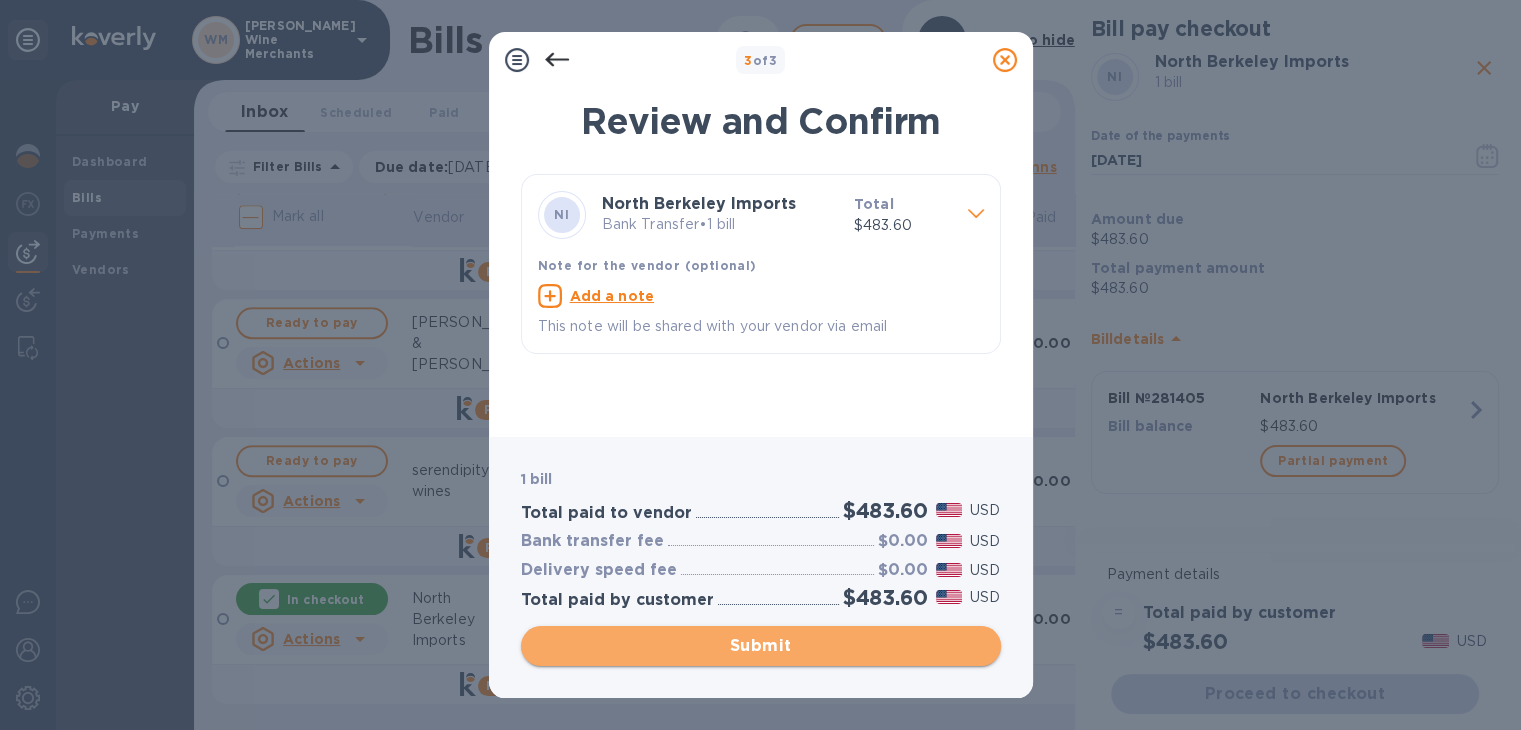 click on "Submit" at bounding box center [761, 646] 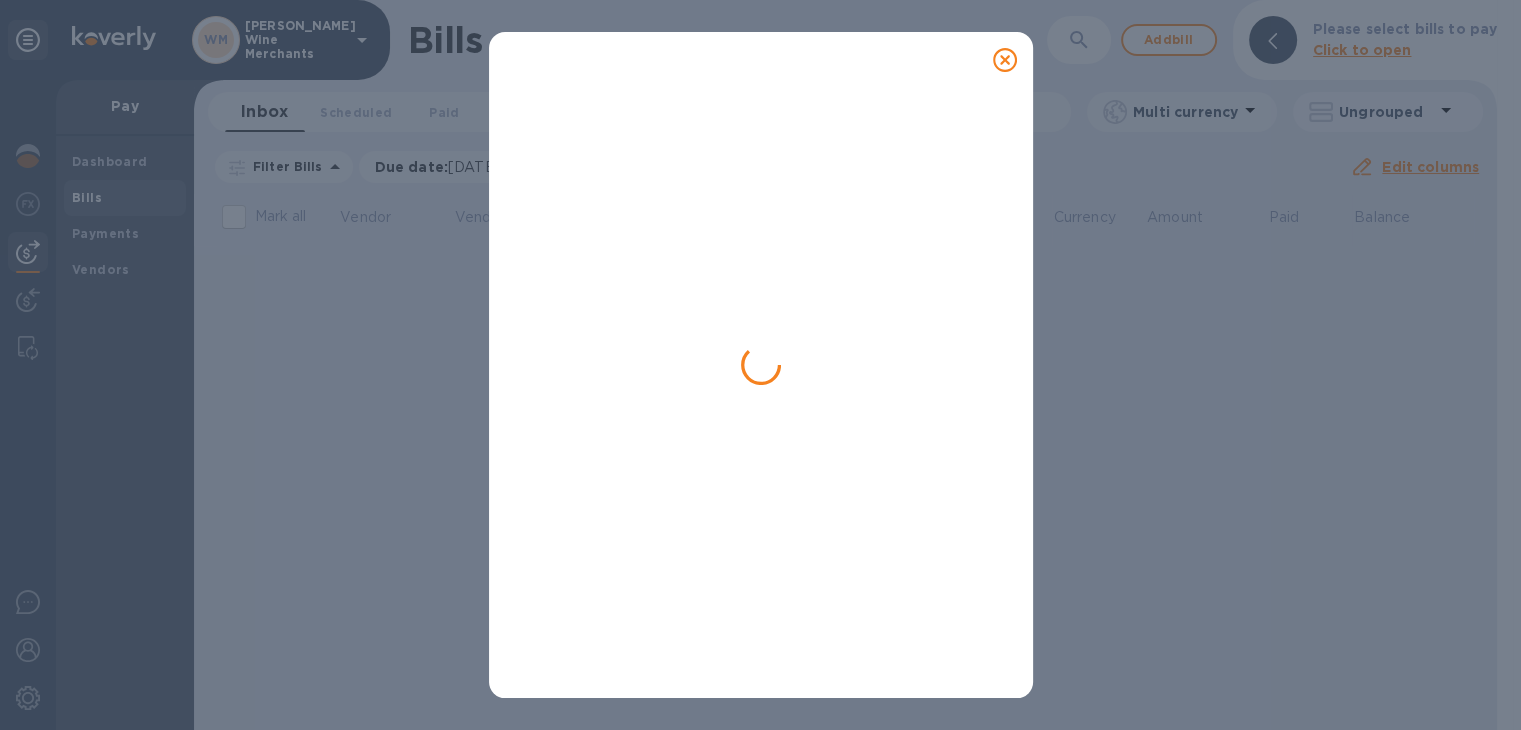scroll, scrollTop: 0, scrollLeft: 0, axis: both 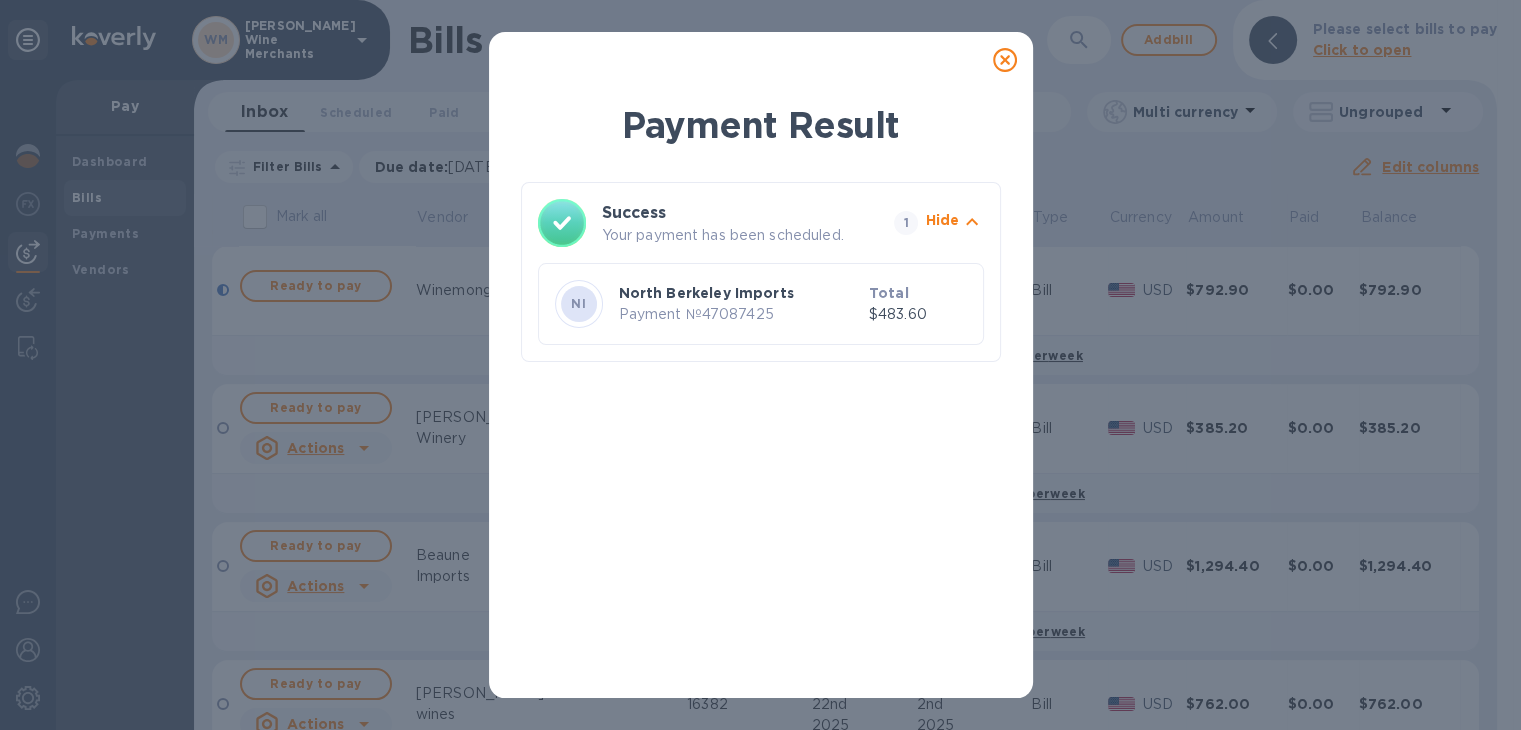 click 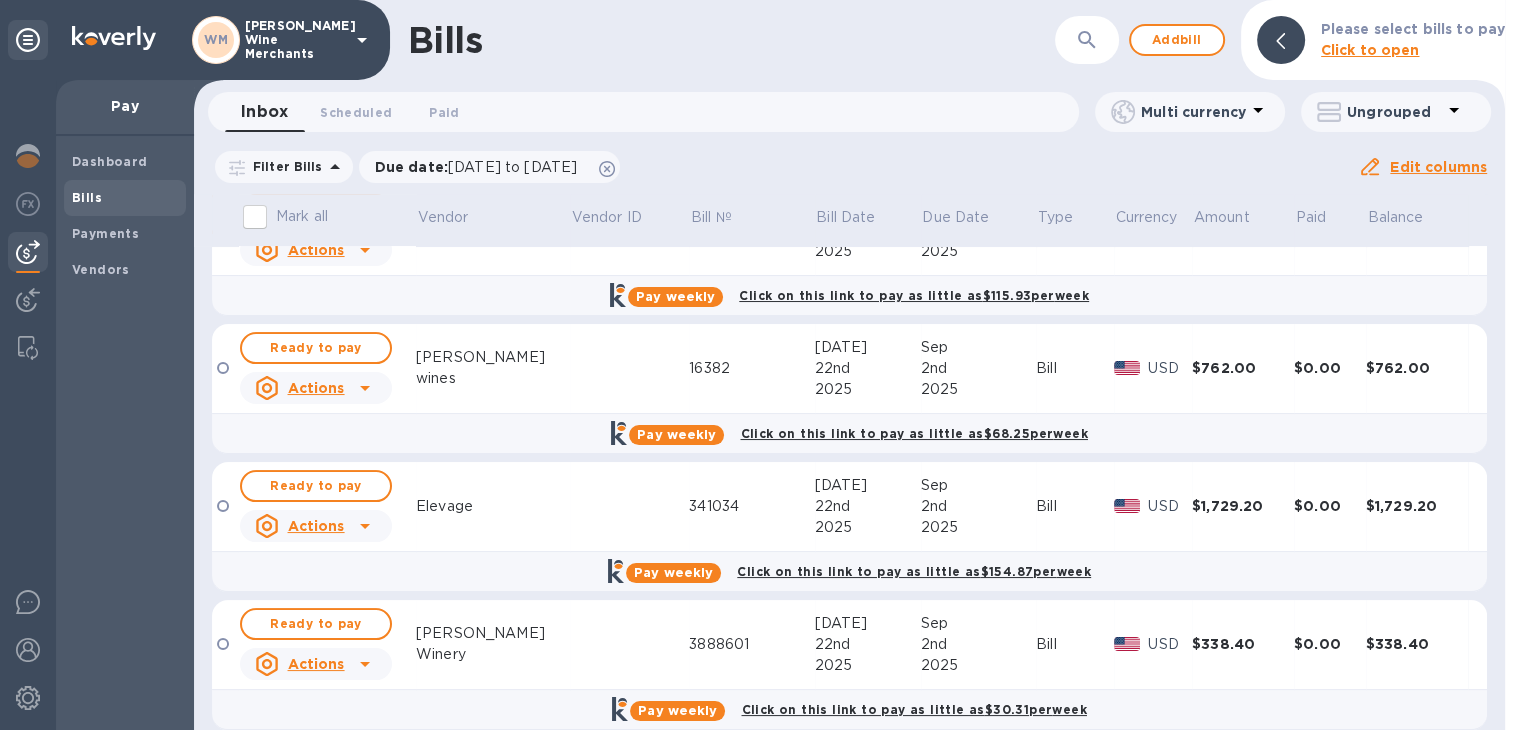 scroll, scrollTop: 0, scrollLeft: 0, axis: both 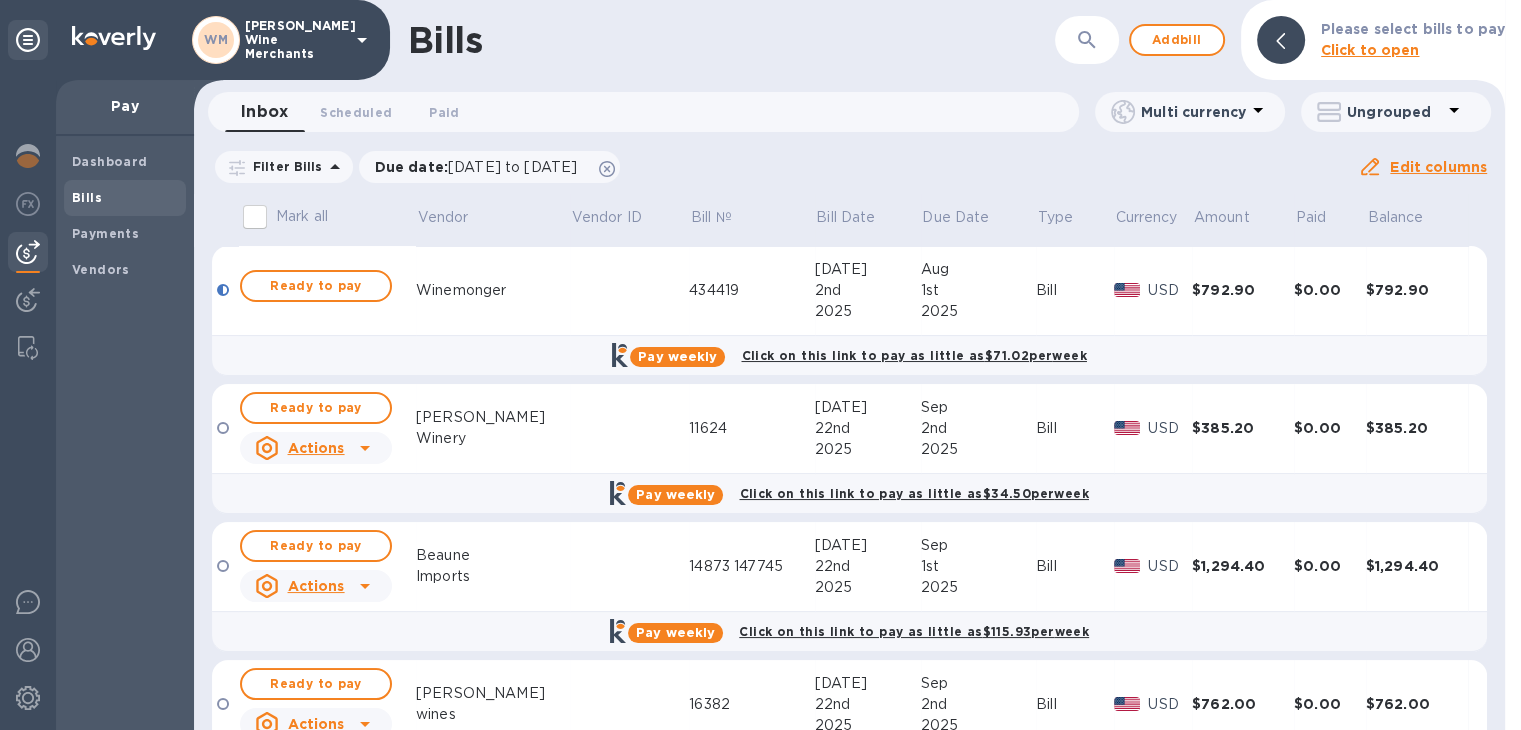 click on "11624" at bounding box center [751, 429] 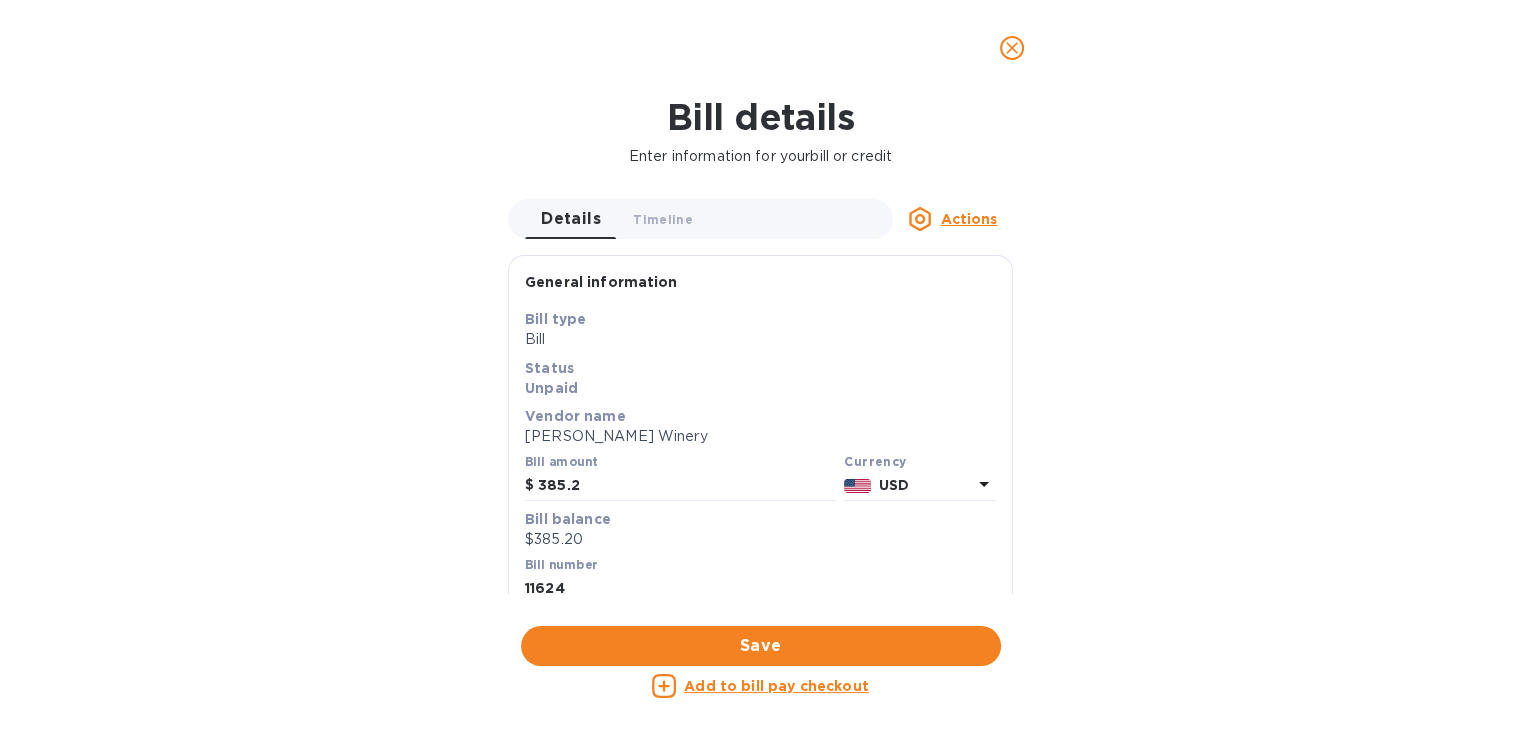 scroll, scrollTop: 999568, scrollLeft: 999164, axis: both 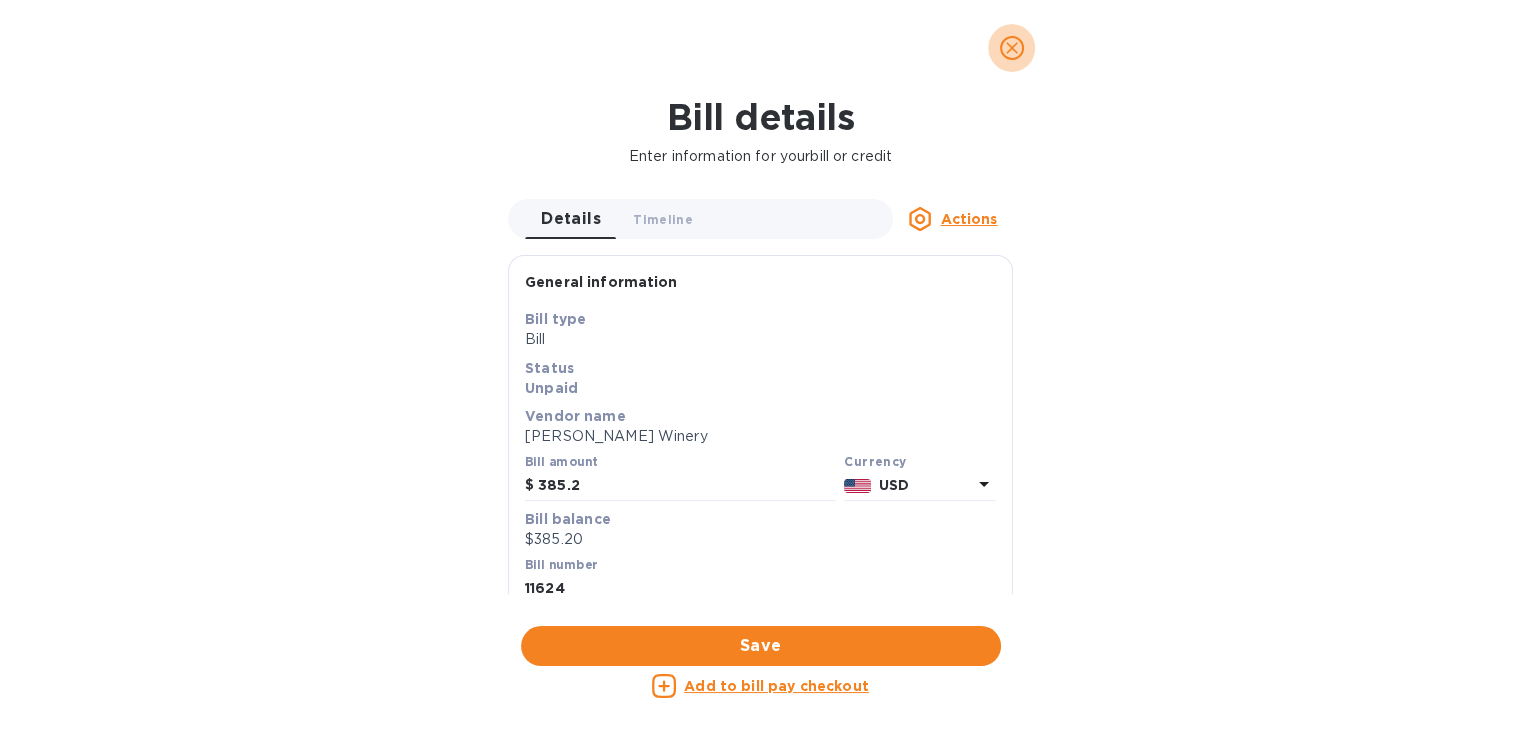click 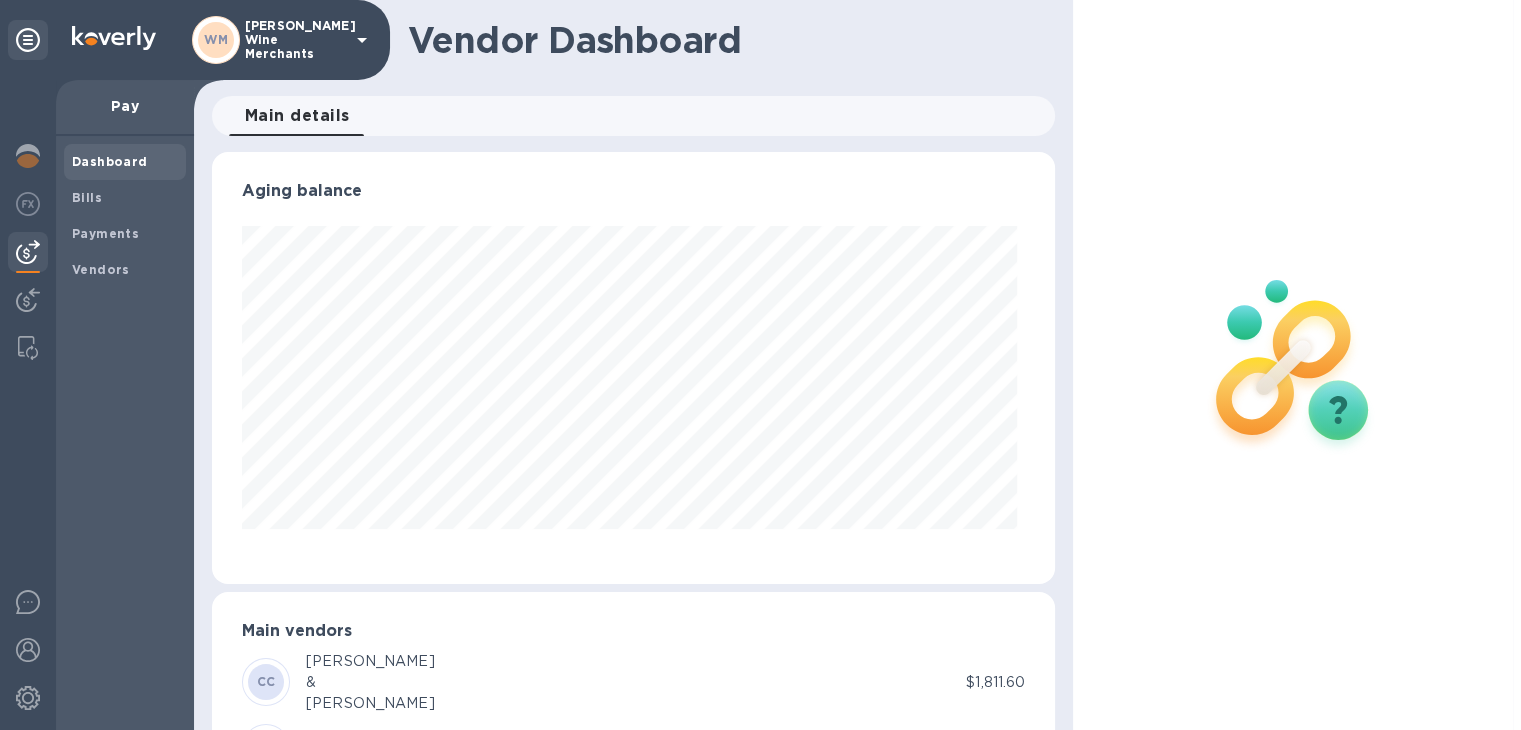 scroll, scrollTop: 999568, scrollLeft: 999159, axis: both 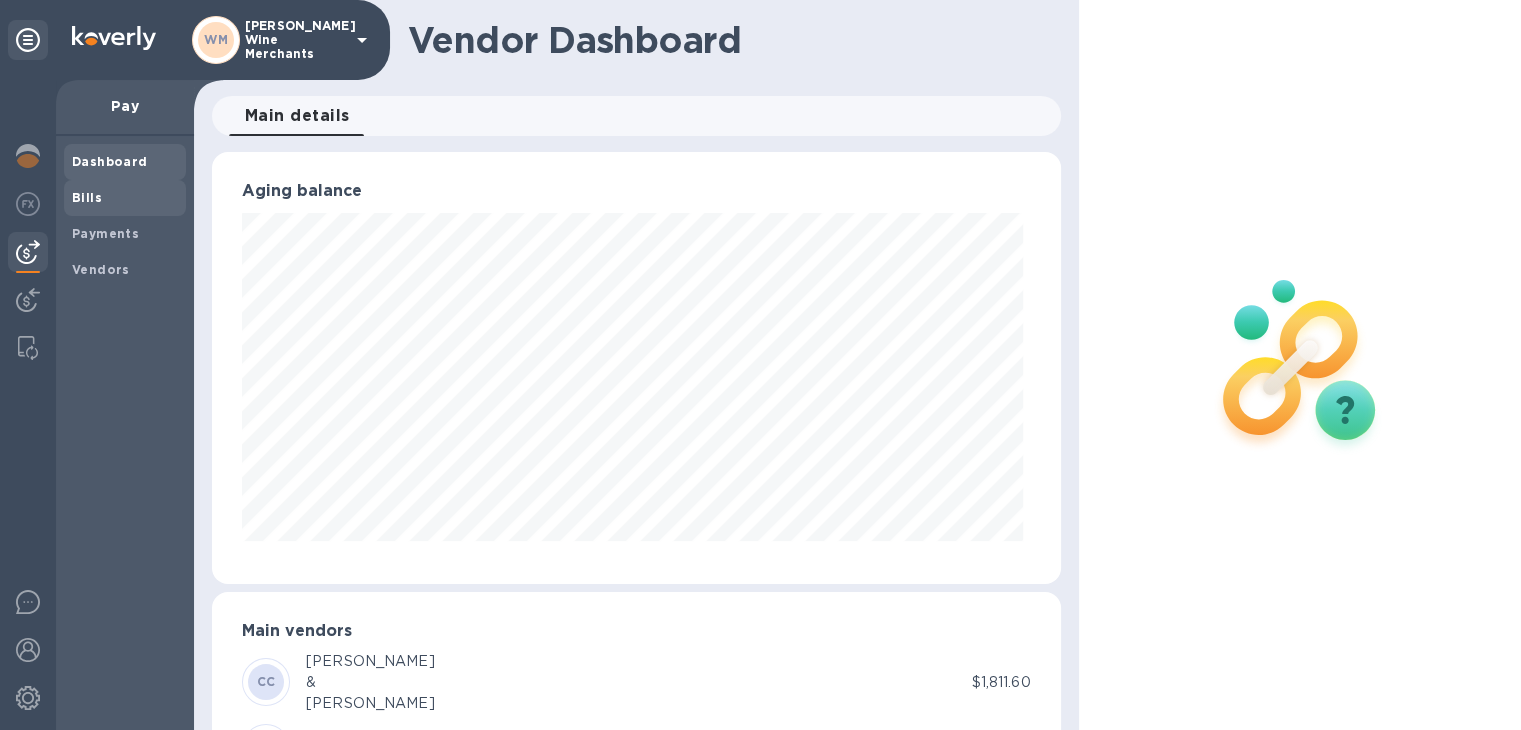 click on "Bills" at bounding box center [87, 197] 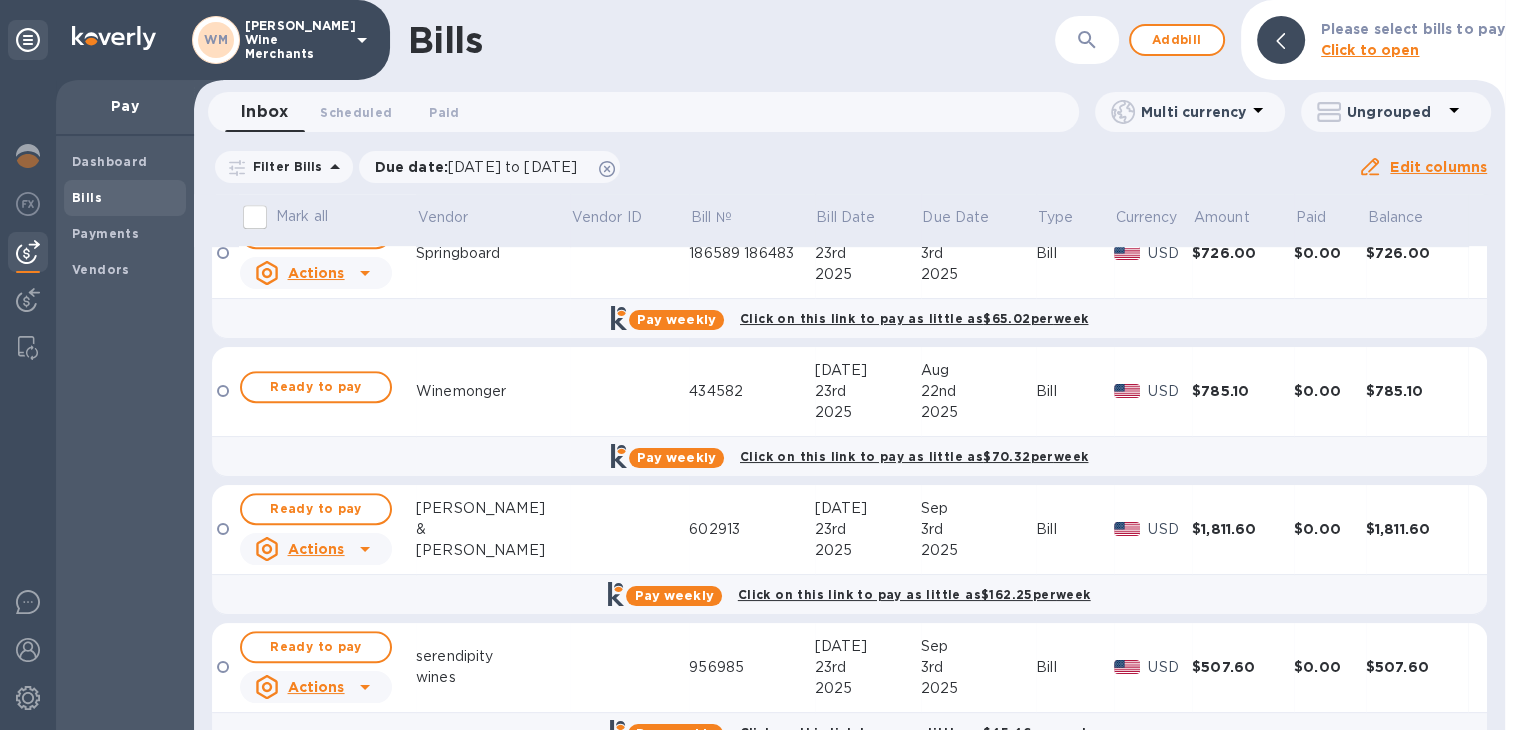 scroll, scrollTop: 1327, scrollLeft: 0, axis: vertical 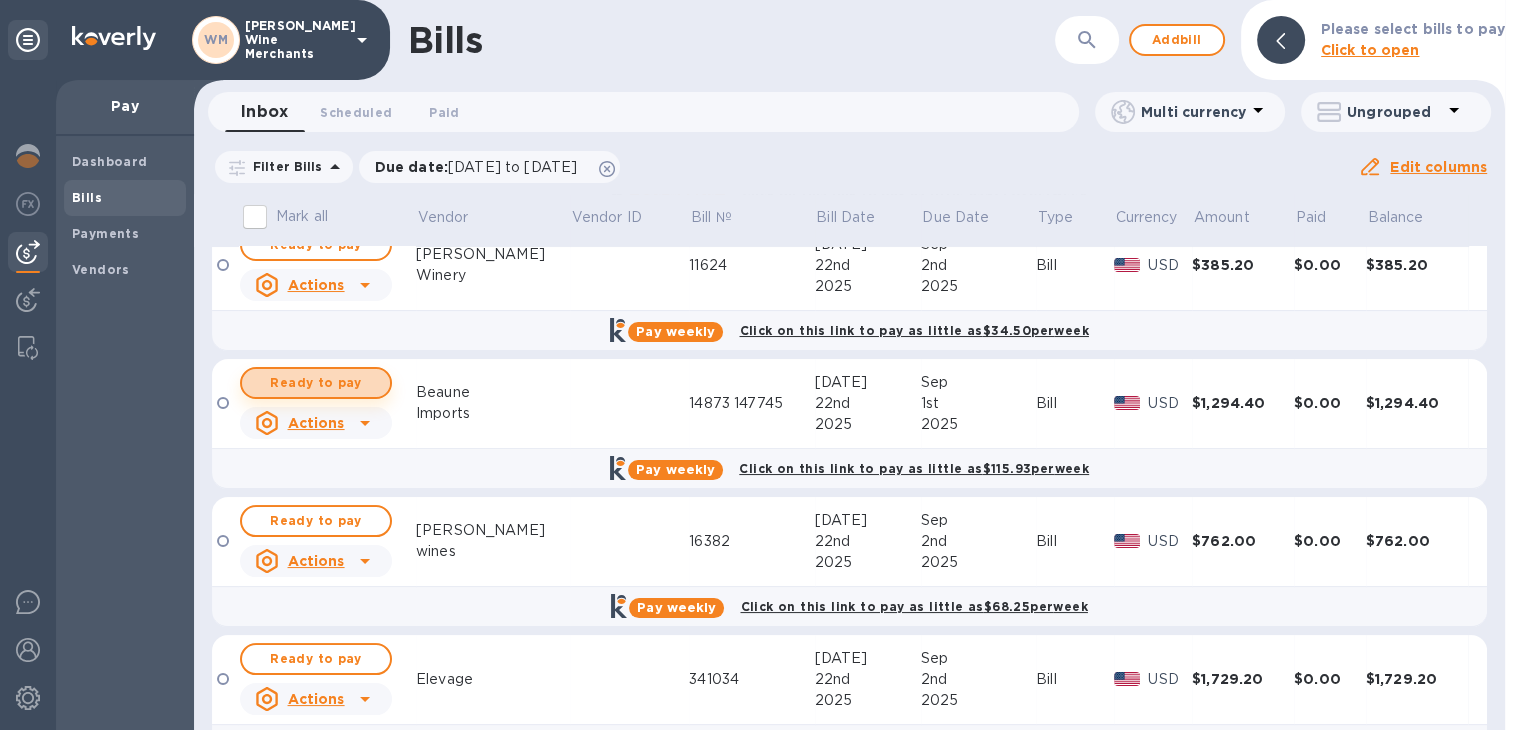 click on "Ready to pay" at bounding box center [316, 383] 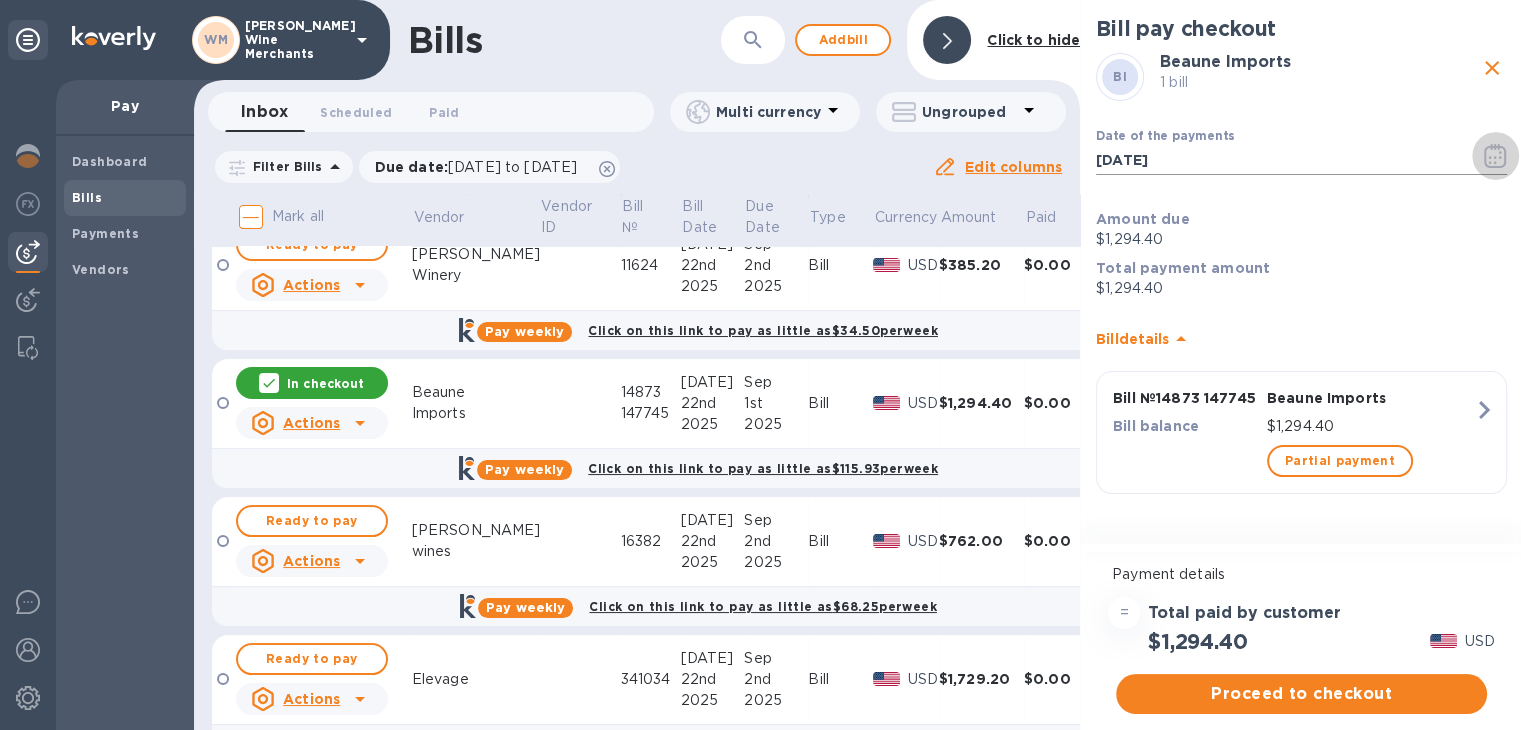 click 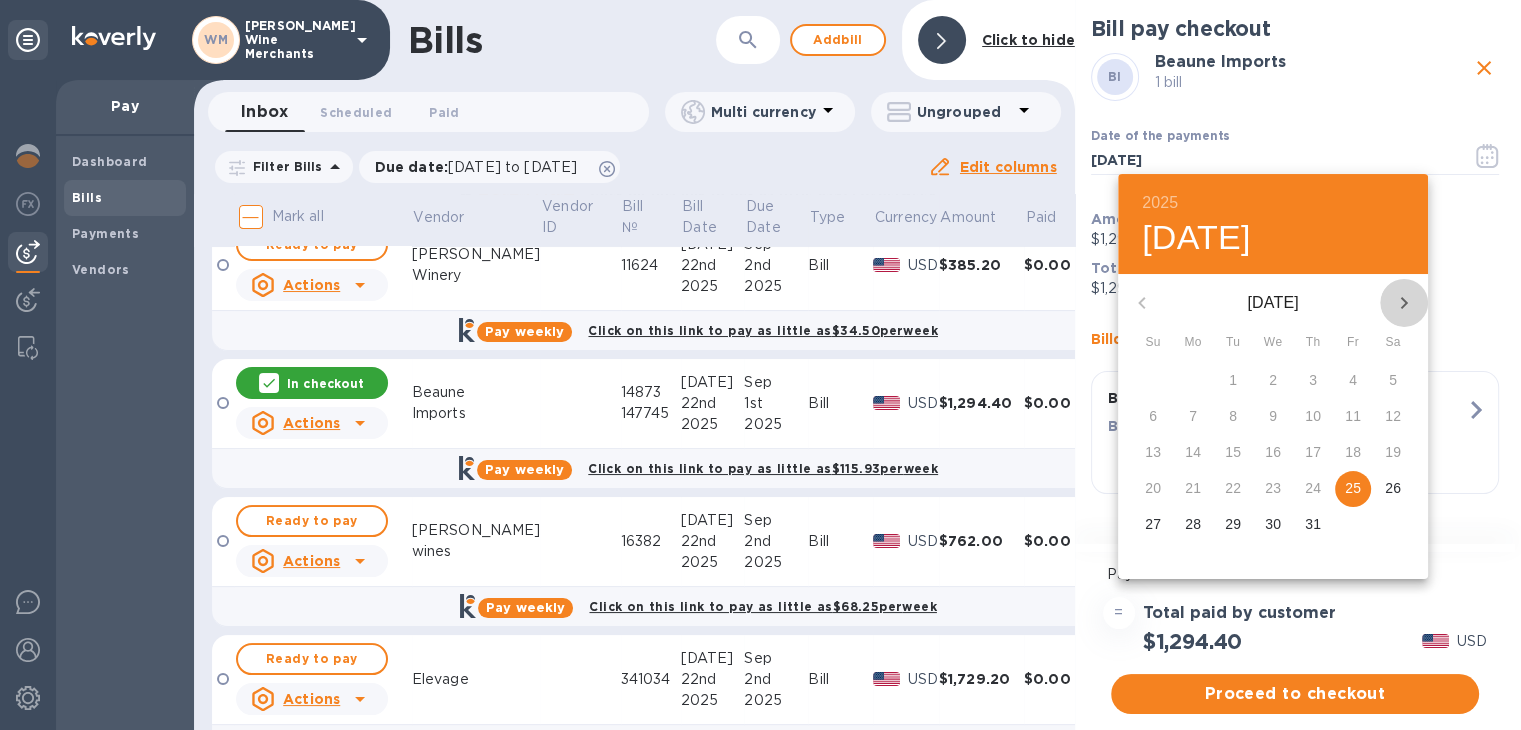 click at bounding box center [1404, 303] 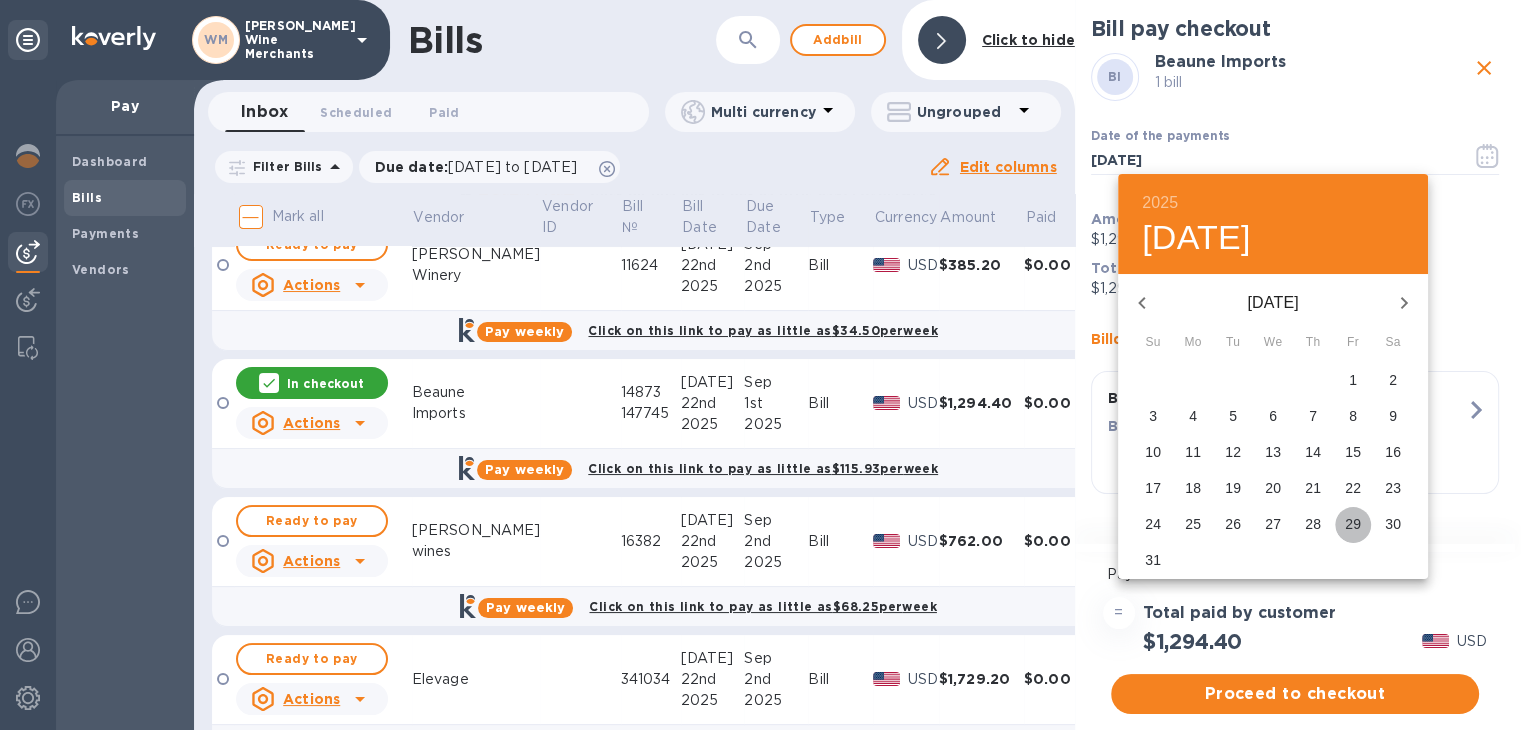 click on "29" at bounding box center (1353, 524) 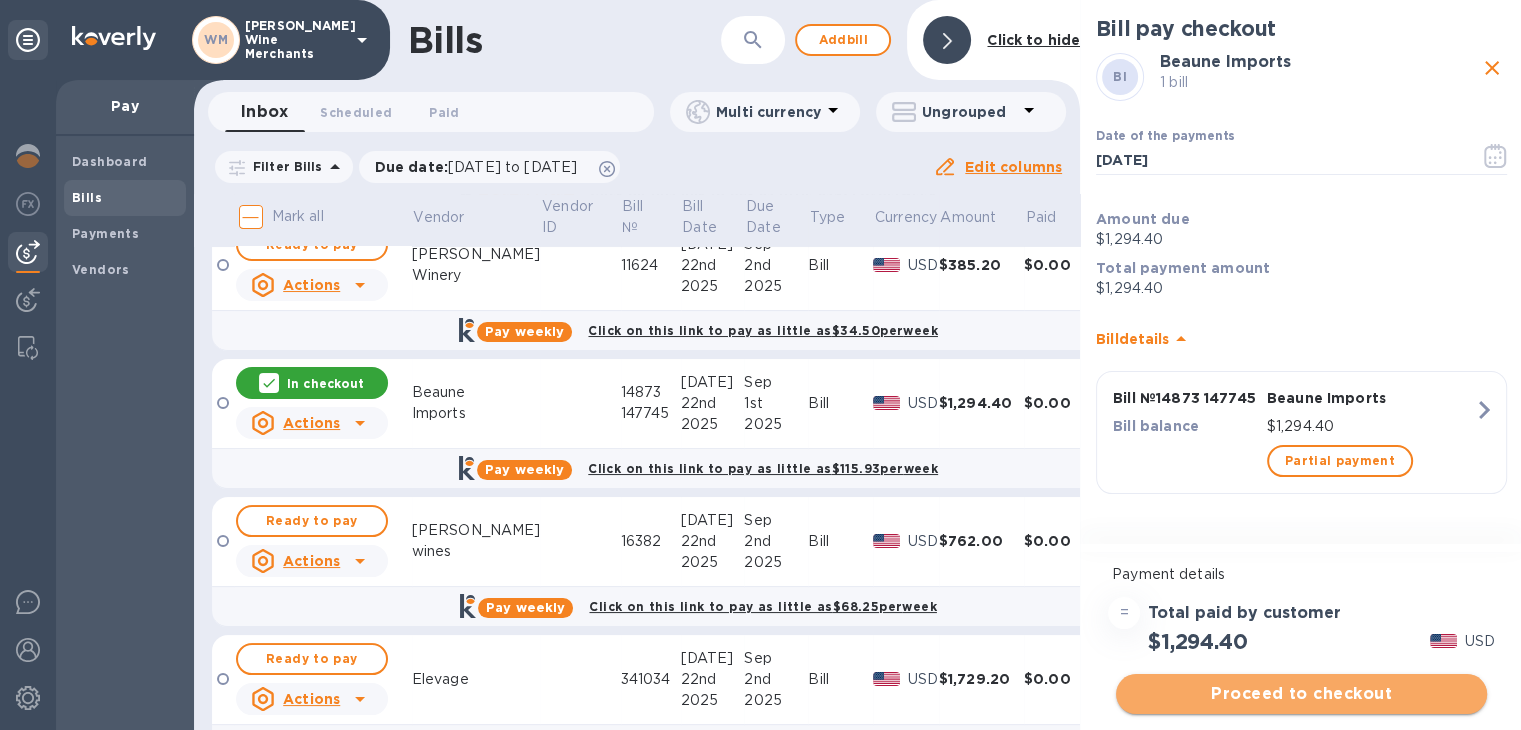 click on "Proceed to checkout" at bounding box center [1301, 694] 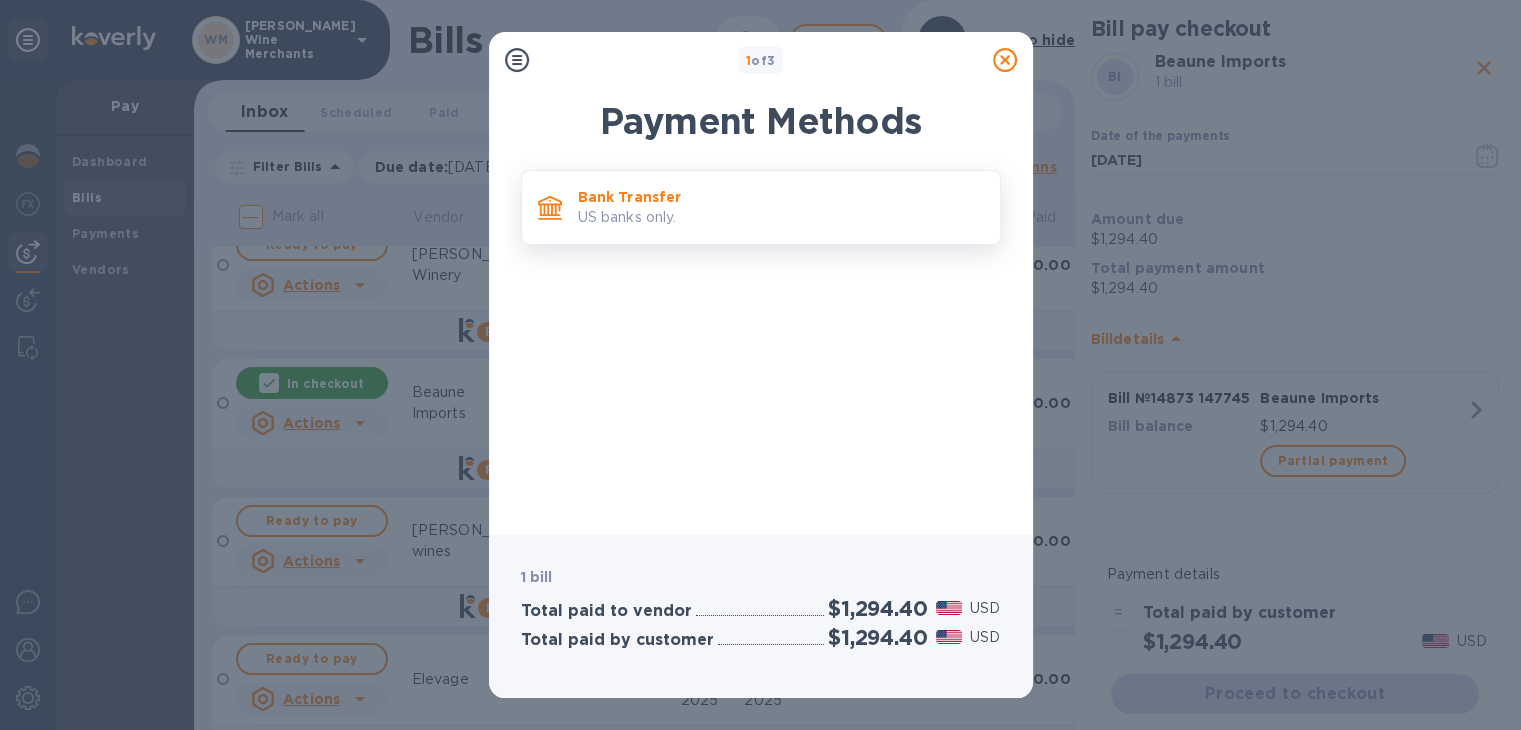 click on "Bank Transfer" at bounding box center [781, 197] 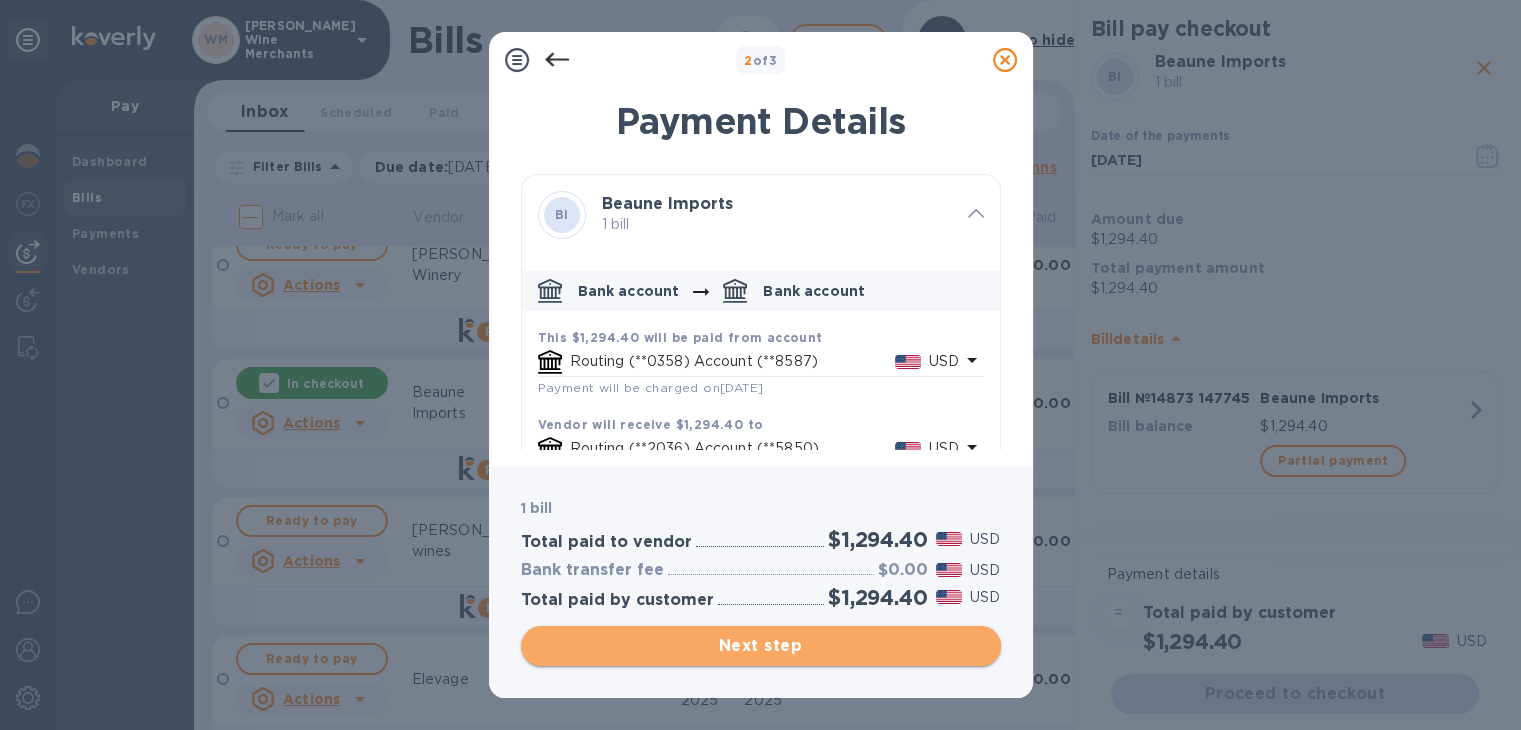 click on "Next step" at bounding box center [761, 646] 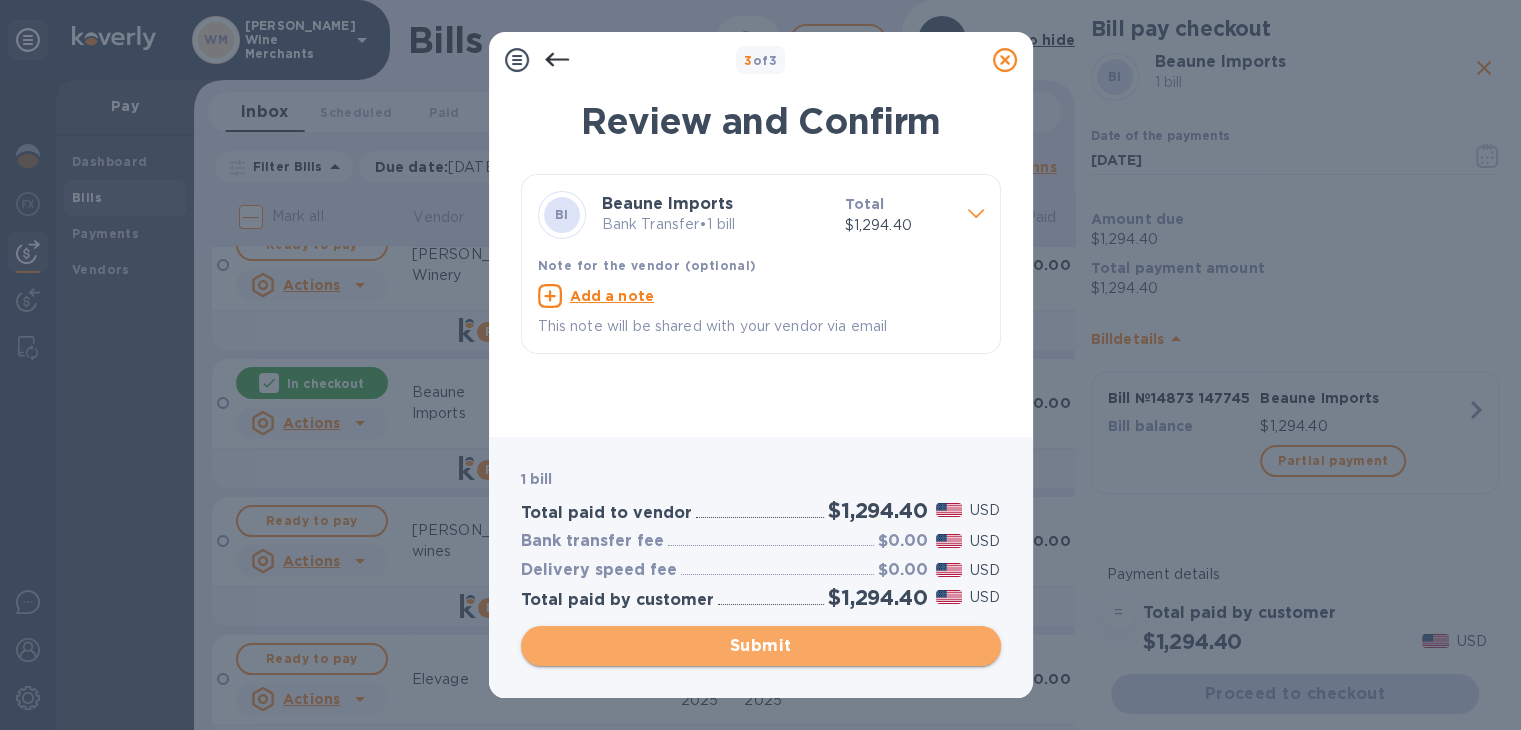click on "Submit" at bounding box center [761, 646] 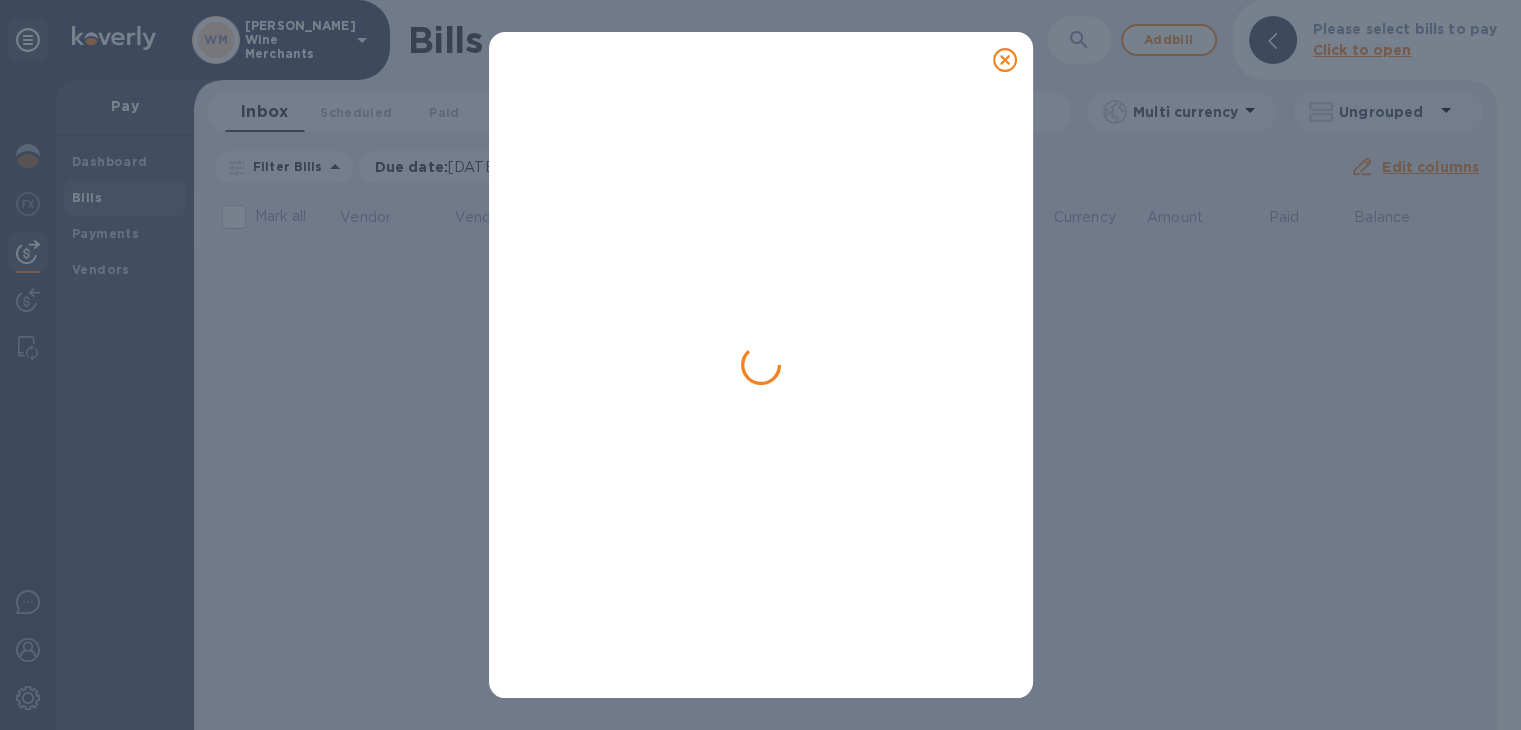 scroll, scrollTop: 0, scrollLeft: 0, axis: both 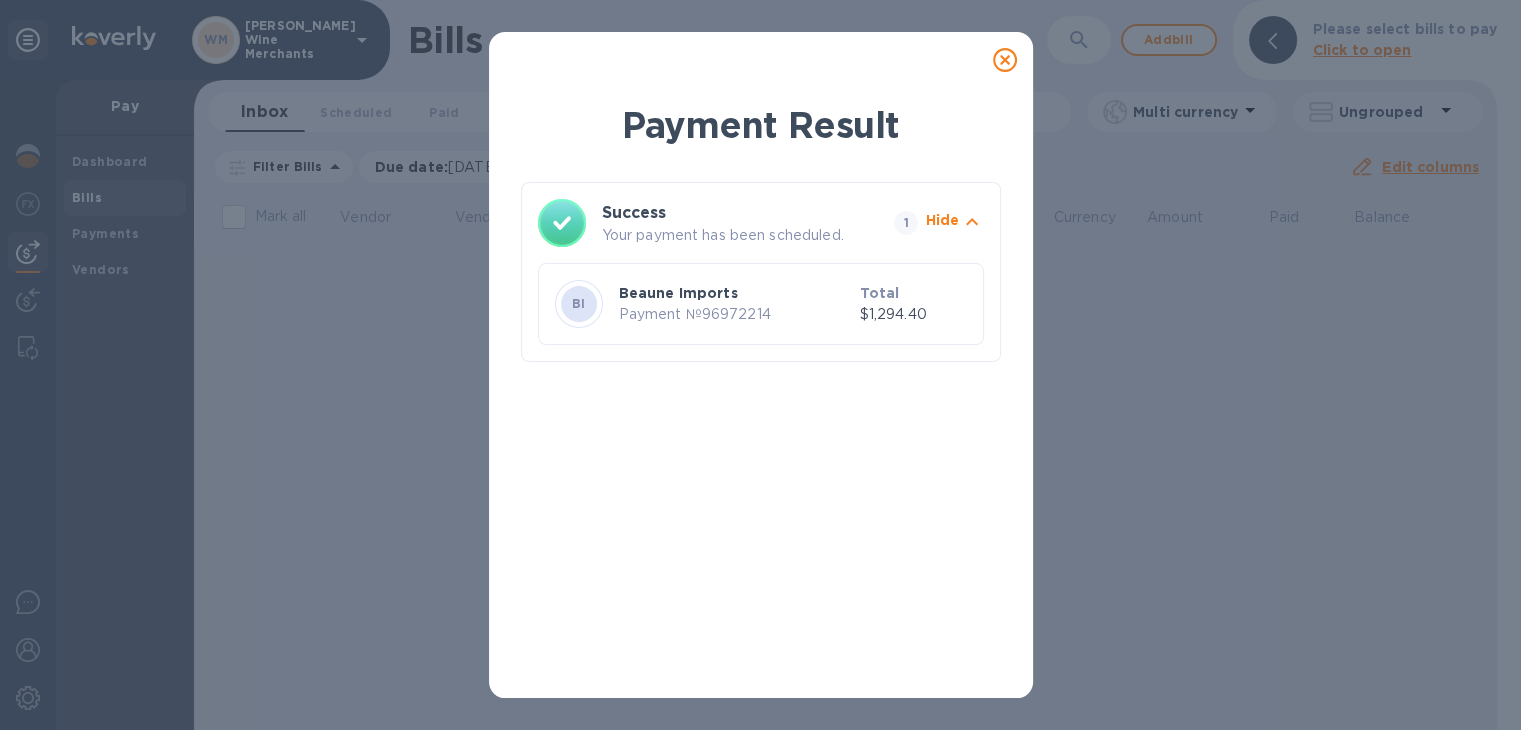 click 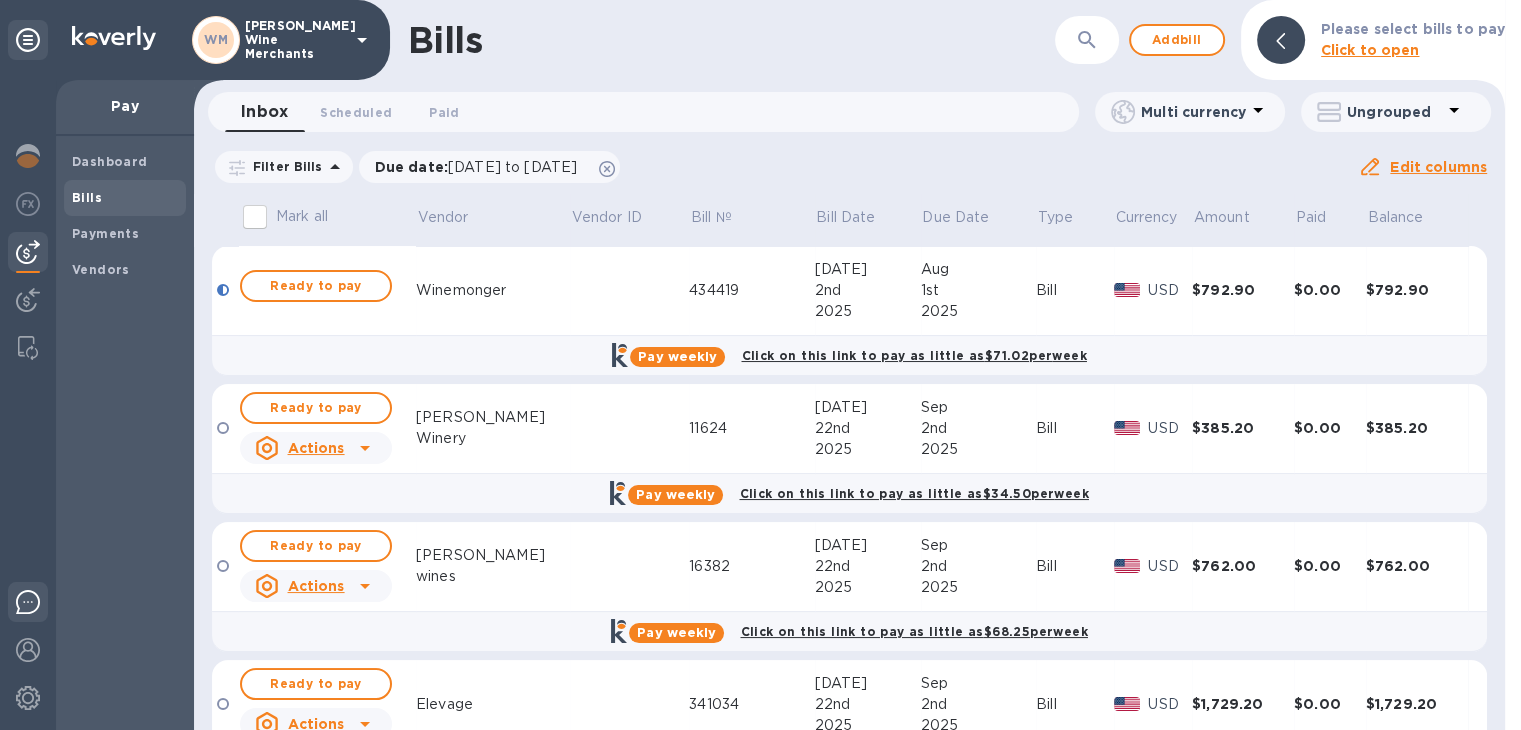 click at bounding box center (28, 602) 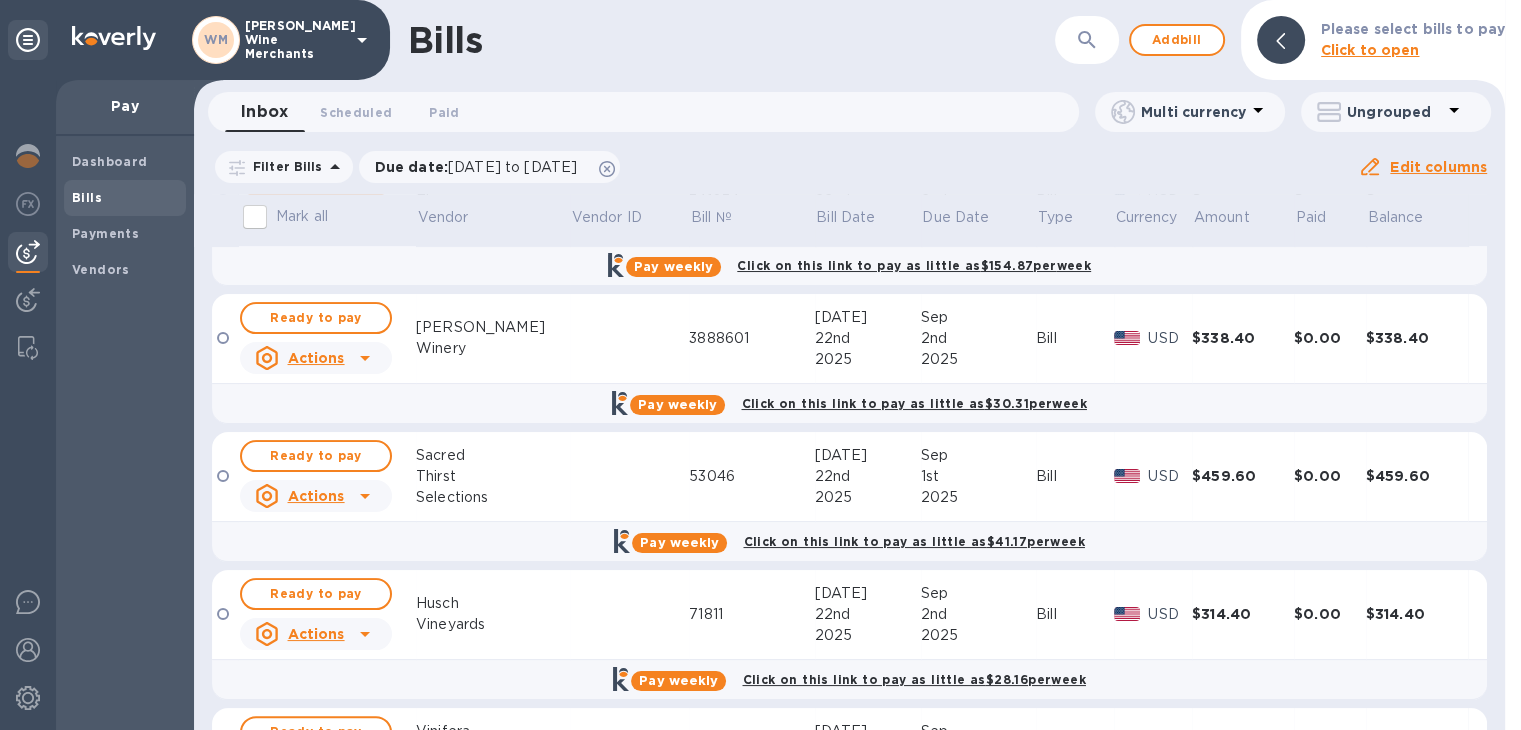 scroll, scrollTop: 504, scrollLeft: 0, axis: vertical 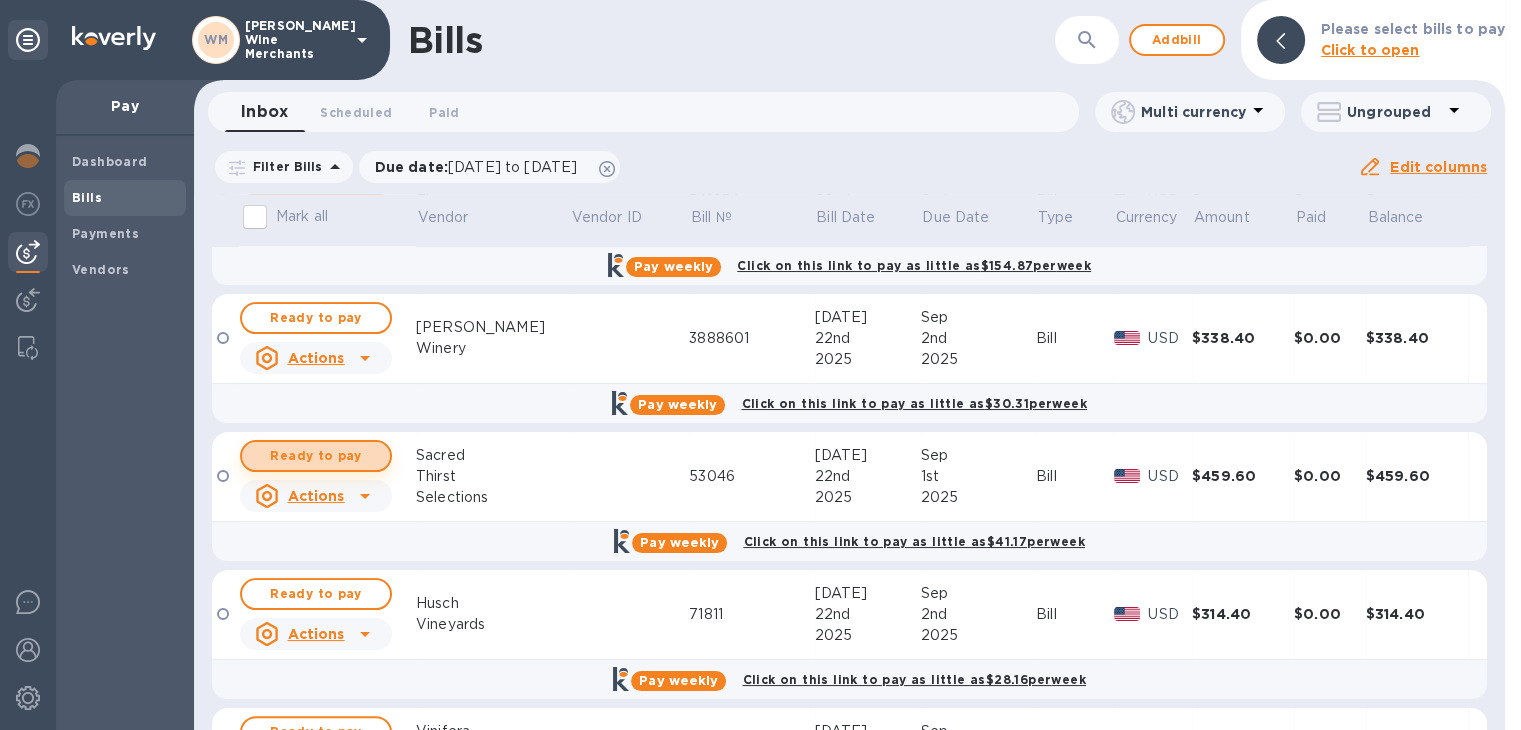 click on "Ready to pay" at bounding box center (316, 456) 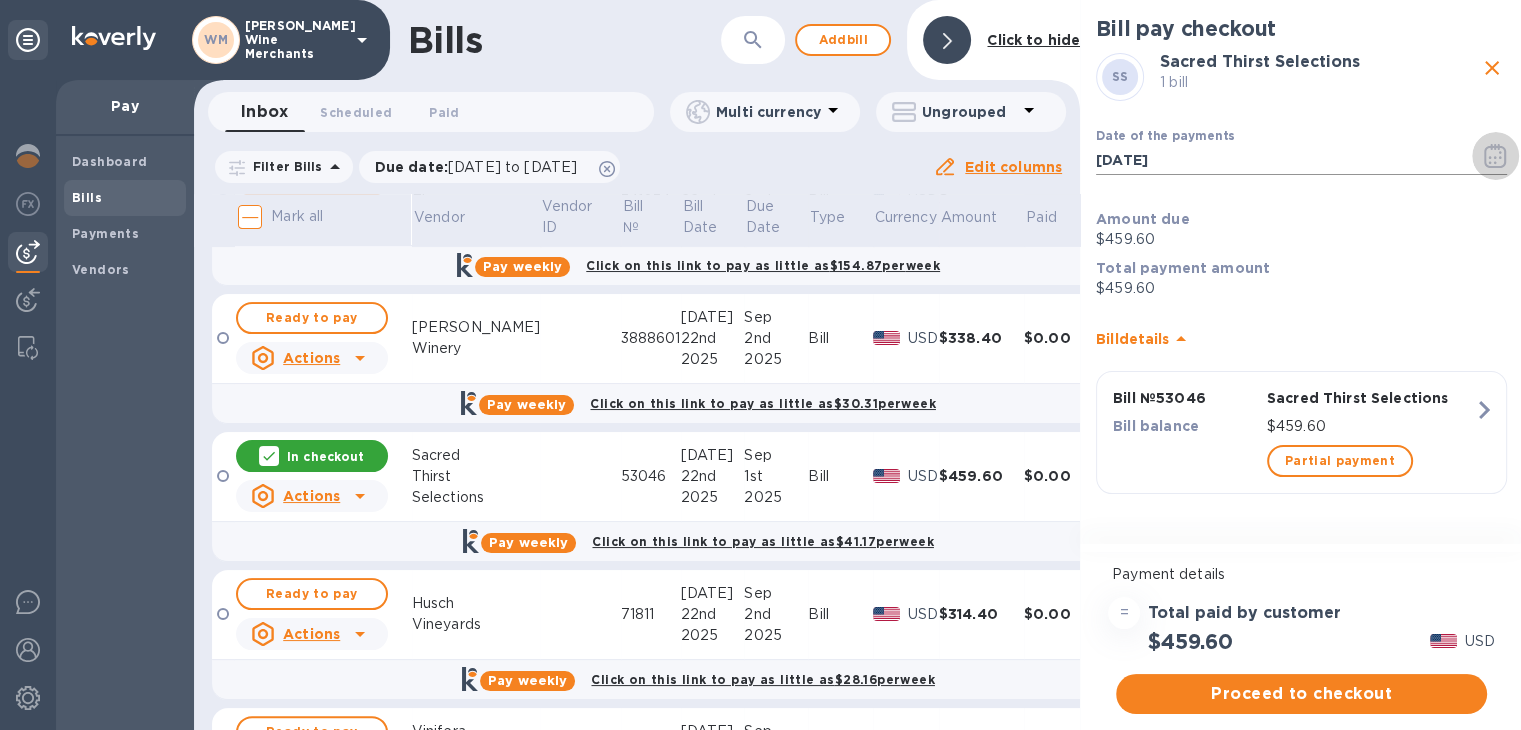 click 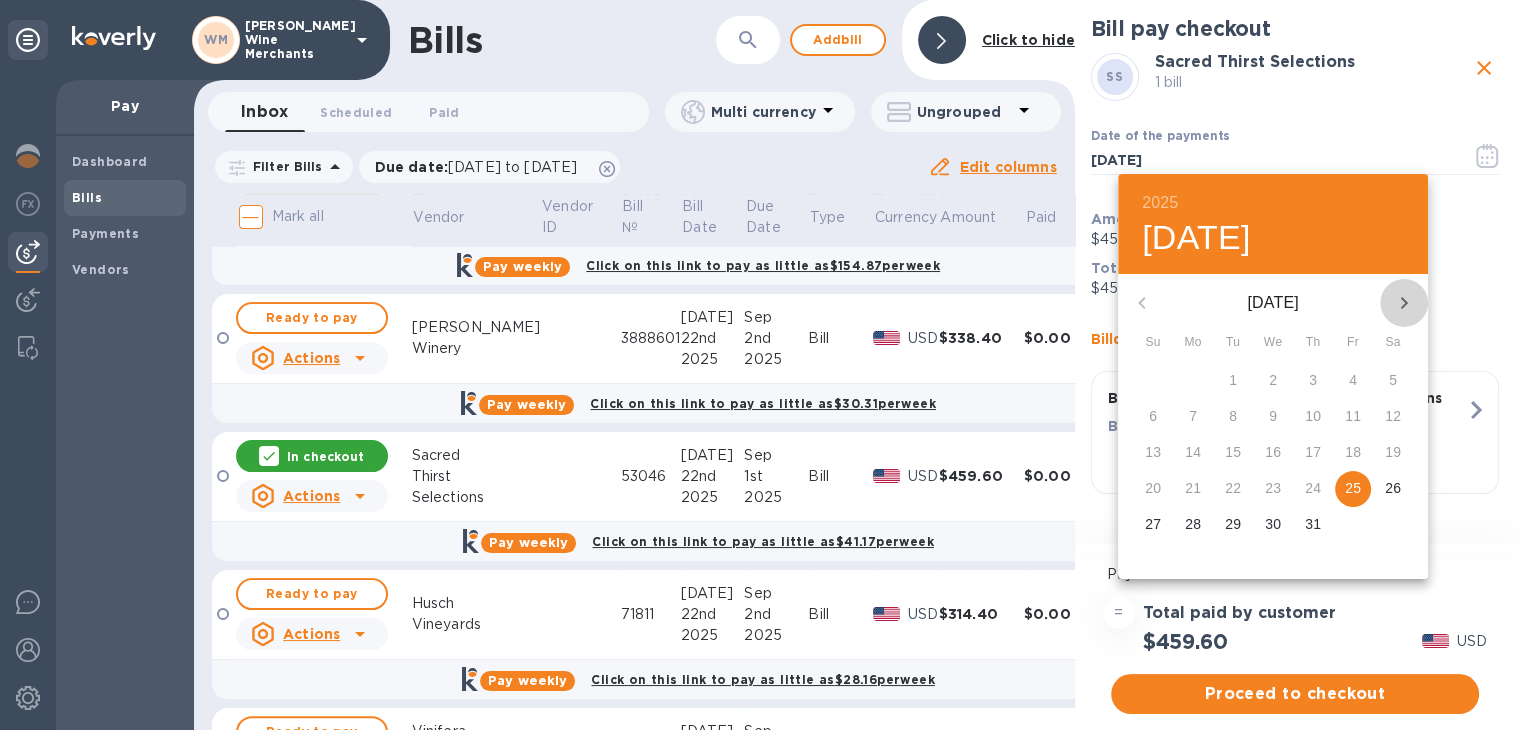 click 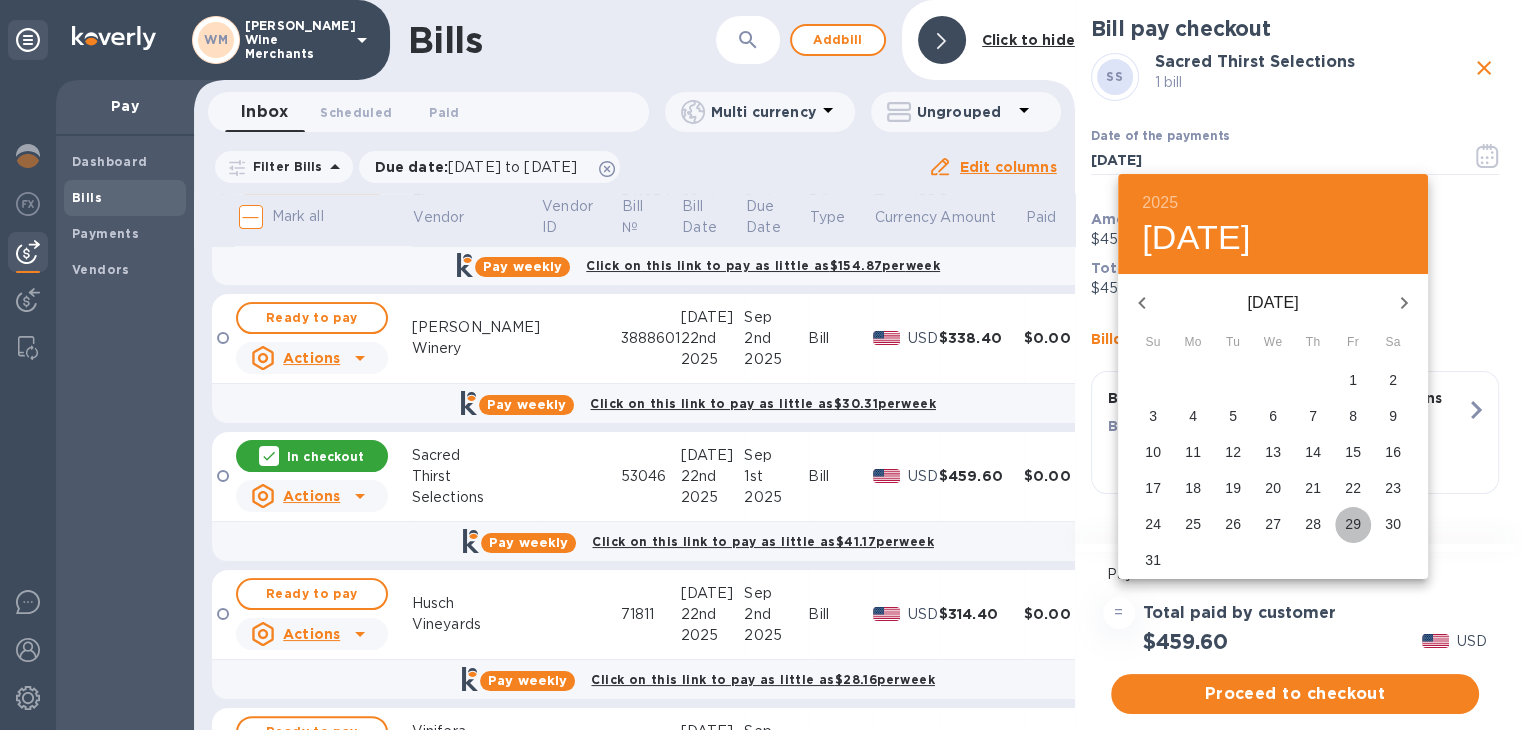 click on "29" at bounding box center [1353, 524] 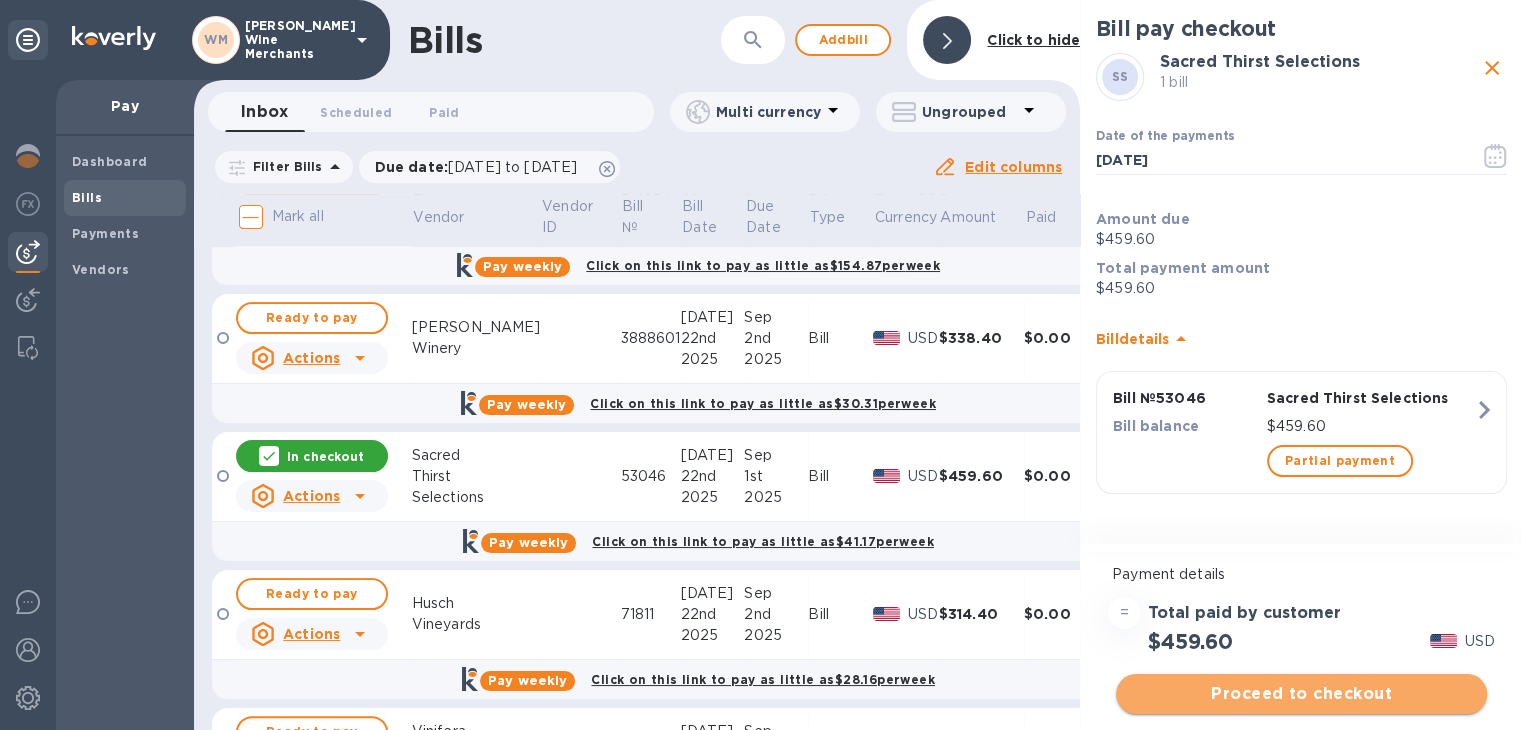 click on "Proceed to checkout" at bounding box center [1301, 694] 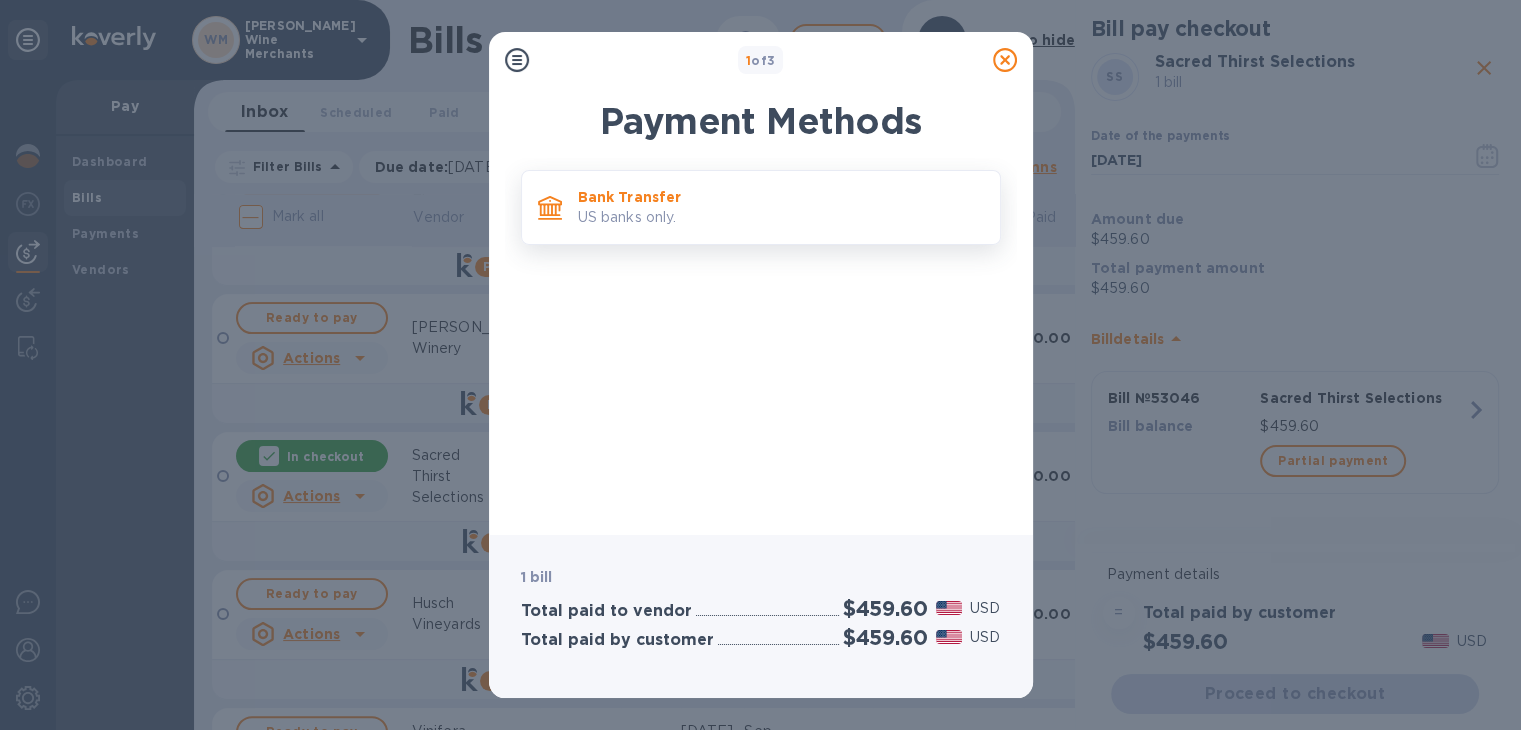 click on "Bank Transfer" at bounding box center (781, 197) 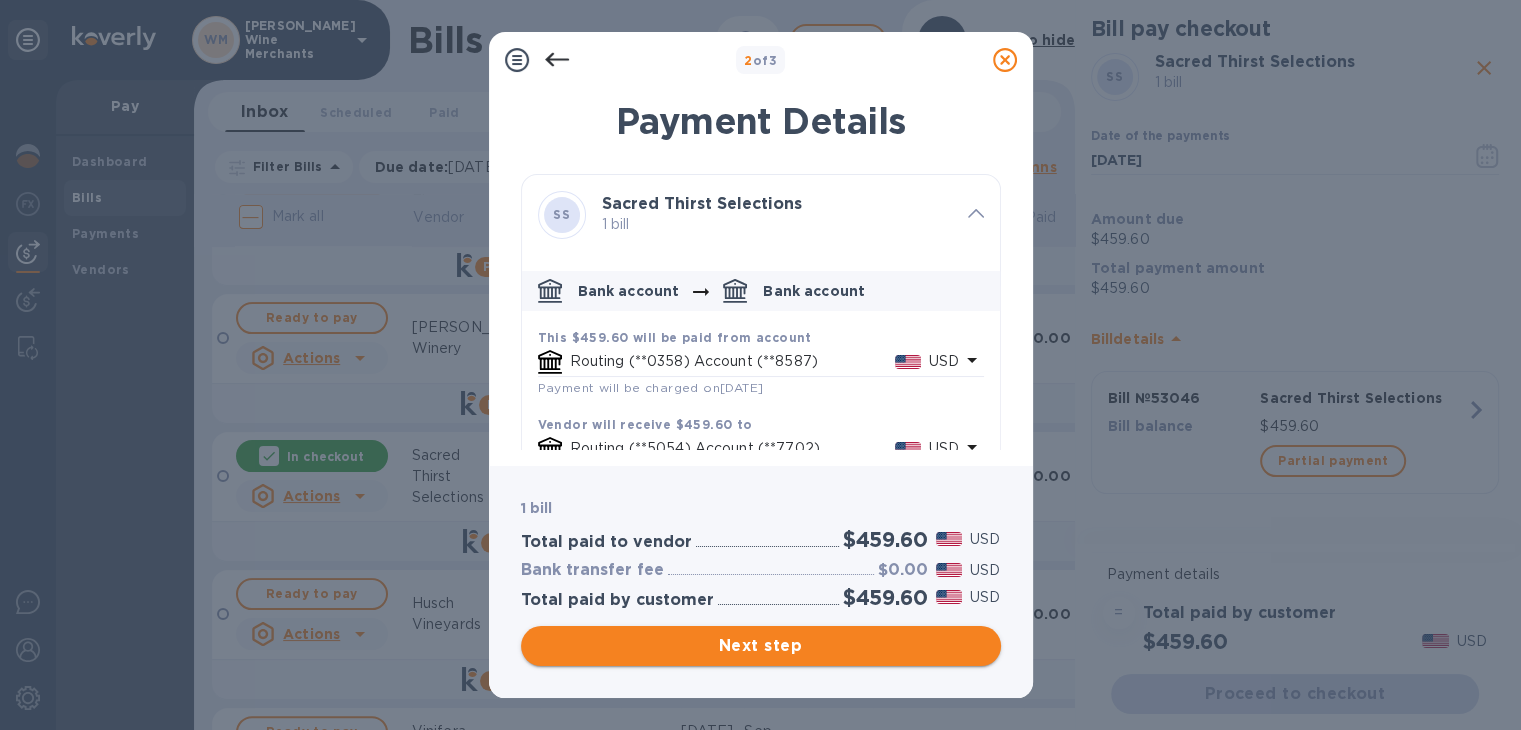 click on "Next step" at bounding box center (761, 646) 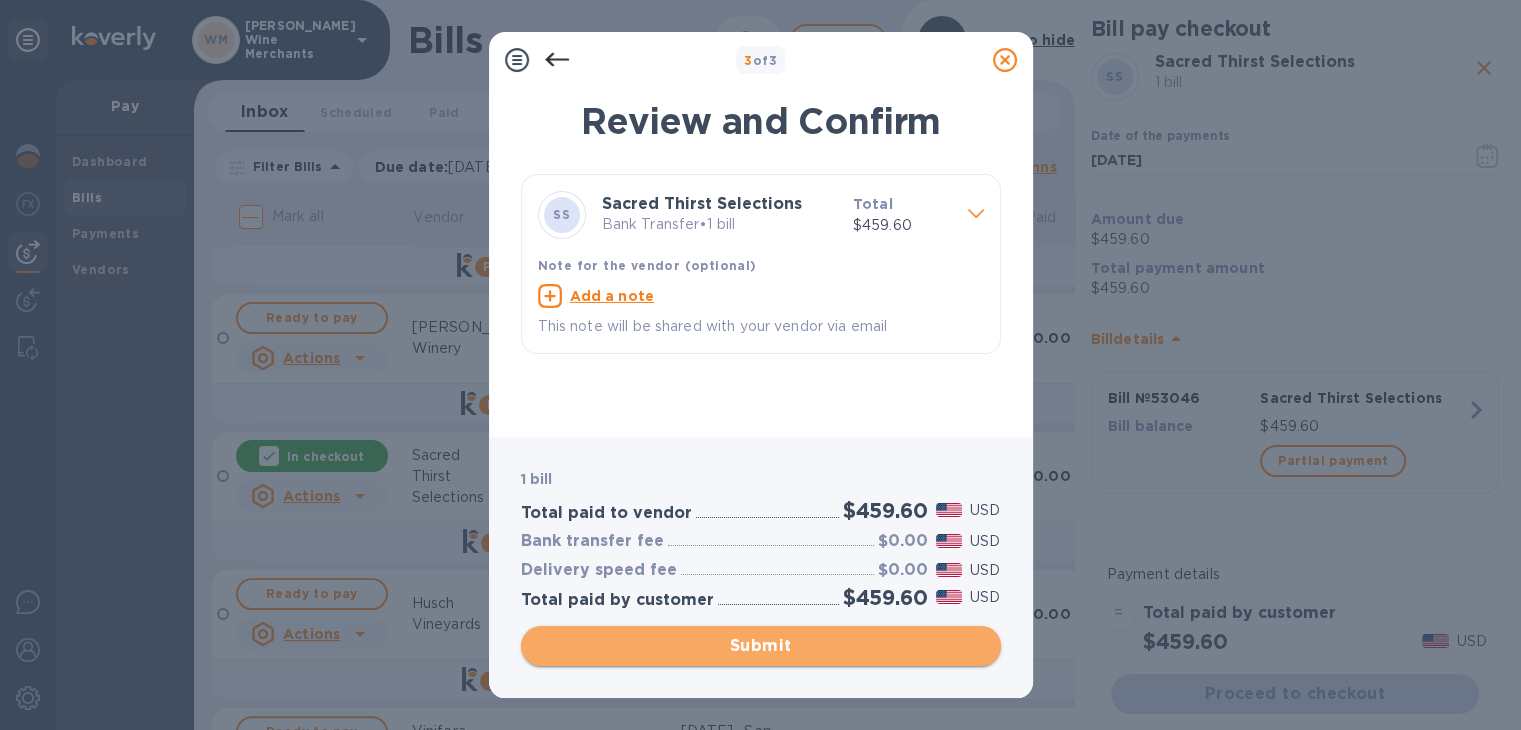 click on "Submit" at bounding box center (761, 646) 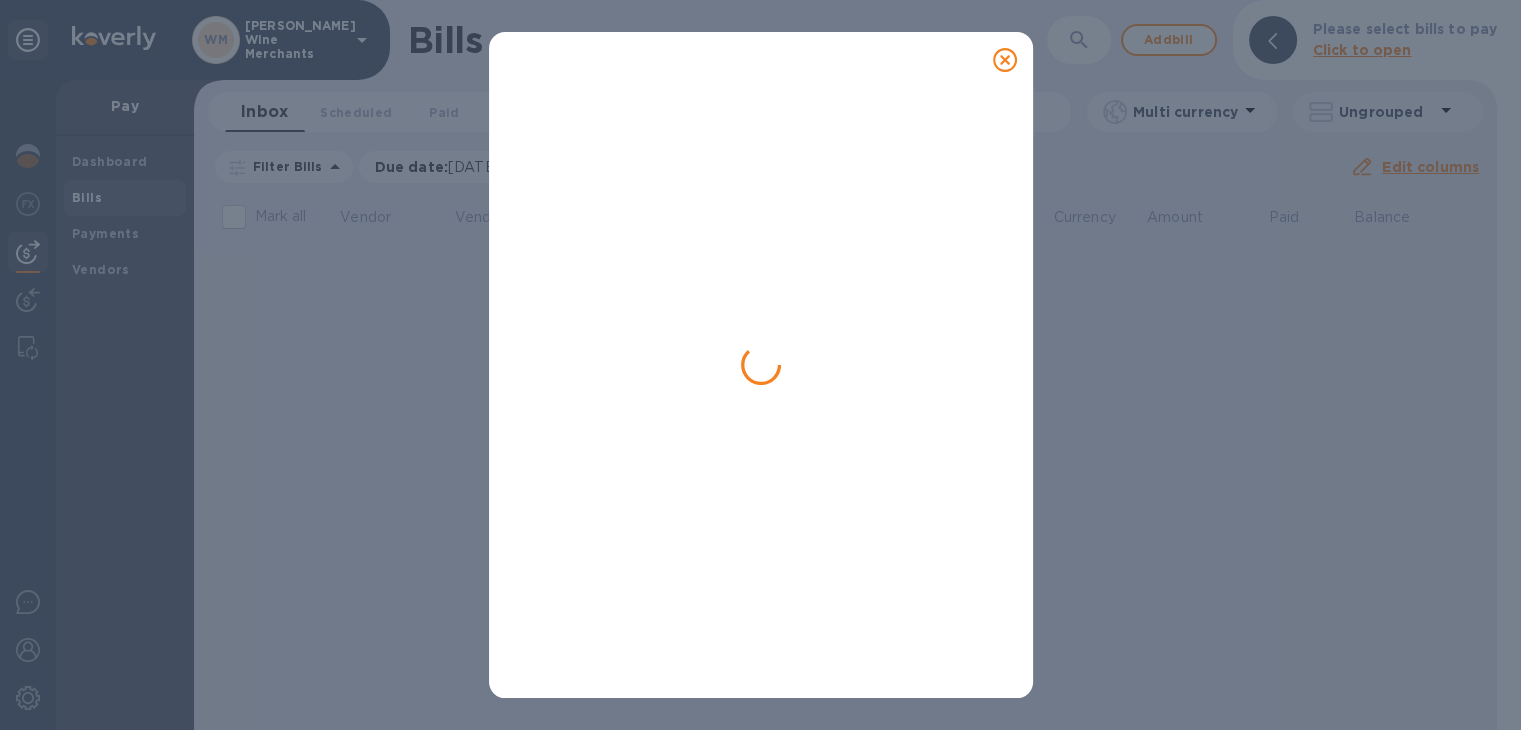 scroll, scrollTop: 0, scrollLeft: 0, axis: both 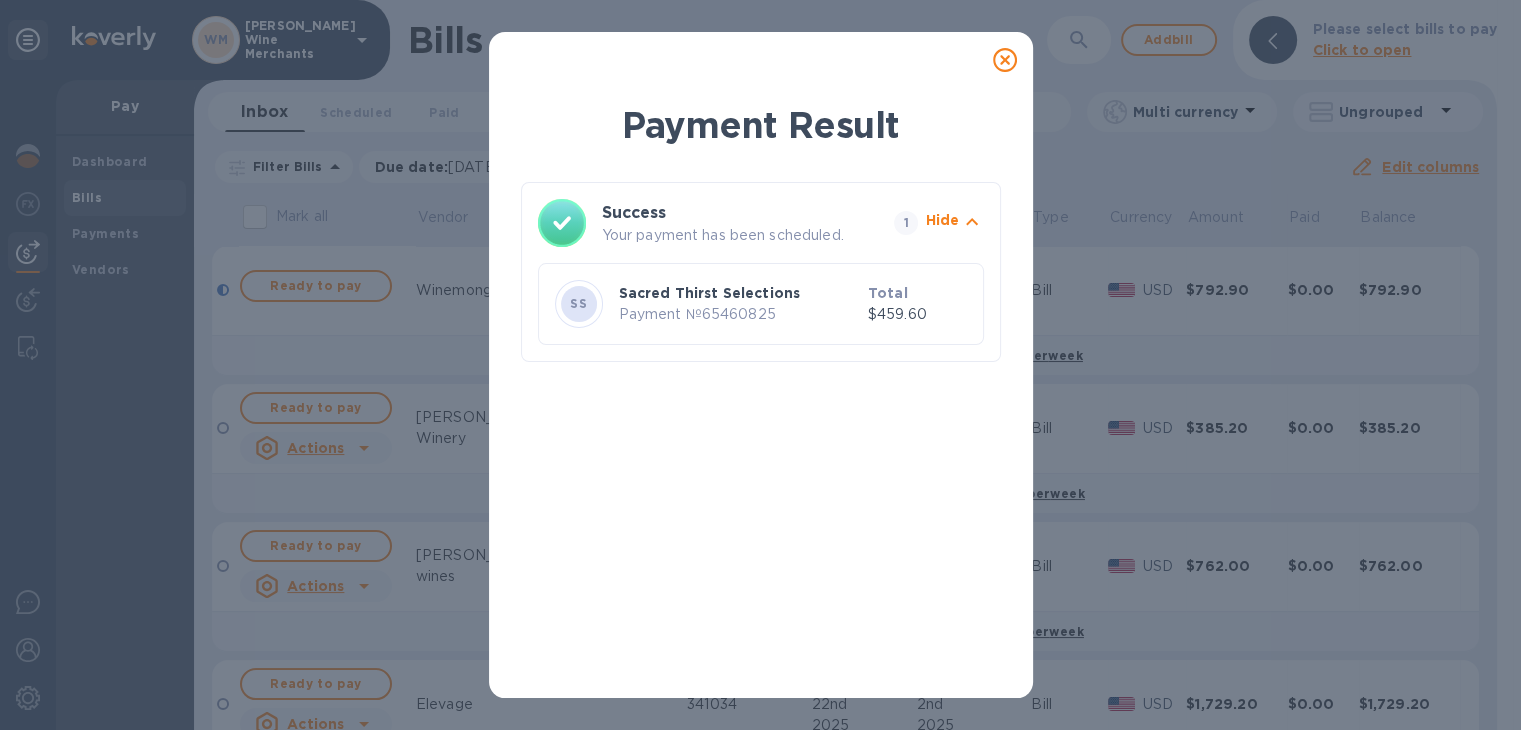 click 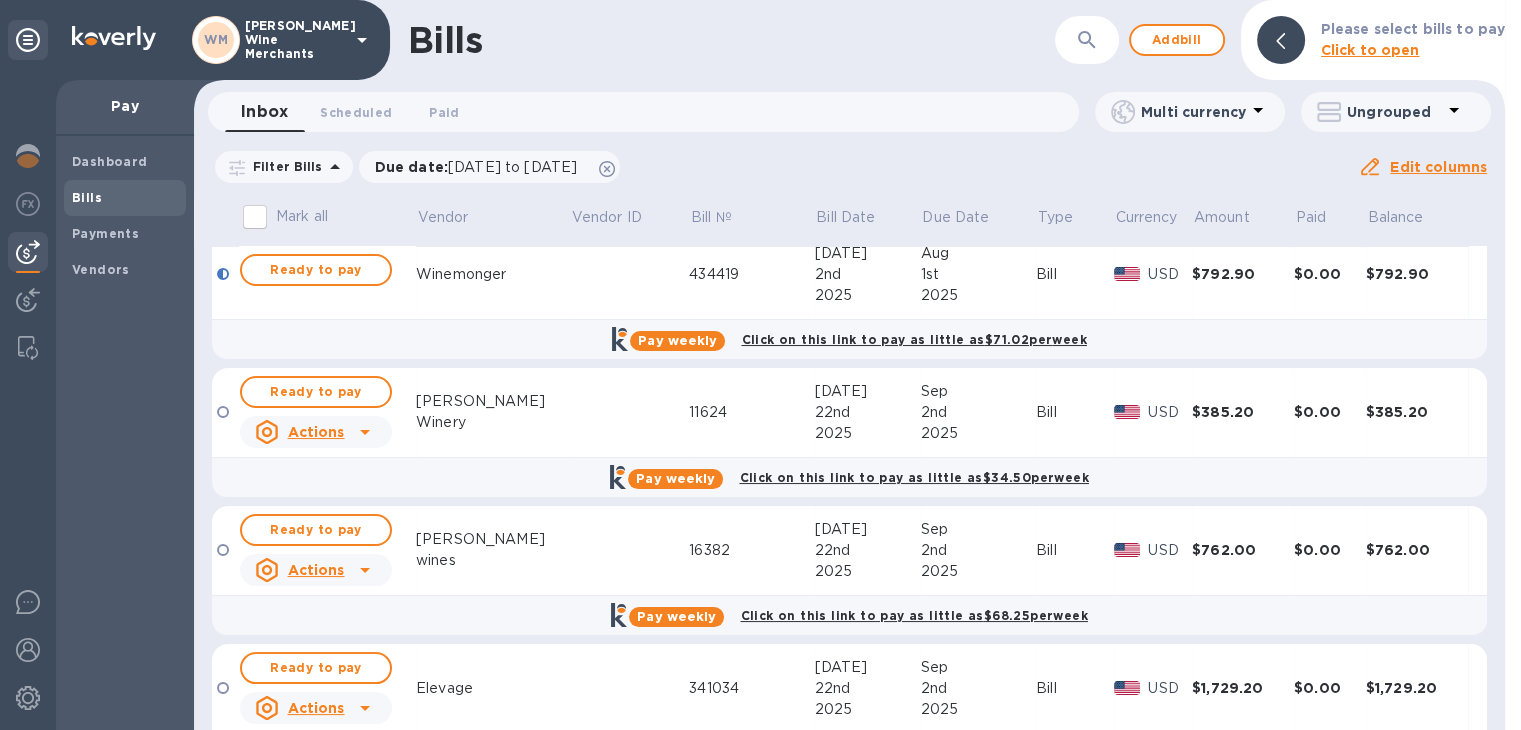 scroll, scrollTop: 0, scrollLeft: 0, axis: both 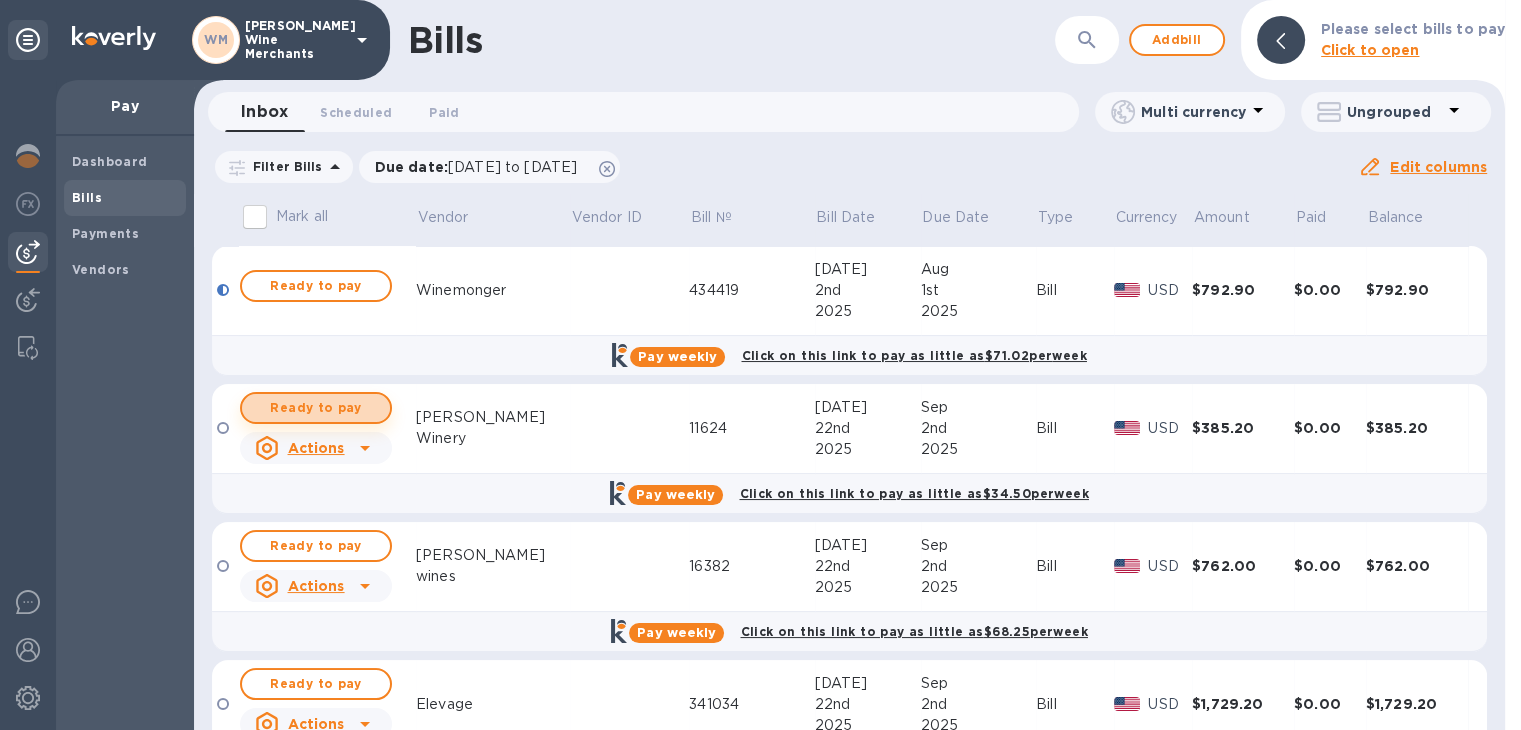 click on "Ready to pay" at bounding box center [316, 408] 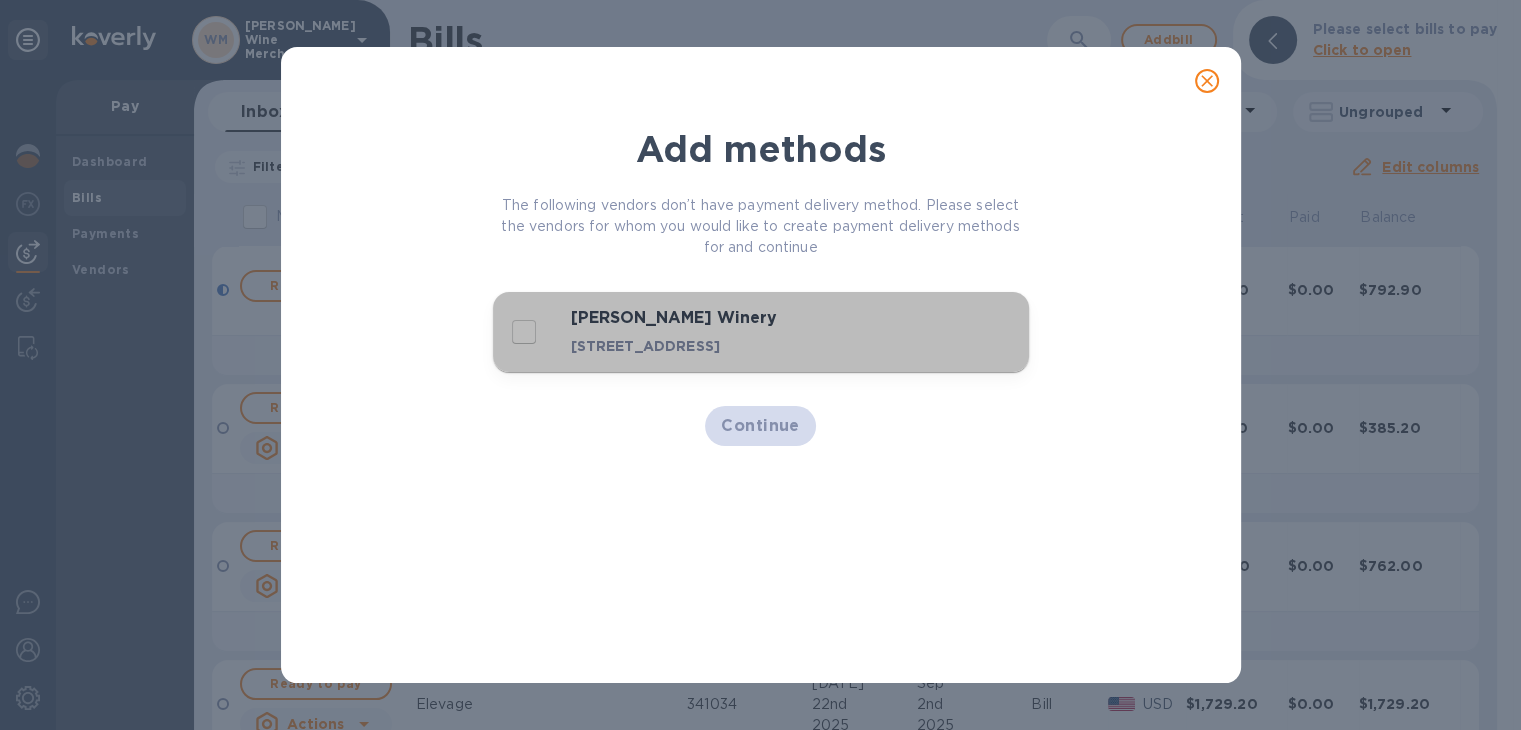 click on "[STREET_ADDRESS]" at bounding box center (728, 346) 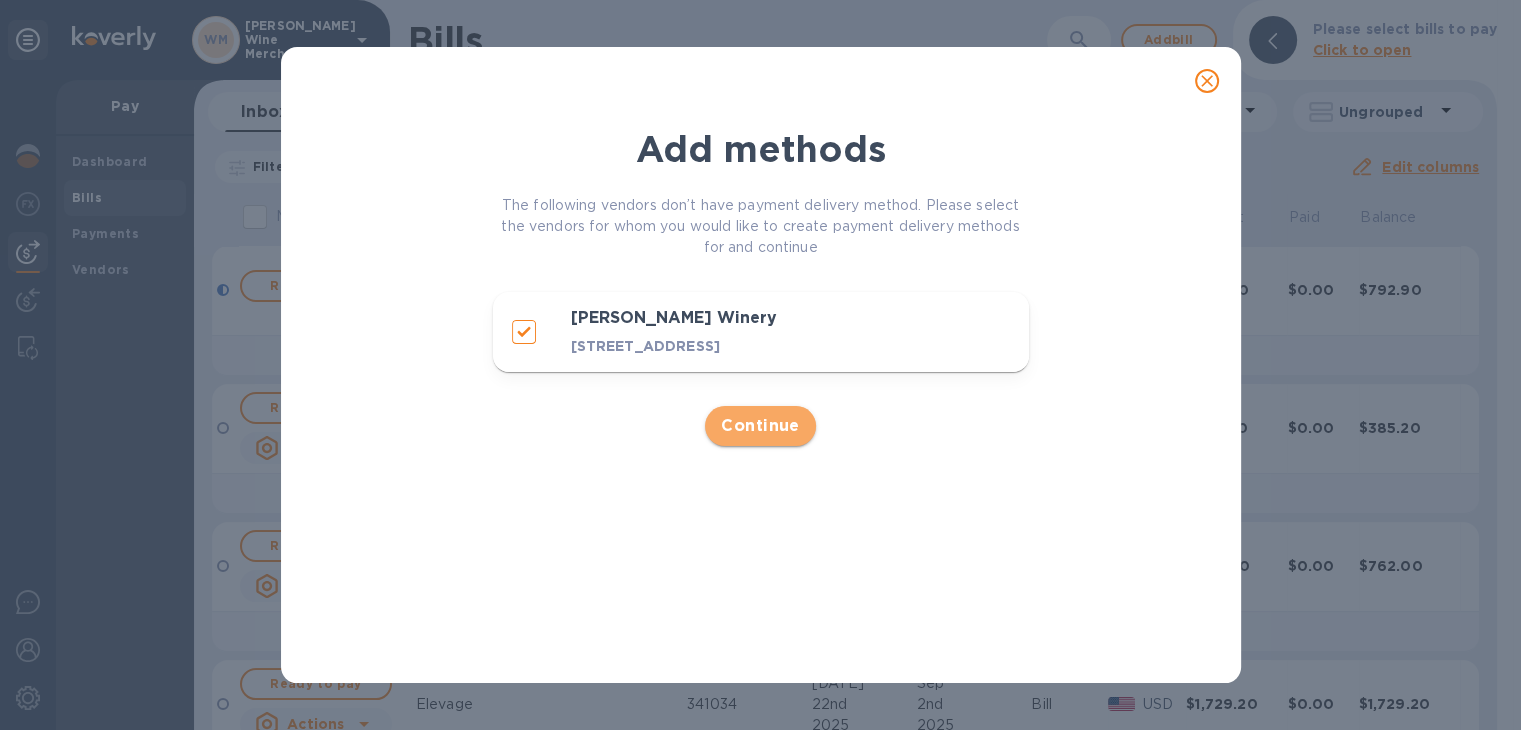 click on "Continue" at bounding box center [760, 426] 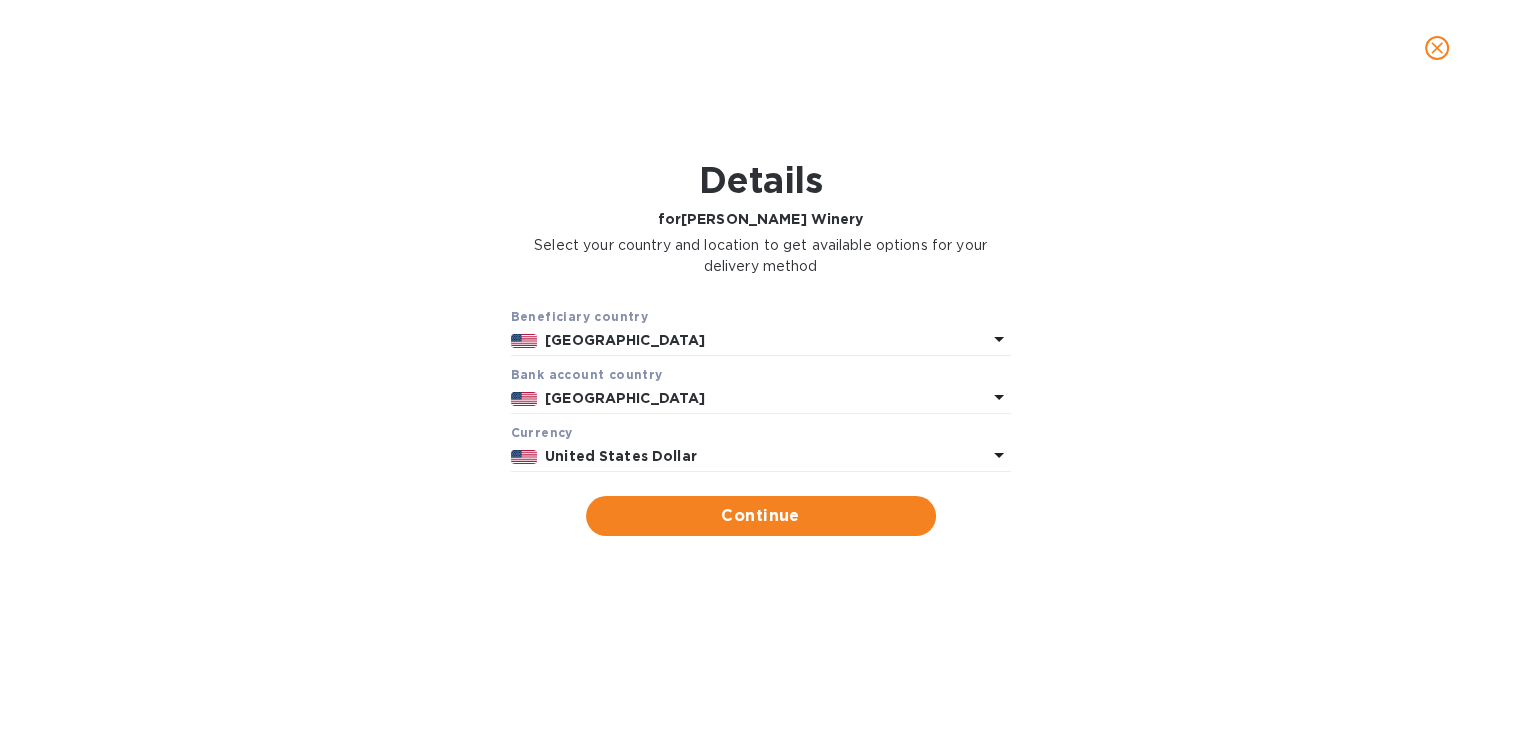 click 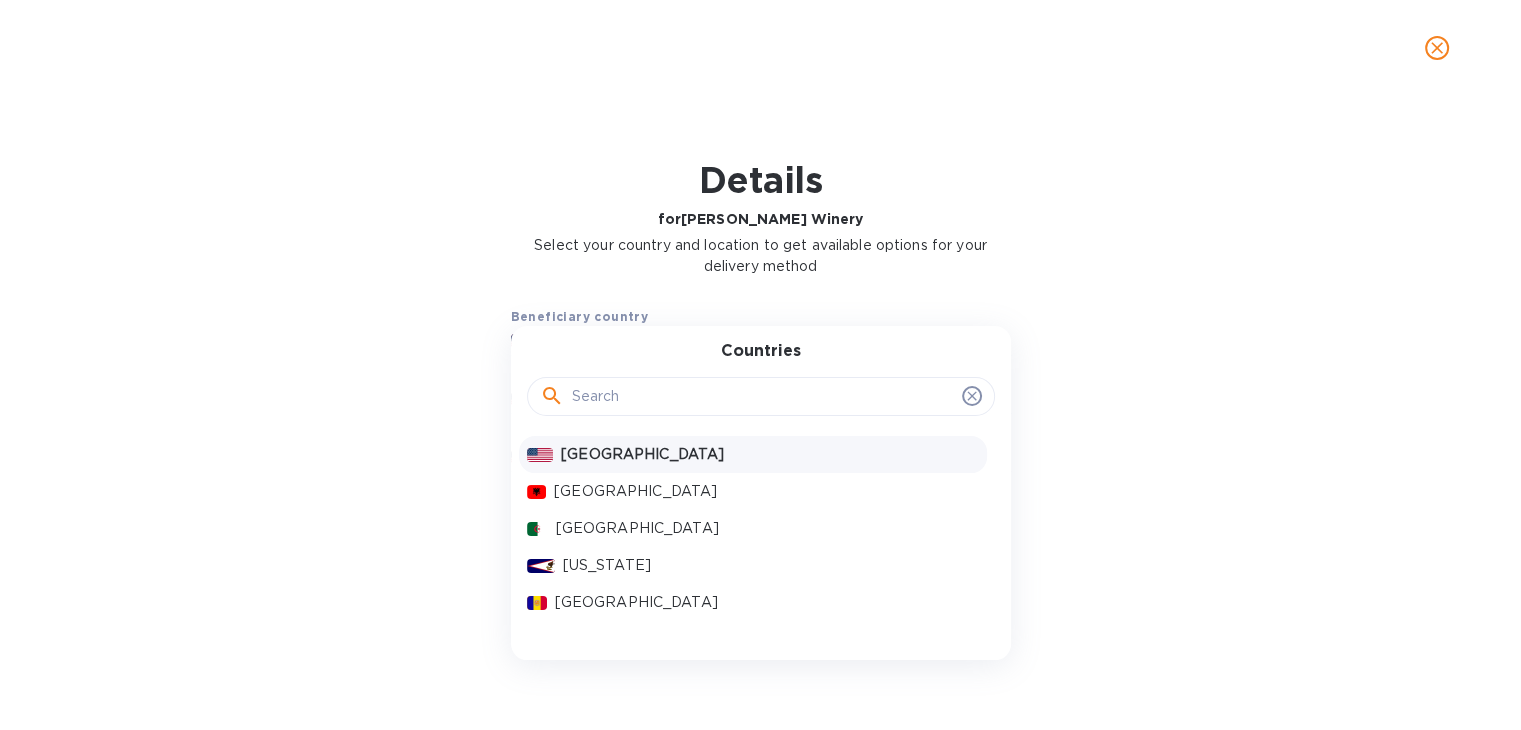 click on "Countries [GEOGRAPHIC_DATA] [GEOGRAPHIC_DATA] [GEOGRAPHIC_DATA] [US_STATE] [GEOGRAPHIC_DATA] [GEOGRAPHIC_DATA] [GEOGRAPHIC_DATA] [GEOGRAPHIC_DATA] [GEOGRAPHIC_DATA] [GEOGRAPHIC_DATA] [GEOGRAPHIC_DATA] [GEOGRAPHIC_DATA] [GEOGRAPHIC_DATA] [GEOGRAPHIC_DATA] [GEOGRAPHIC_DATA] [GEOGRAPHIC_DATA] [GEOGRAPHIC_DATA] [GEOGRAPHIC_DATA] [GEOGRAPHIC_DATA] [GEOGRAPHIC_DATA] [GEOGRAPHIC_DATA] [GEOGRAPHIC_DATA] [GEOGRAPHIC_DATA] [GEOGRAPHIC_DATA] [GEOGRAPHIC_DATA] [GEOGRAPHIC_DATA] [GEOGRAPHIC_DATA] [GEOGRAPHIC_DATA] [GEOGRAPHIC_DATA] [GEOGRAPHIC_DATA] [GEOGRAPHIC_DATA] [GEOGRAPHIC_DATA] [GEOGRAPHIC_DATA] [GEOGRAPHIC_DATA] [GEOGRAPHIC_DATA] [GEOGRAPHIC_DATA] [GEOGRAPHIC_DATA] [GEOGRAPHIC_DATA] [GEOGRAPHIC_DATA] [GEOGRAPHIC_DATA] [GEOGRAPHIC_DATA] [GEOGRAPHIC_DATA] [GEOGRAPHIC_DATA] [GEOGRAPHIC_DATA] [GEOGRAPHIC_DATA] [GEOGRAPHIC_DATA] [GEOGRAPHIC_DATA] [GEOGRAPHIC_DATA] [GEOGRAPHIC_DATA] [GEOGRAPHIC_DATA] [GEOGRAPHIC_DATA] [GEOGRAPHIC_DATA] [GEOGRAPHIC_DATA] [GEOGRAPHIC_DATA] [GEOGRAPHIC_DATA] [GEOGRAPHIC_DATA] [GEOGRAPHIC_DATA] [GEOGRAPHIC_DATA] [GEOGRAPHIC_DATA] [GEOGRAPHIC_DATA] [GEOGRAPHIC_DATA] [GEOGRAPHIC_DATA] ([GEOGRAPHIC_DATA]) [GEOGRAPHIC_DATA] [GEOGRAPHIC_DATA] [GEOGRAPHIC_DATA] [GEOGRAPHIC_DATA] [GEOGRAPHIC_DATA] [GEOGRAPHIC_DATA] [GEOGRAPHIC_DATA] [US_STATE] [GEOGRAPHIC_DATA] [GEOGRAPHIC_DATA] [GEOGRAPHIC_DATA] [GEOGRAPHIC_DATA] [GEOGRAPHIC_DATA] [GEOGRAPHIC_DATA] [GEOGRAPHIC_DATA] [US_STATE] [GEOGRAPHIC_DATA] [GEOGRAPHIC_DATA] [GEOGRAPHIC_DATA] [GEOGRAPHIC_DATA] [GEOGRAPHIC_DATA] [GEOGRAPHIC_DATA] [GEOGRAPHIC_DATA] [GEOGRAPHIC_DATA] [GEOGRAPHIC_DATA] [GEOGRAPHIC_DATA] [GEOGRAPHIC_DATA] [GEOGRAPHIC_DATA] [GEOGRAPHIC_DATA] [GEOGRAPHIC_DATA] [GEOGRAPHIC_DATA] [GEOGRAPHIC_DATA] [GEOGRAPHIC_DATA] [GEOGRAPHIC_DATA] [GEOGRAPHIC_DATA] [GEOGRAPHIC_DATA] [GEOGRAPHIC_DATA] [GEOGRAPHIC_DATA] [GEOGRAPHIC_DATA] [GEOGRAPHIC_DATA] [GEOGRAPHIC_DATA] [GEOGRAPHIC_DATA] [GEOGRAPHIC_DATA] [GEOGRAPHIC_DATA] [GEOGRAPHIC_DATA] [GEOGRAPHIC_DATA] [GEOGRAPHIC_DATA] [GEOGRAPHIC_DATA]" at bounding box center [761, 493] 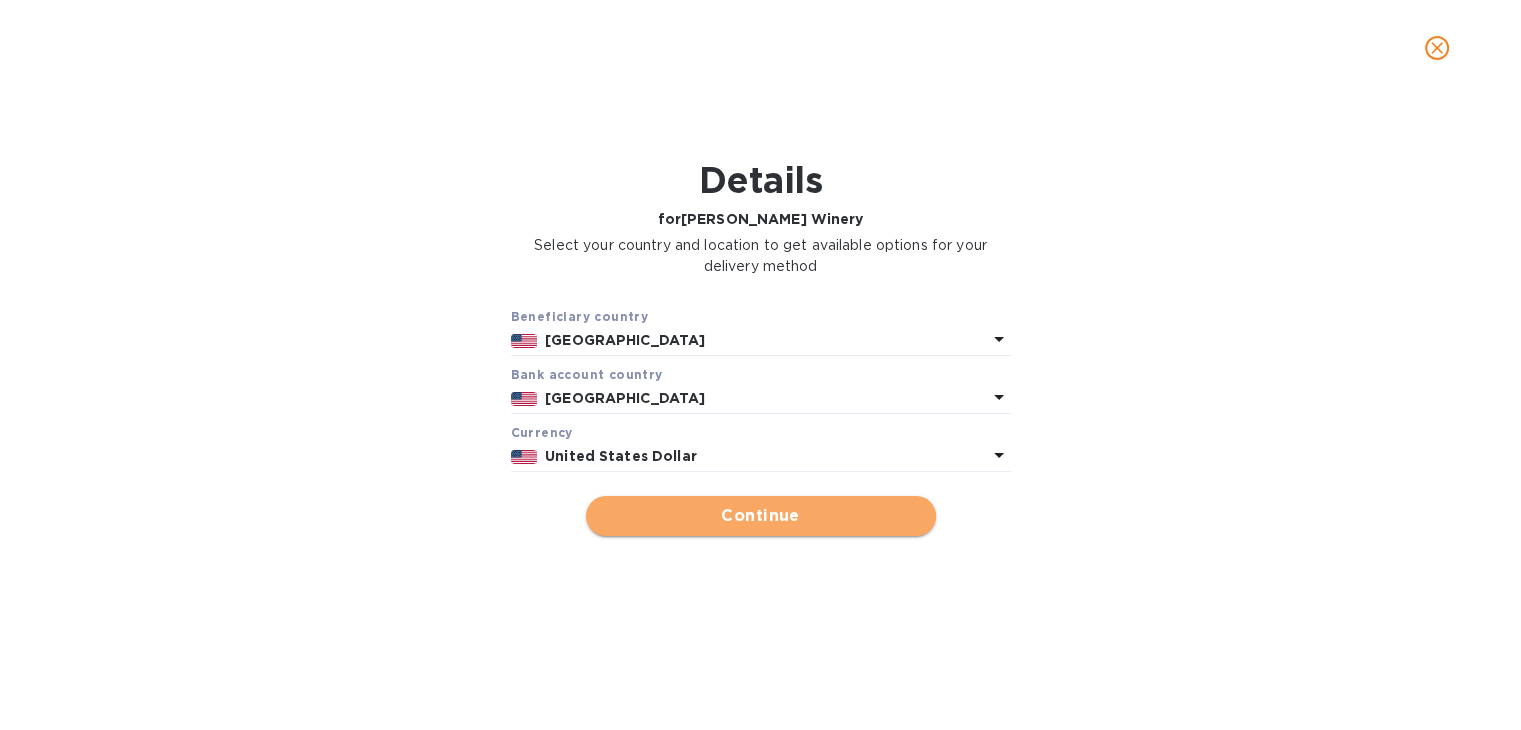 click on "Continue" at bounding box center (761, 516) 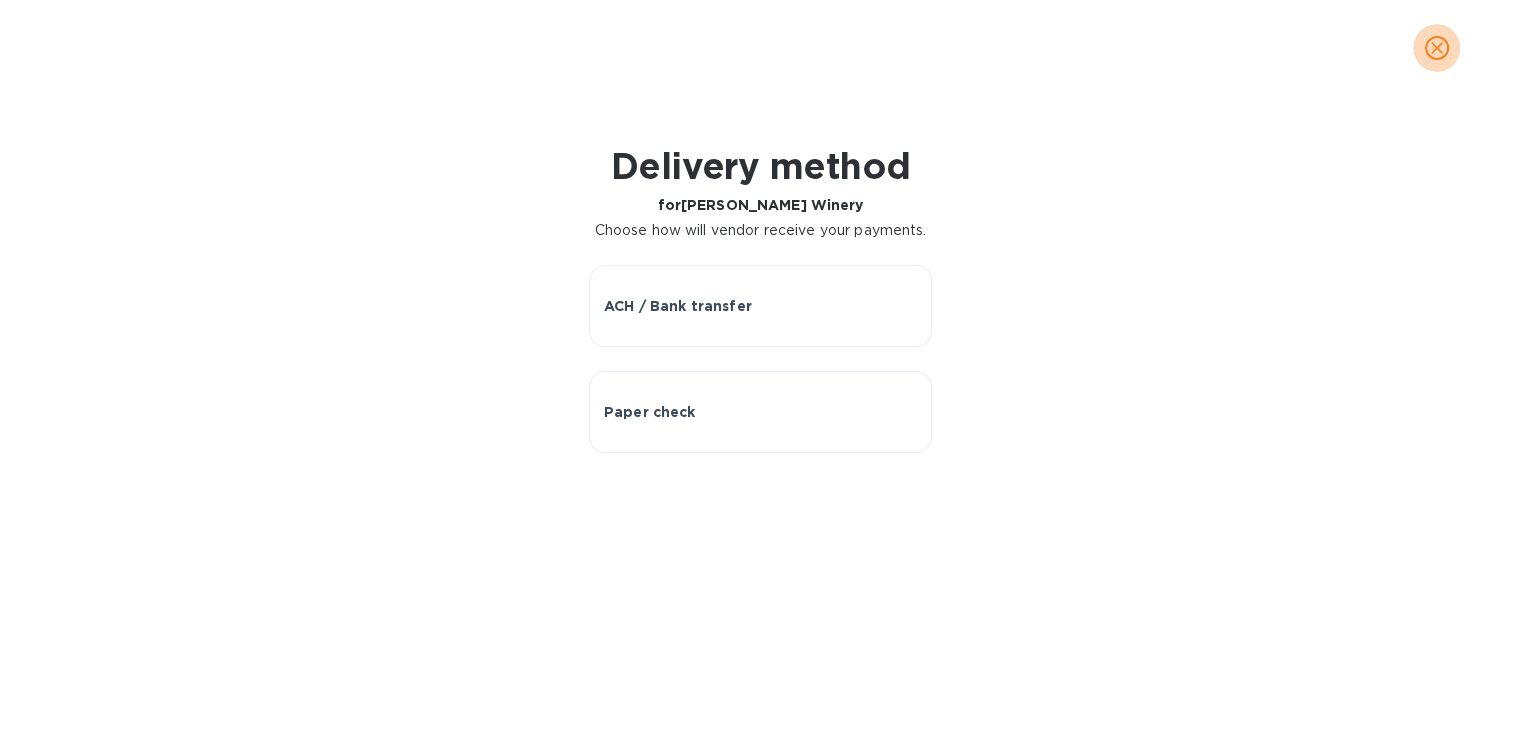 click 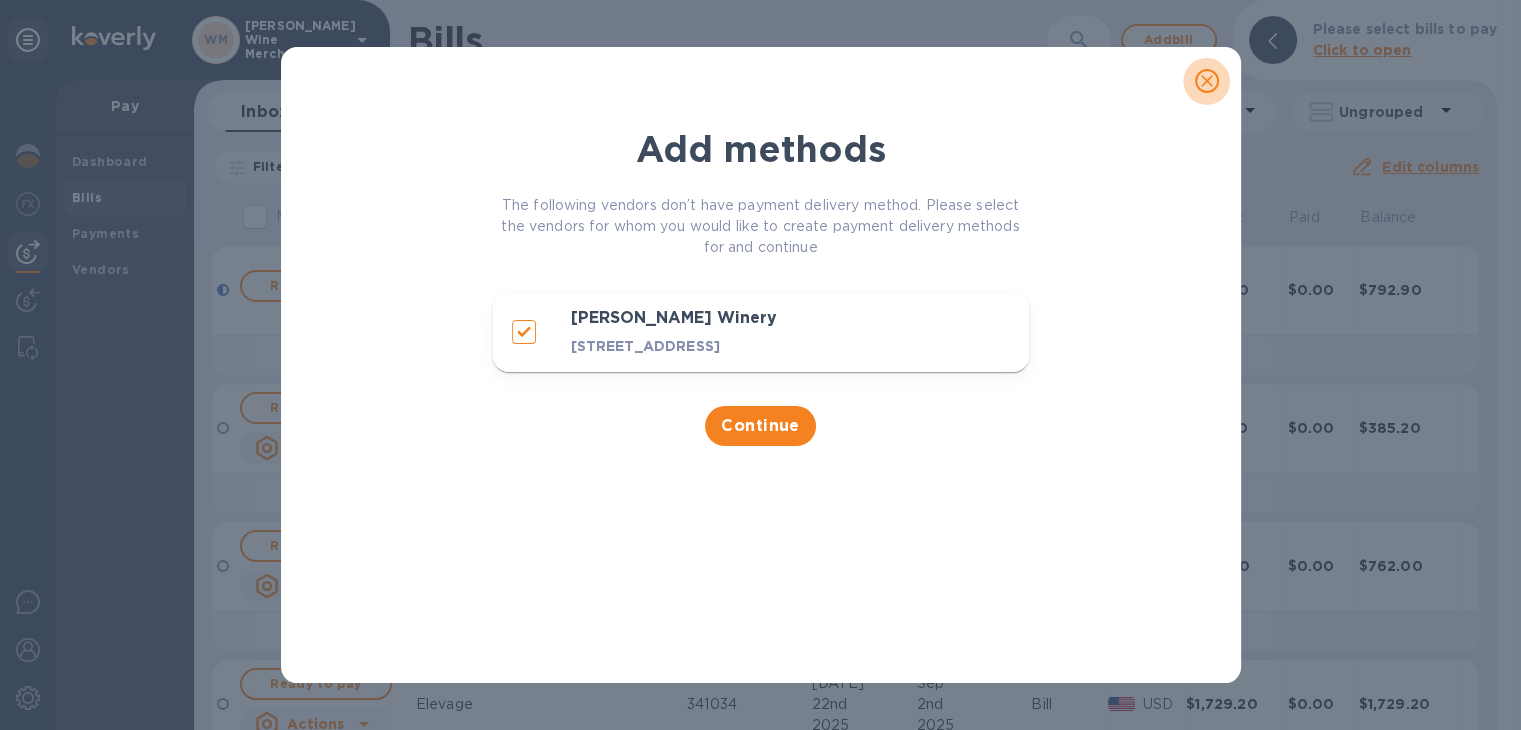 click 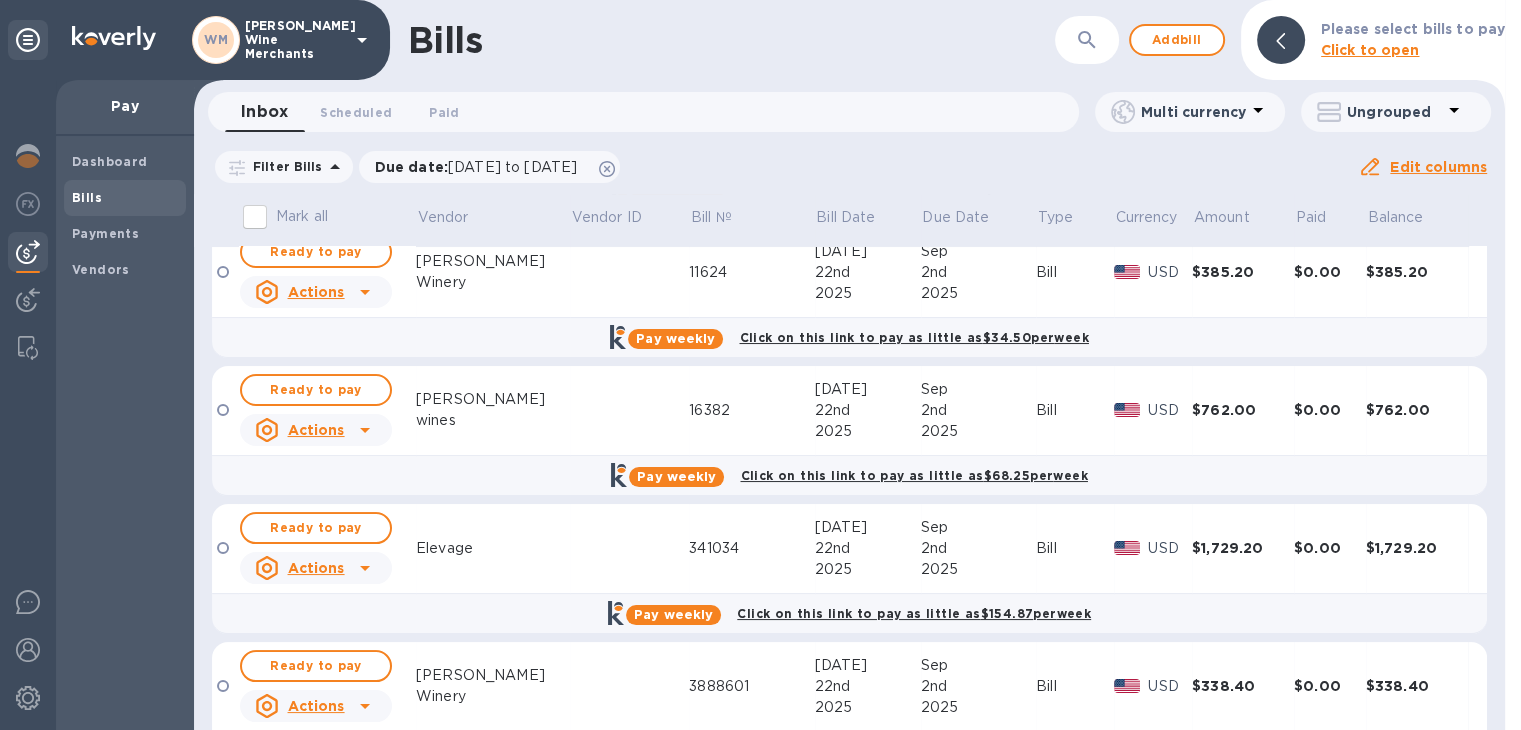 scroll, scrollTop: 160, scrollLeft: 0, axis: vertical 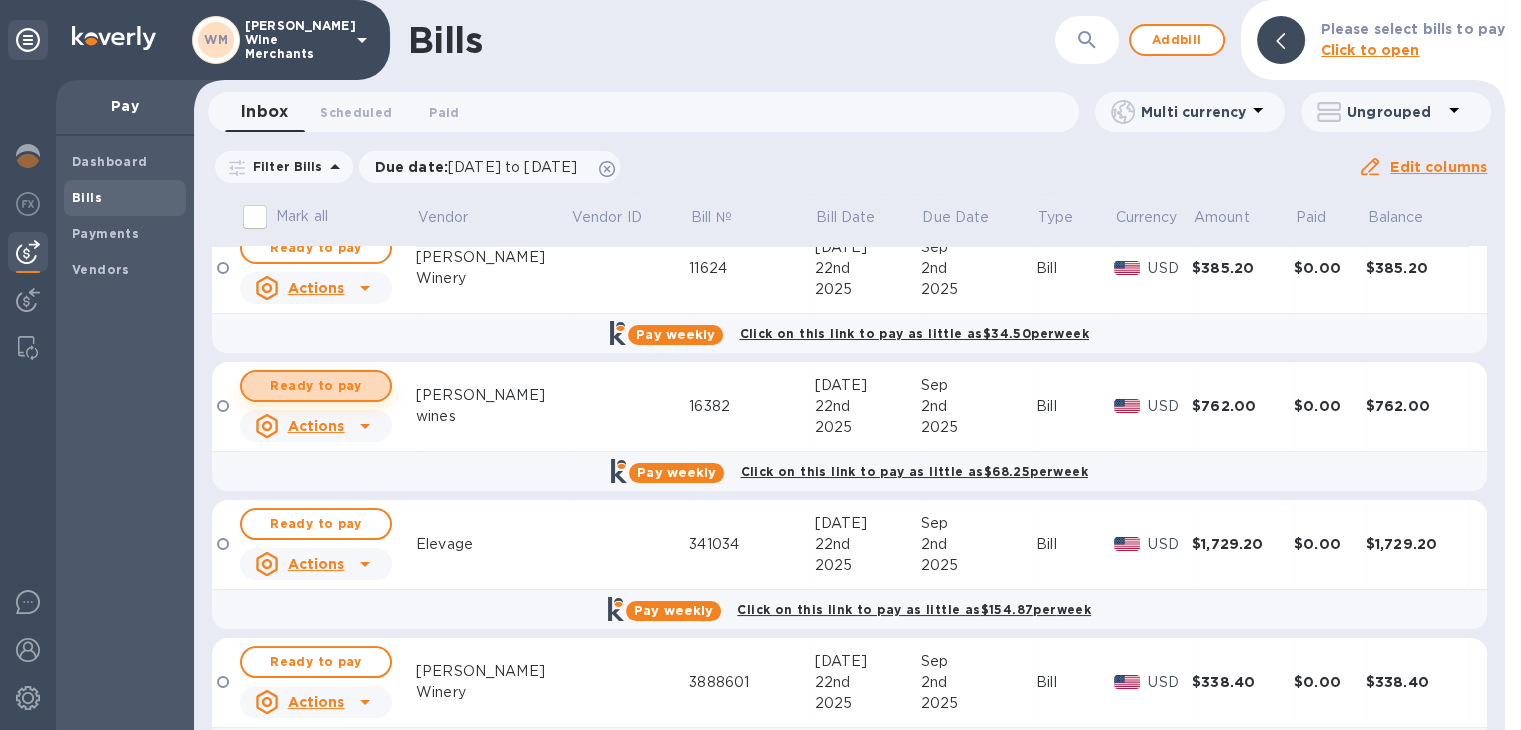 click on "Ready to pay" at bounding box center (316, 386) 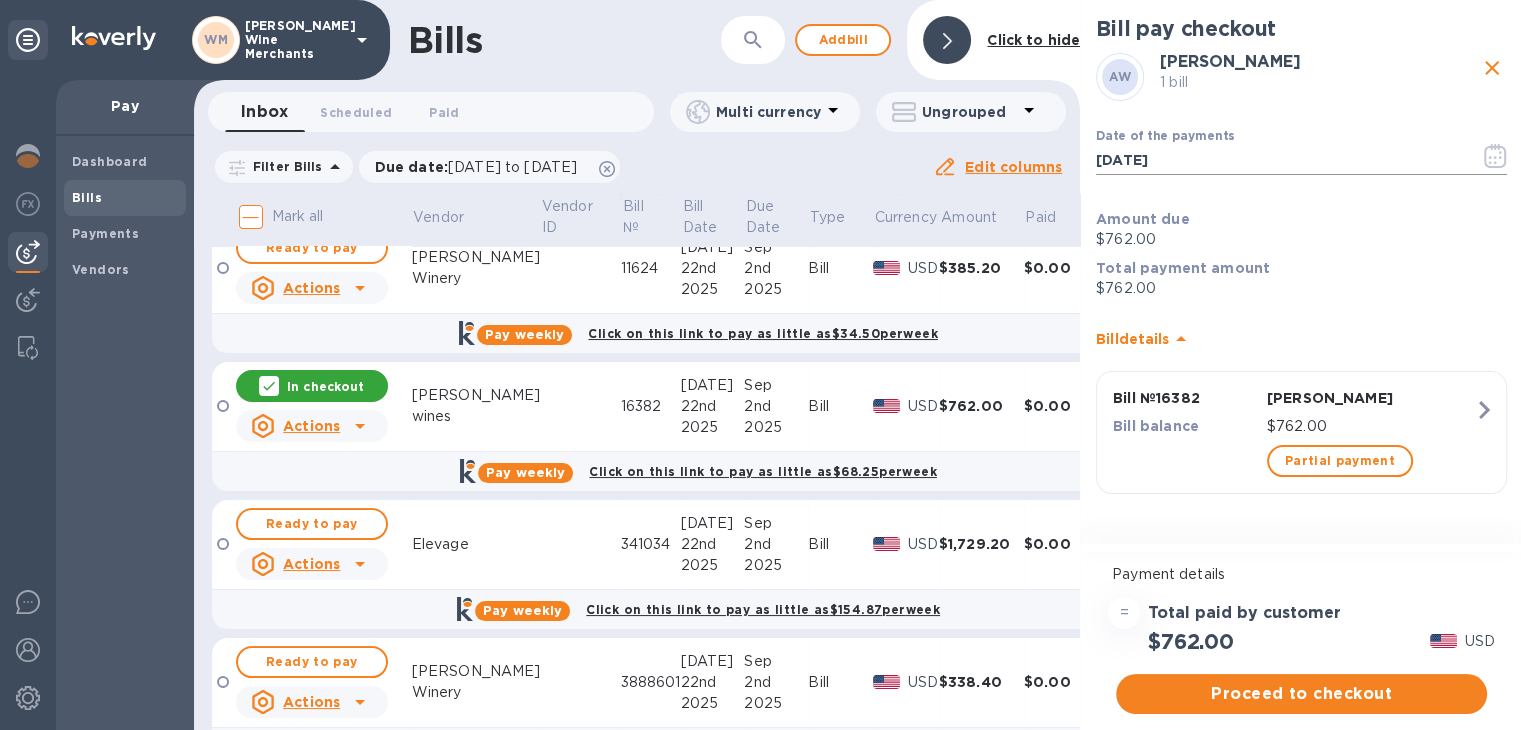 click 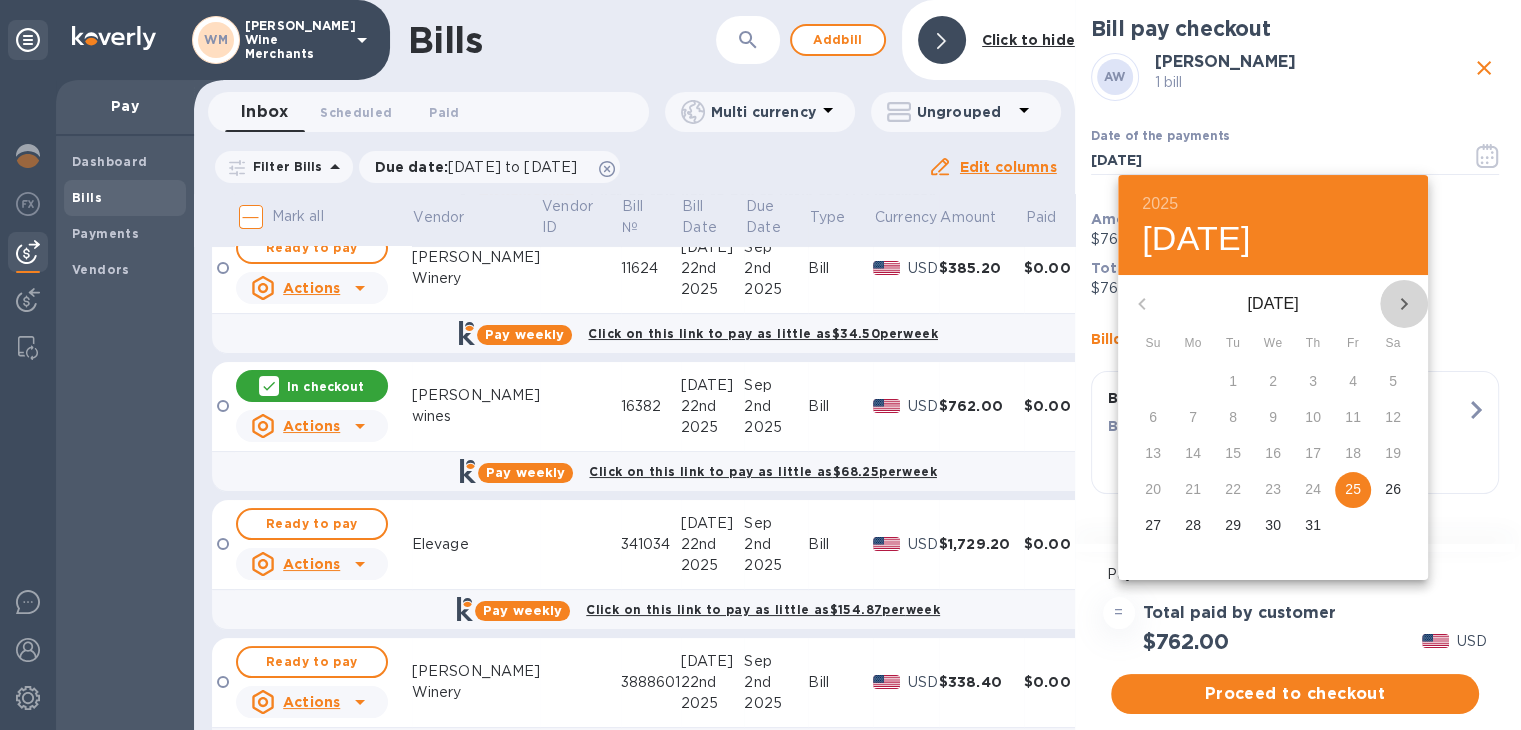 click 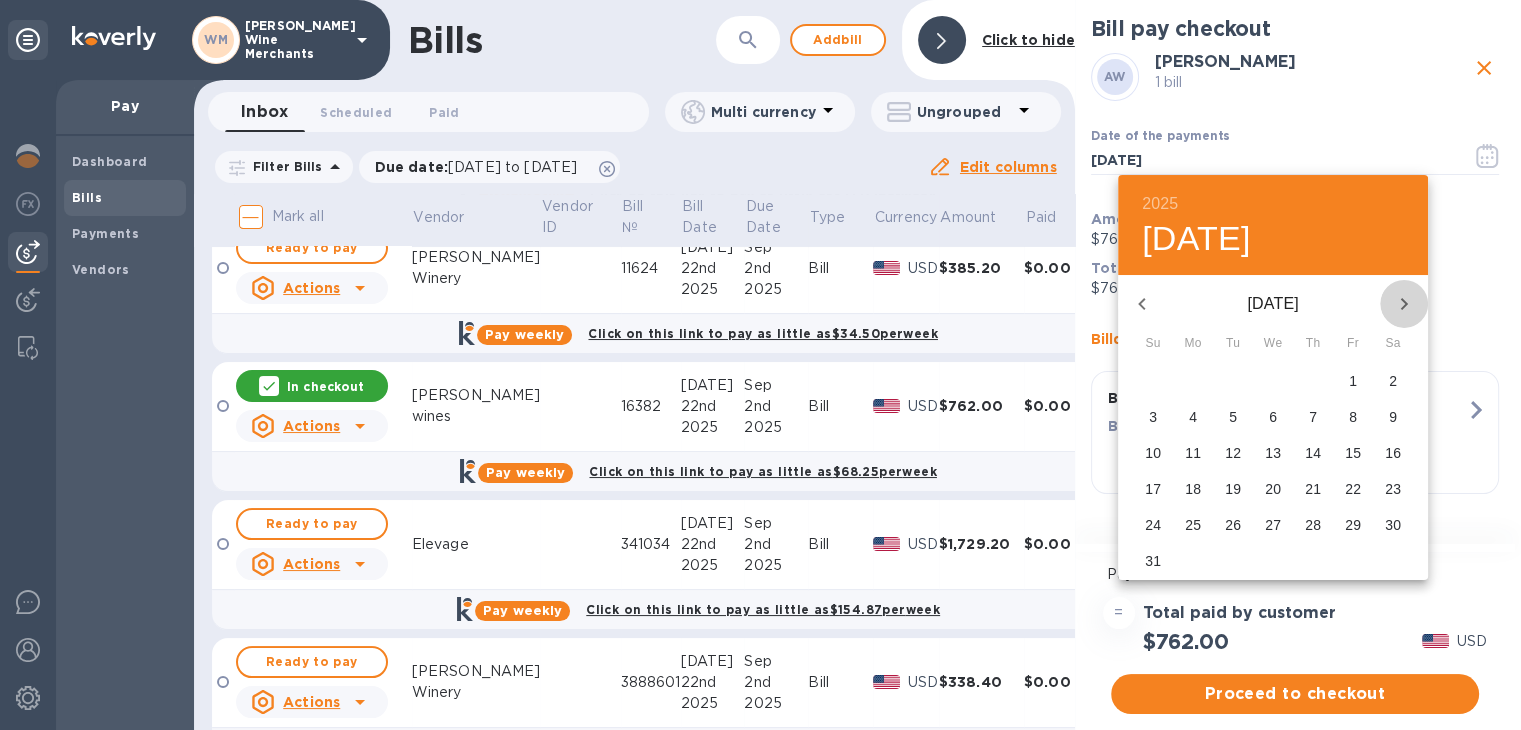 click 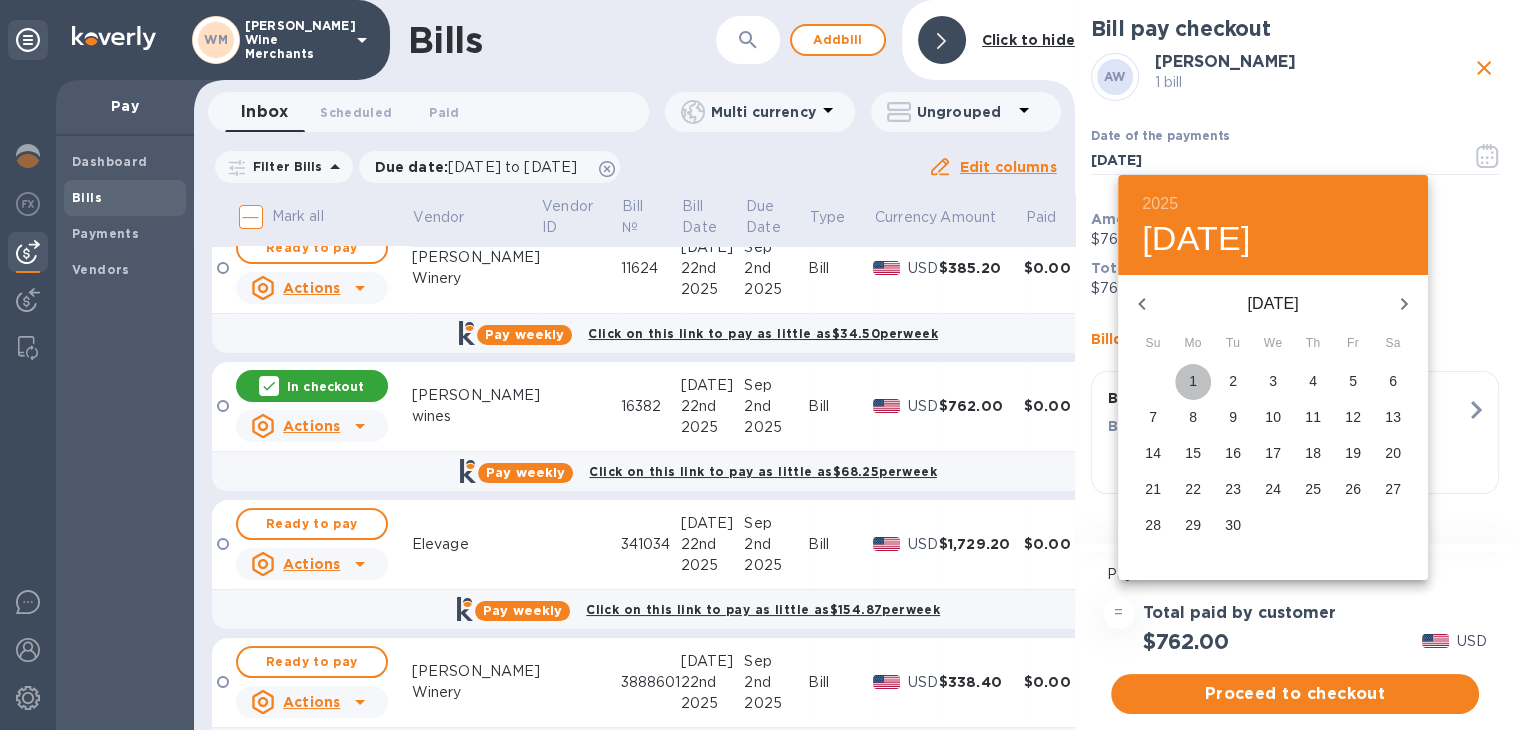 click on "1" at bounding box center [1193, 381] 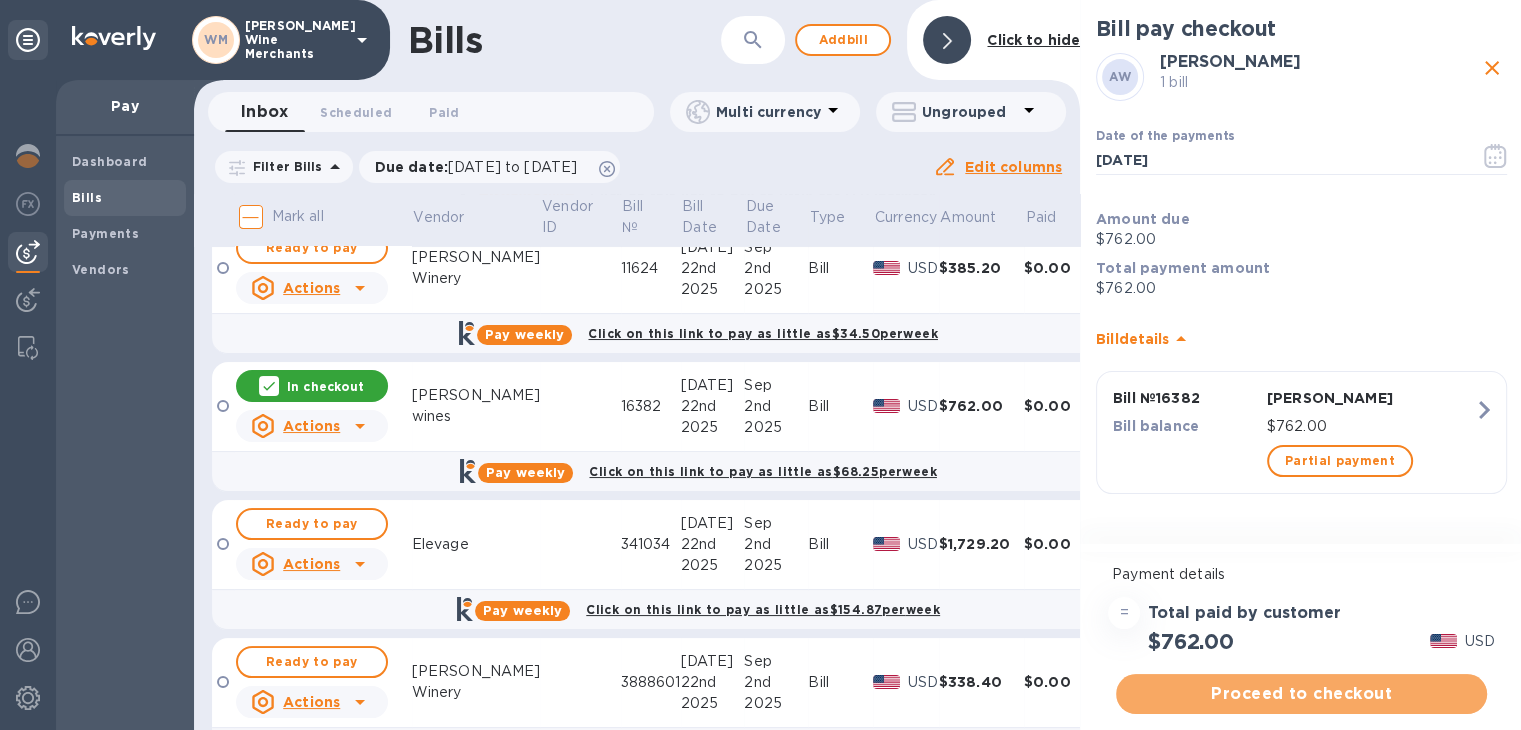 click on "Proceed to checkout" at bounding box center (1301, 694) 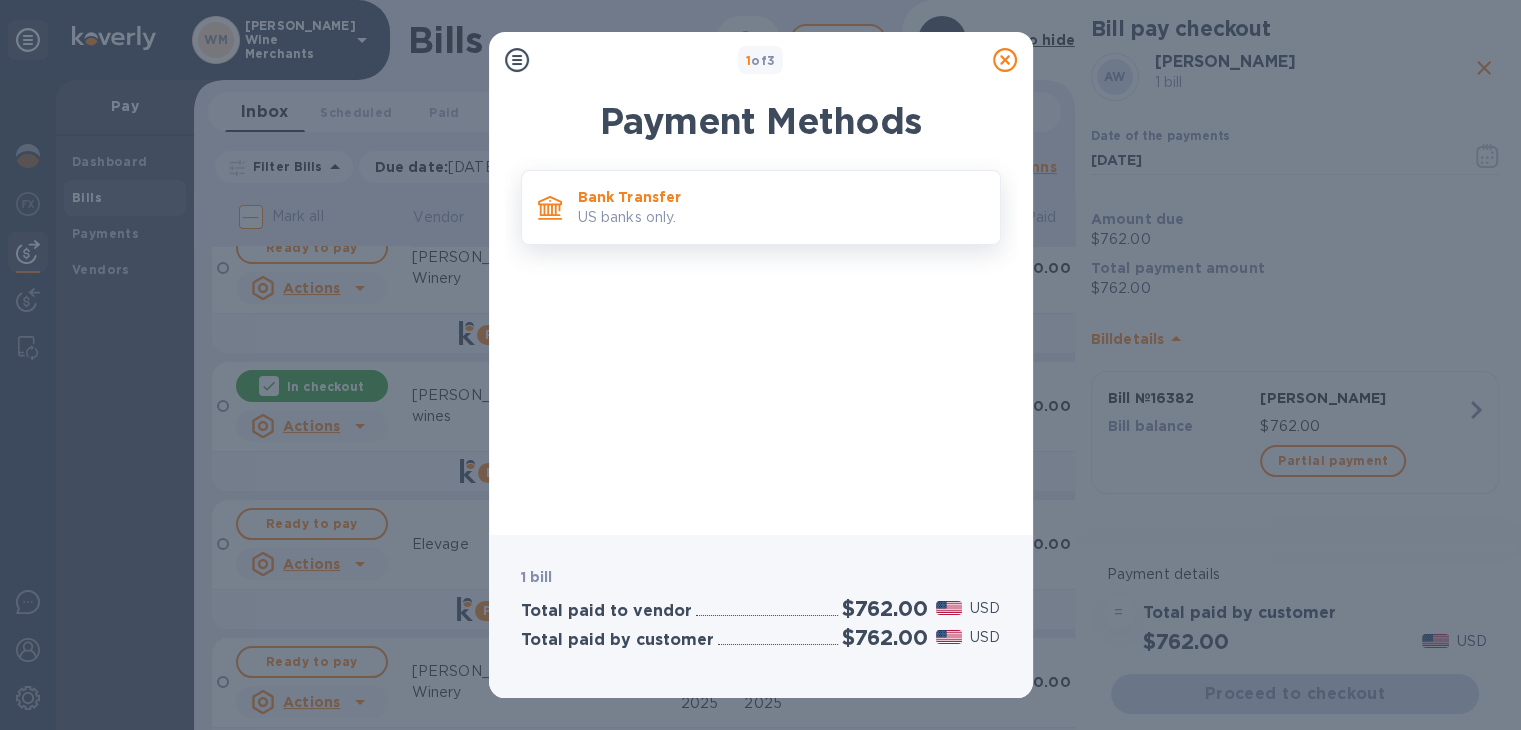 click on "US banks only." at bounding box center (781, 217) 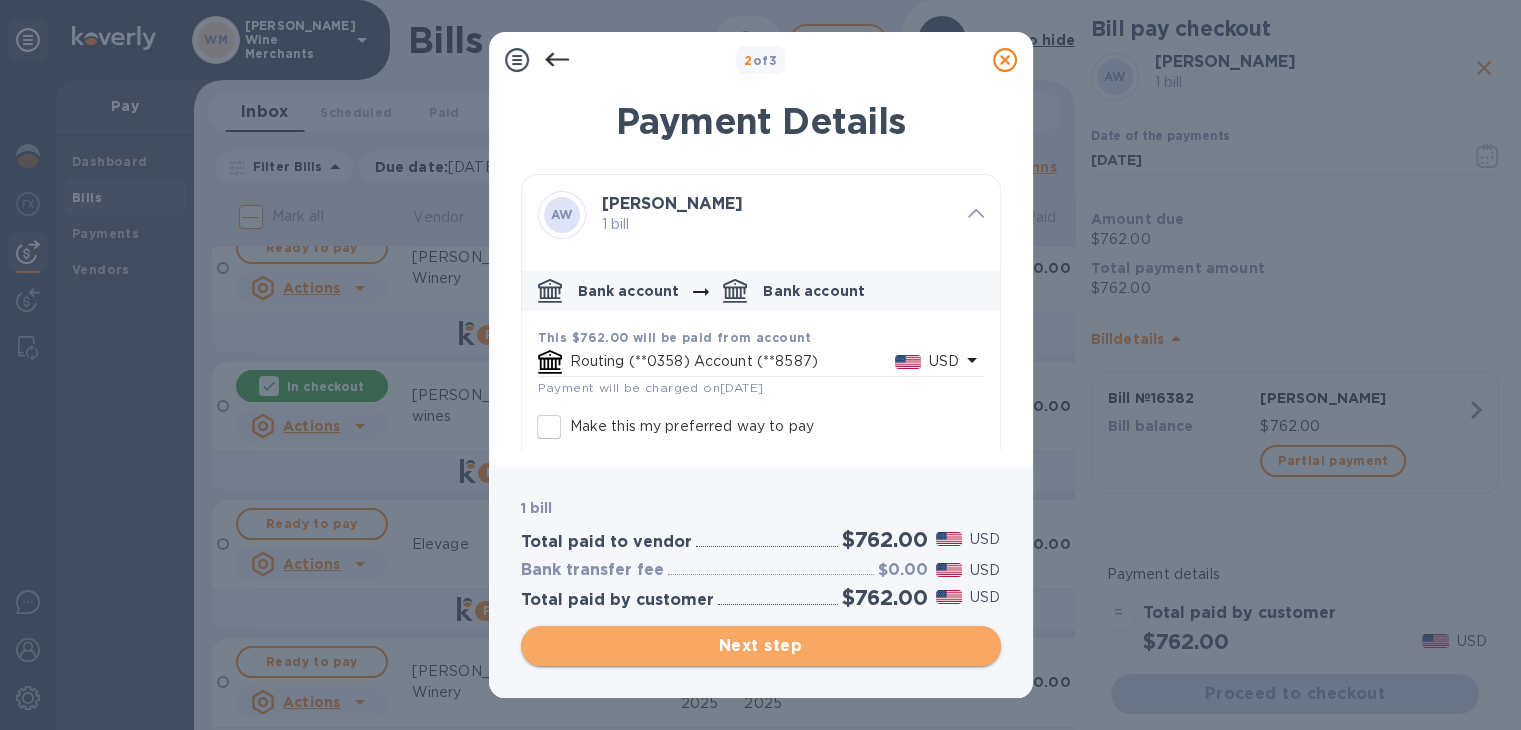 click on "Next step" at bounding box center (761, 646) 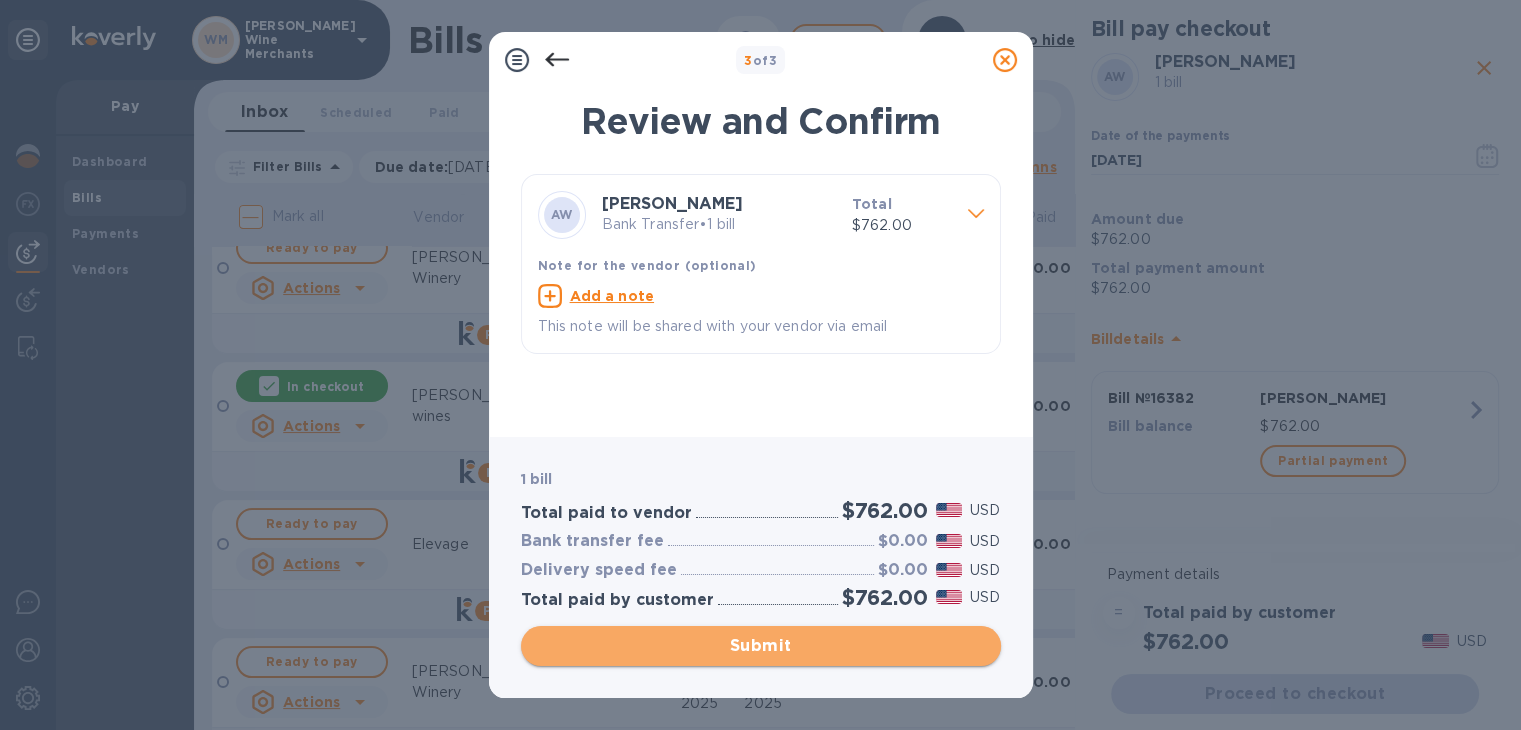 click on "Submit" at bounding box center (761, 646) 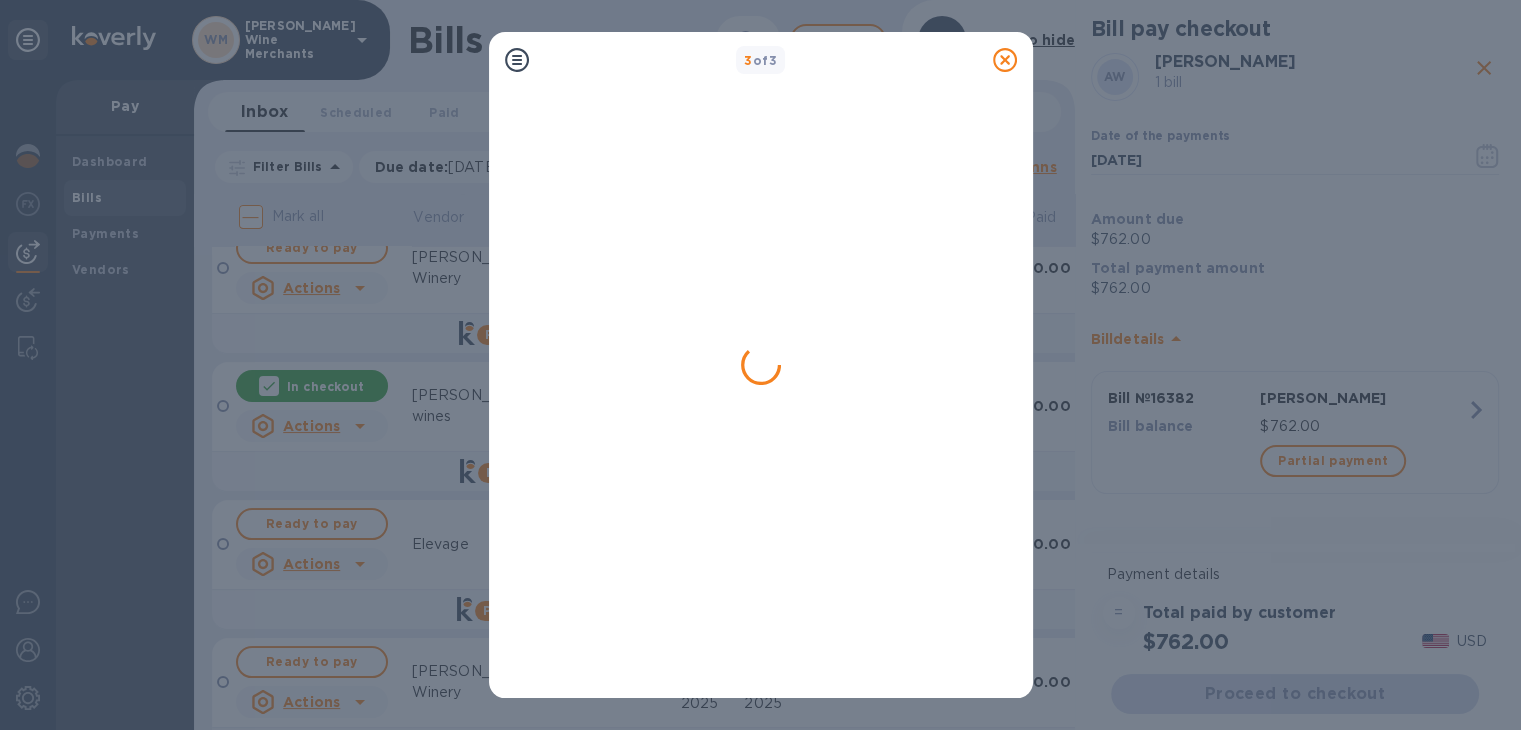 scroll, scrollTop: 0, scrollLeft: 0, axis: both 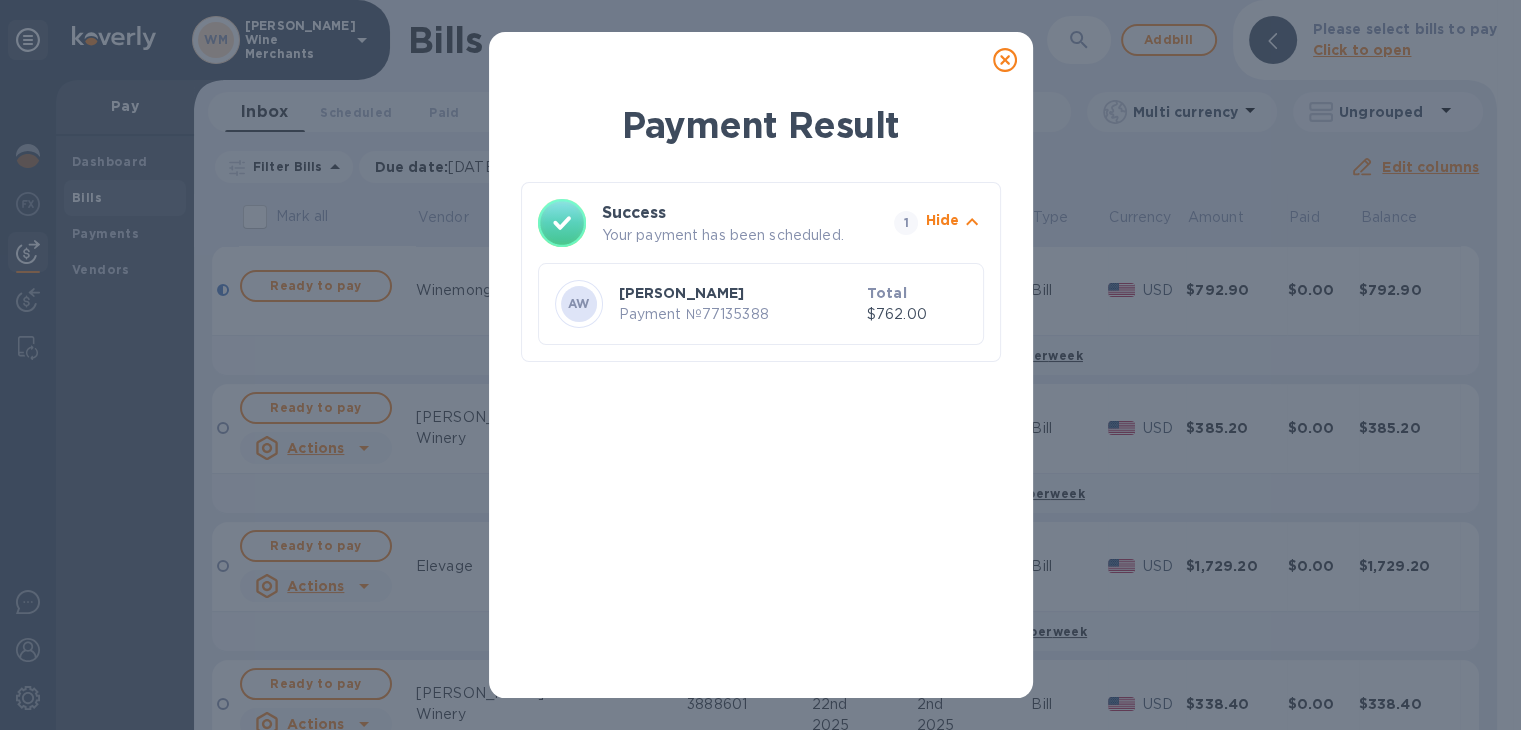 click 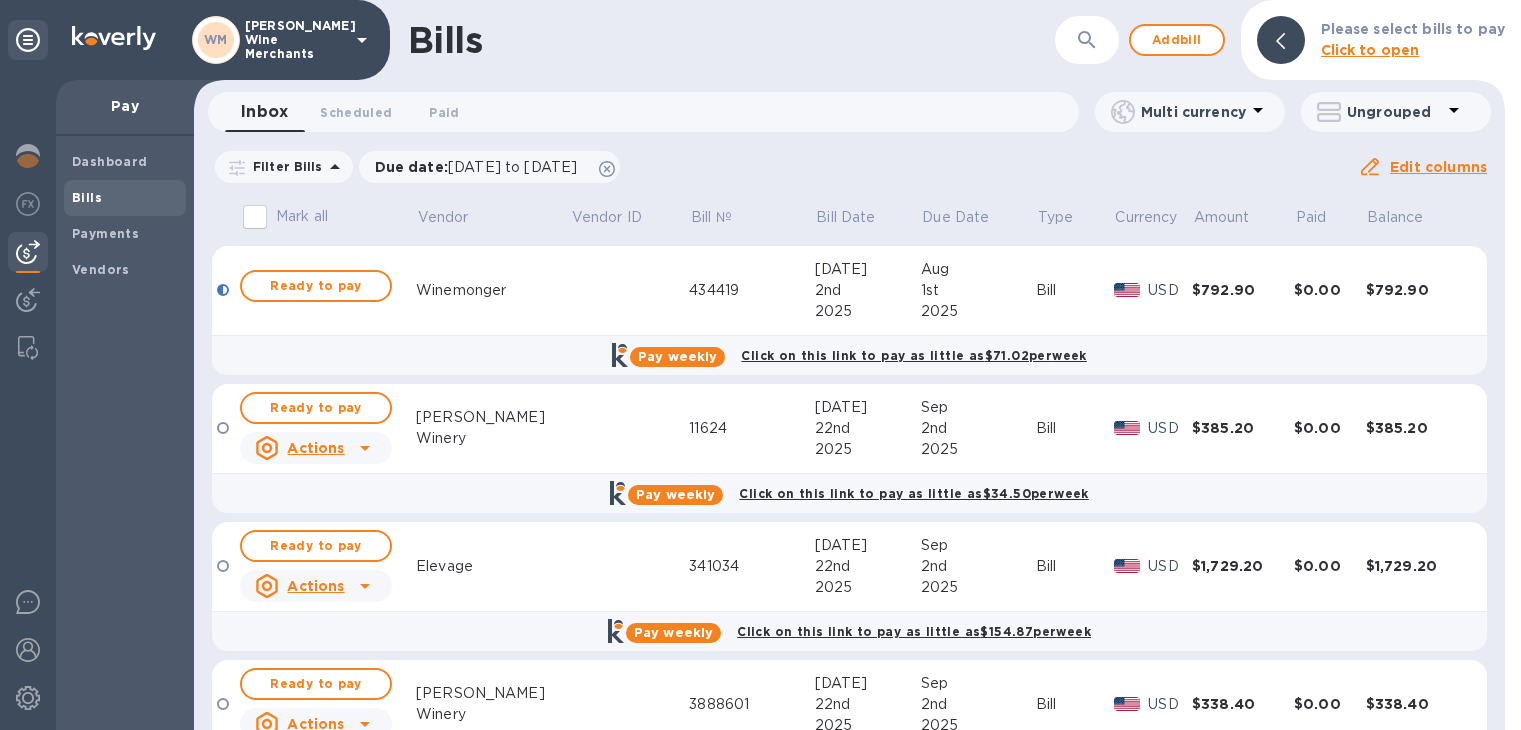 scroll, scrollTop: 0, scrollLeft: 0, axis: both 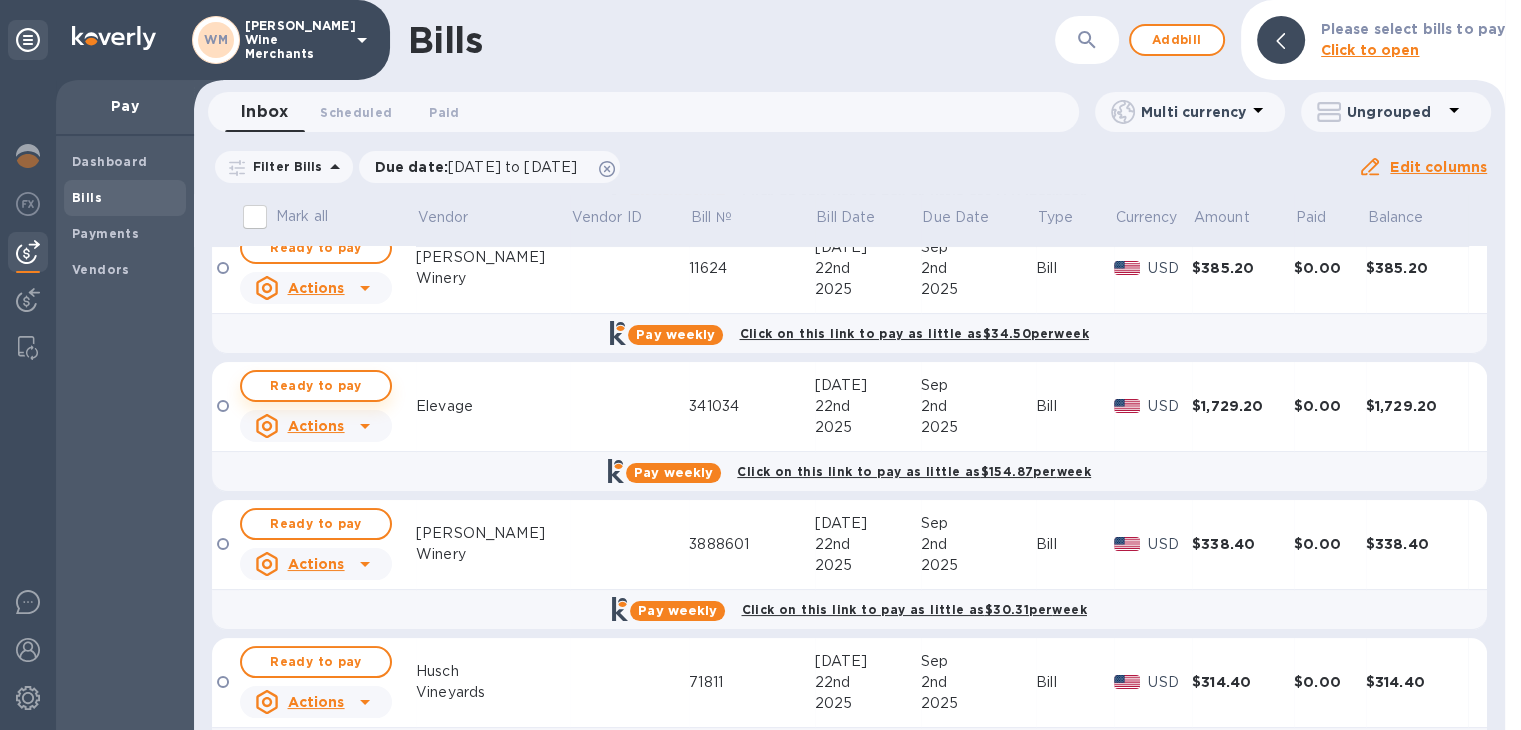 click on "Ready to pay" at bounding box center (316, 386) 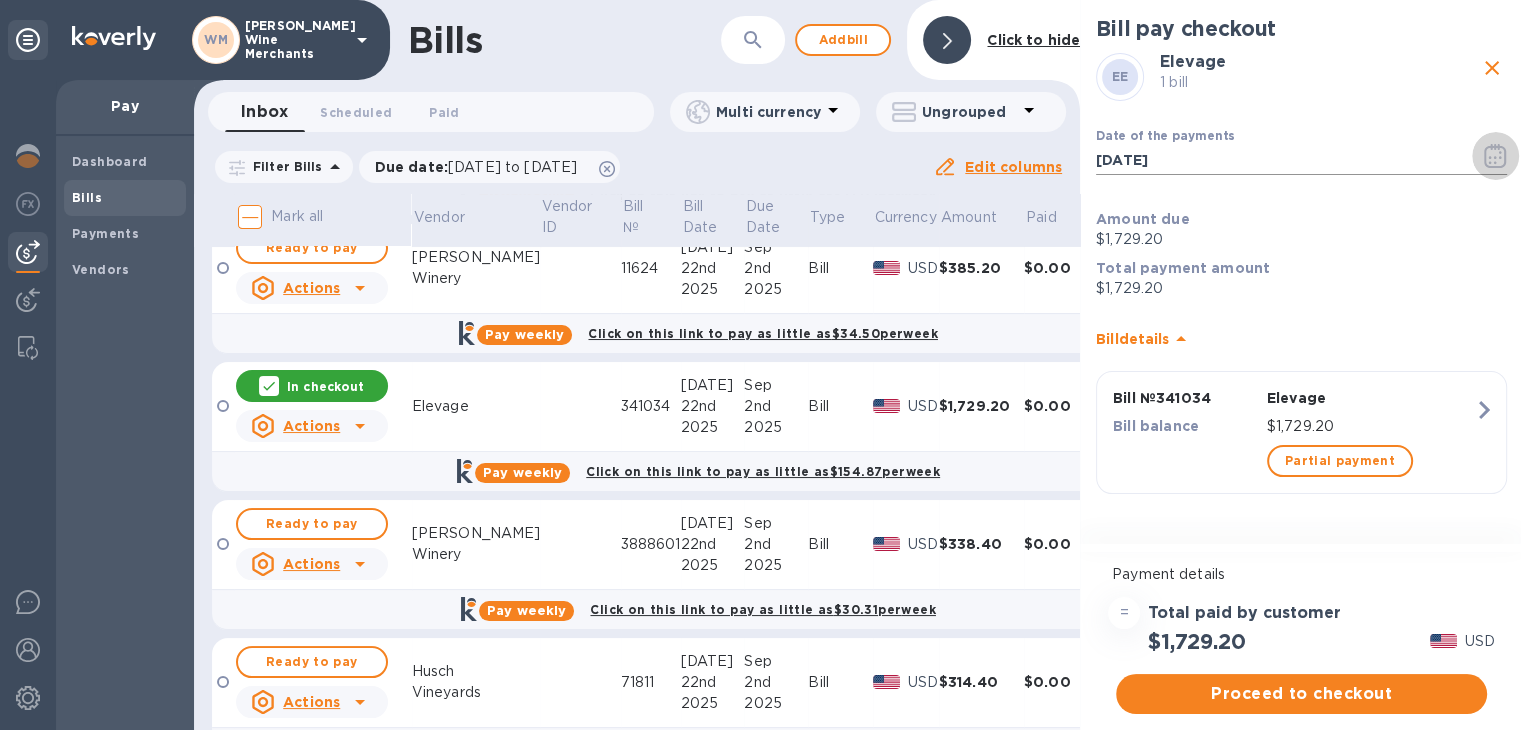 click 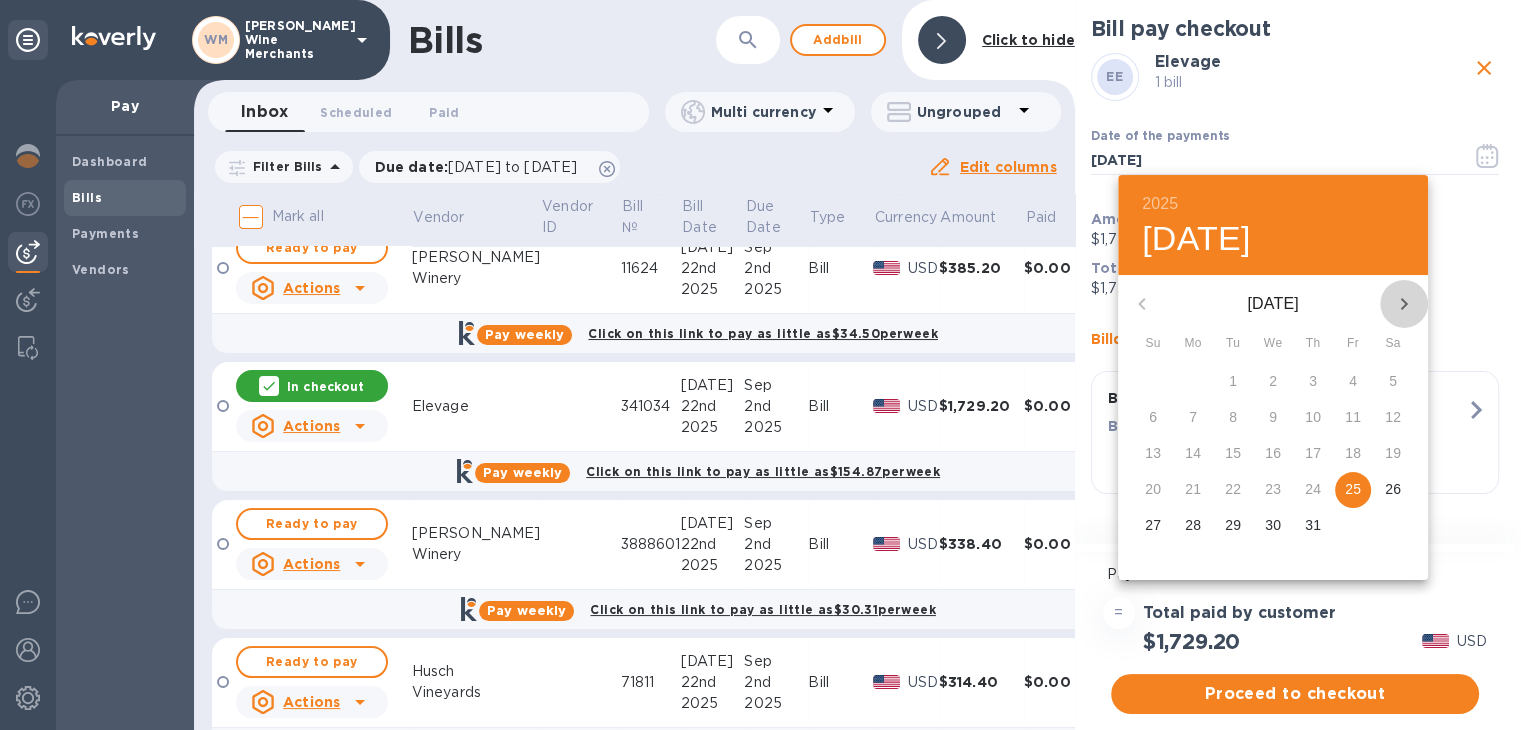 click 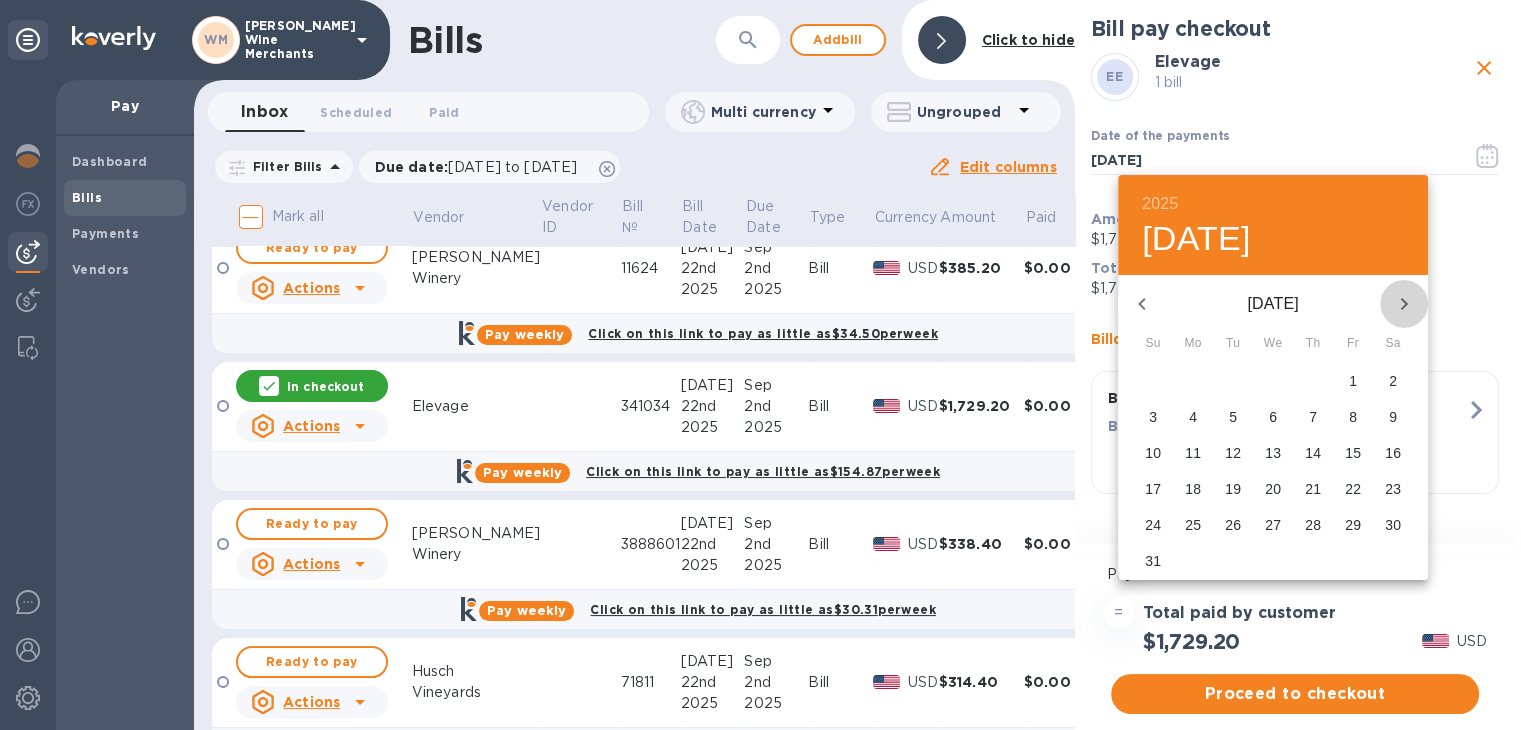 click 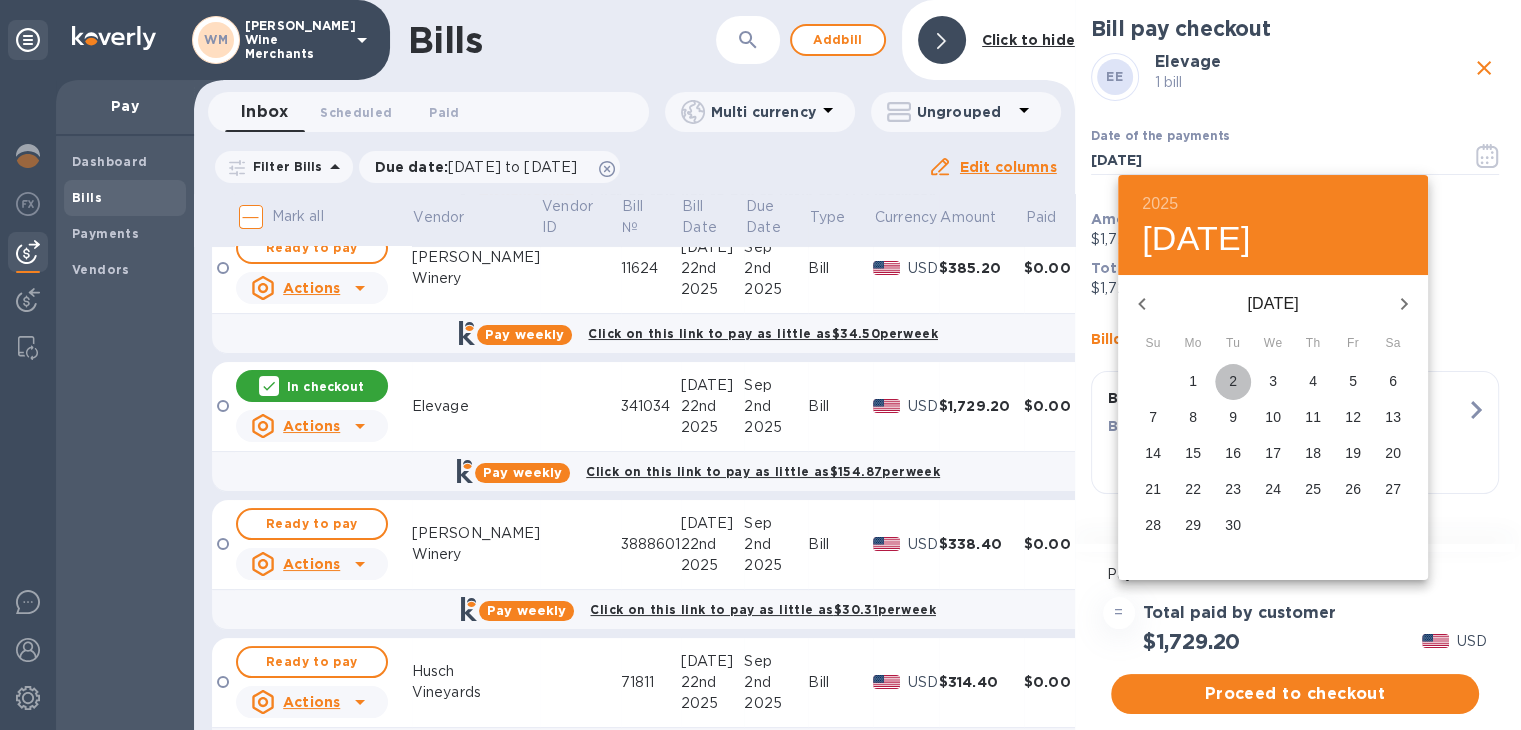 click on "2" at bounding box center [1233, 381] 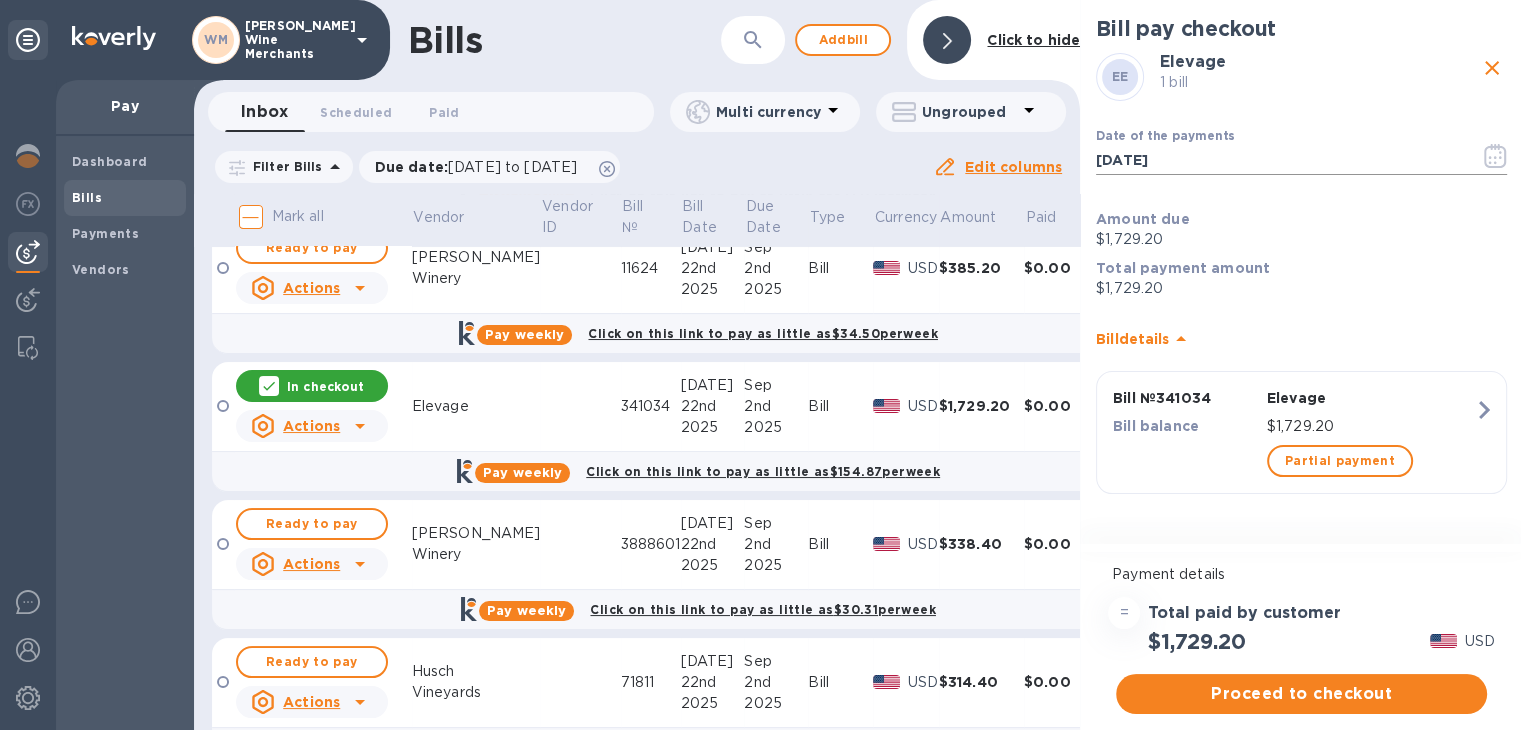 click at bounding box center (1495, 156) 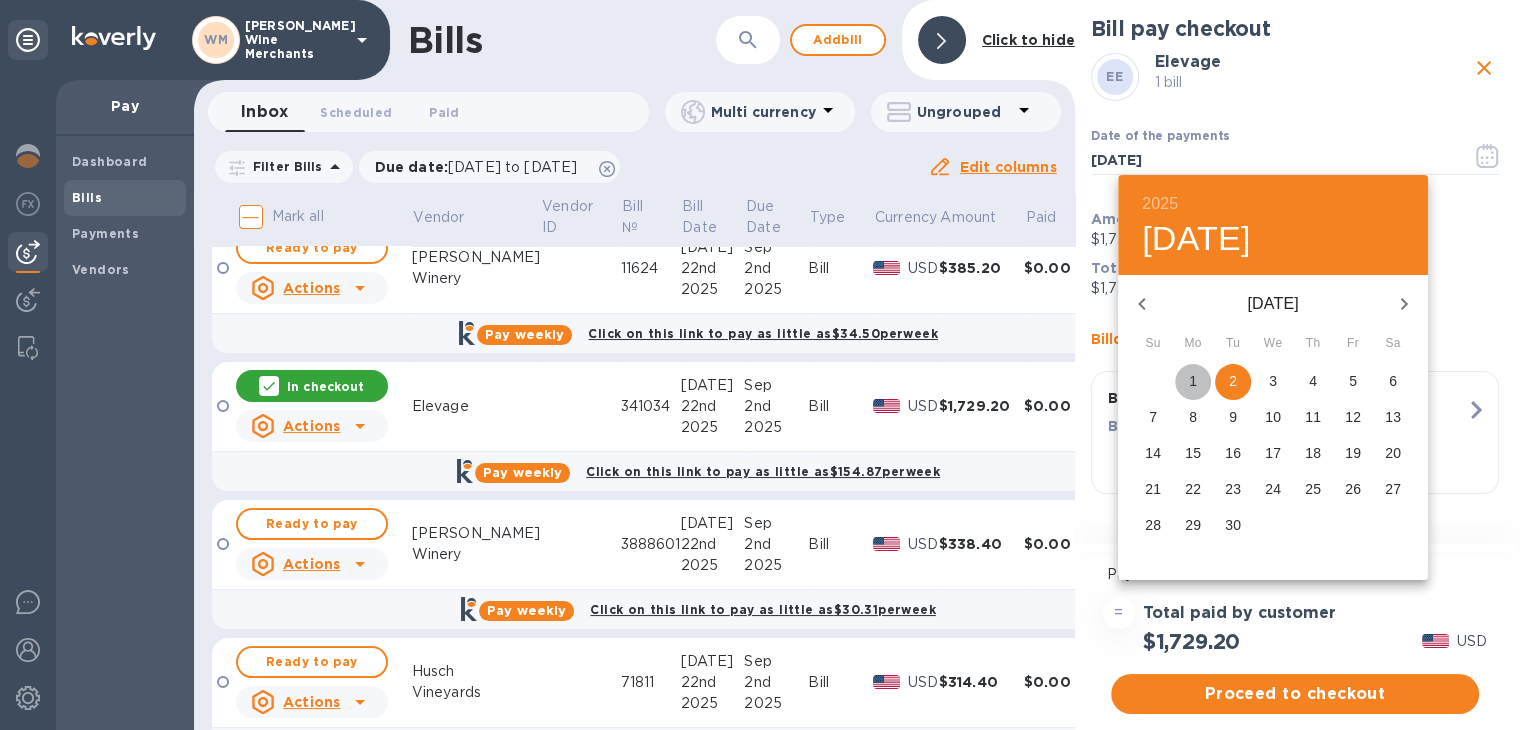click on "1" at bounding box center [1193, 381] 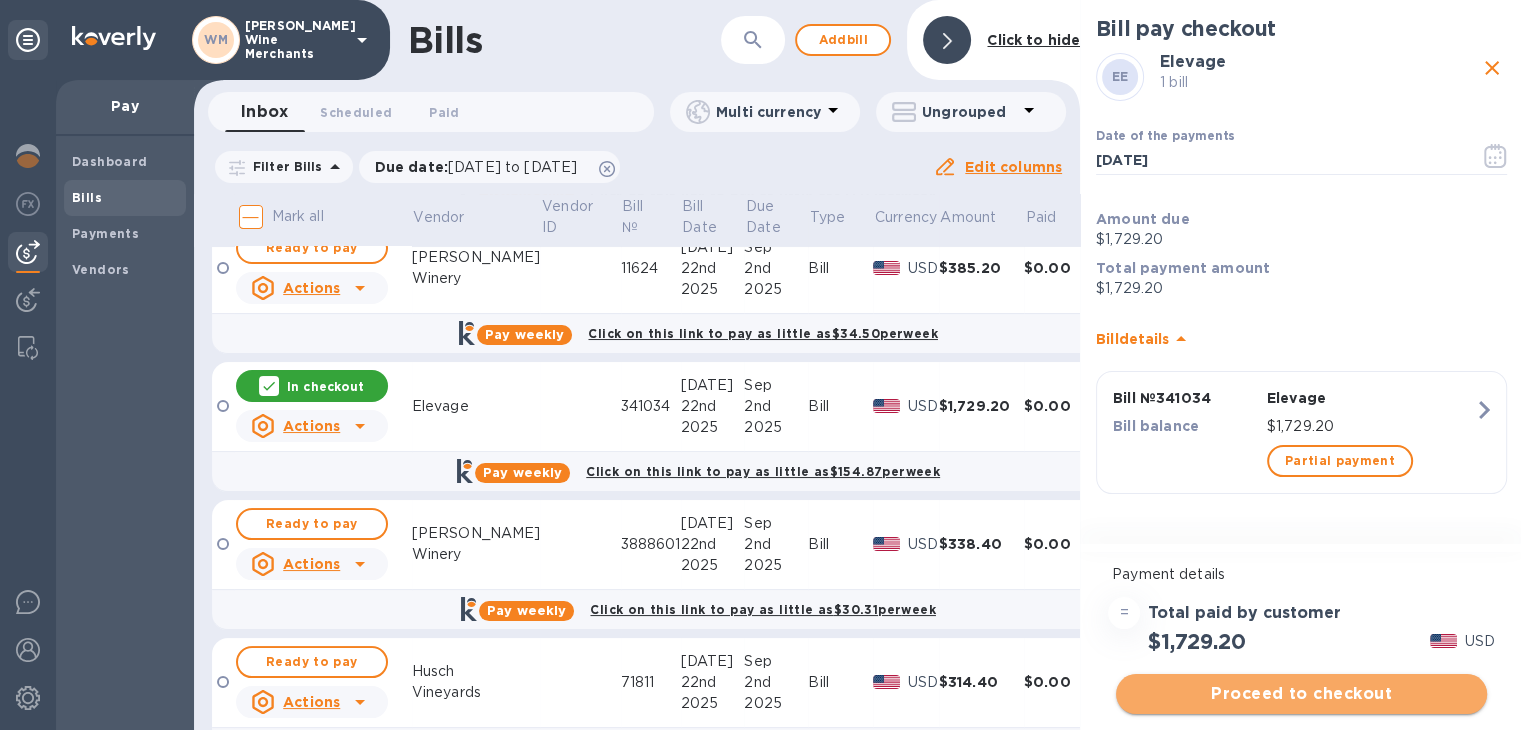 click on "Proceed to checkout" at bounding box center (1301, 694) 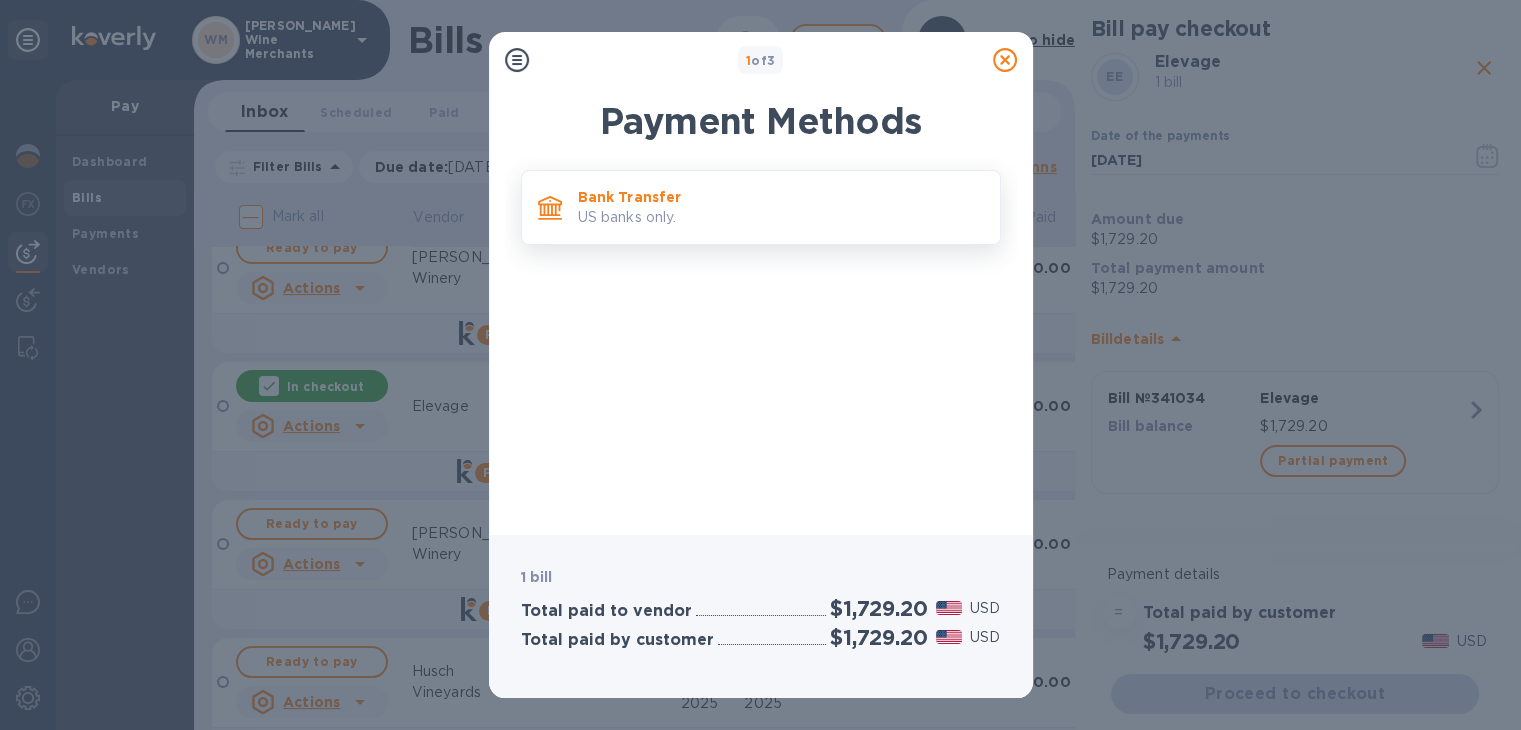 click on "Bank Transfer US banks only." at bounding box center [781, 207] 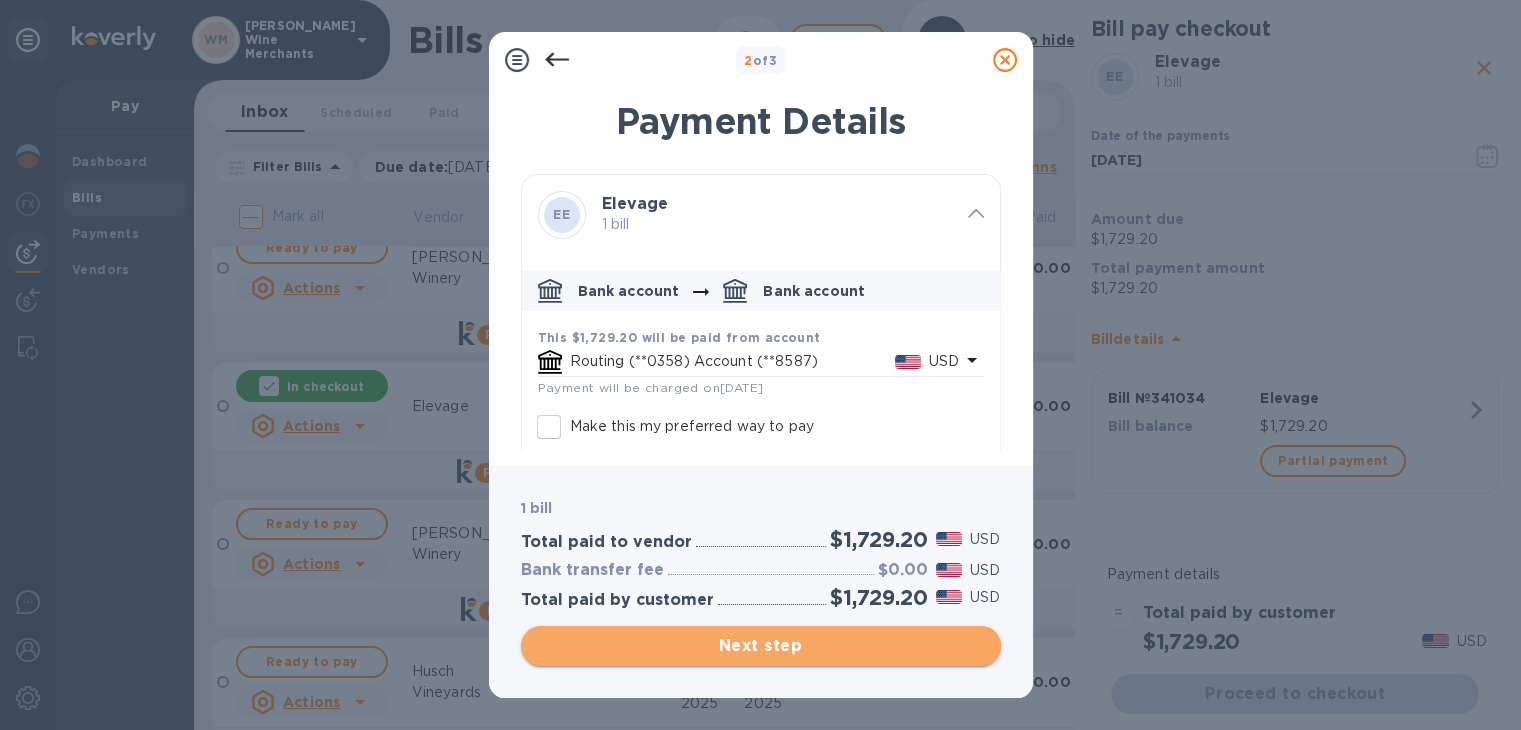 click on "Next step" at bounding box center (761, 646) 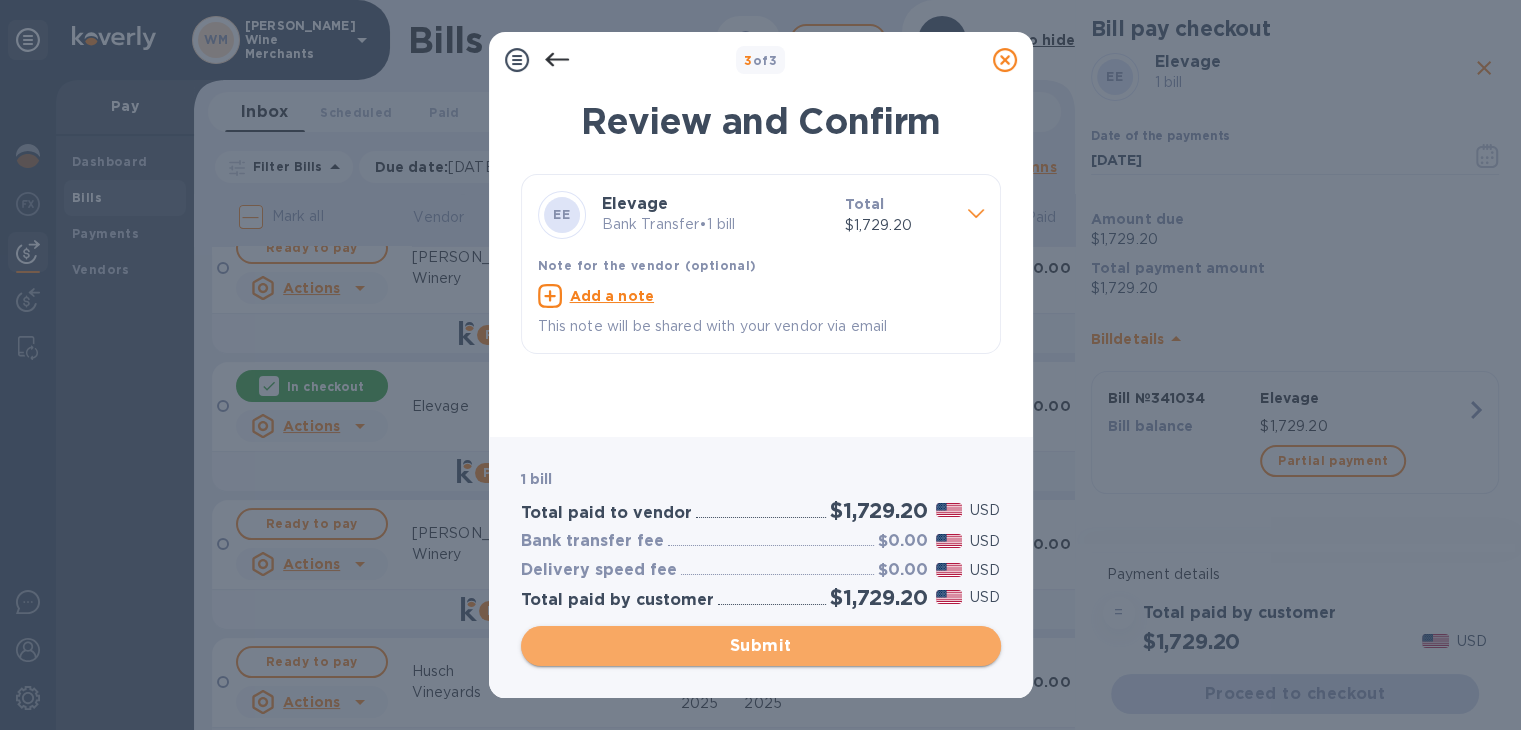 click on "Submit" at bounding box center [761, 646] 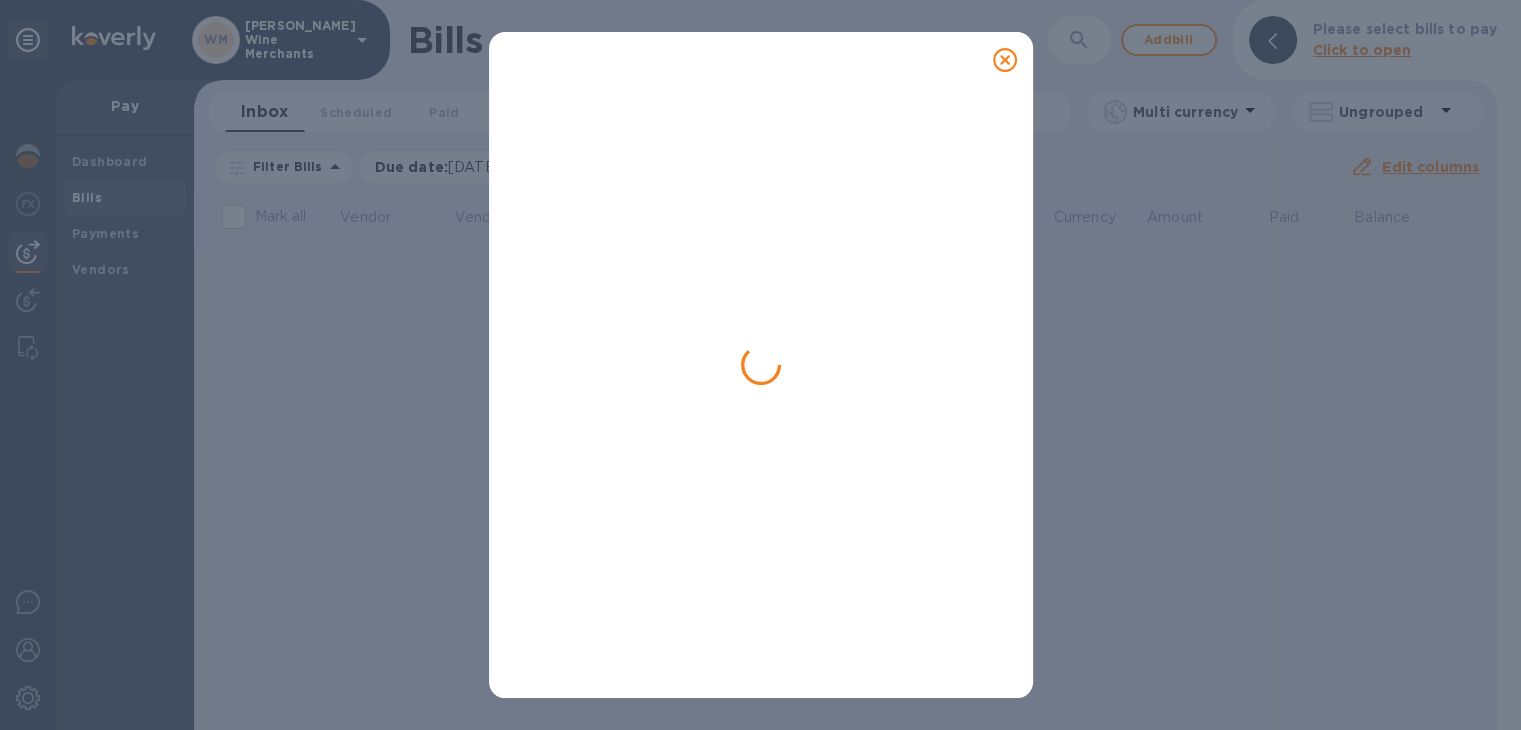 scroll, scrollTop: 0, scrollLeft: 0, axis: both 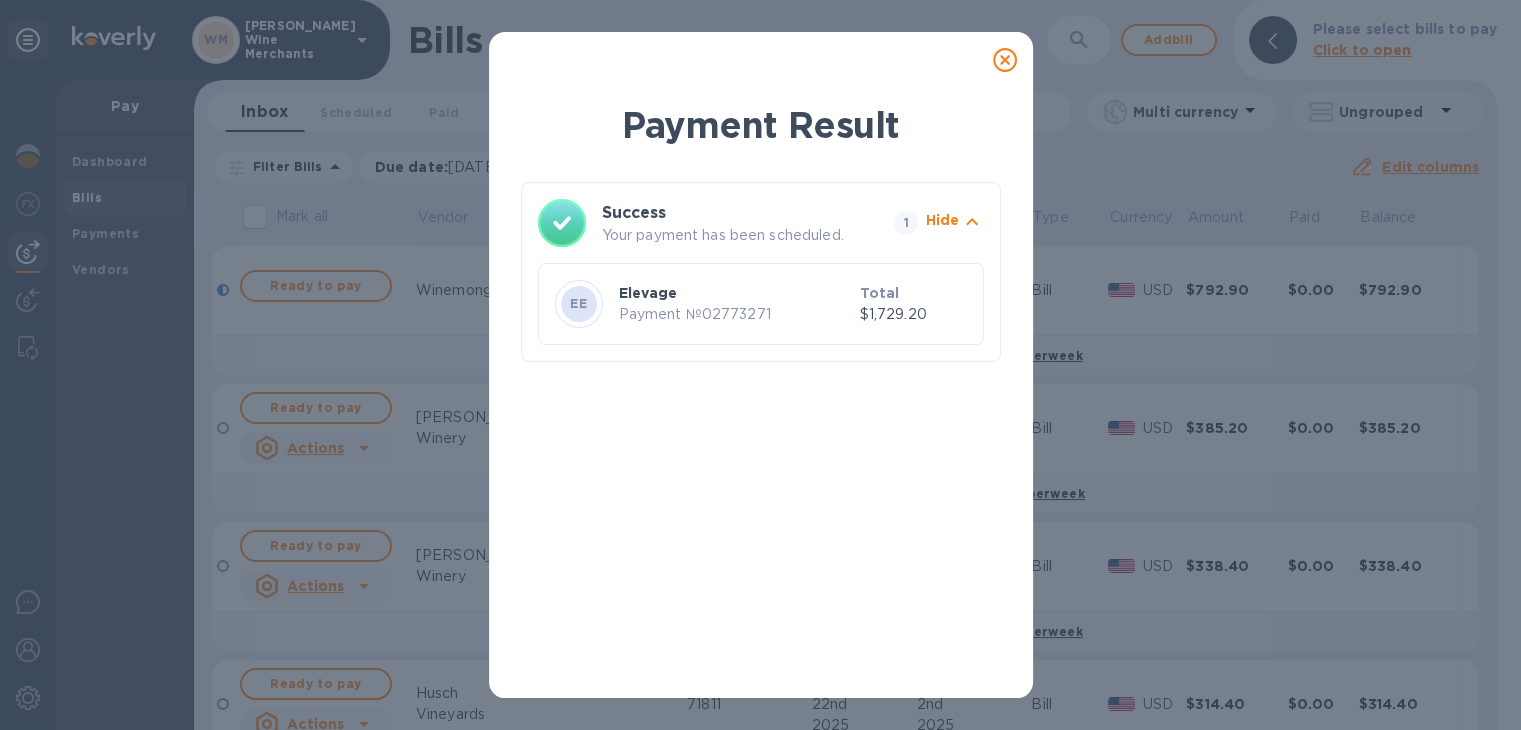 click 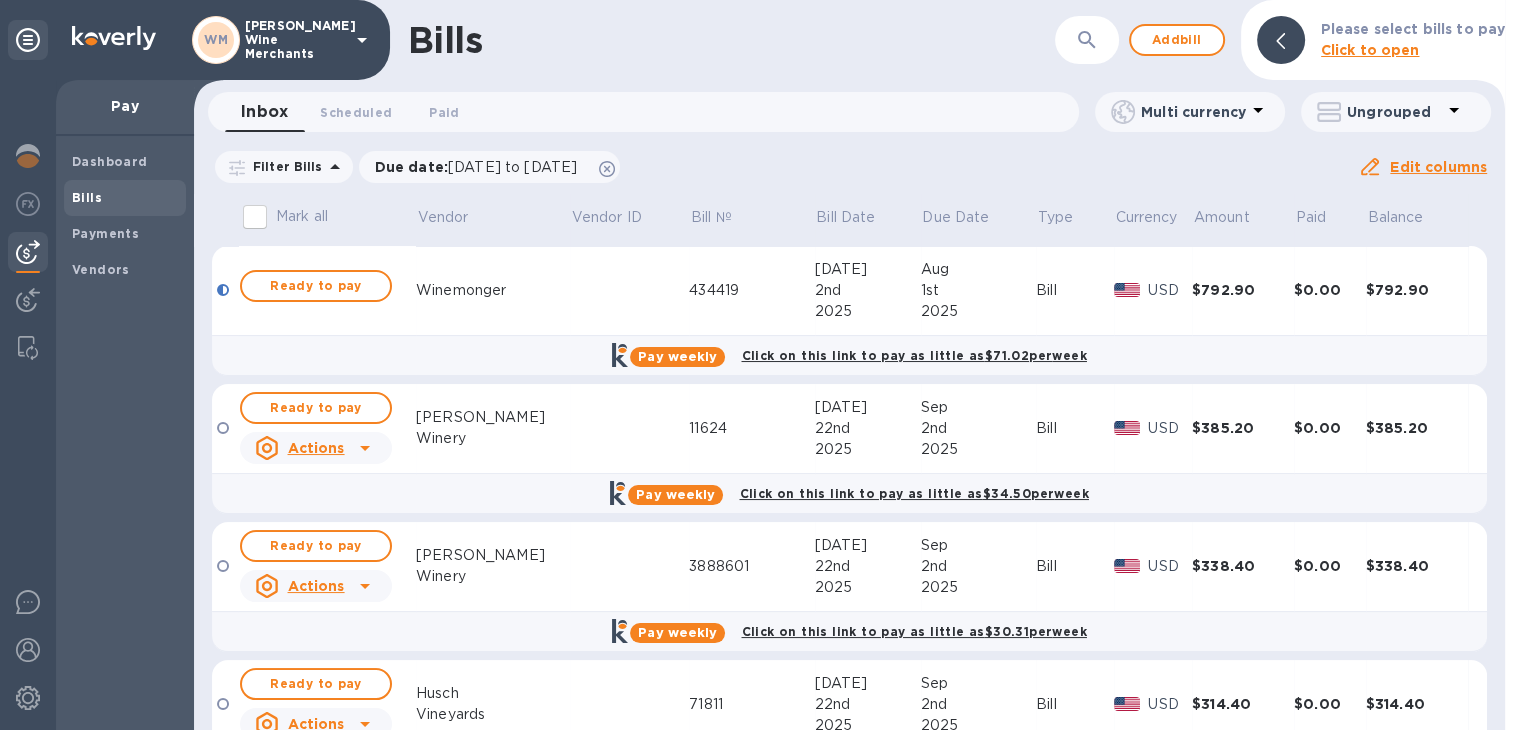 scroll, scrollTop: 0, scrollLeft: 0, axis: both 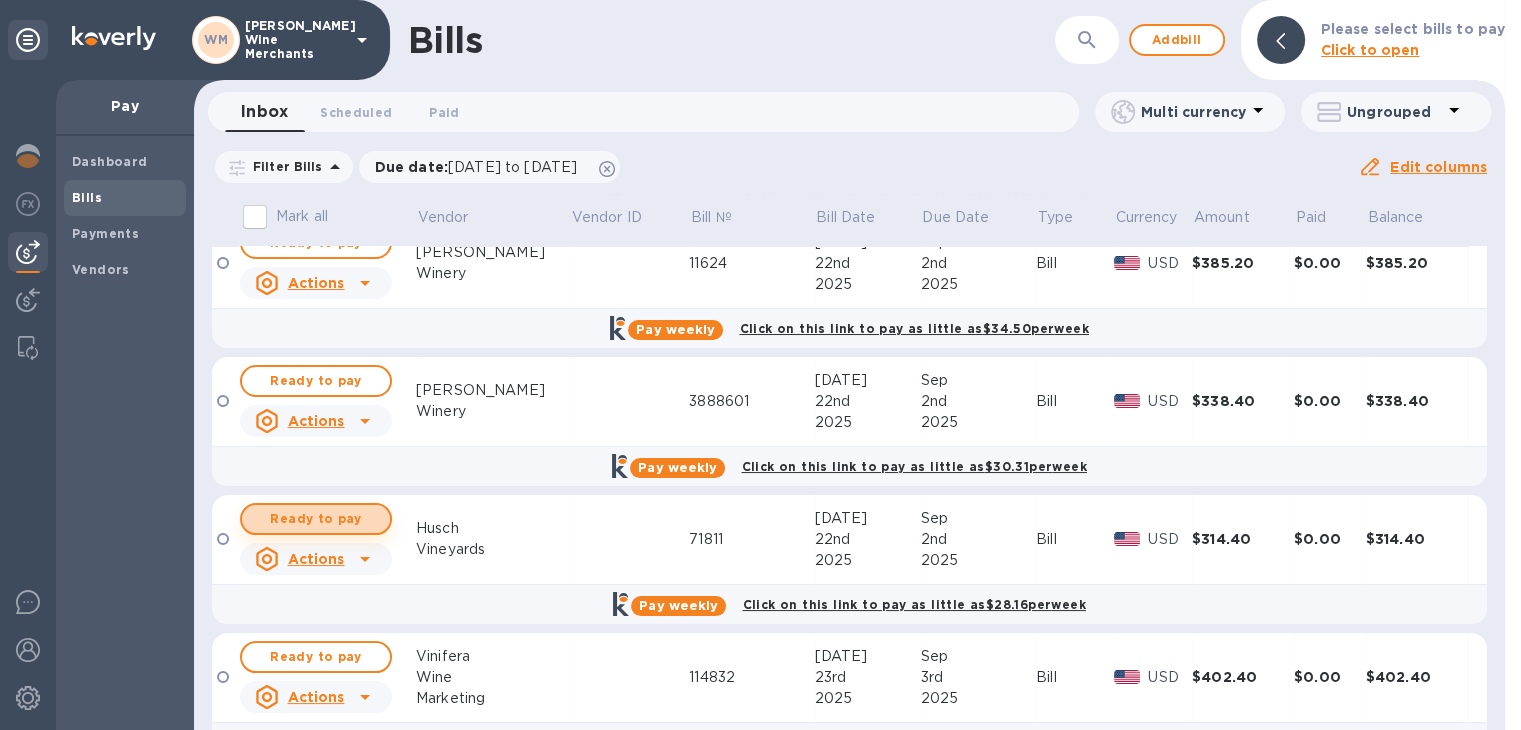 click on "Ready to pay" at bounding box center (316, 519) 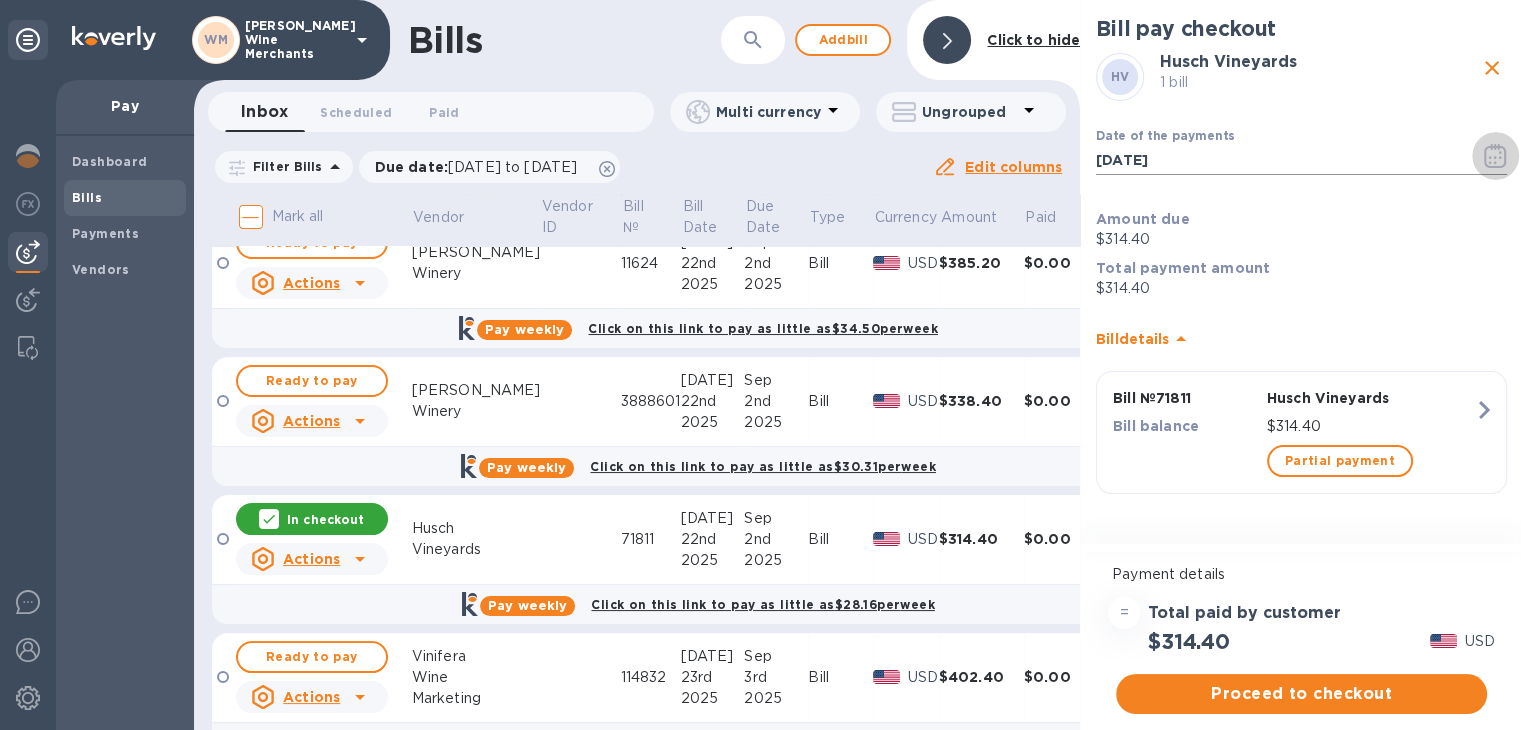 click 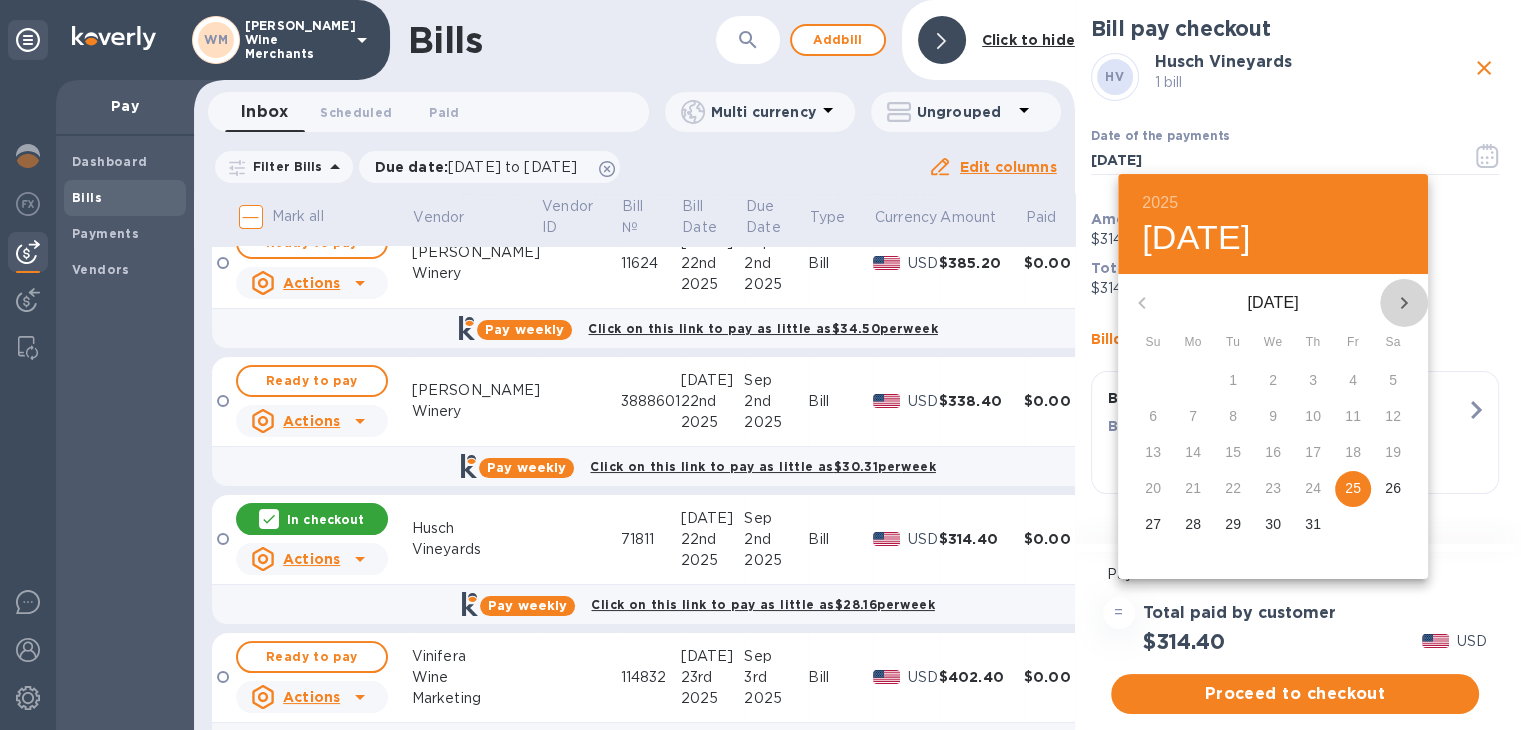 click 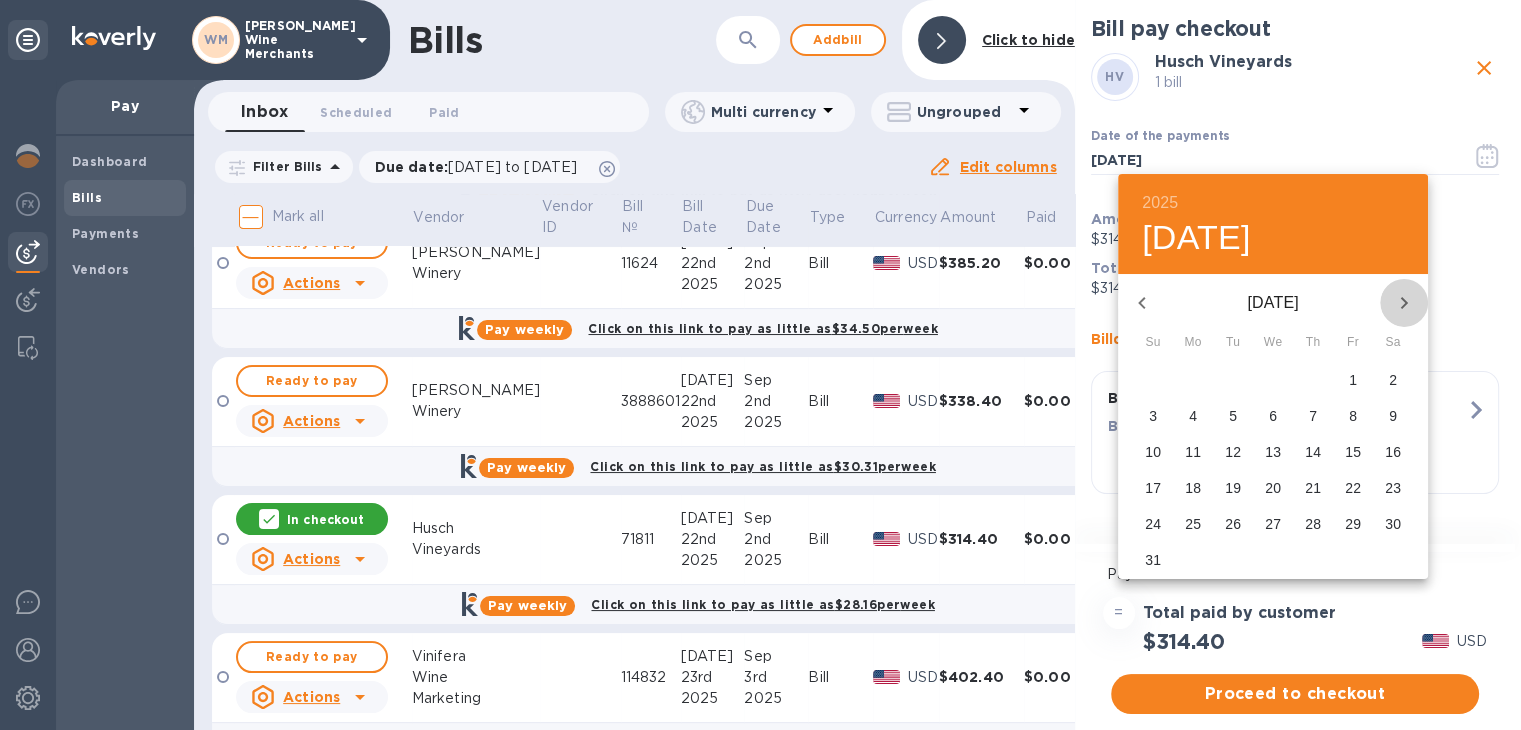 click 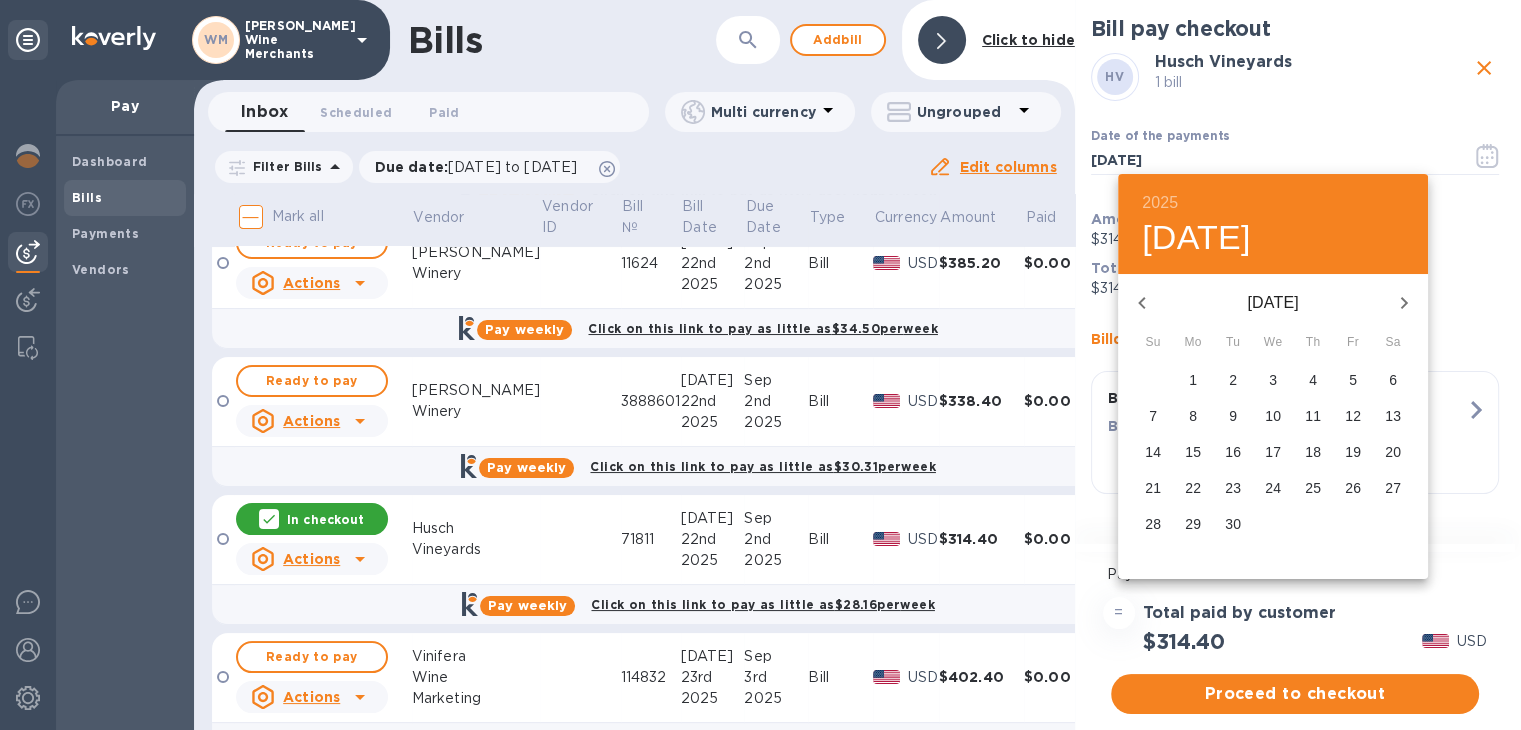 click on "1" at bounding box center [1193, 380] 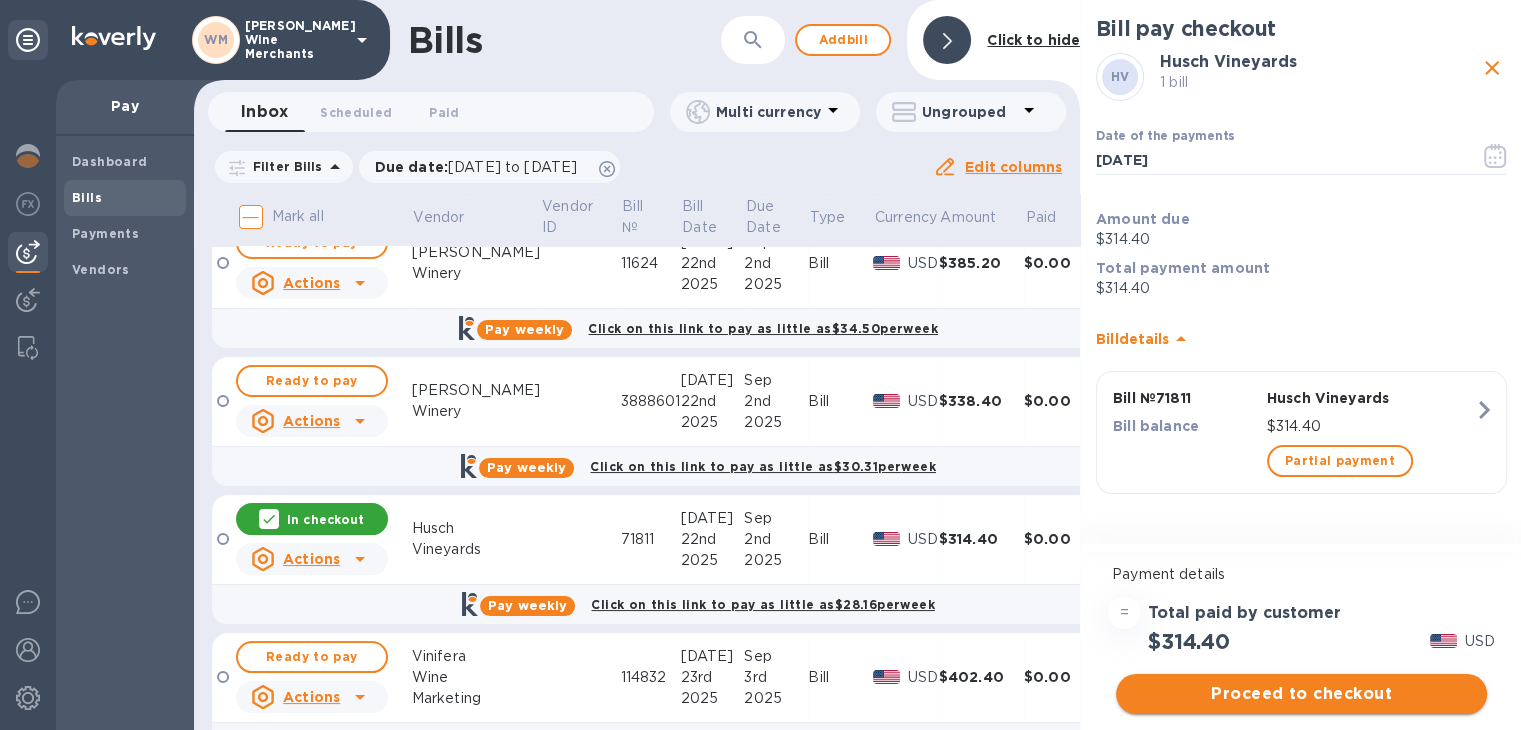 click on "Proceed to checkout" at bounding box center [1301, 694] 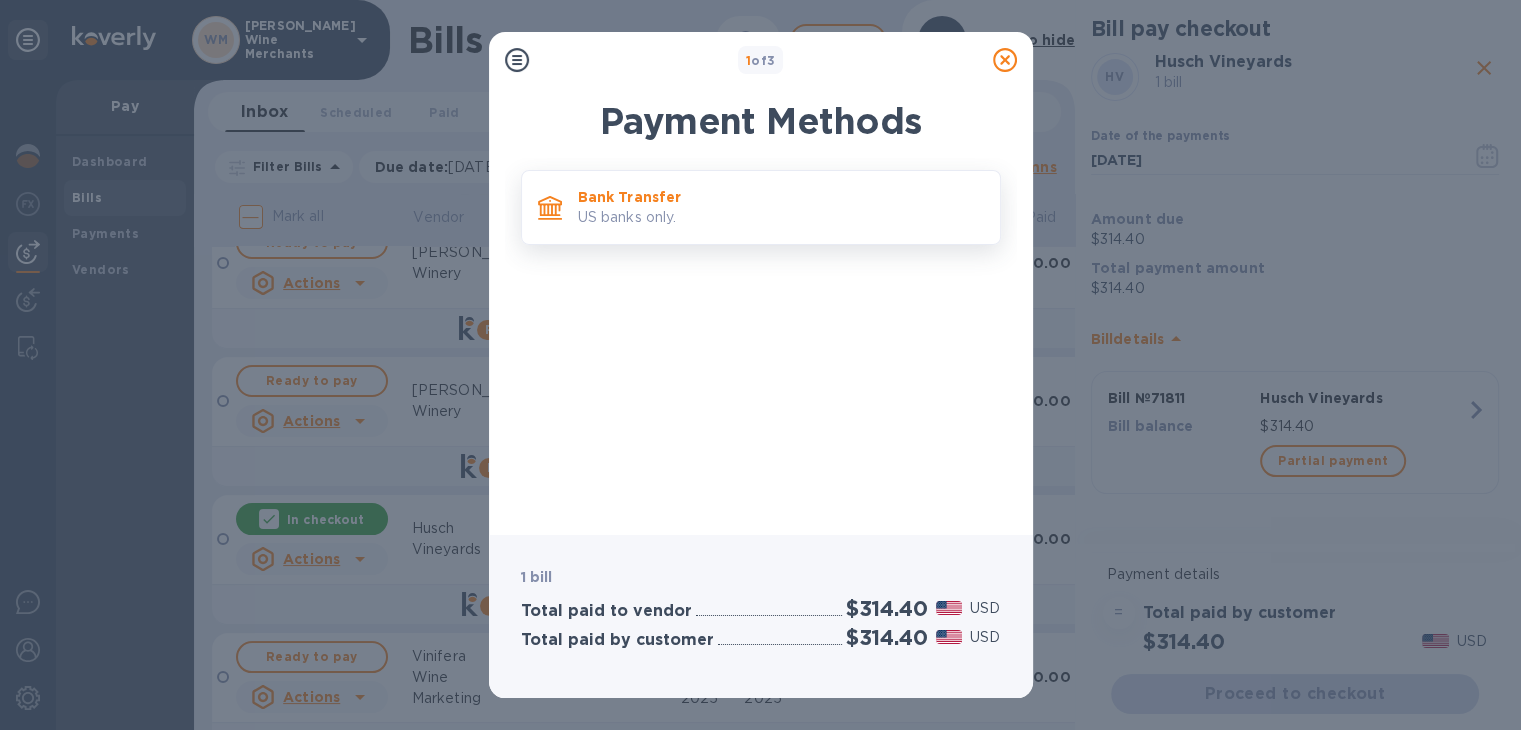 click on "Bank Transfer" at bounding box center [781, 197] 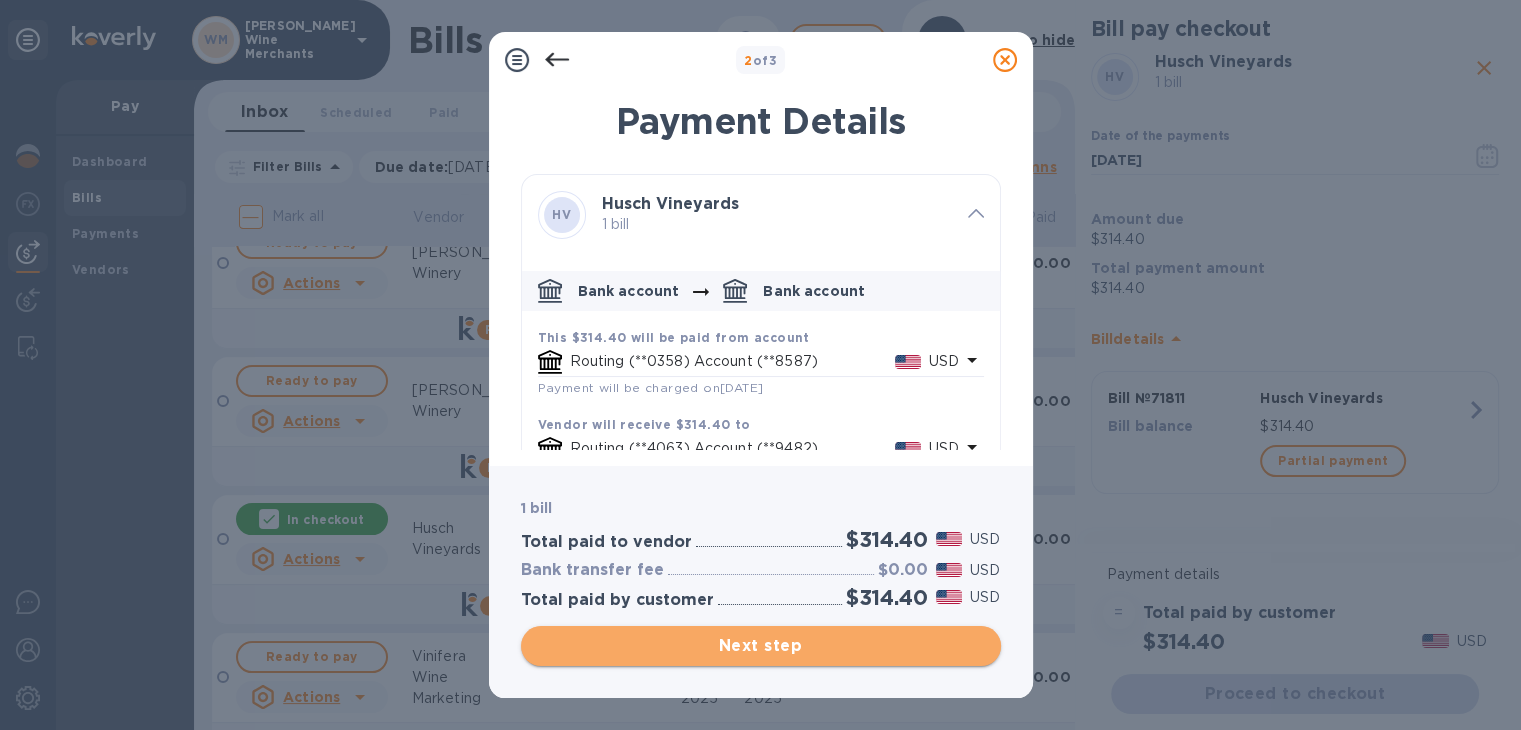 click on "Next step" at bounding box center [761, 646] 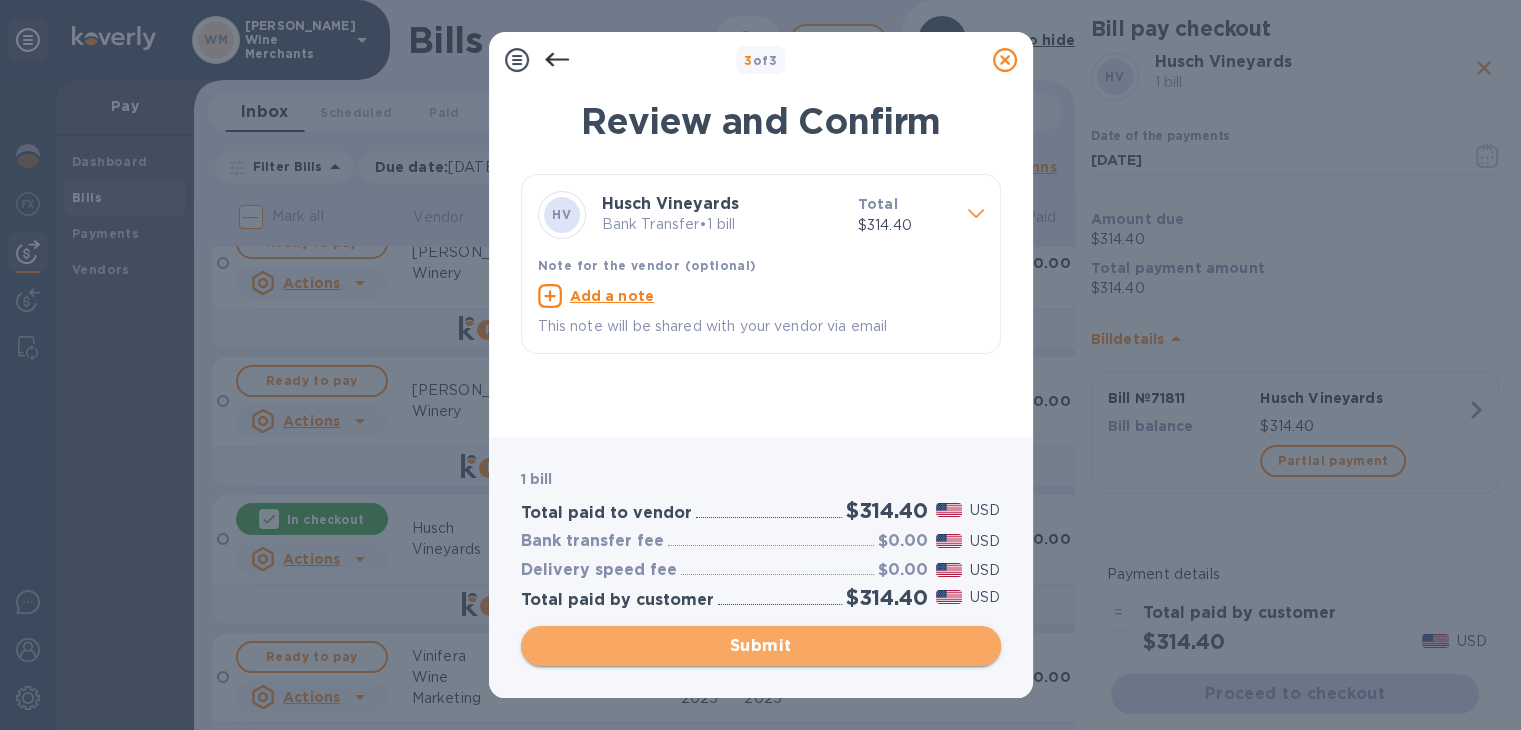 click on "Submit" at bounding box center [761, 646] 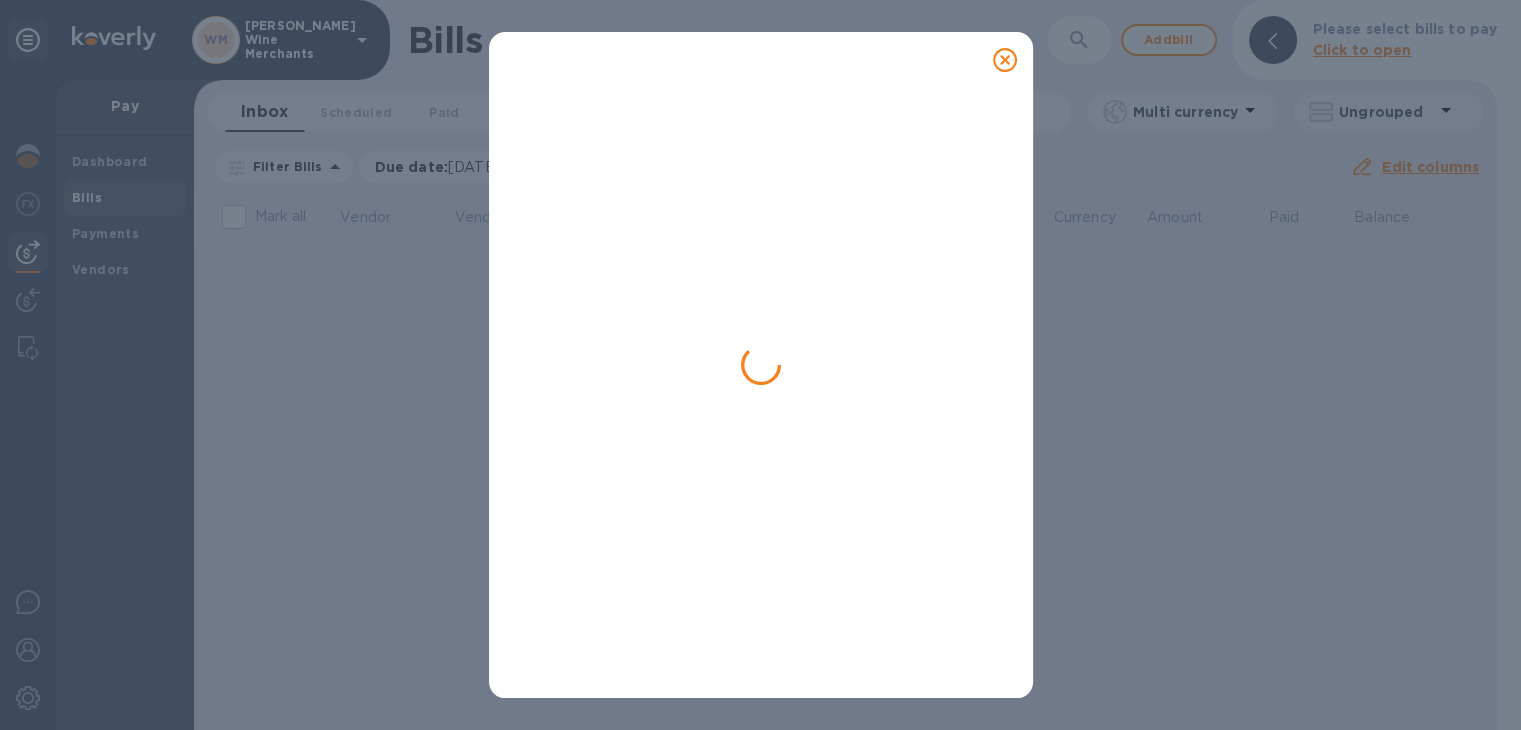 scroll, scrollTop: 0, scrollLeft: 0, axis: both 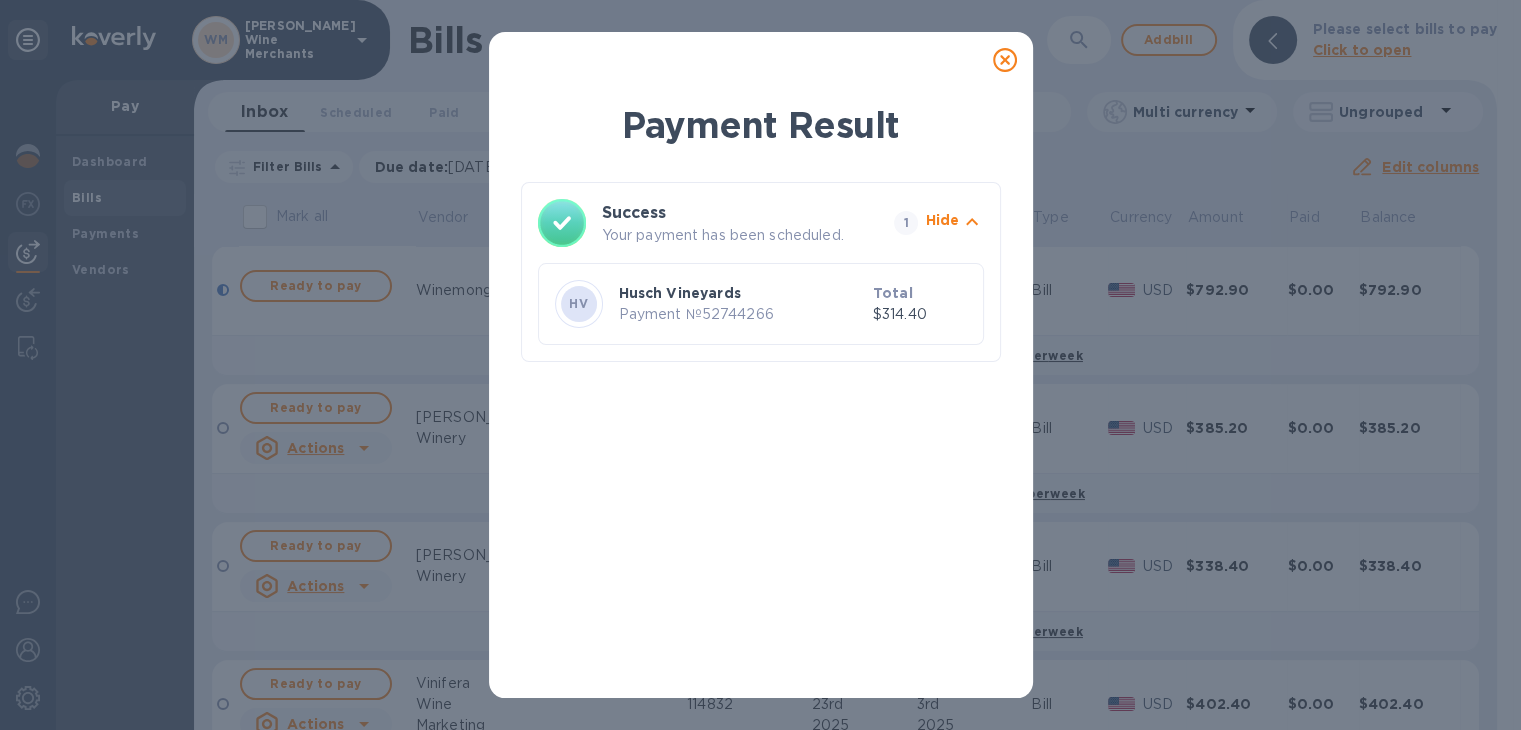 click 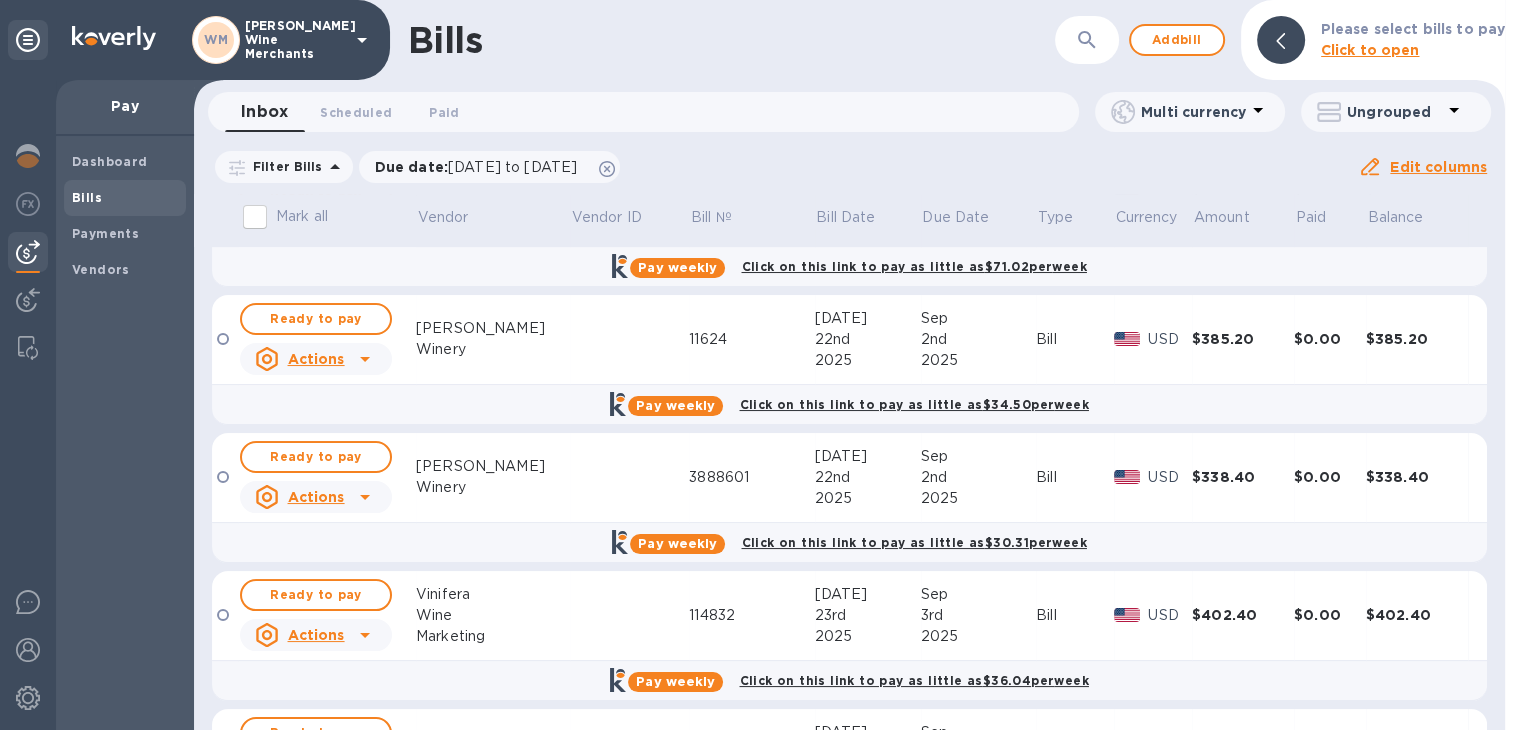 scroll, scrollTop: 90, scrollLeft: 0, axis: vertical 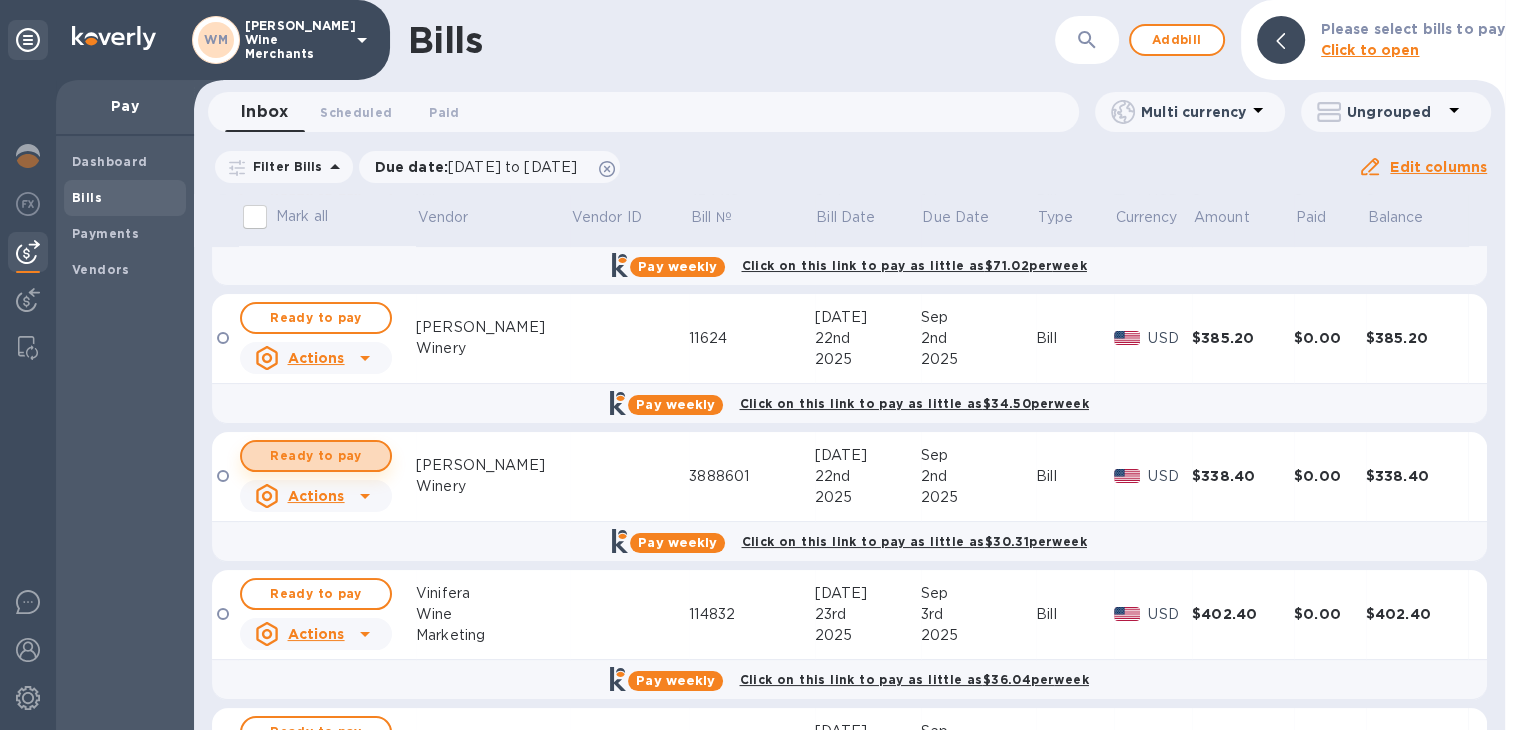 click on "Ready to pay" at bounding box center [316, 456] 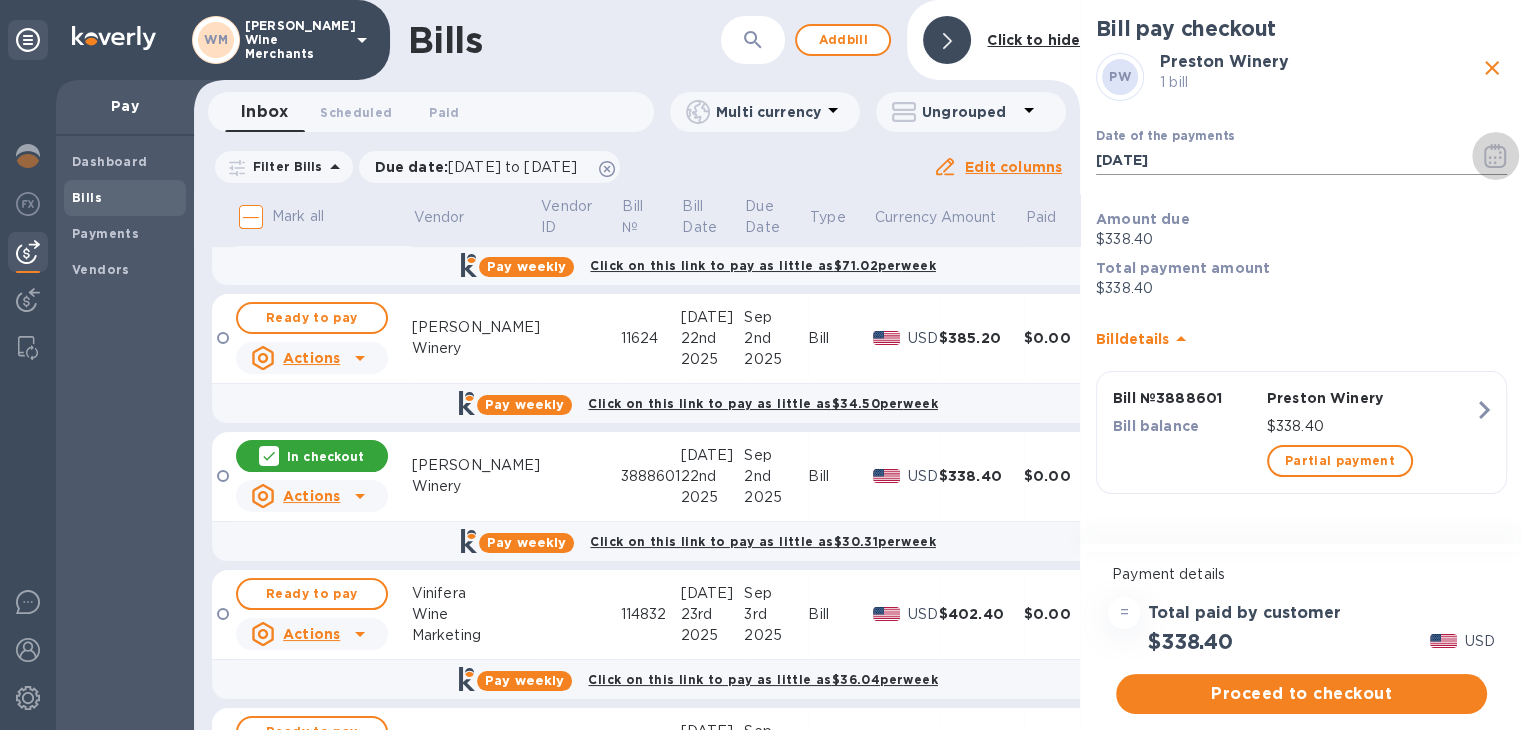 click 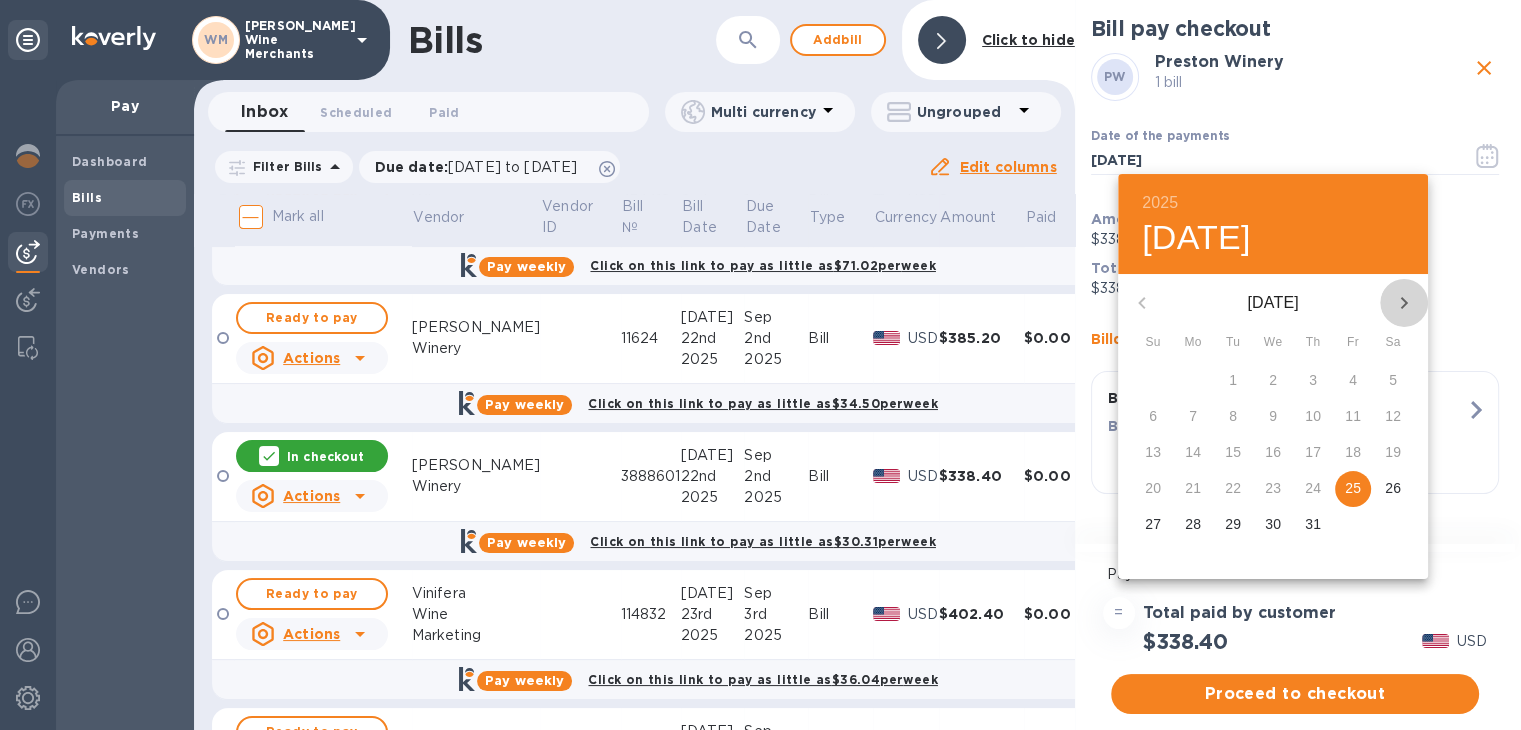 click 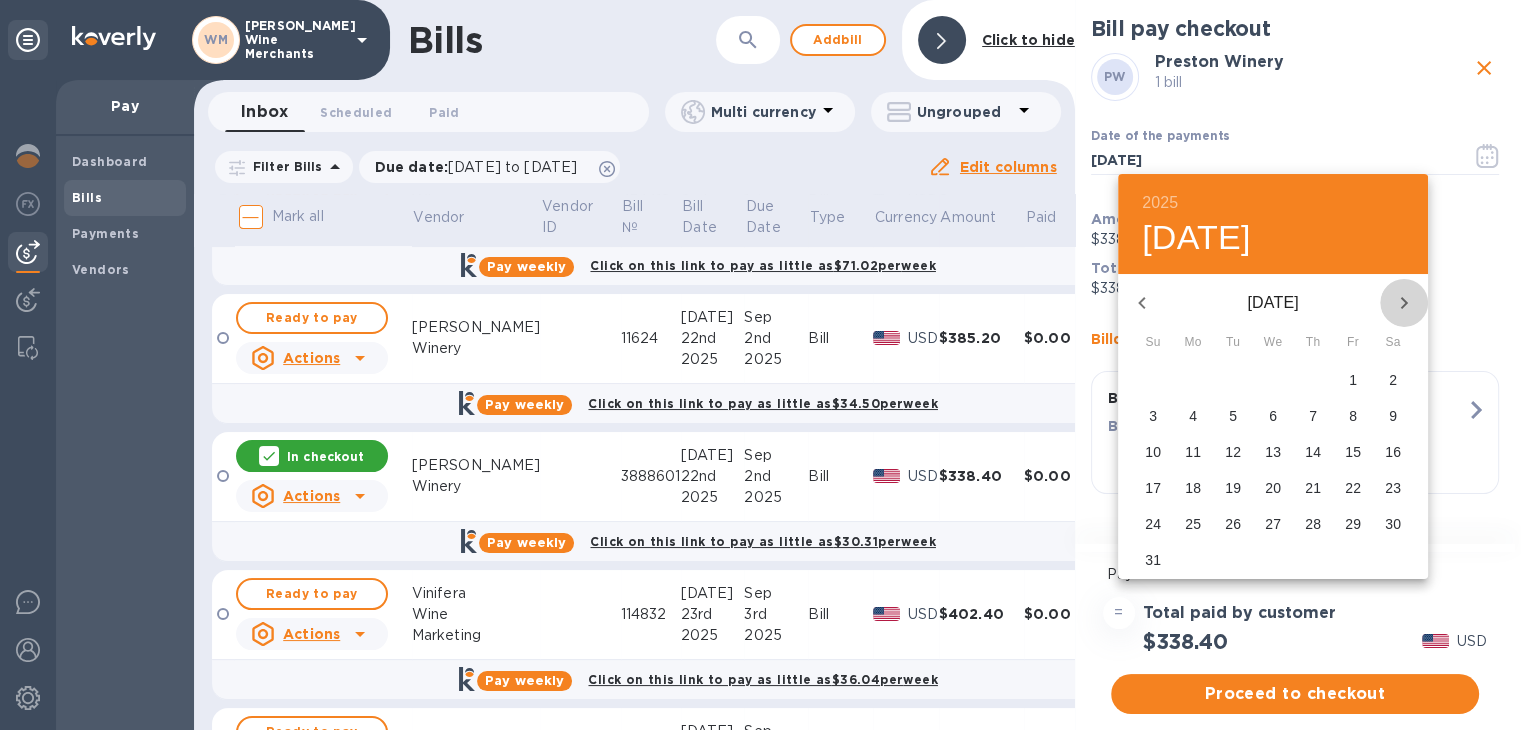 click 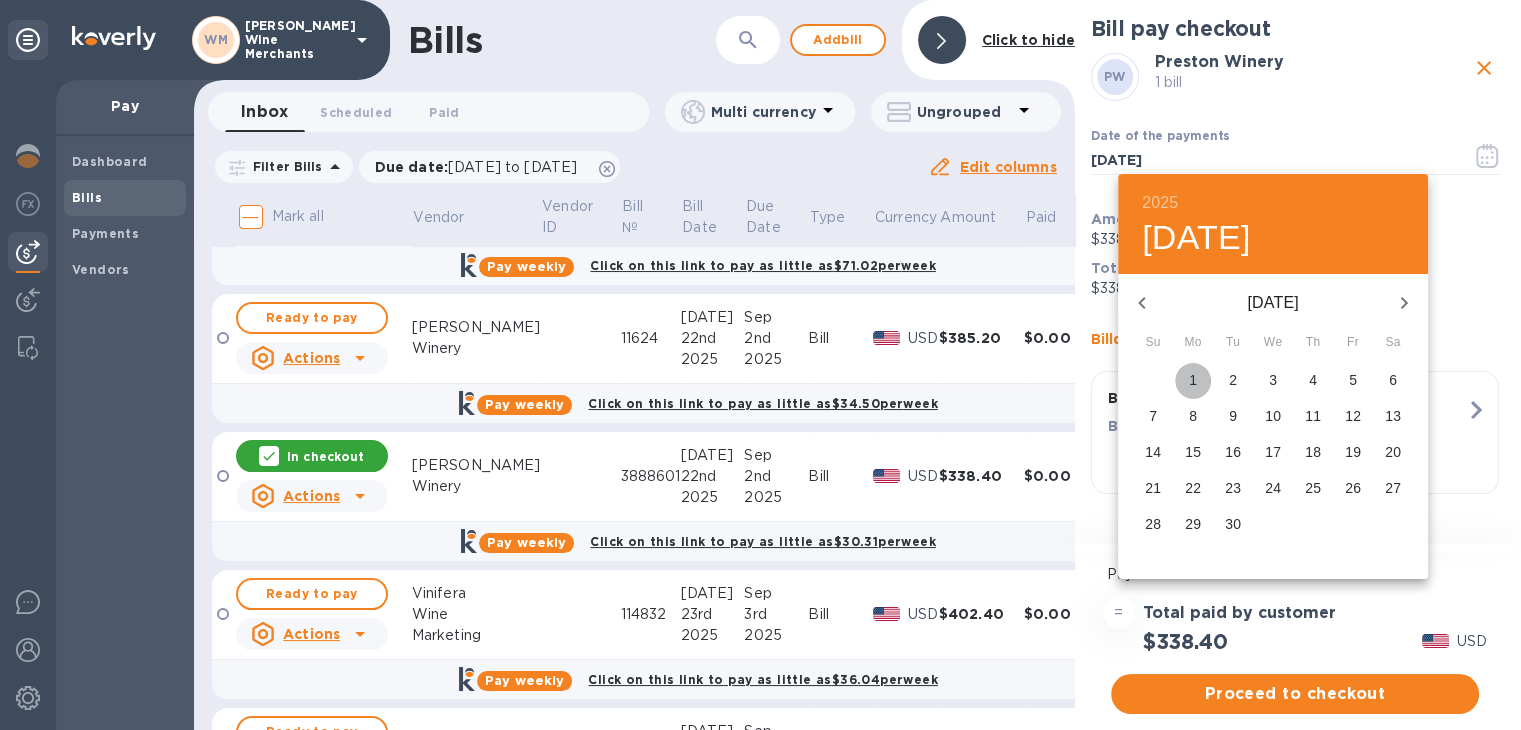click on "1" at bounding box center (1193, 380) 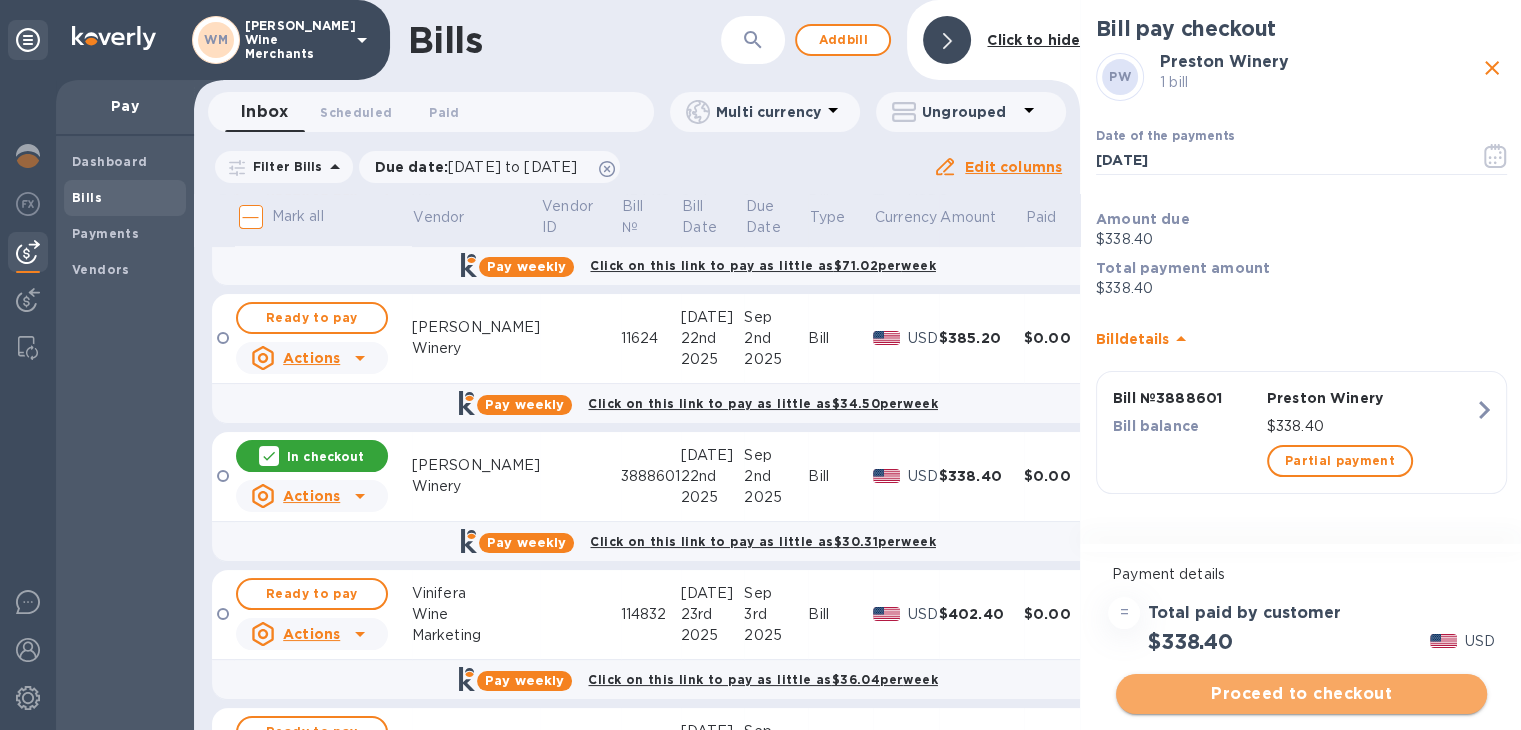 click on "Proceed to checkout" at bounding box center (1301, 694) 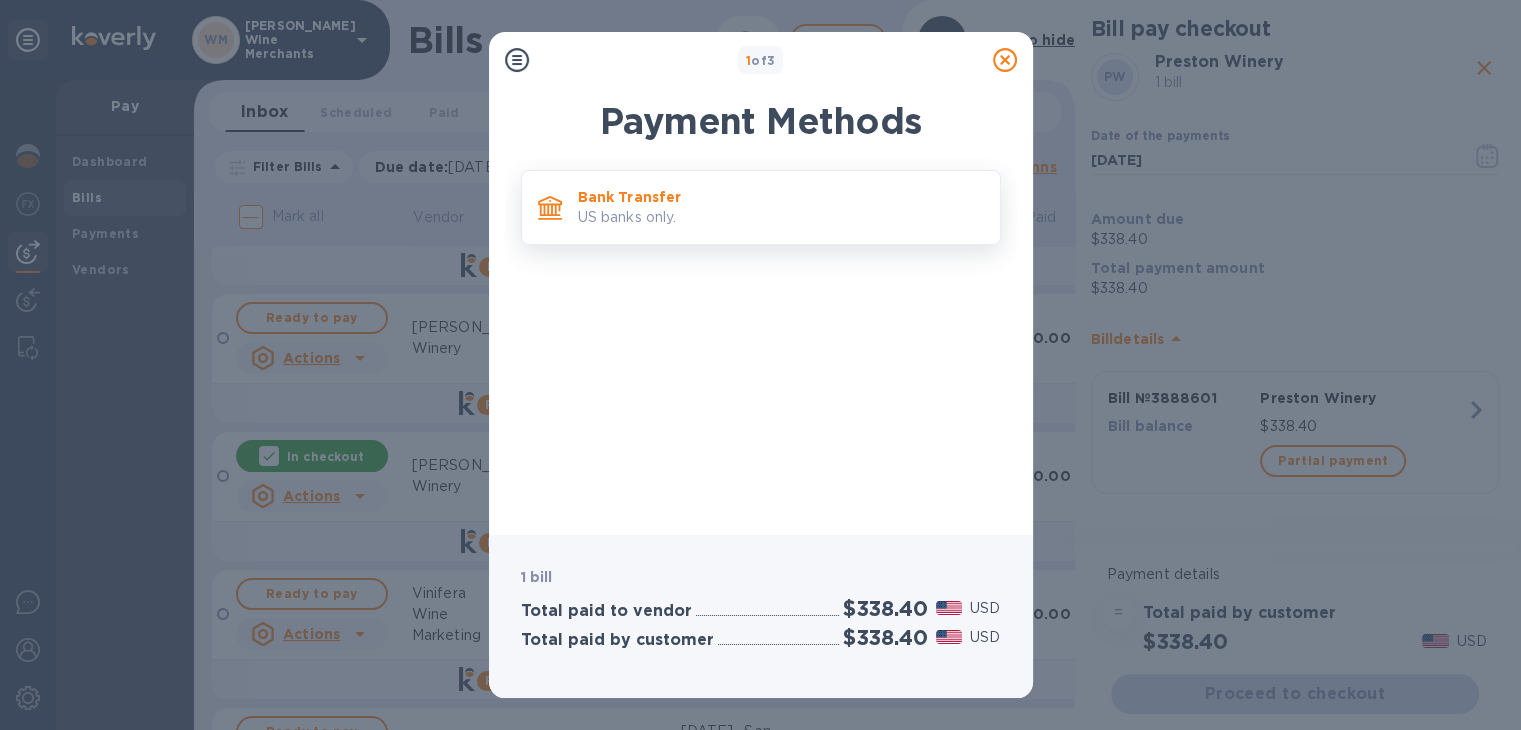 click on "US banks only." at bounding box center (781, 217) 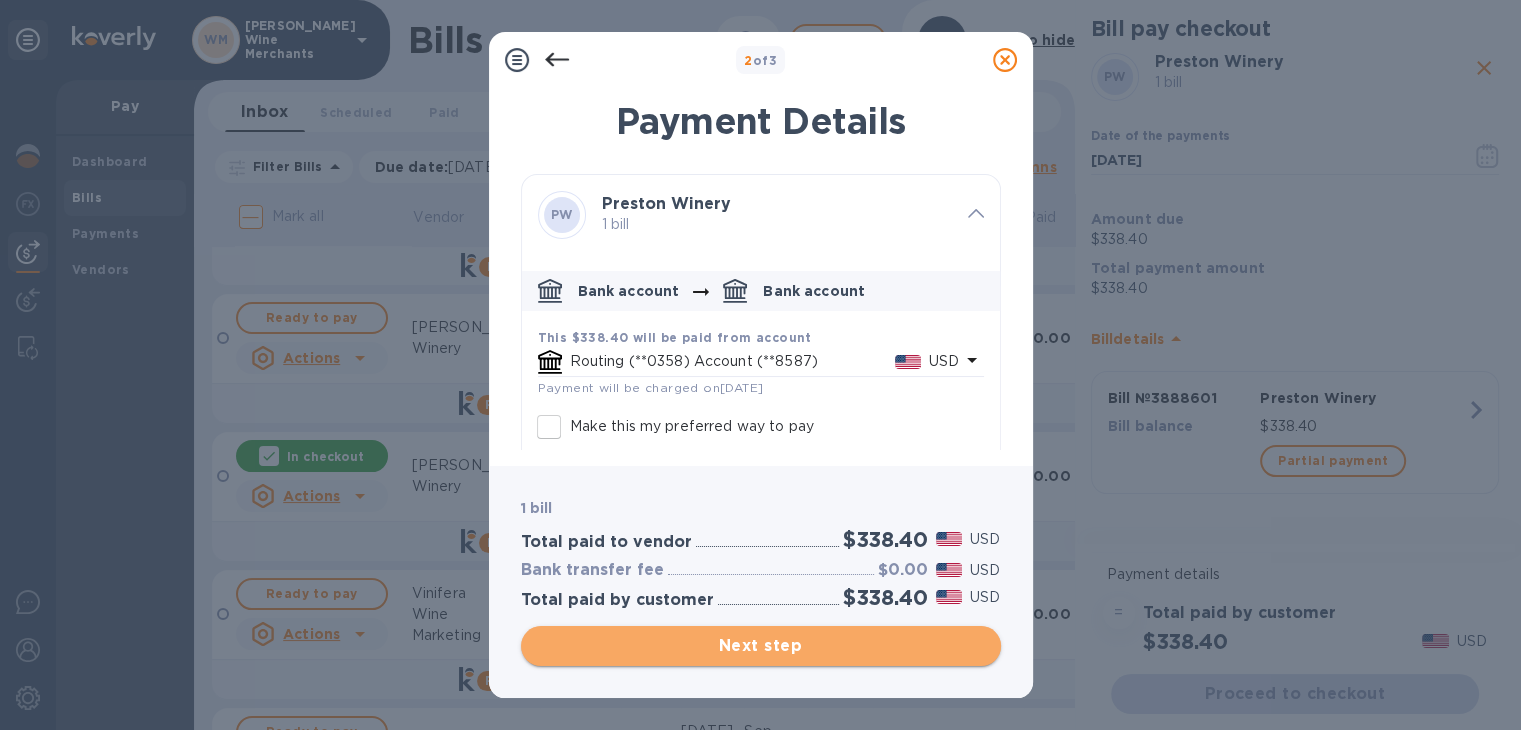 click on "Next step" at bounding box center (761, 646) 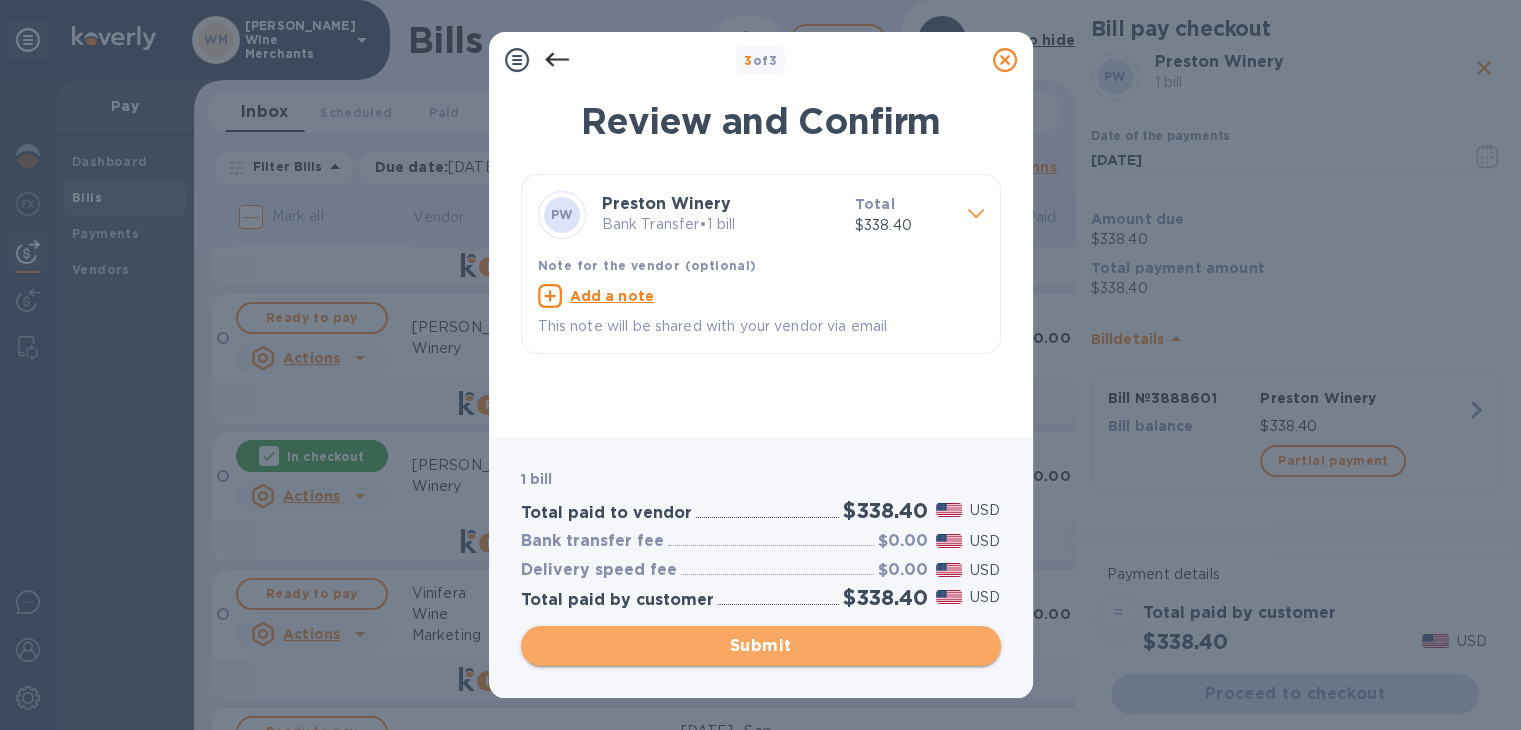 click on "Submit" at bounding box center [761, 646] 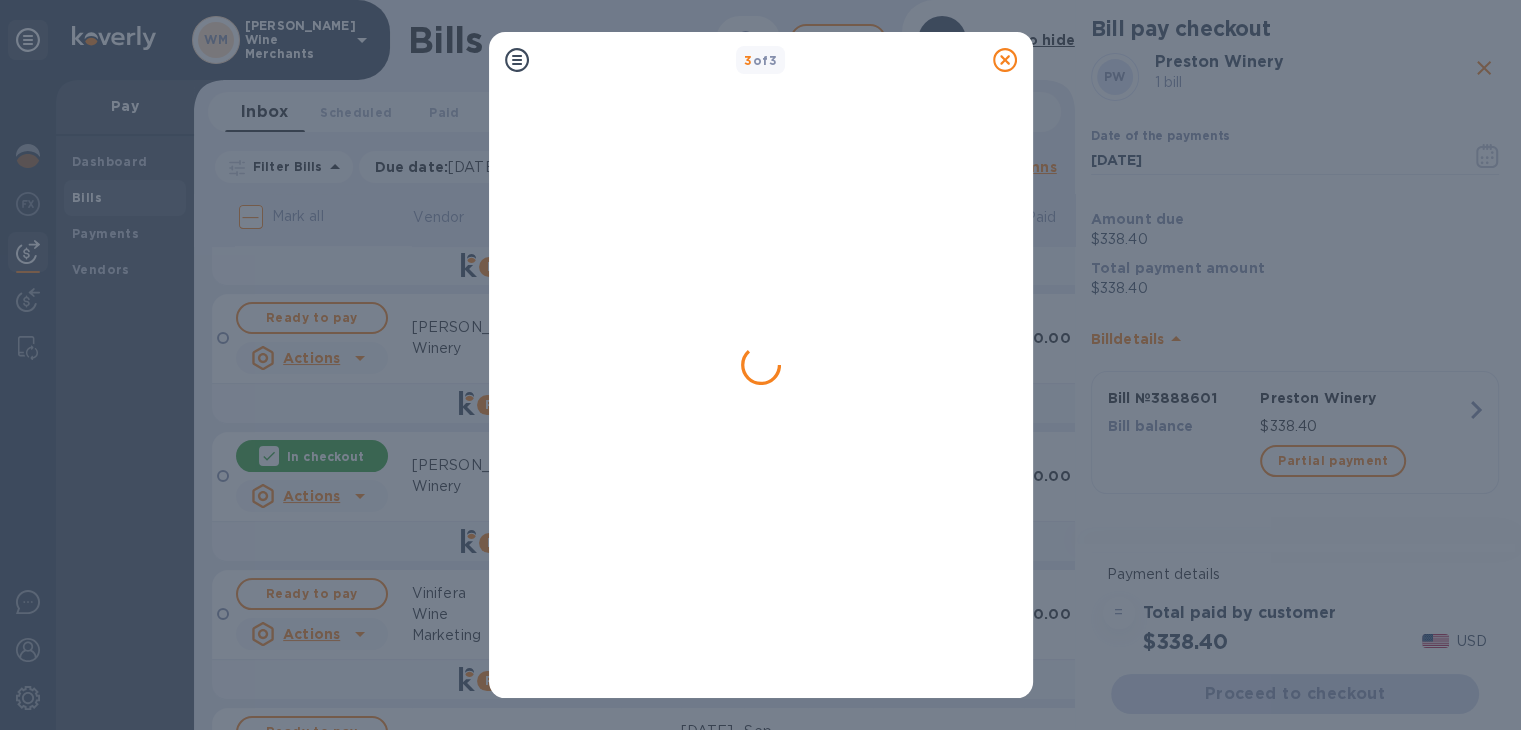 scroll, scrollTop: 0, scrollLeft: 0, axis: both 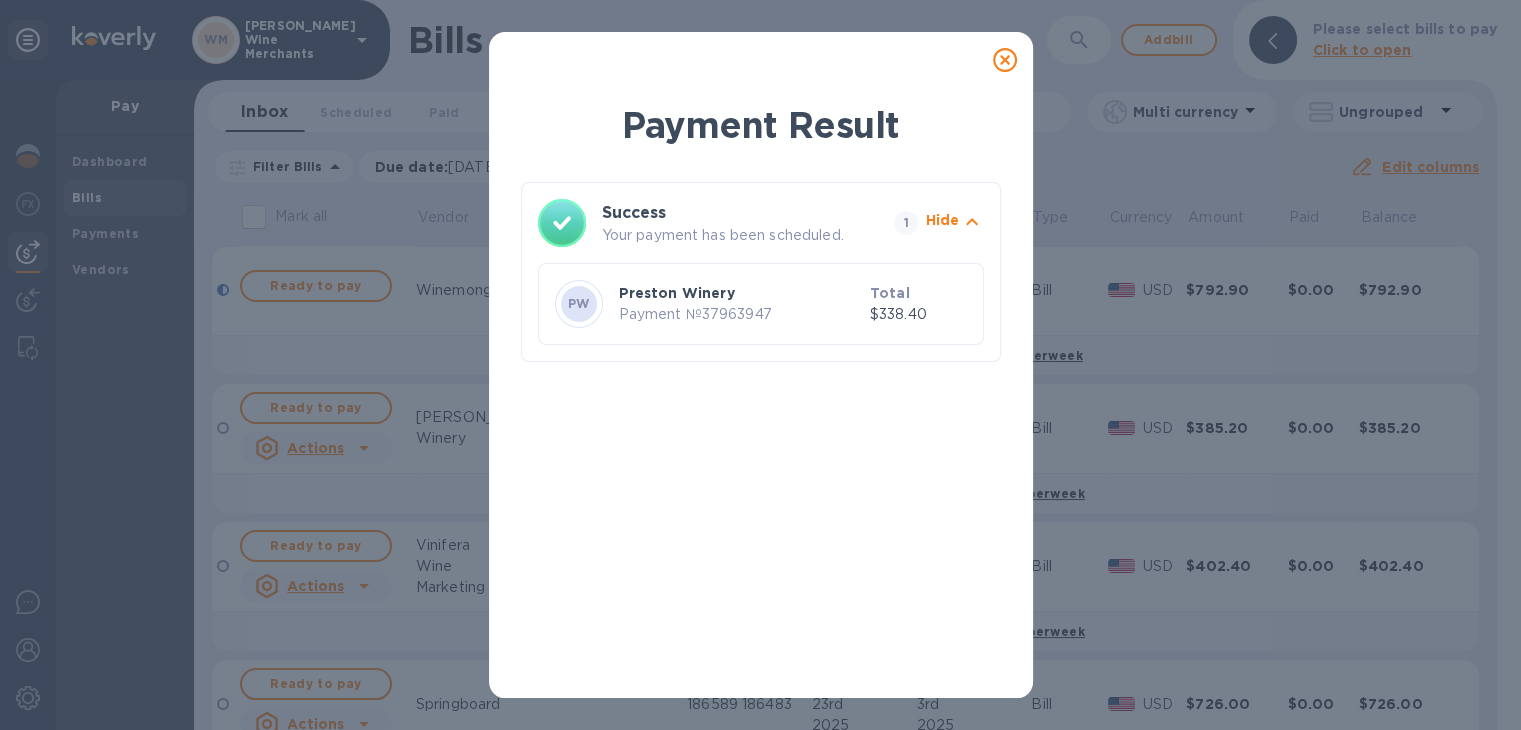click 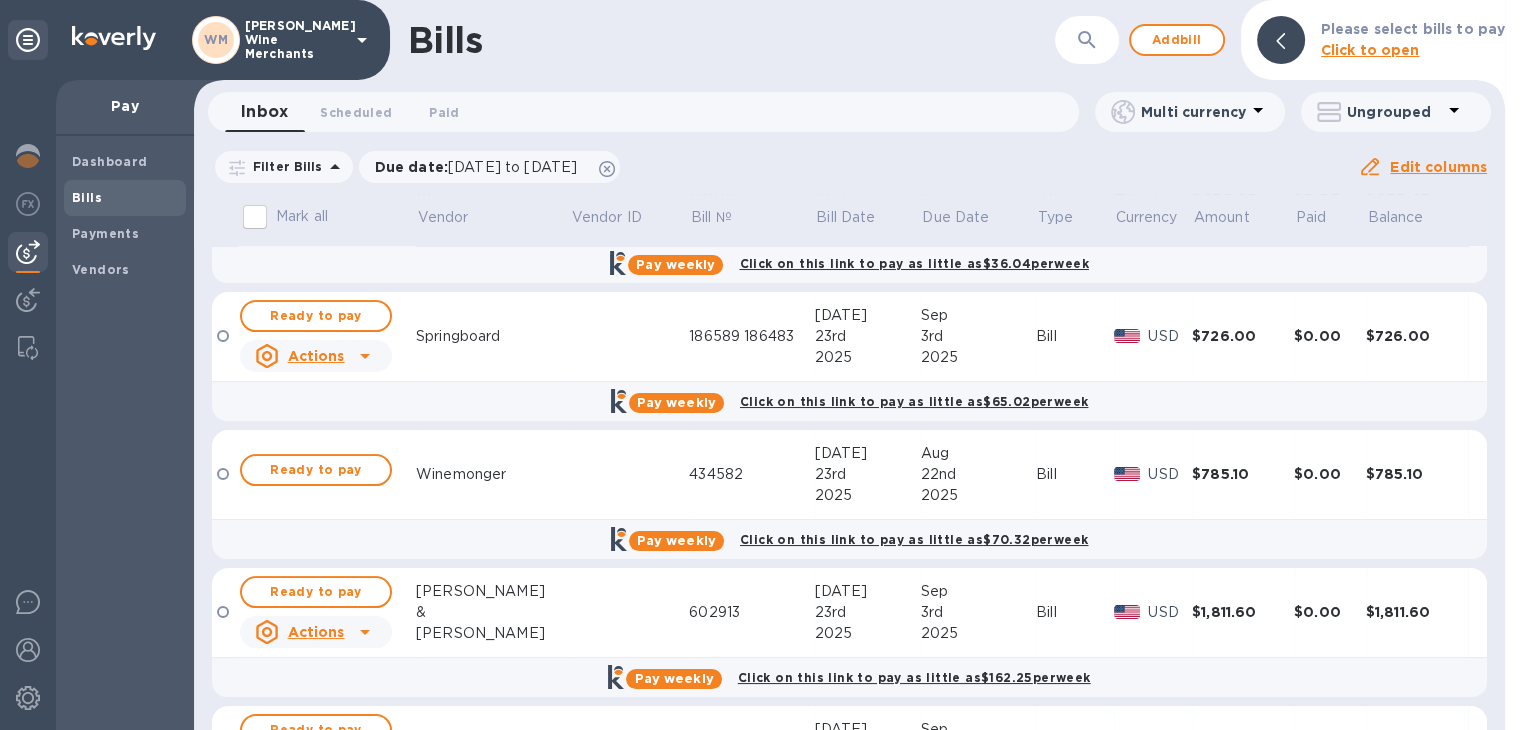 scroll, scrollTop: 499, scrollLeft: 0, axis: vertical 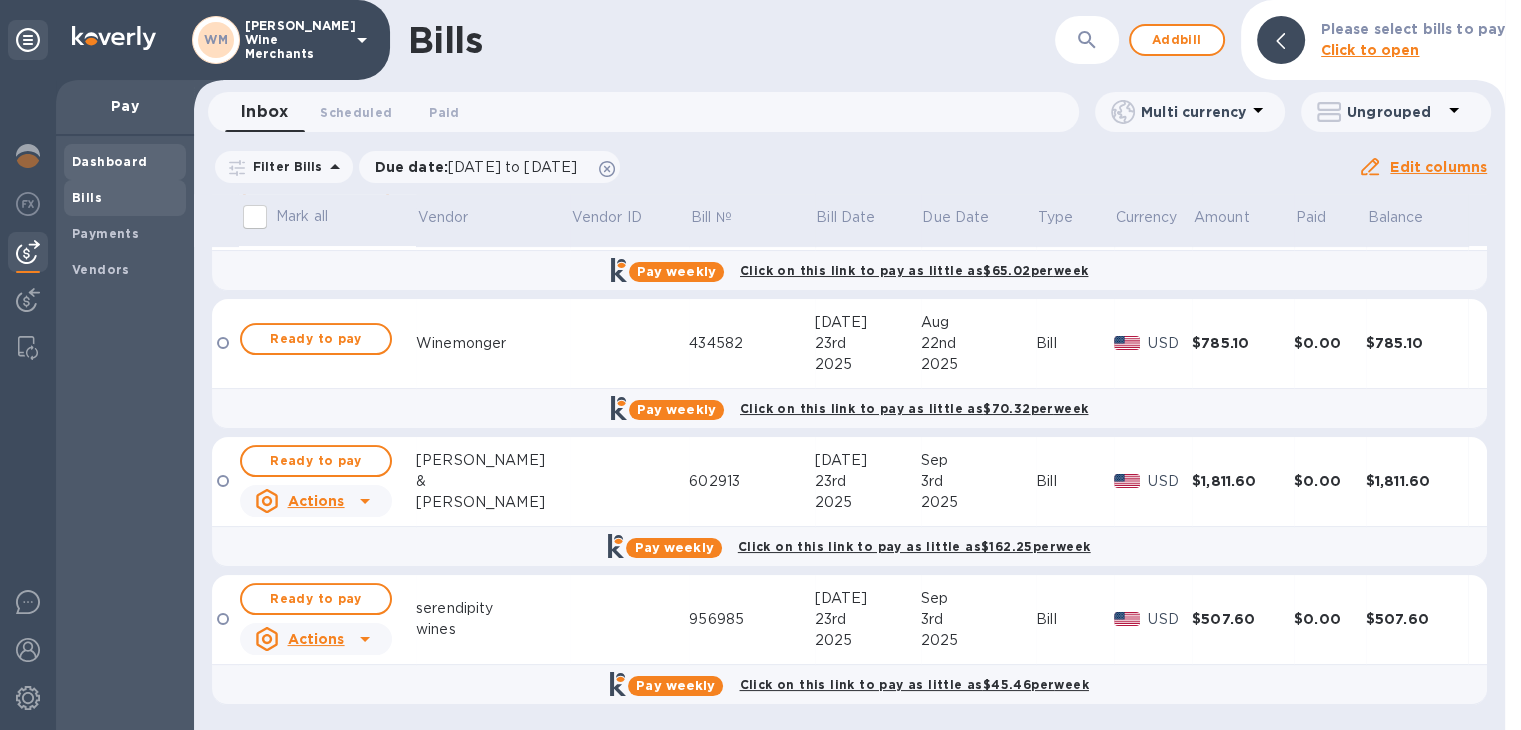 click on "Dashboard" at bounding box center [110, 162] 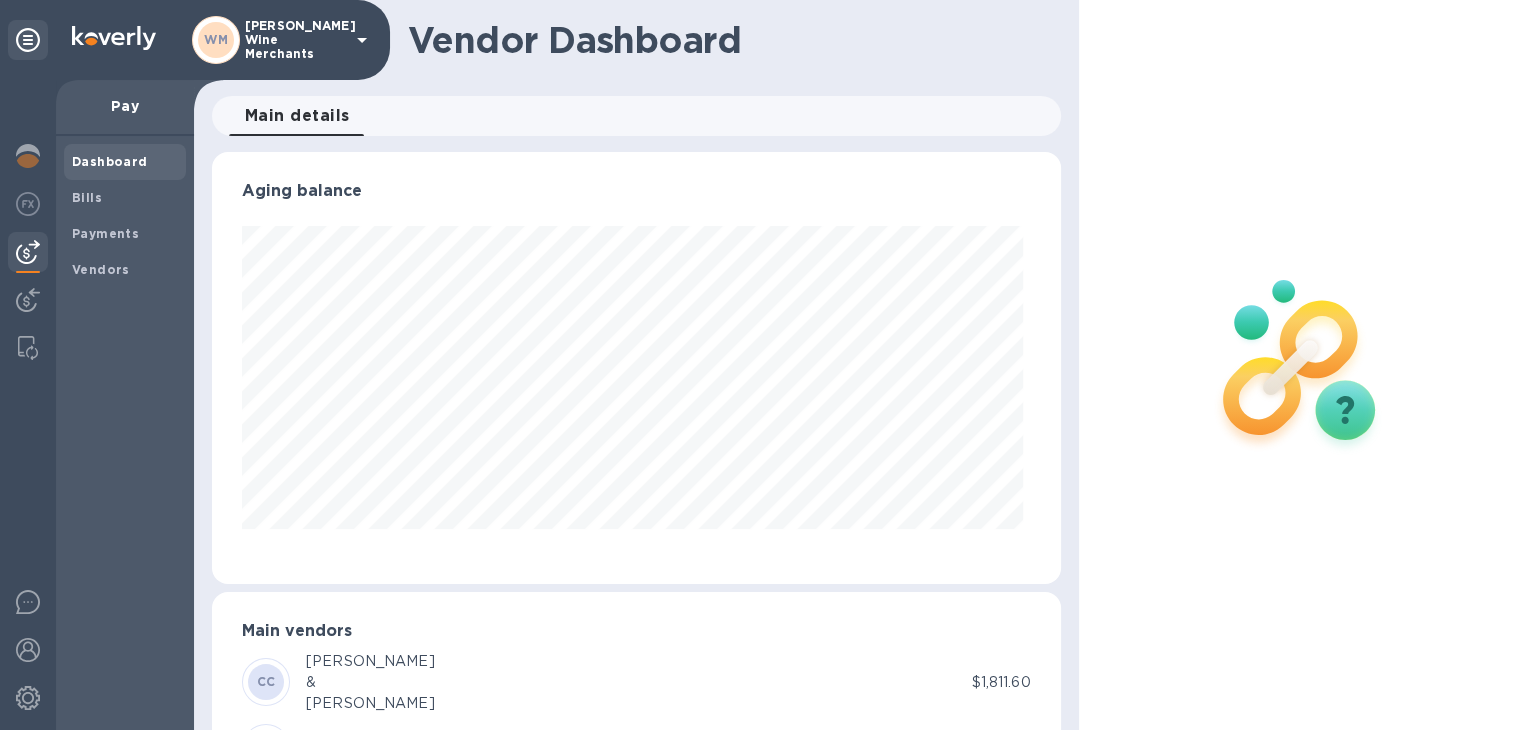 scroll, scrollTop: 999568, scrollLeft: 999159, axis: both 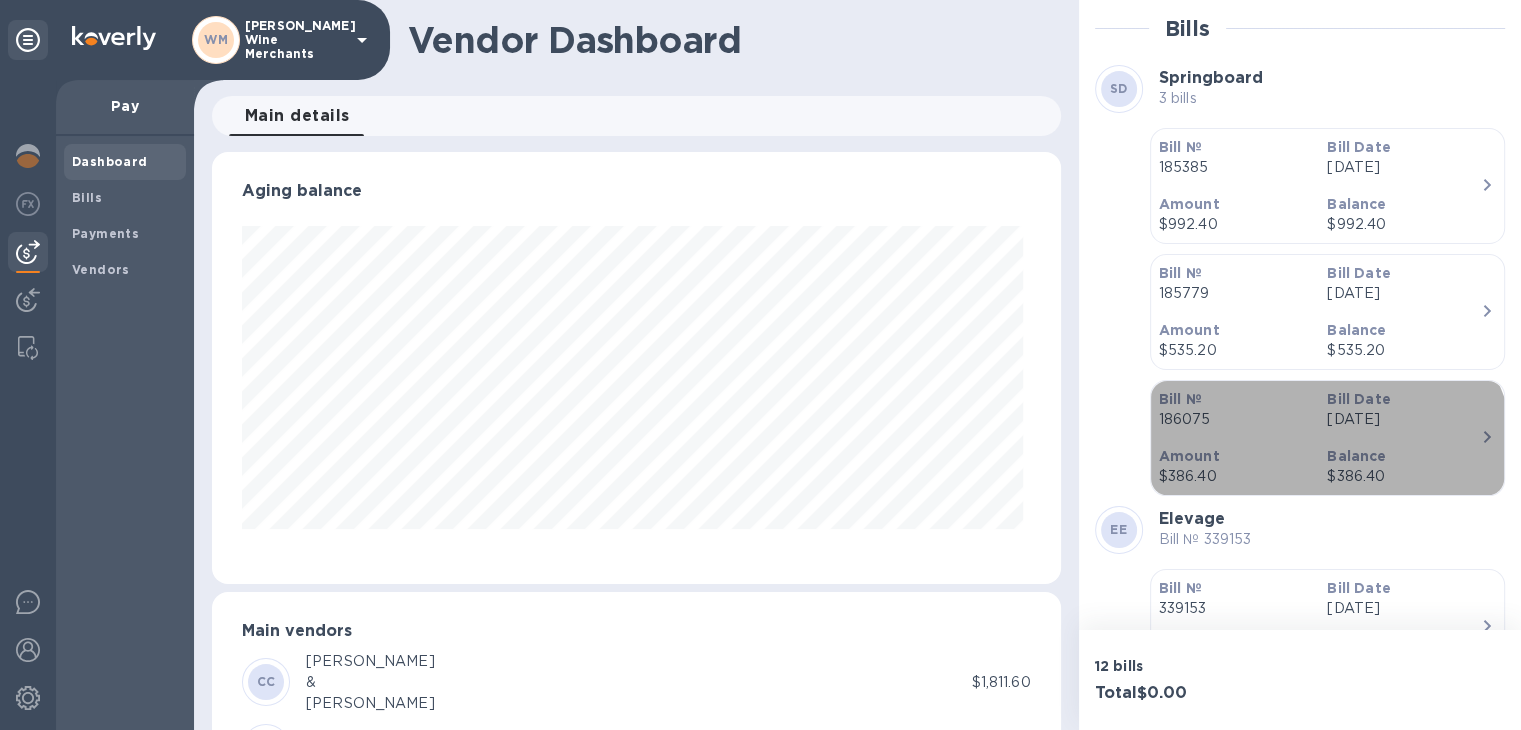 click on "$386.40" at bounding box center (1235, 476) 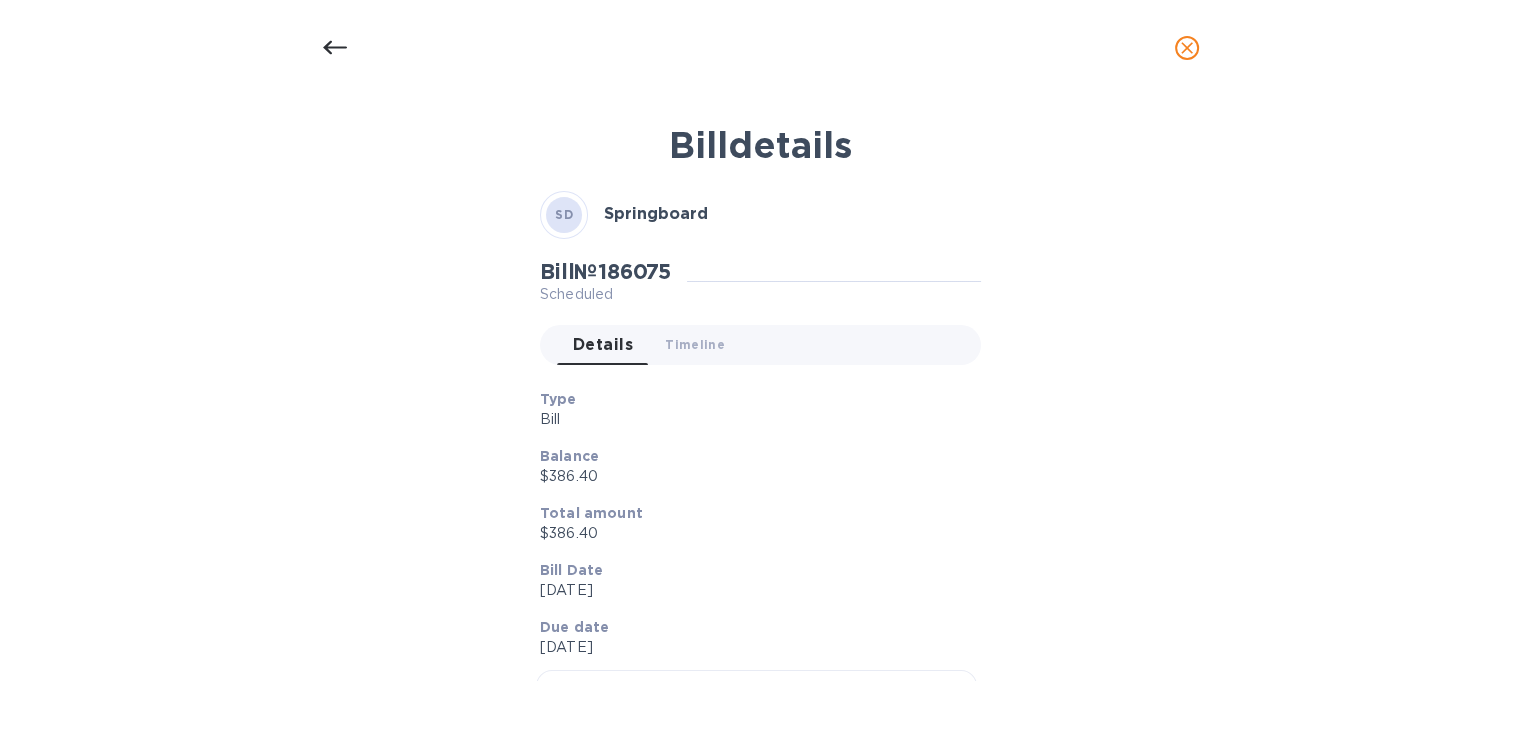 click at bounding box center [335, 48] 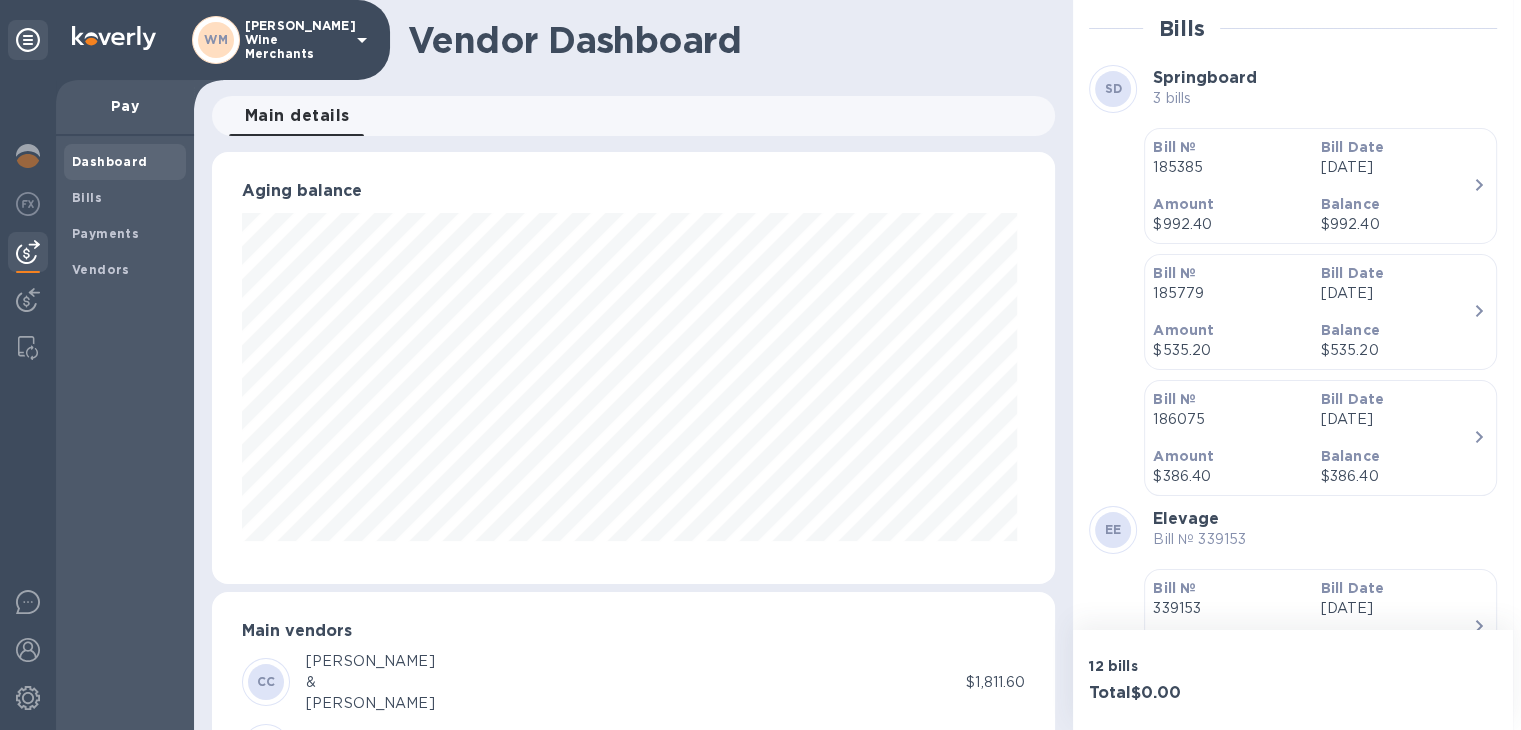 scroll, scrollTop: 999568, scrollLeft: 999159, axis: both 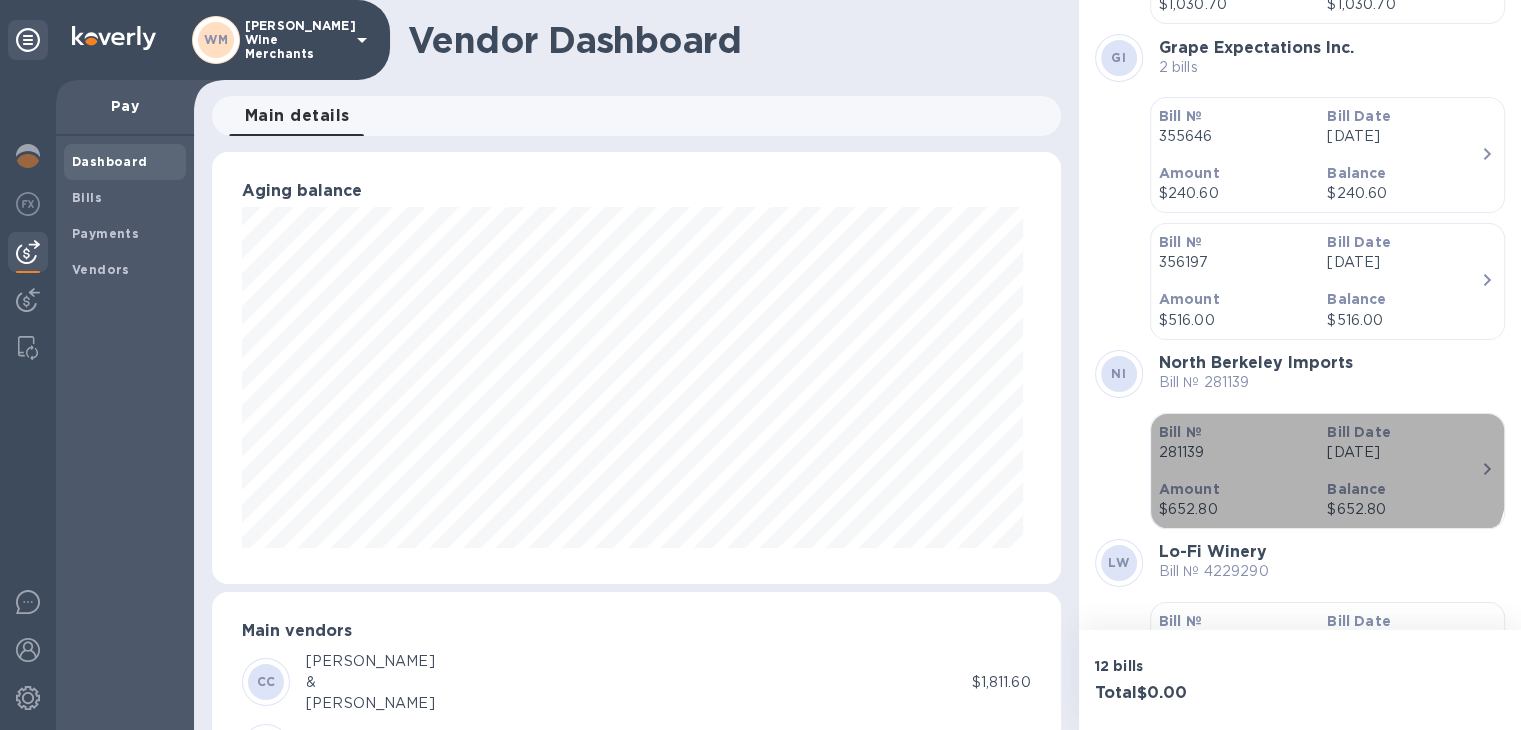 click on "Bill № 281139" at bounding box center [1235, 442] 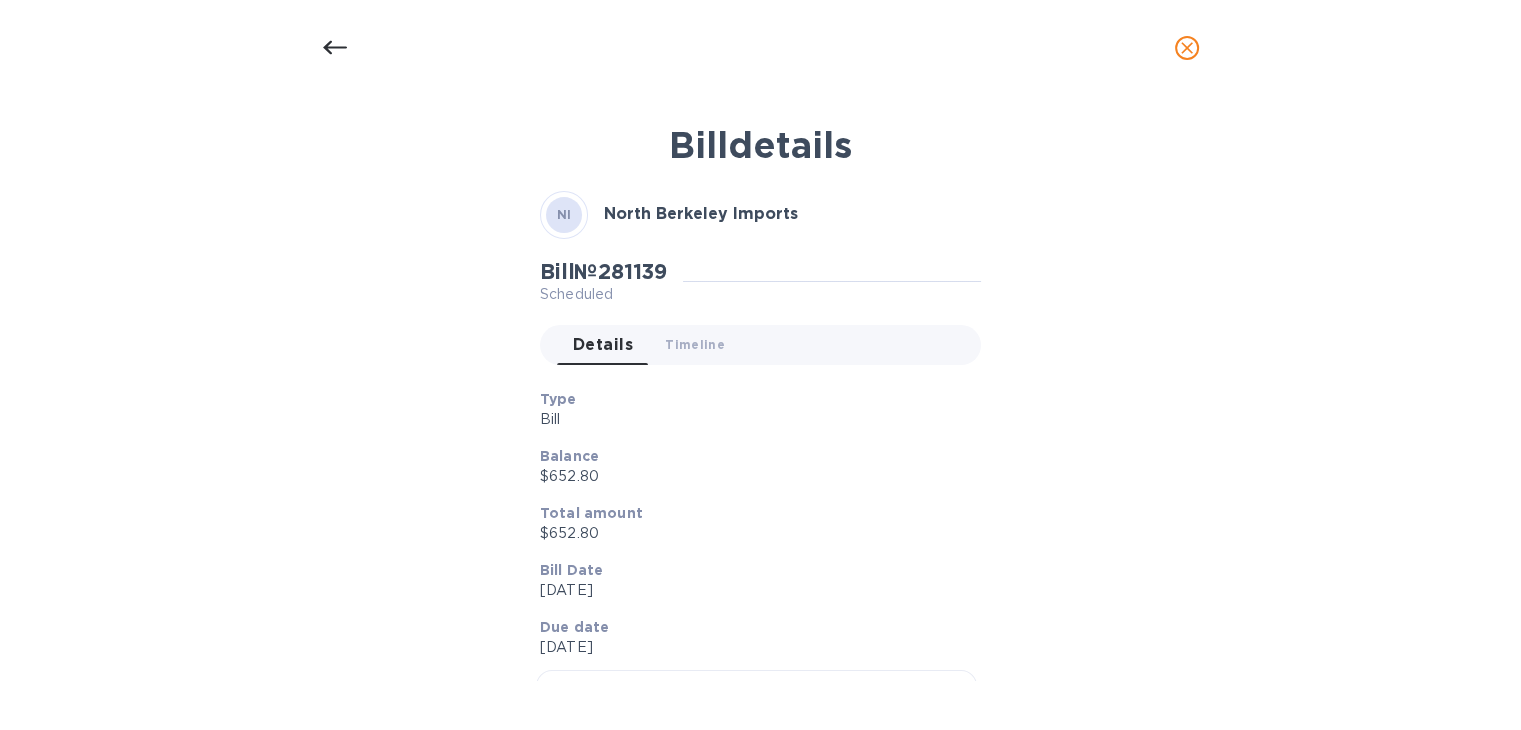 click at bounding box center (1187, 48) 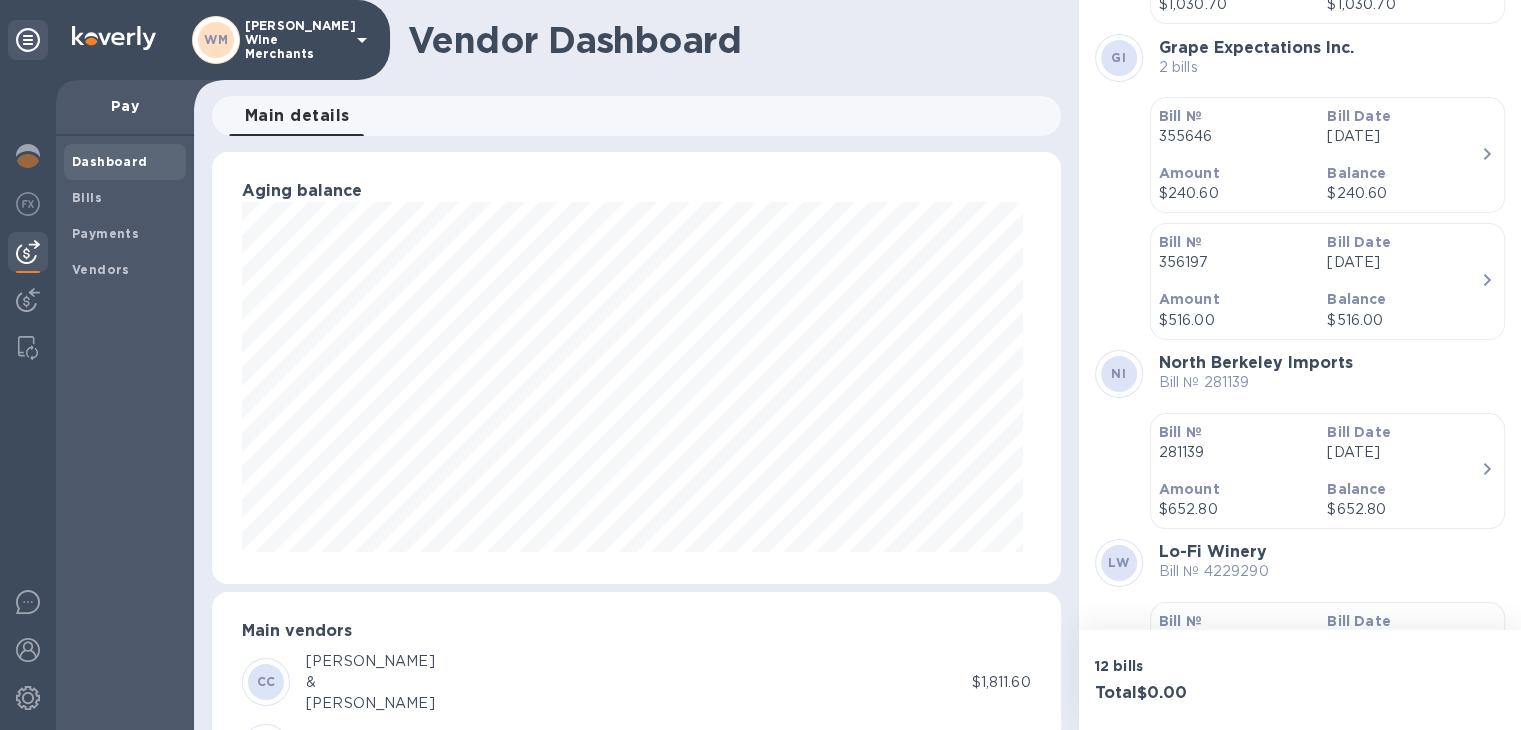 scroll, scrollTop: 999568, scrollLeft: 999159, axis: both 